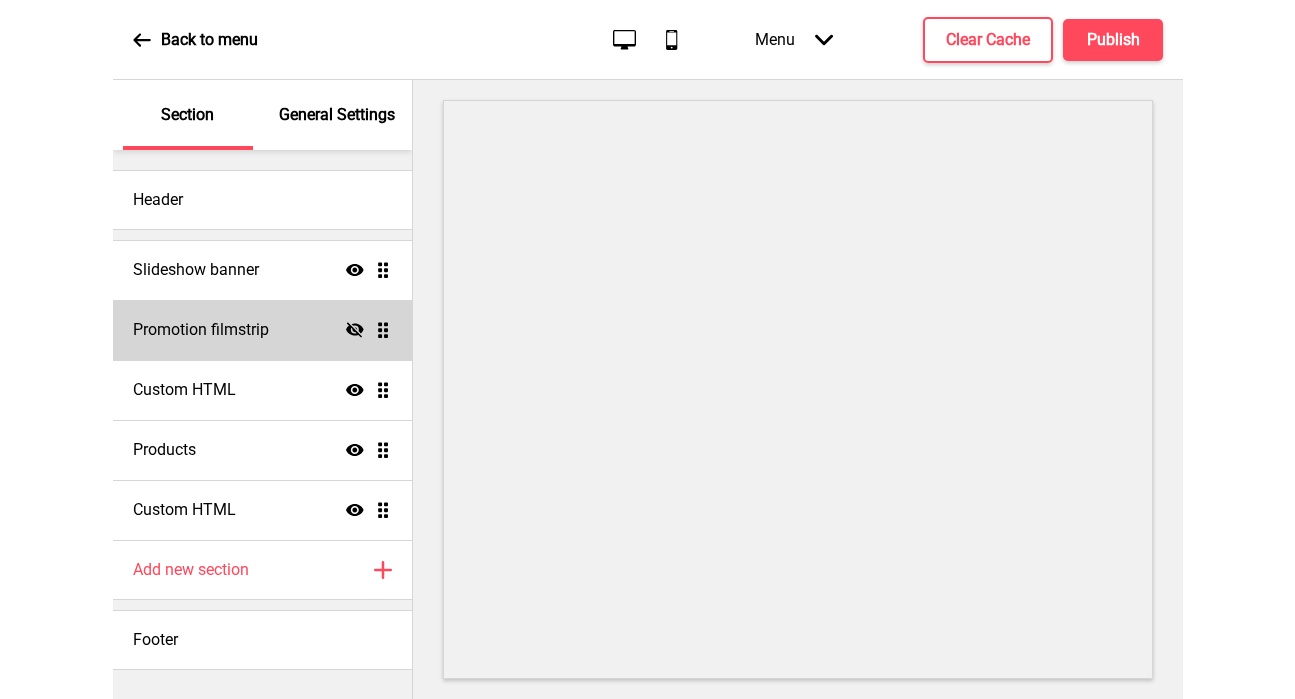 scroll, scrollTop: 0, scrollLeft: 0, axis: both 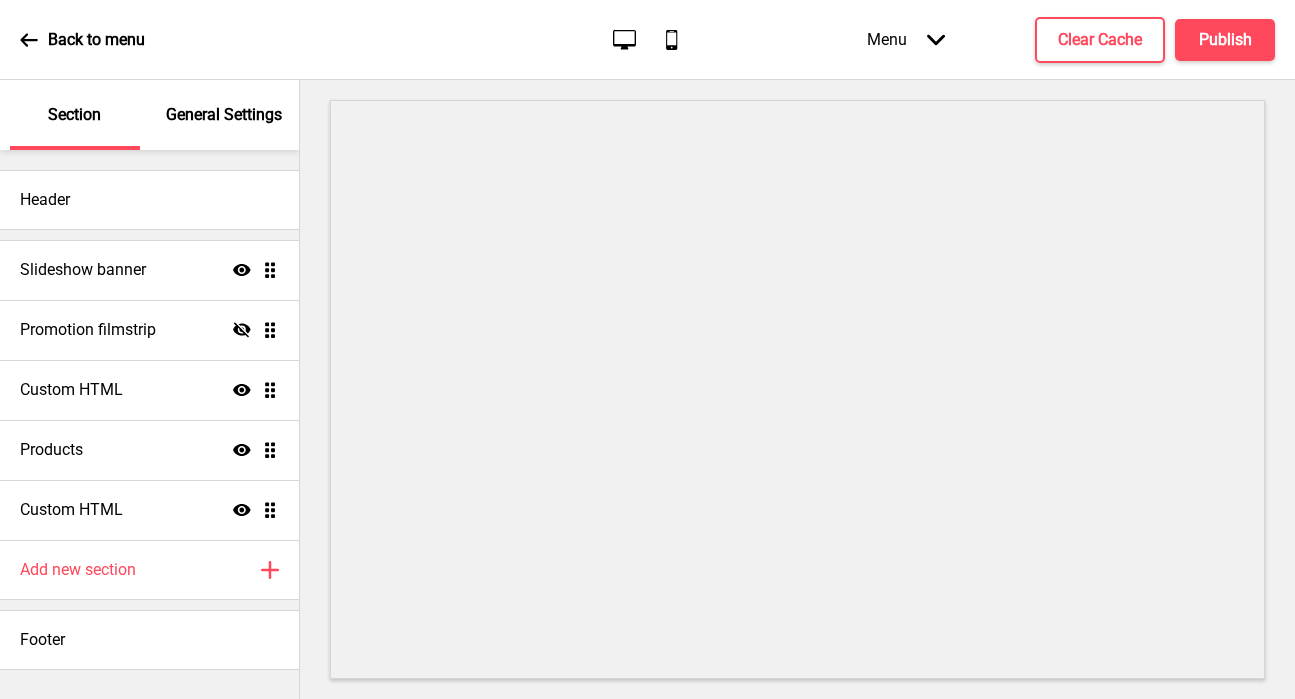 click on "General Settings" at bounding box center [224, 115] 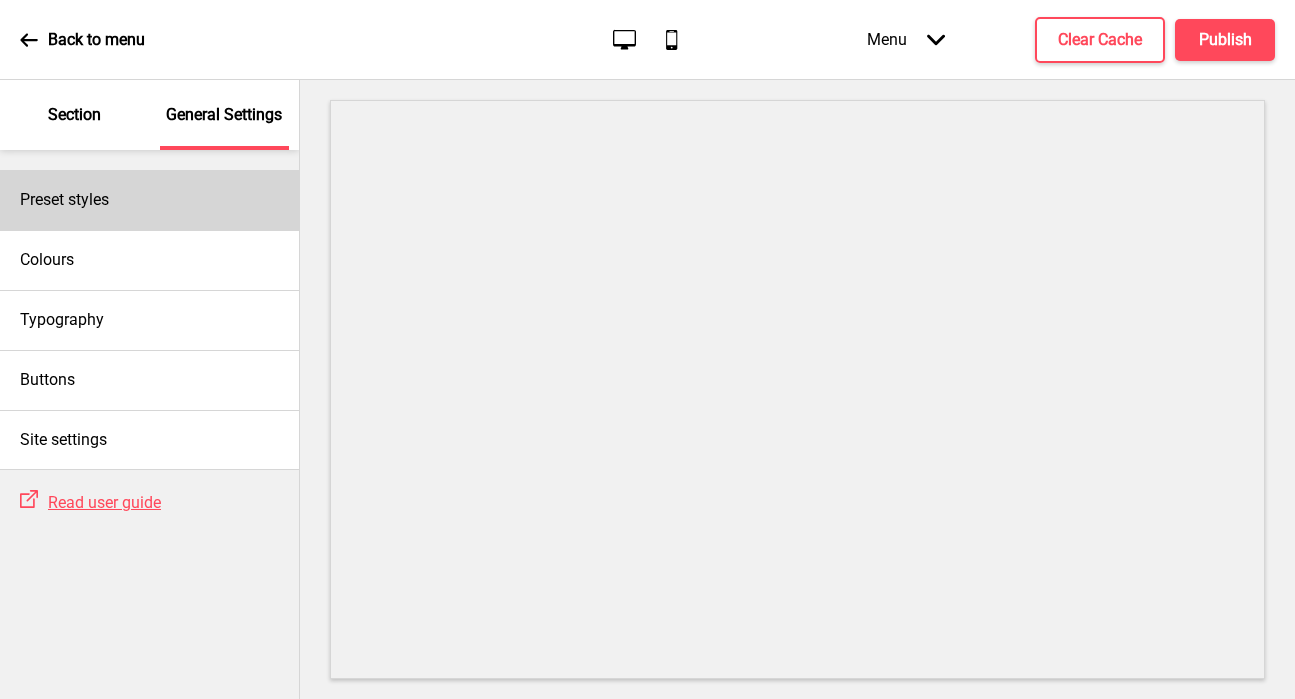 click on "Preset styles" at bounding box center (149, 200) 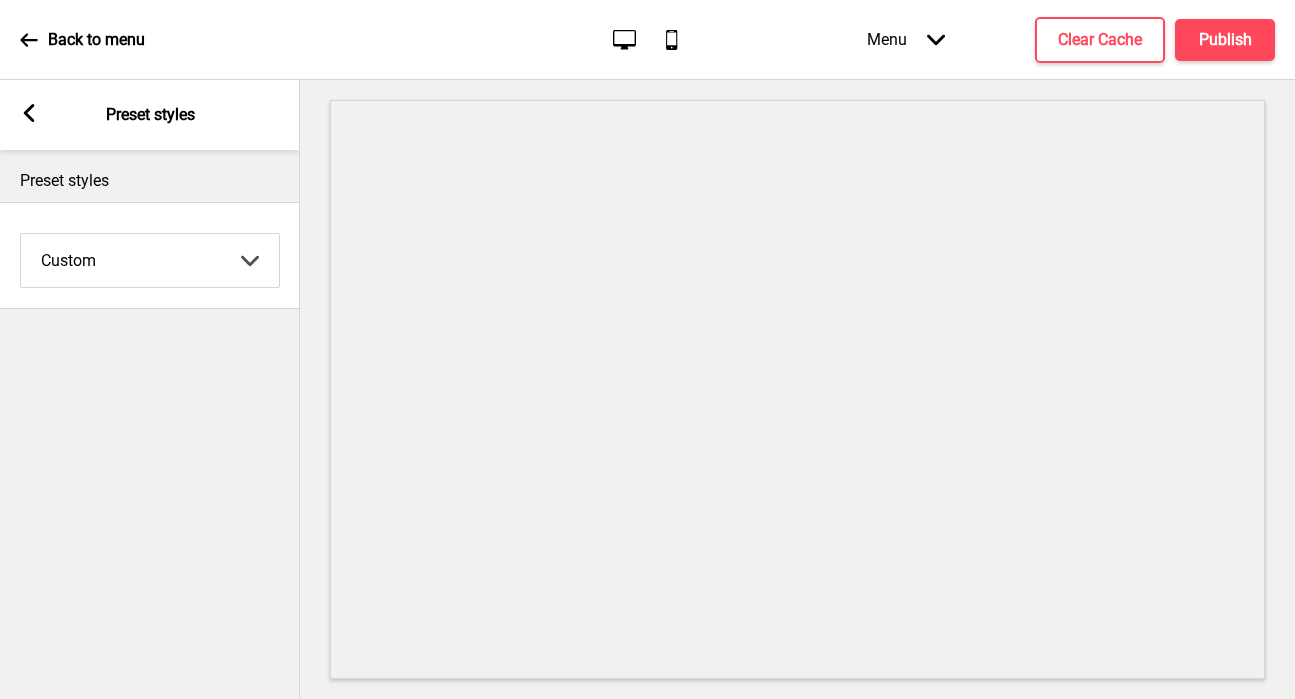 click on "Coffee Contrast Dark Earth Marine Minimalist Modern Oddle Pastel Yellow Fruits Custom" at bounding box center [150, 260] 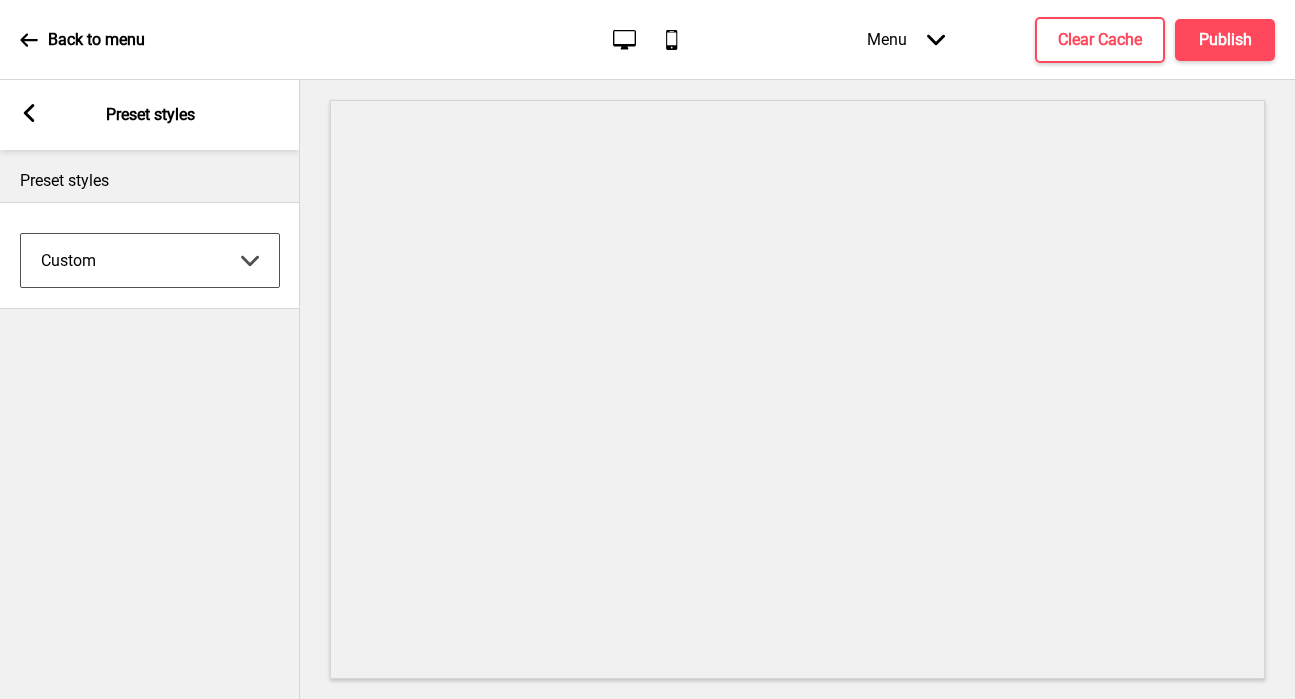 select on "minimalist" 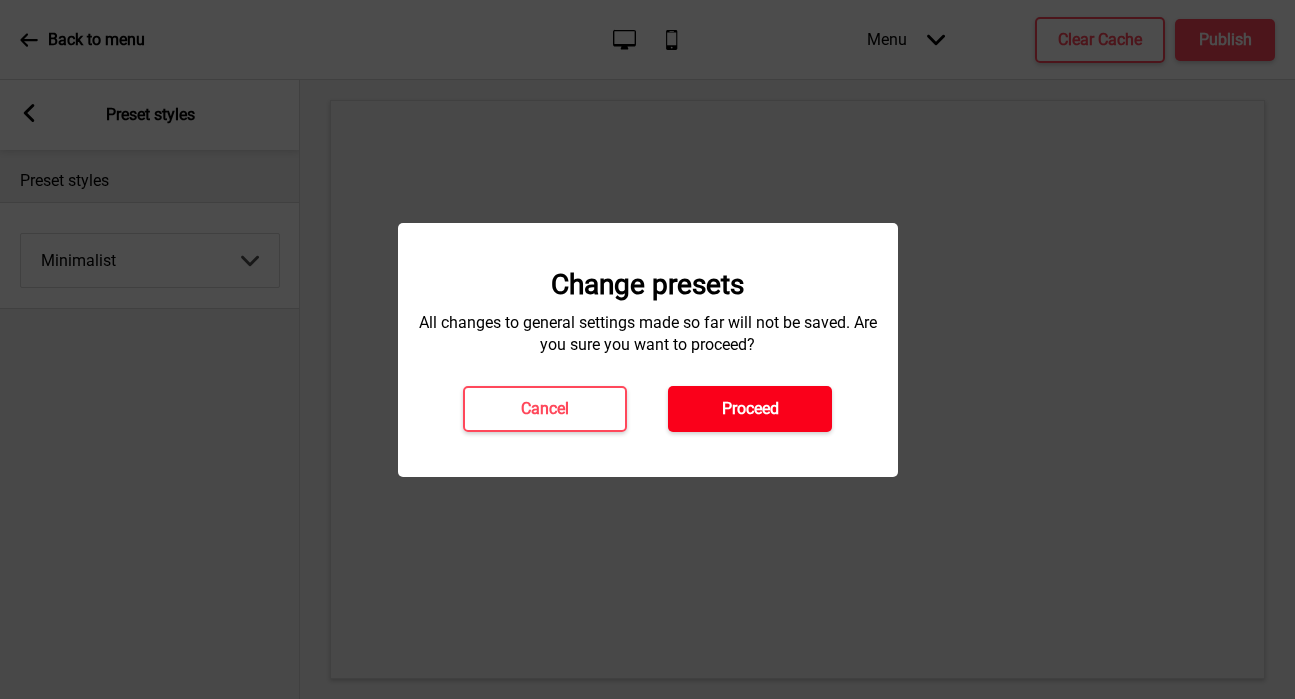 click on "Proceed" at bounding box center [750, 409] 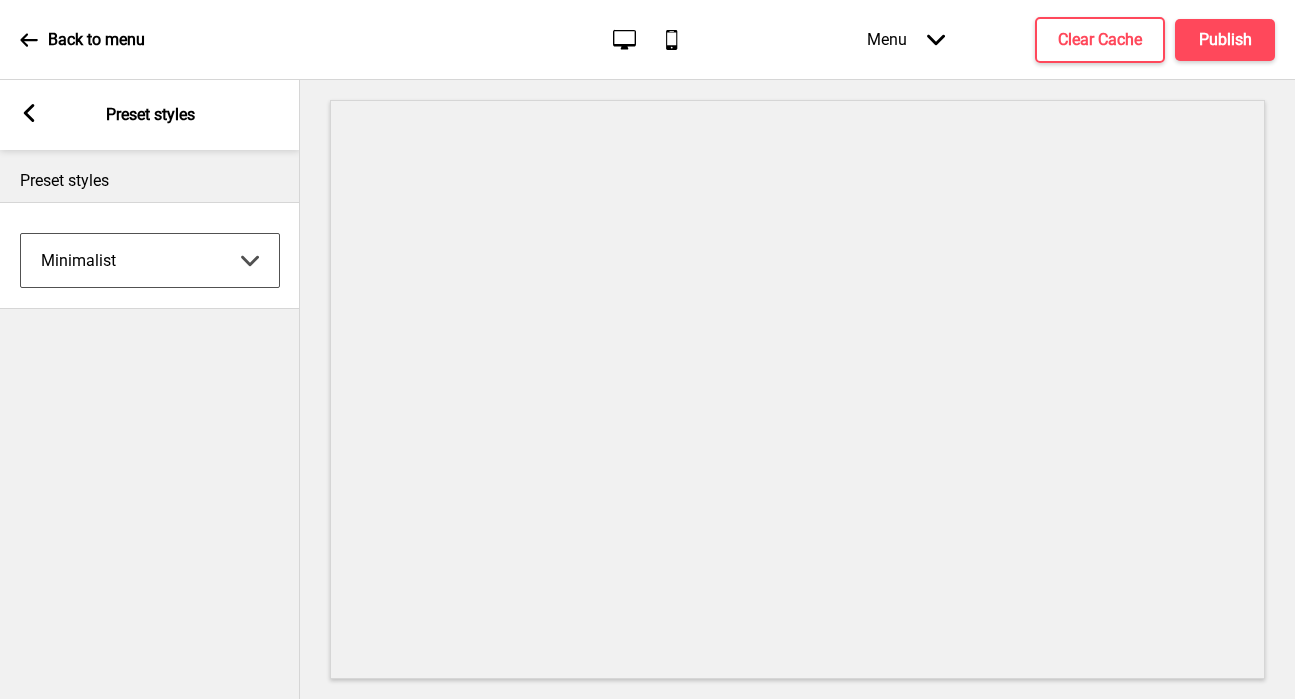 click on "Arrow left Preset styles" at bounding box center [150, 115] 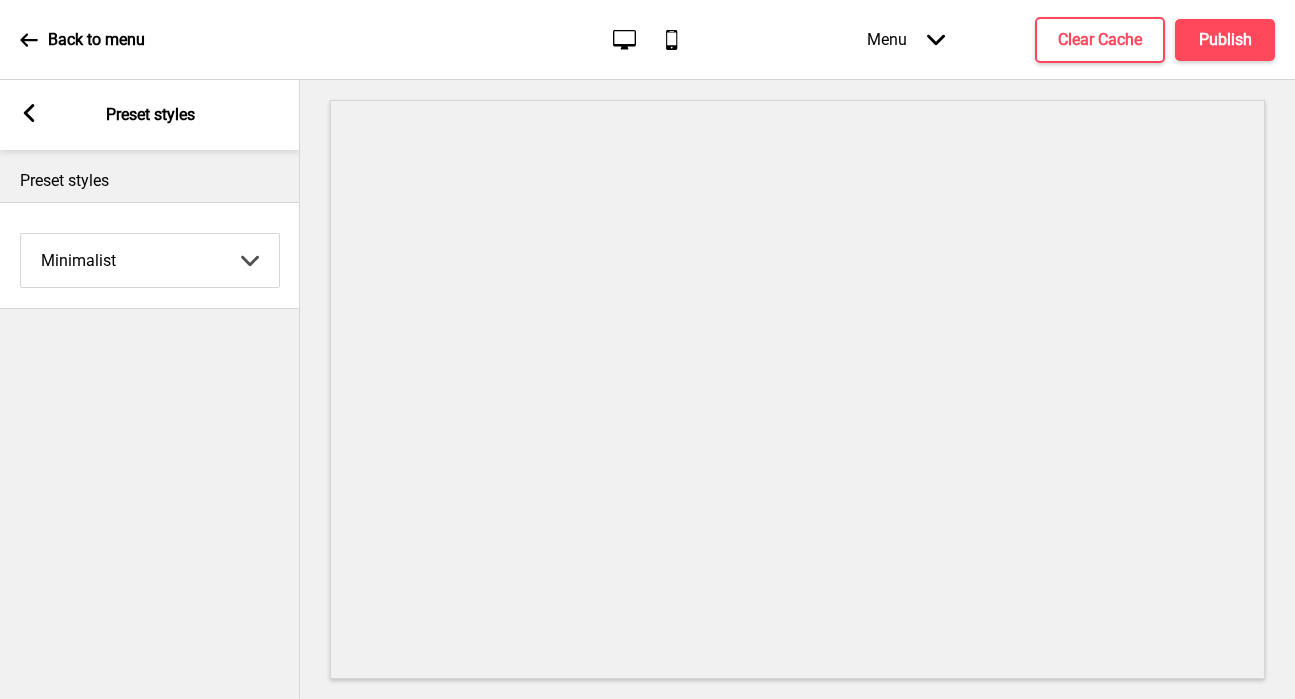 click 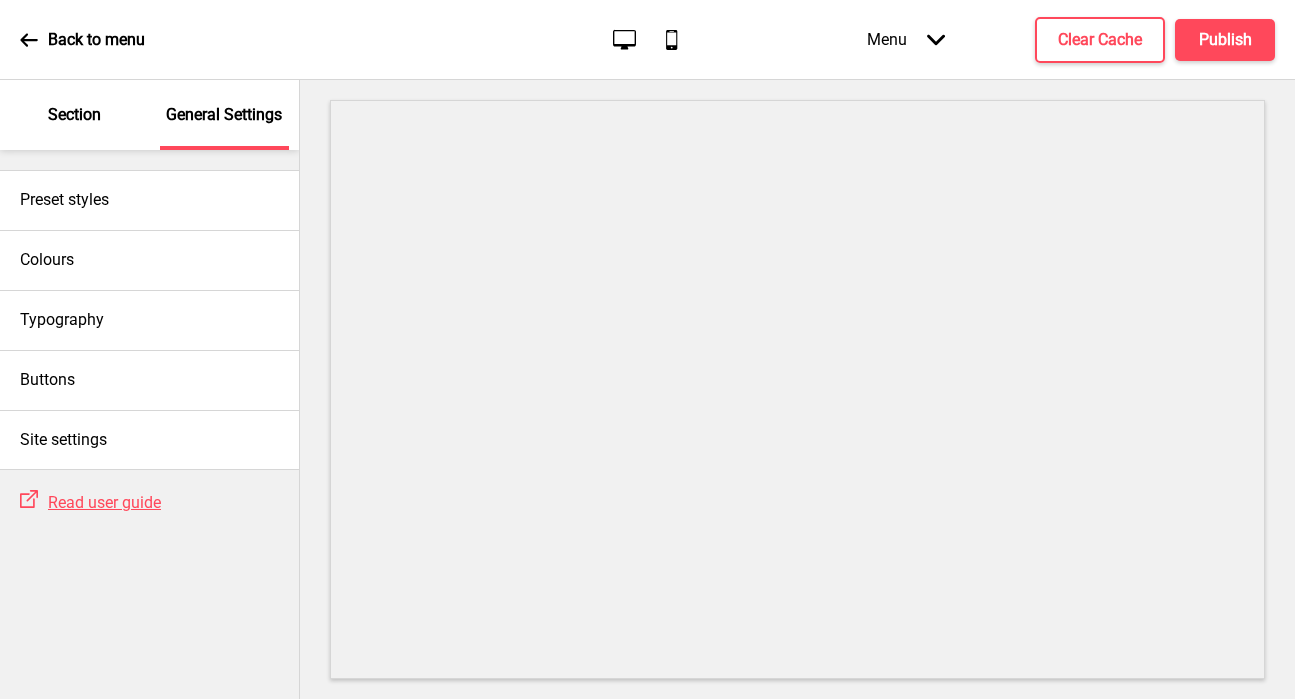 click on "Section" at bounding box center (75, 115) 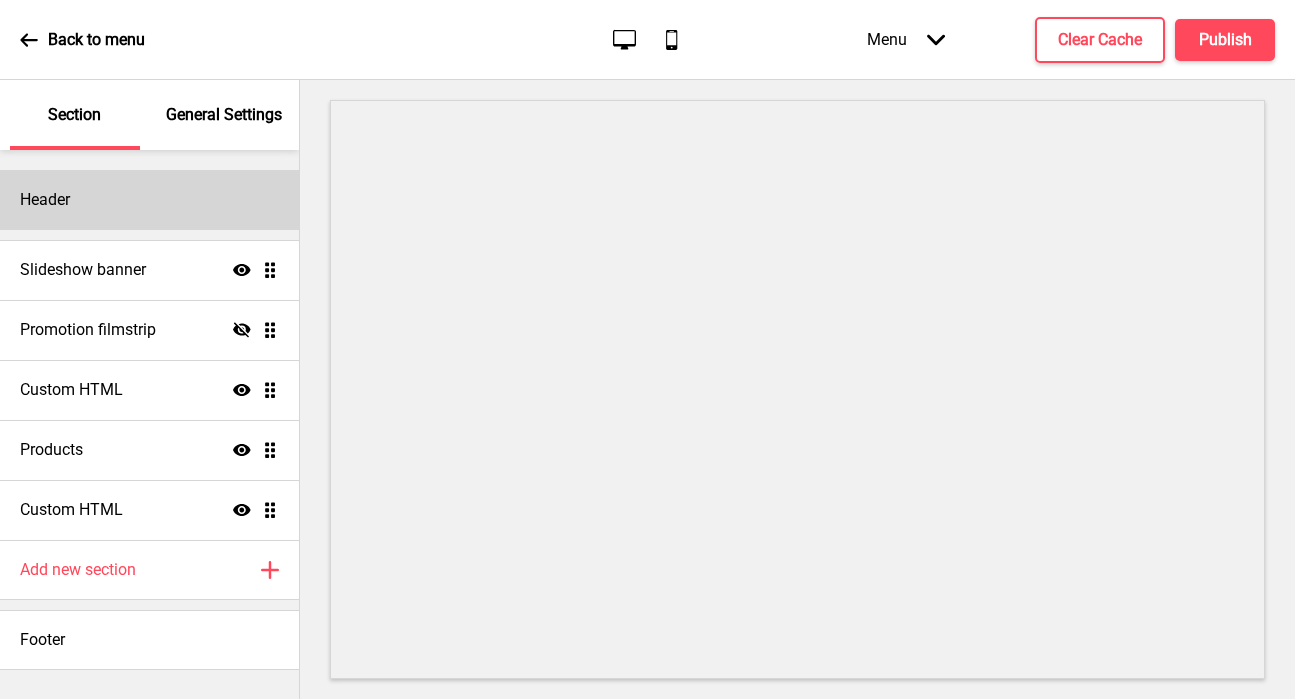 click on "Header" at bounding box center [149, 200] 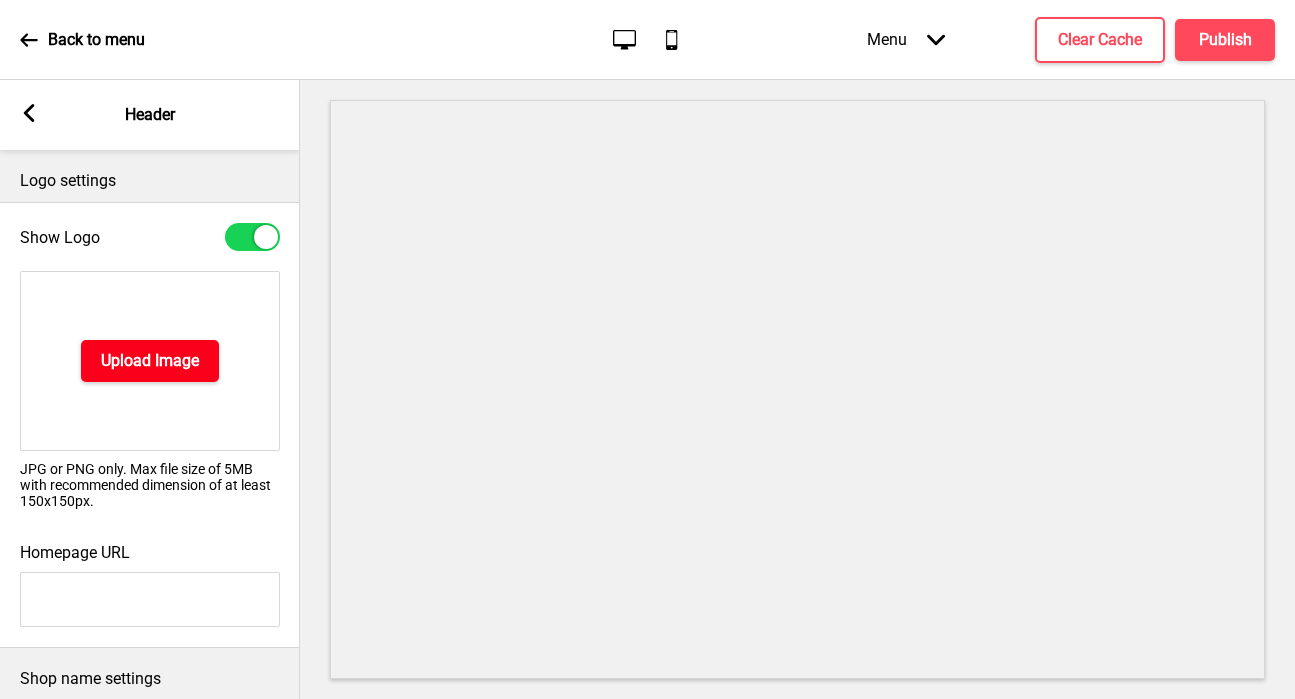 click on "Upload Image" at bounding box center [150, 361] 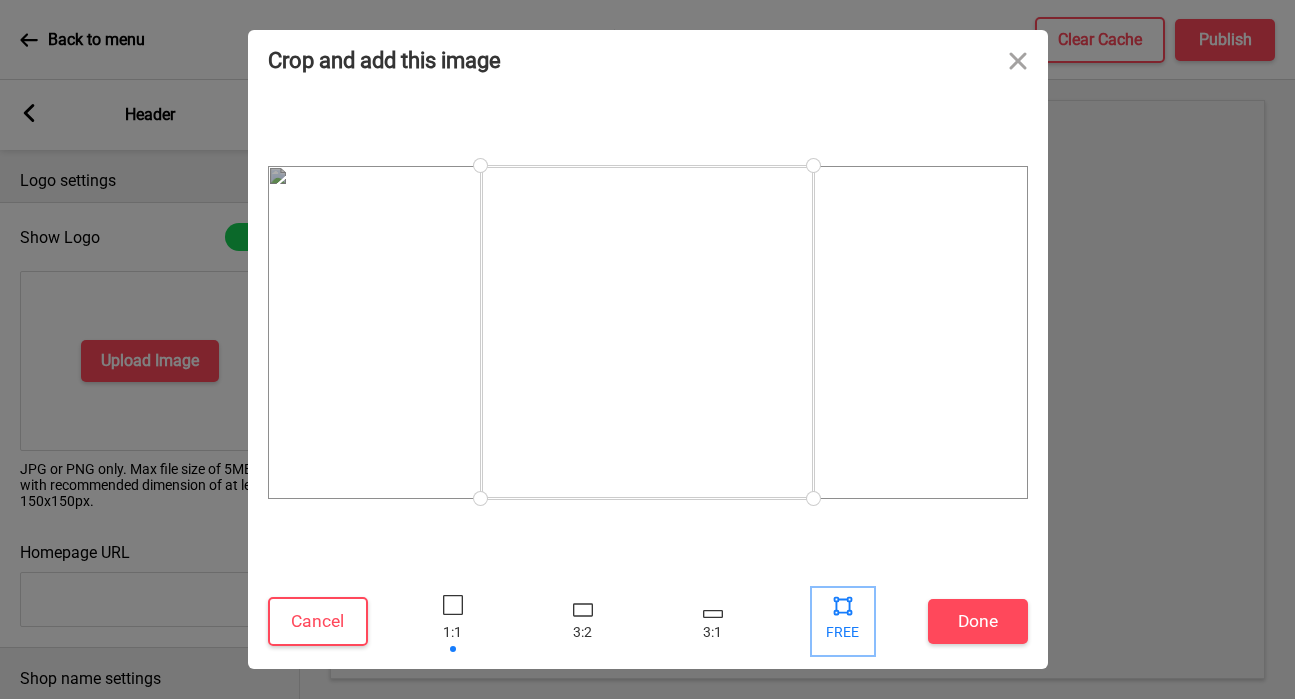 click at bounding box center [843, 605] 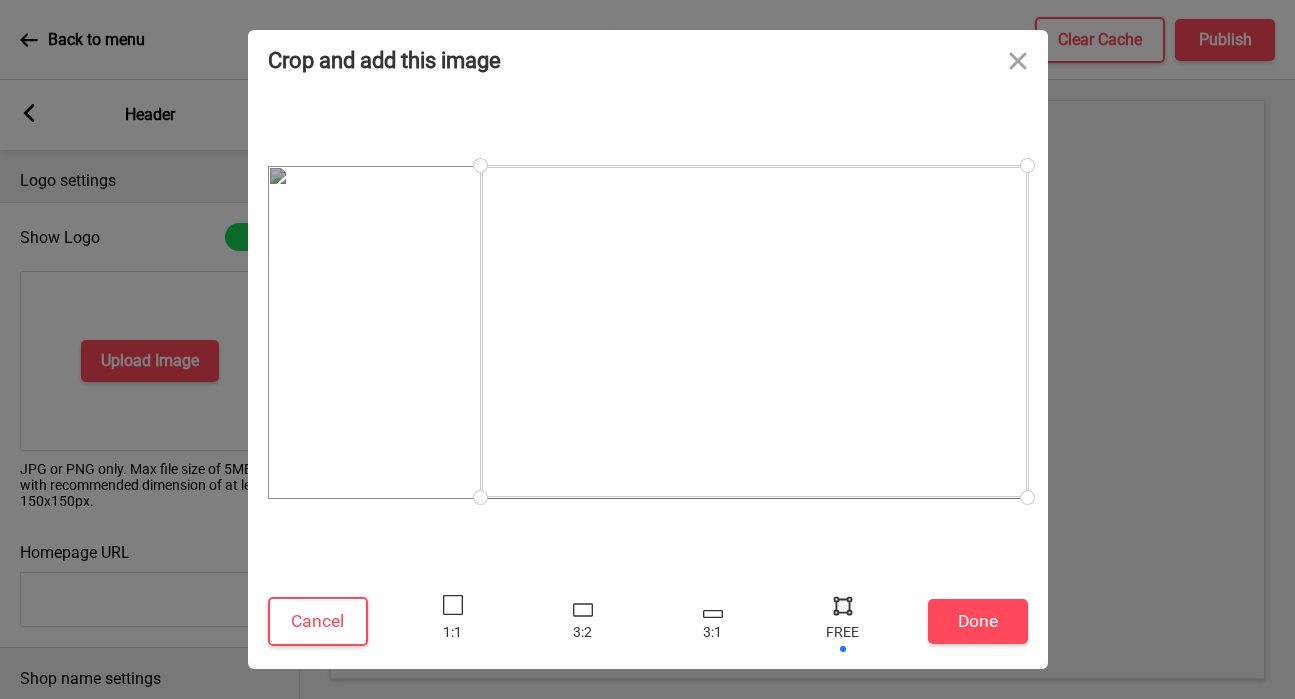 drag, startPoint x: 819, startPoint y: 498, endPoint x: 1161, endPoint y: 497, distance: 342.00146 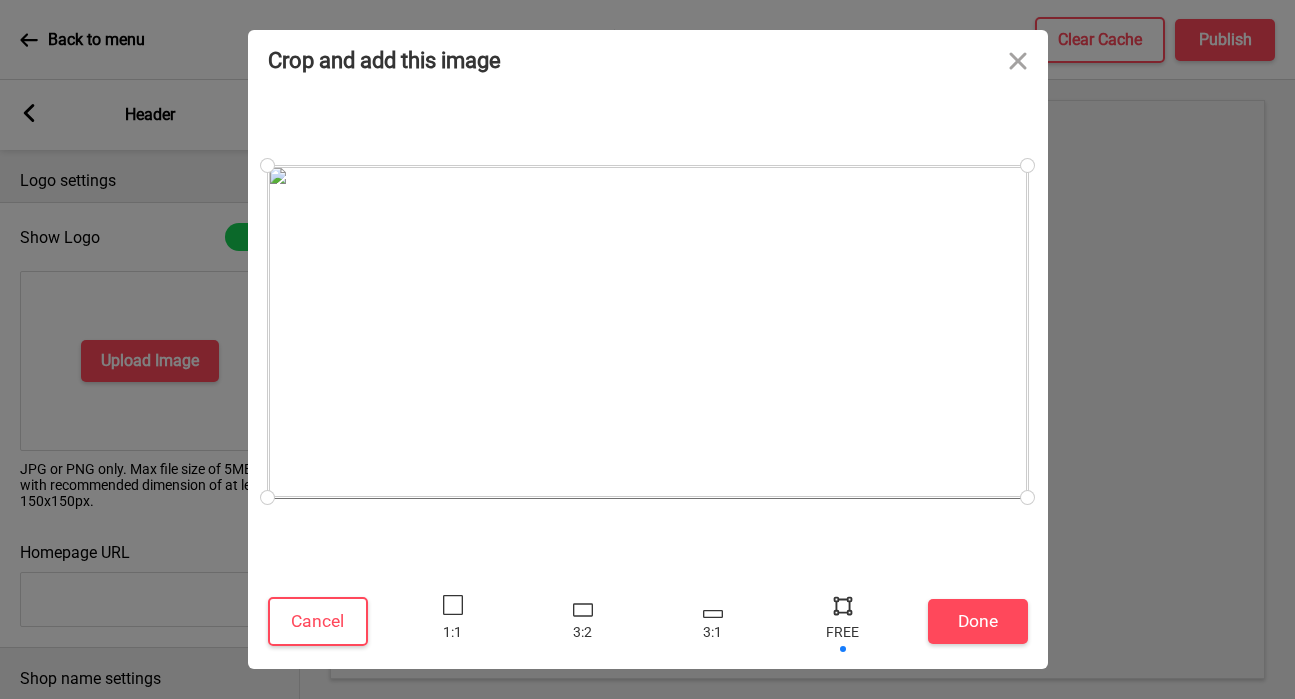 drag, startPoint x: 484, startPoint y: 171, endPoint x: 217, endPoint y: 163, distance: 267.1198 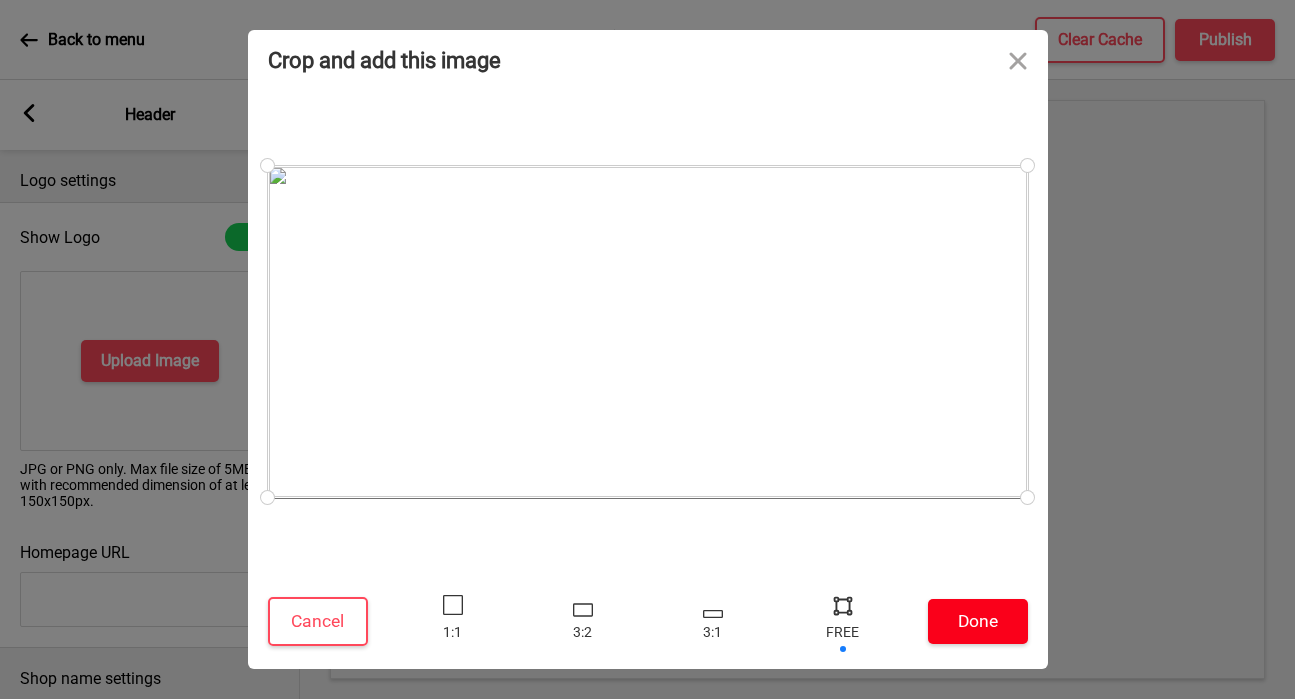 click on "Done" at bounding box center [978, 621] 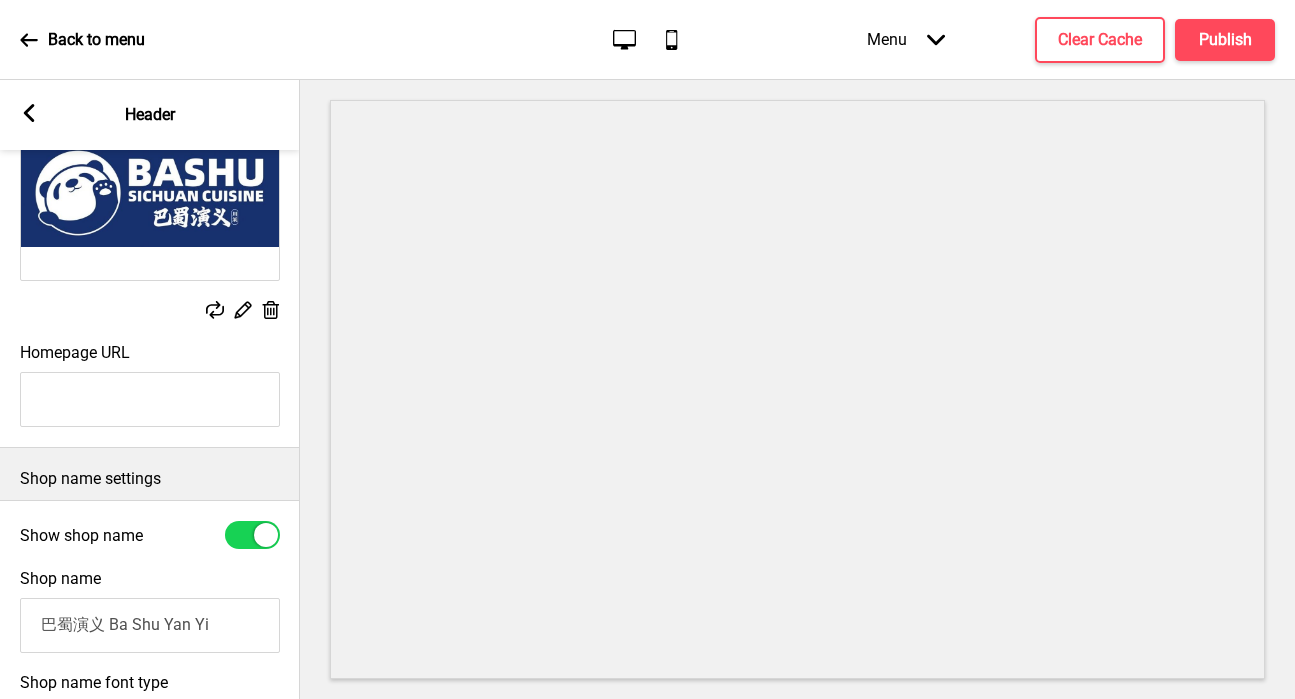 scroll, scrollTop: 0, scrollLeft: 0, axis: both 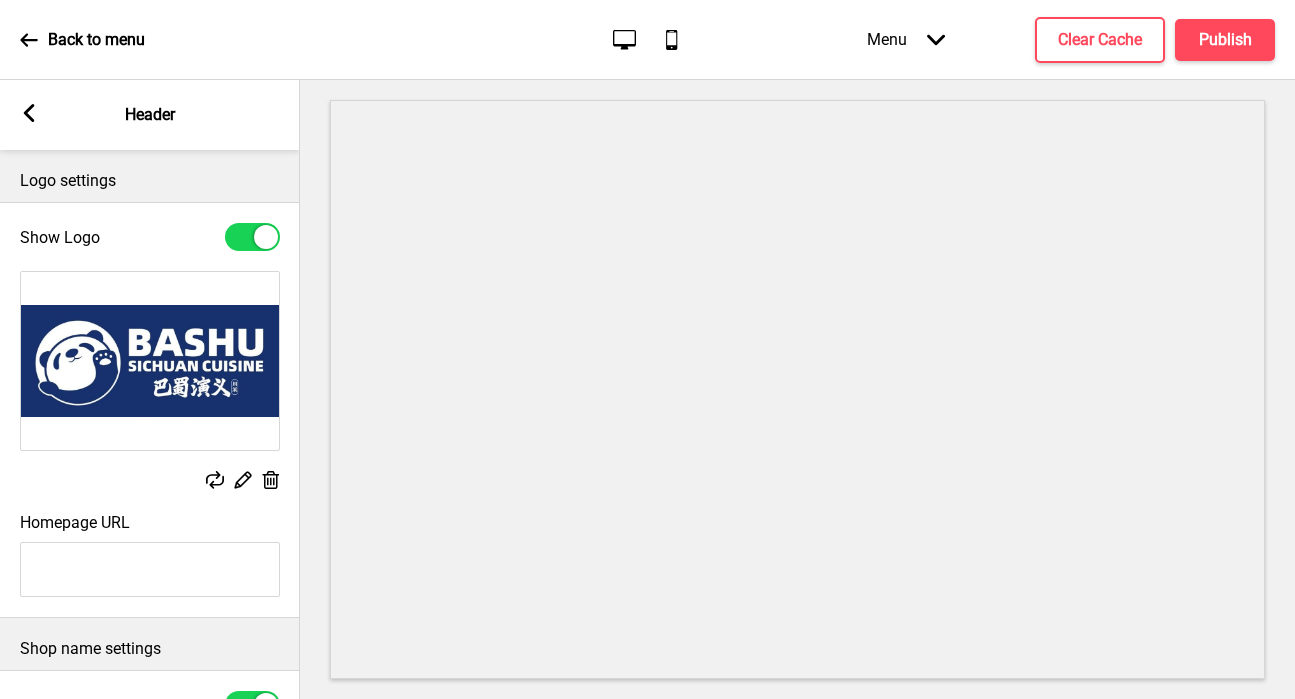 click on "X" at bounding box center [647, 1556] 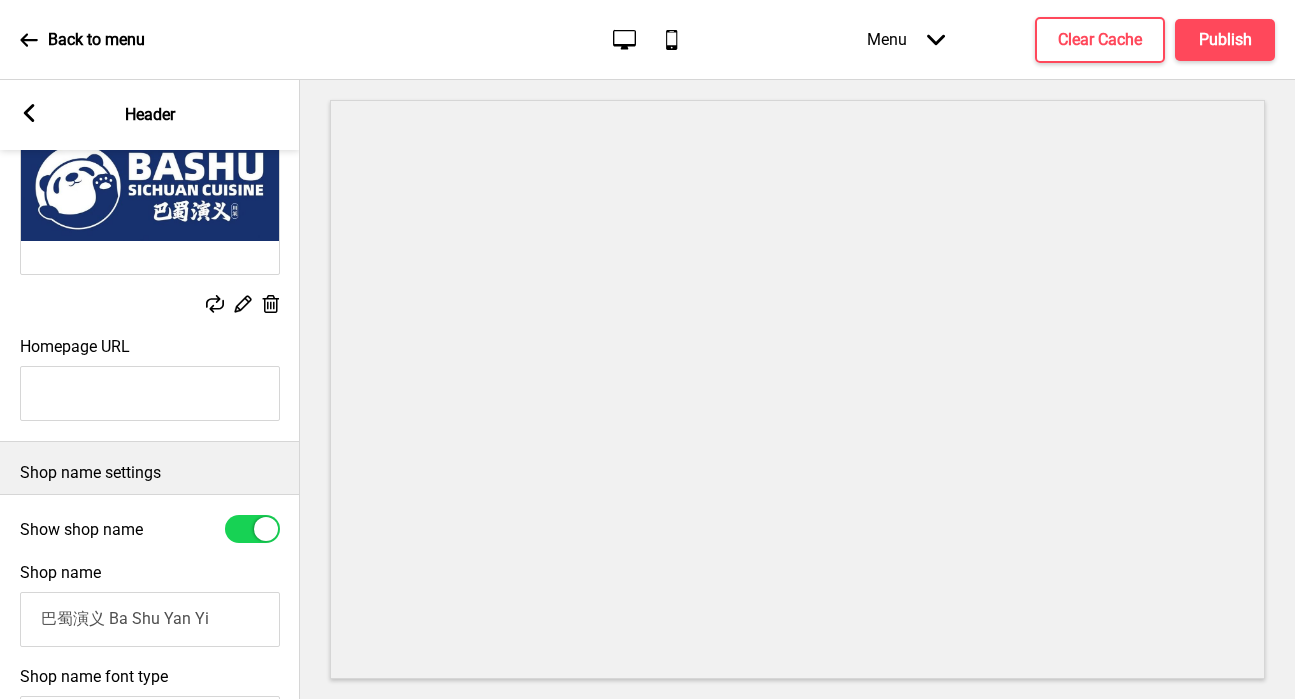 scroll, scrollTop: 332, scrollLeft: 0, axis: vertical 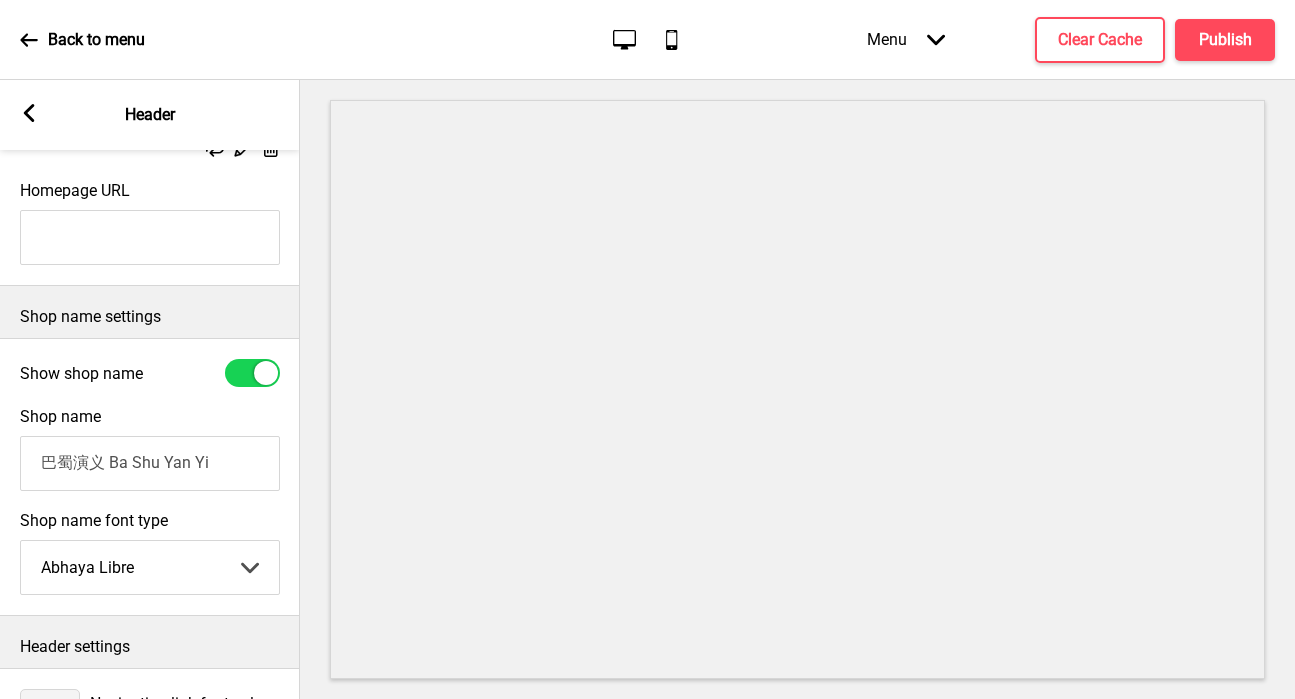 click on "巴蜀演义 Ba Shu Yan Yi" at bounding box center [150, 463] 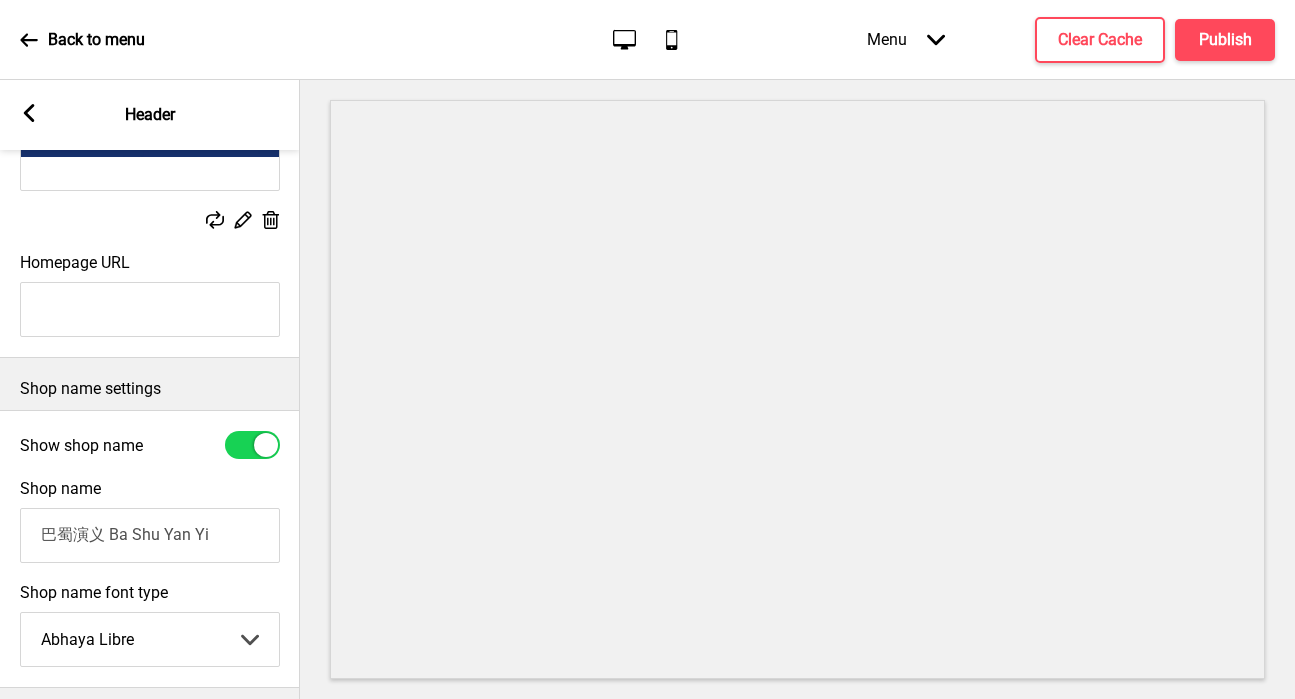 scroll, scrollTop: 235, scrollLeft: 0, axis: vertical 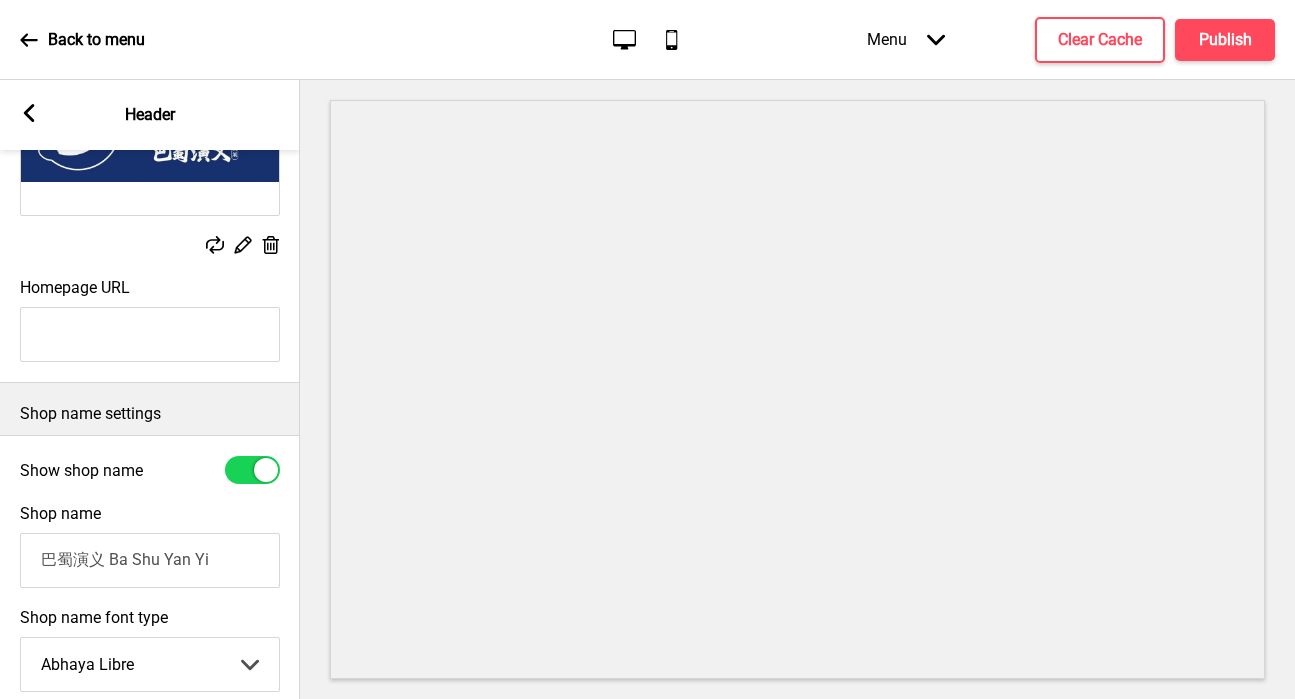 click at bounding box center [266, 470] 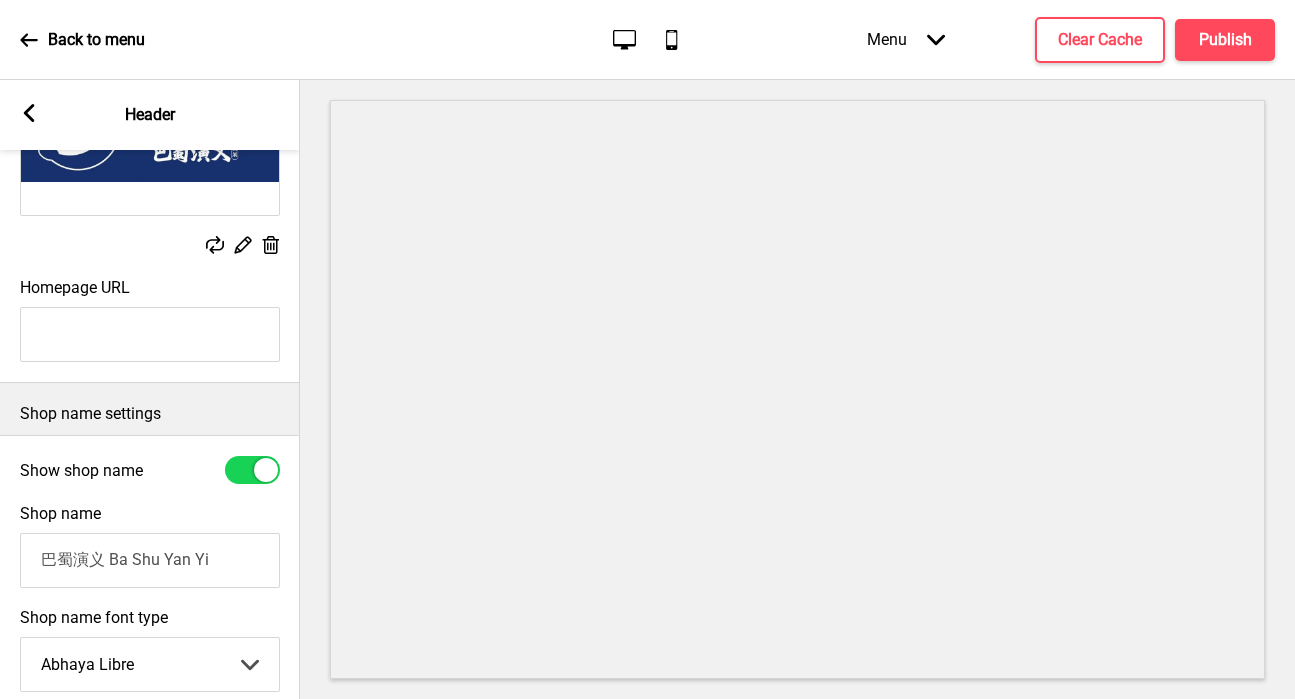 checkbox on "false" 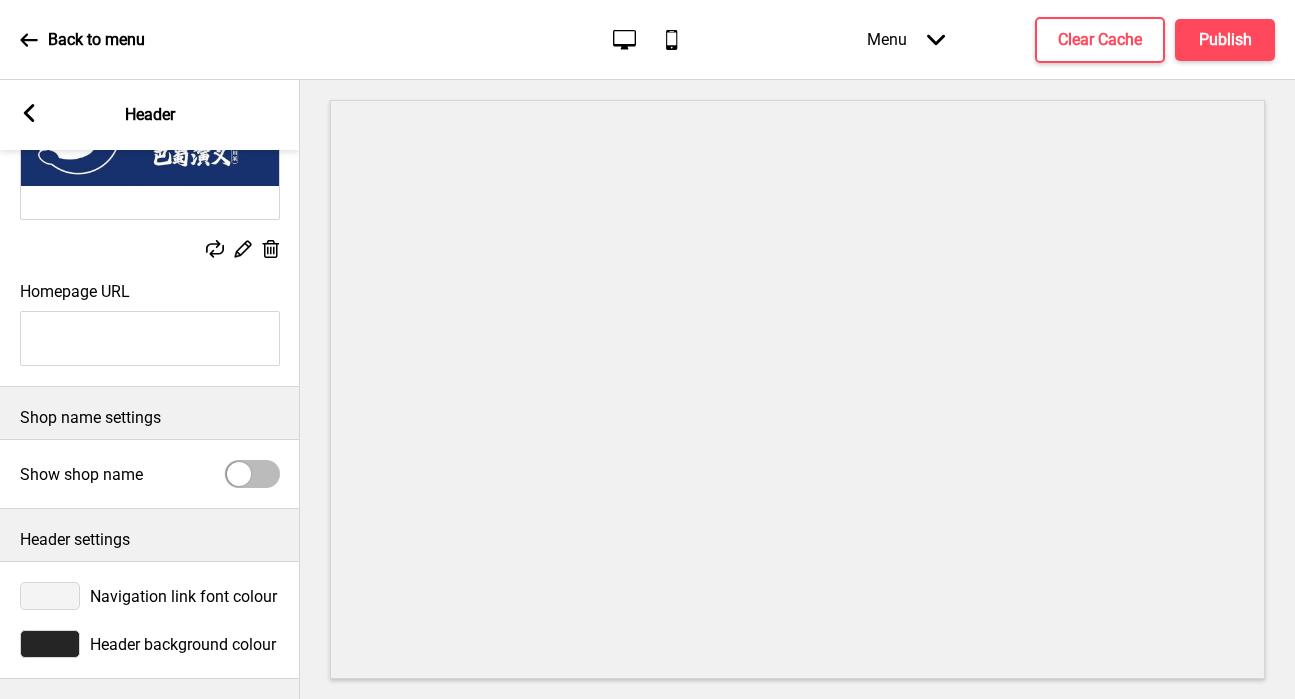 scroll, scrollTop: 231, scrollLeft: 0, axis: vertical 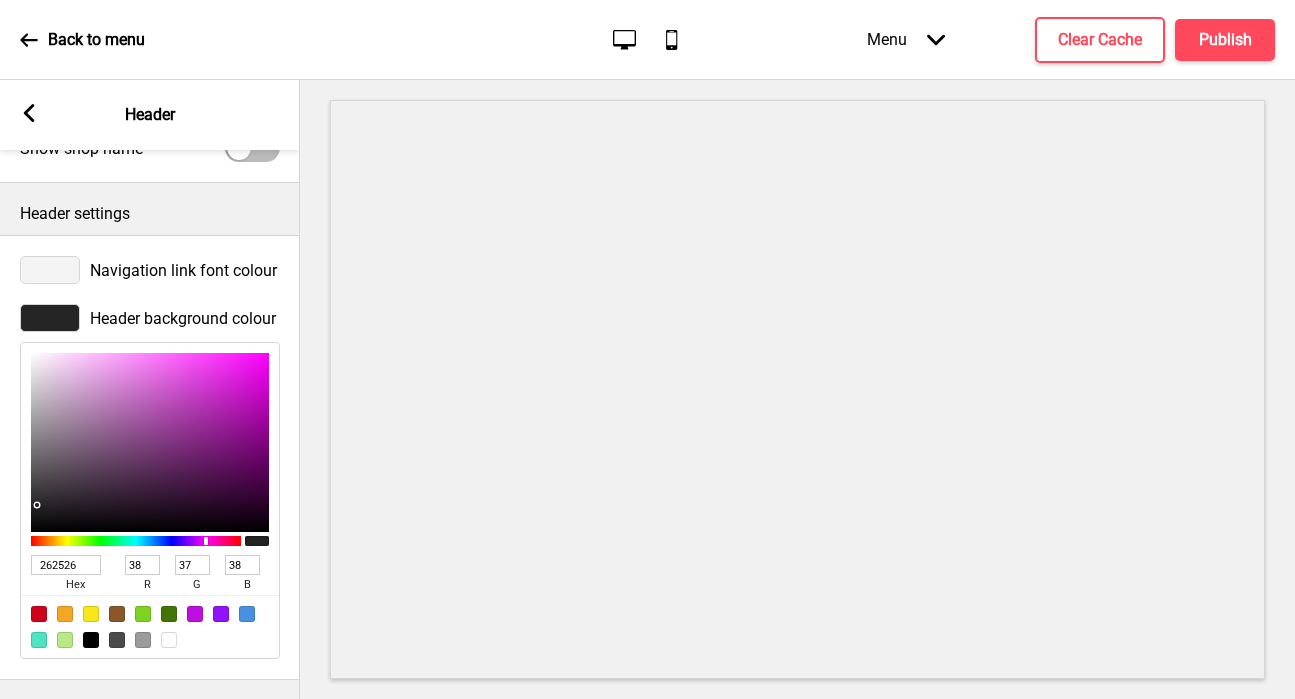 click on "262526" at bounding box center [66, 565] 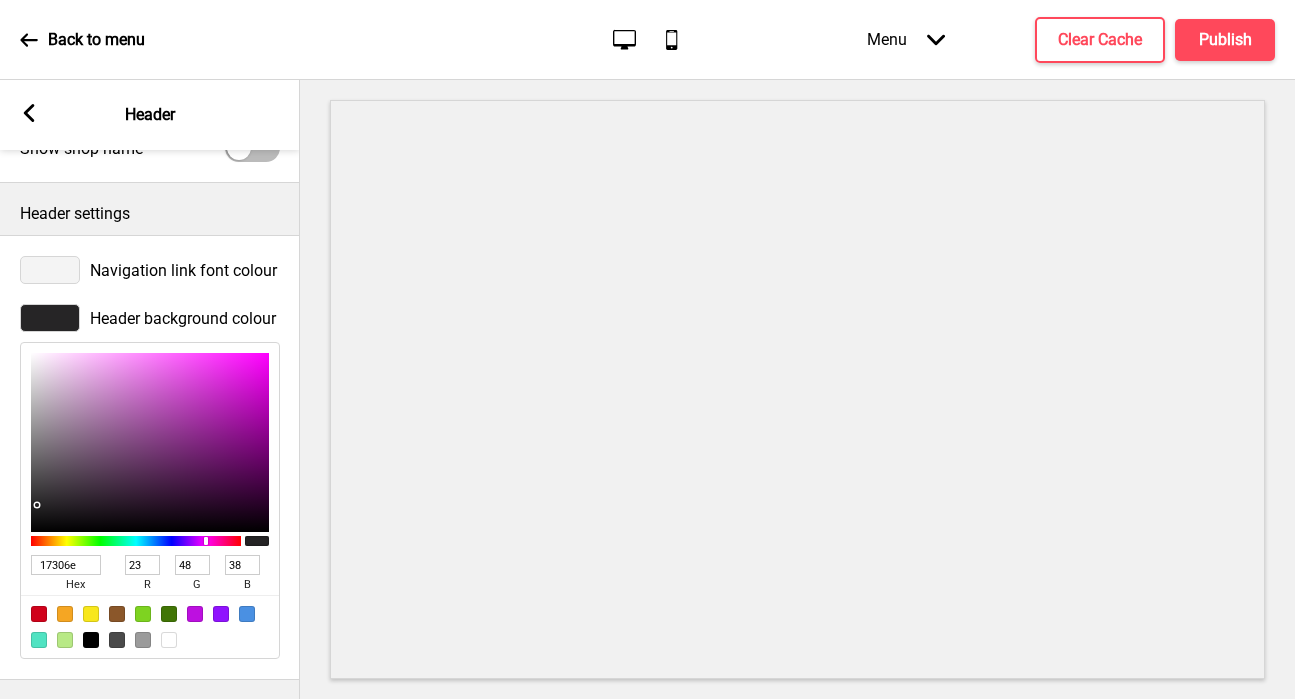type on "110" 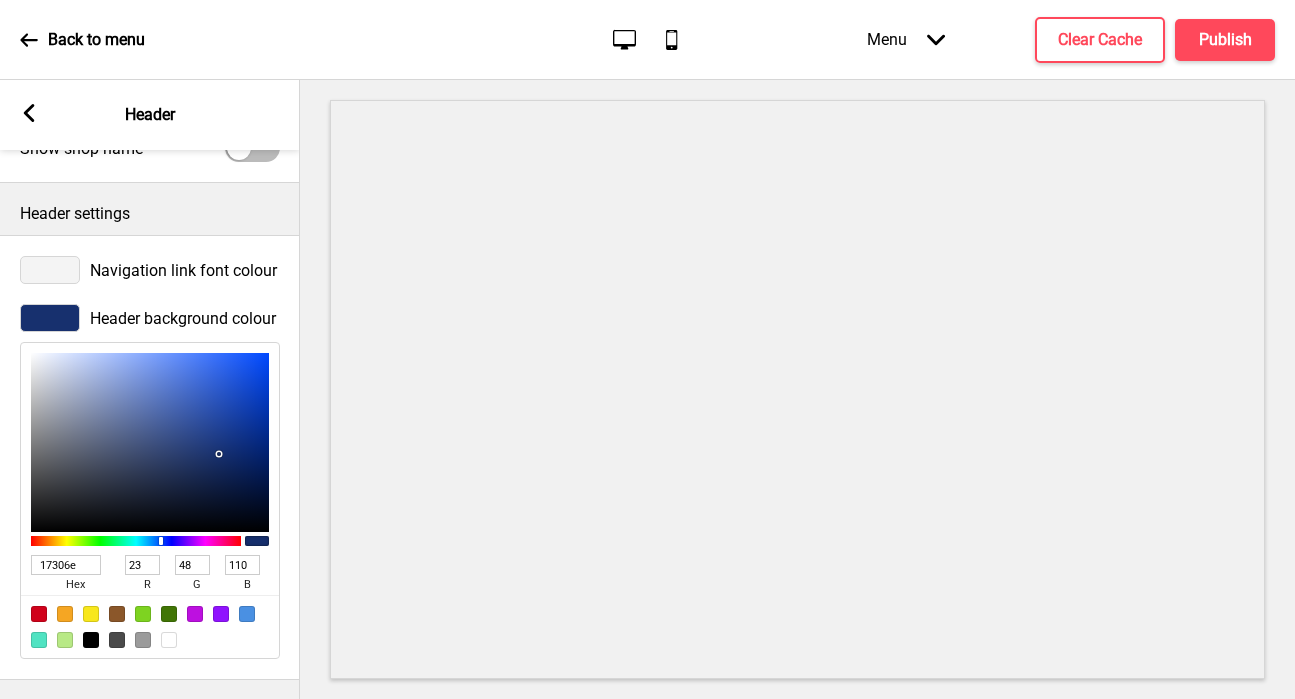 type on "17306E" 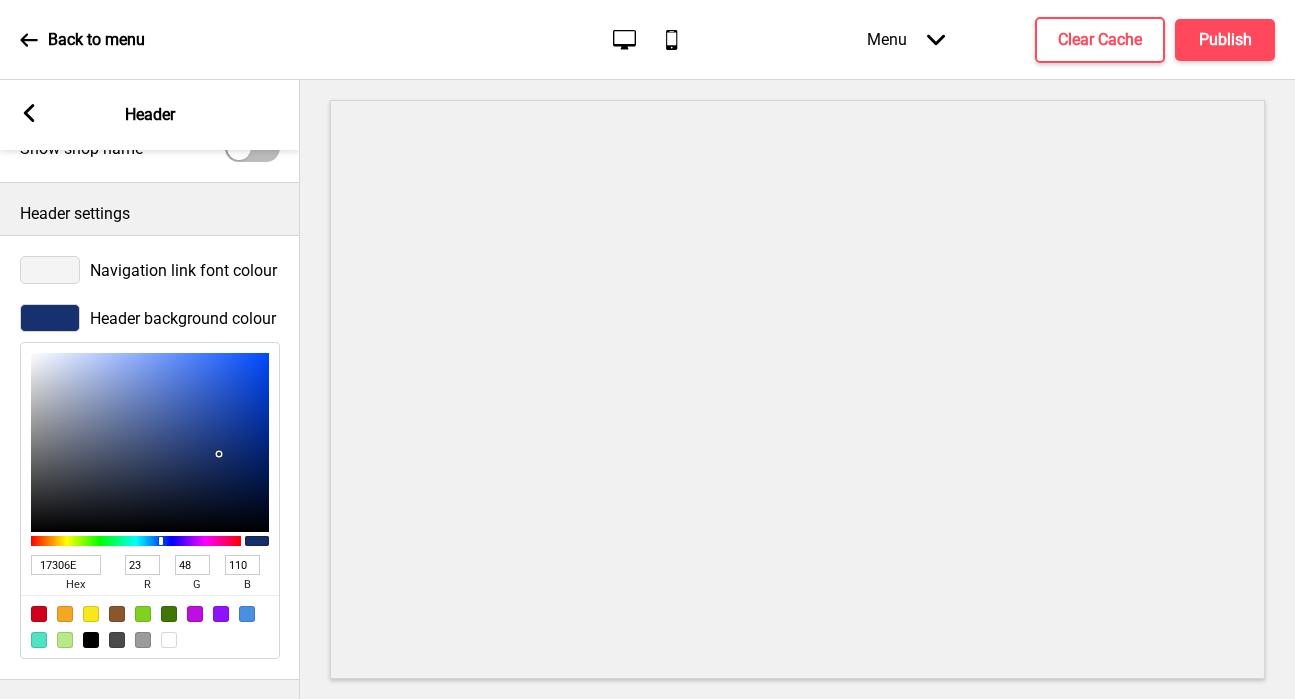 click at bounding box center (50, 270) 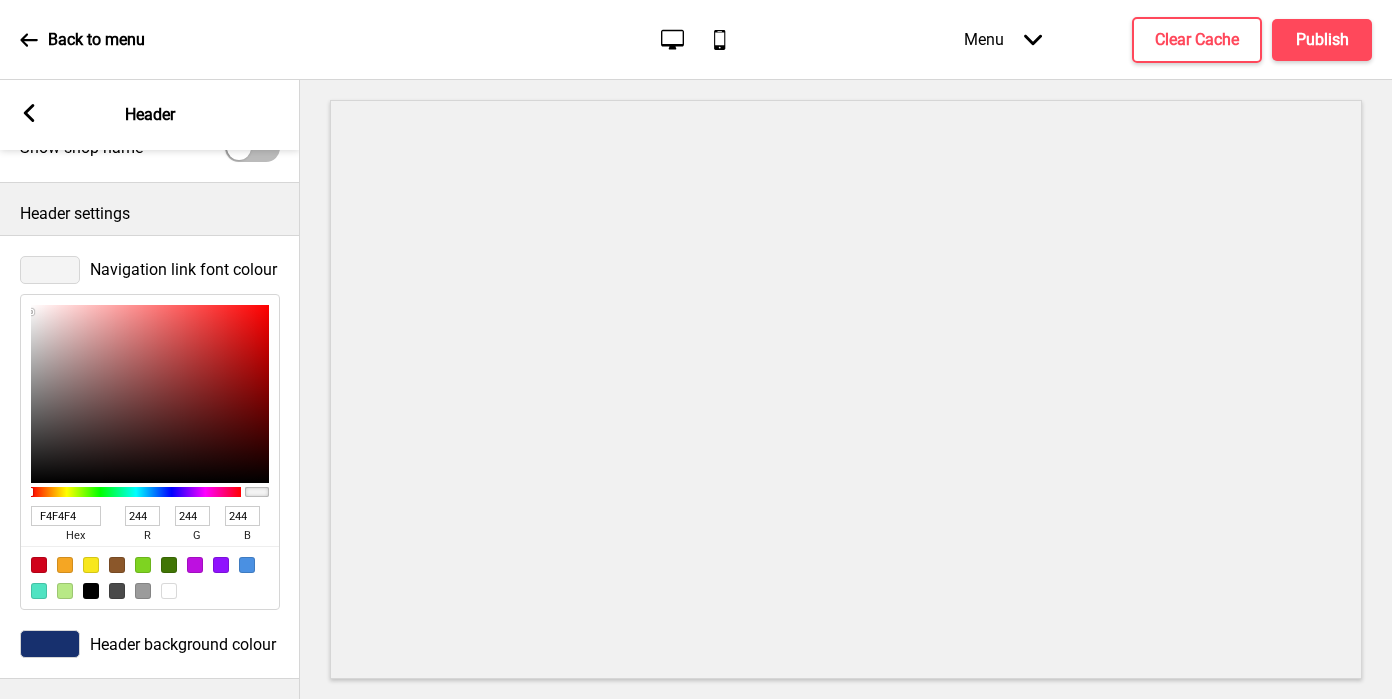 click at bounding box center (169, 591) 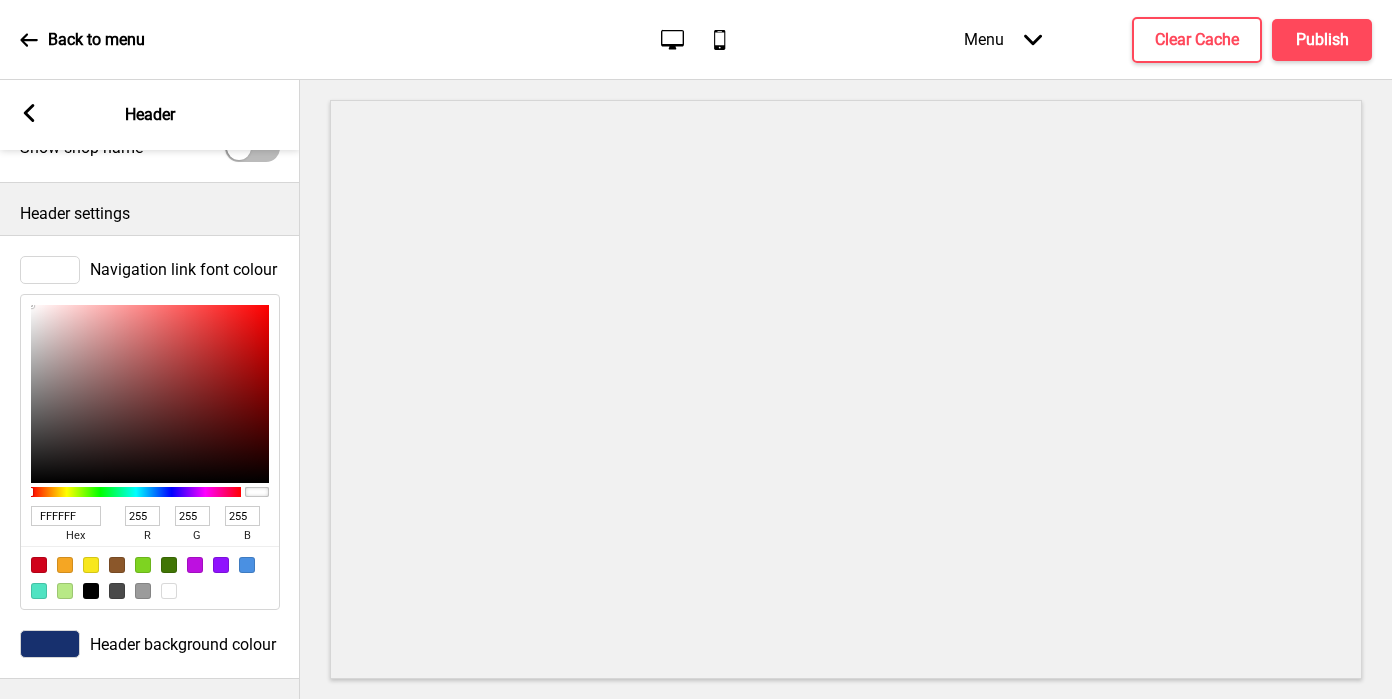 click at bounding box center [150, 577] 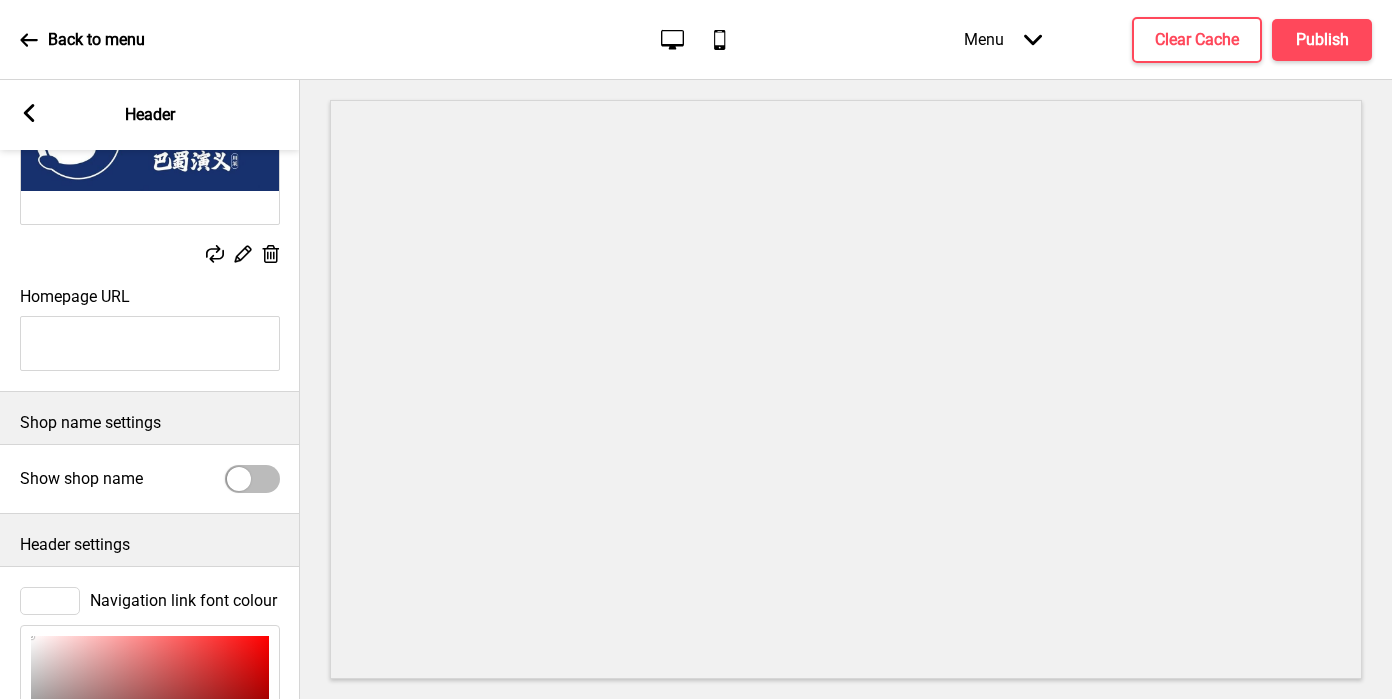 scroll, scrollTop: 0, scrollLeft: 0, axis: both 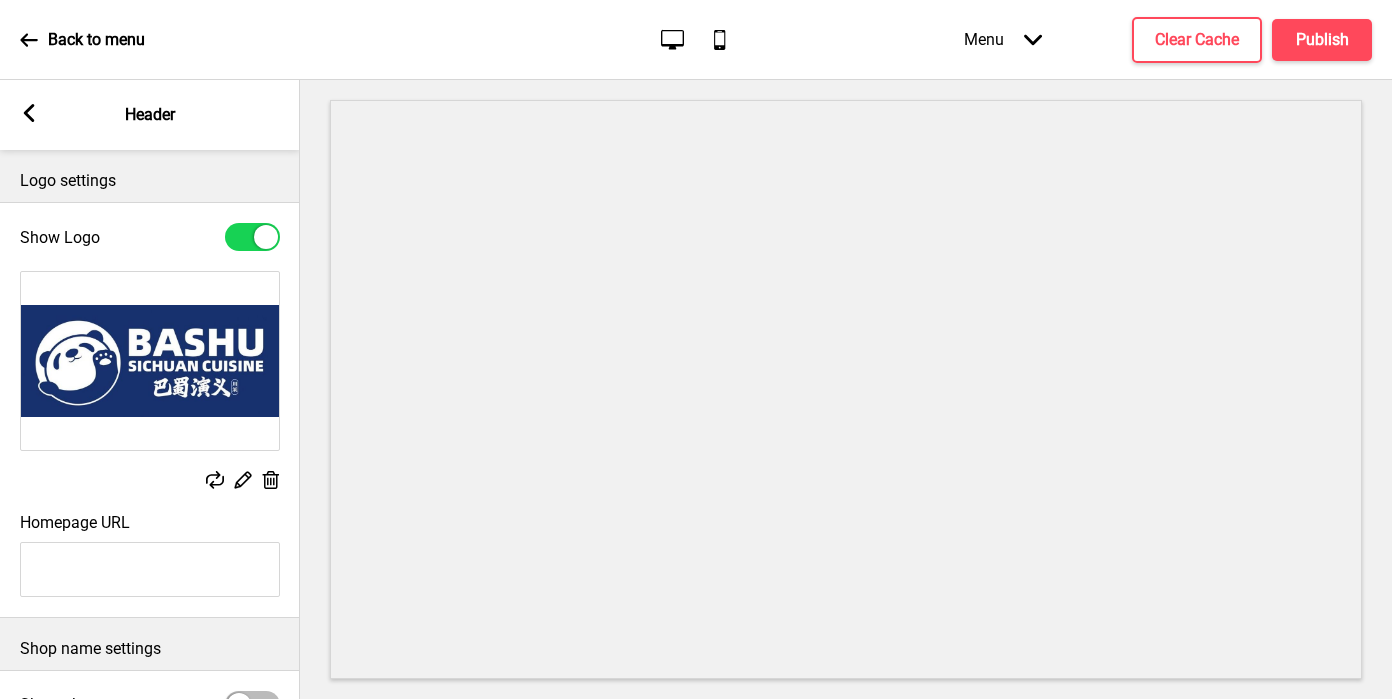 click 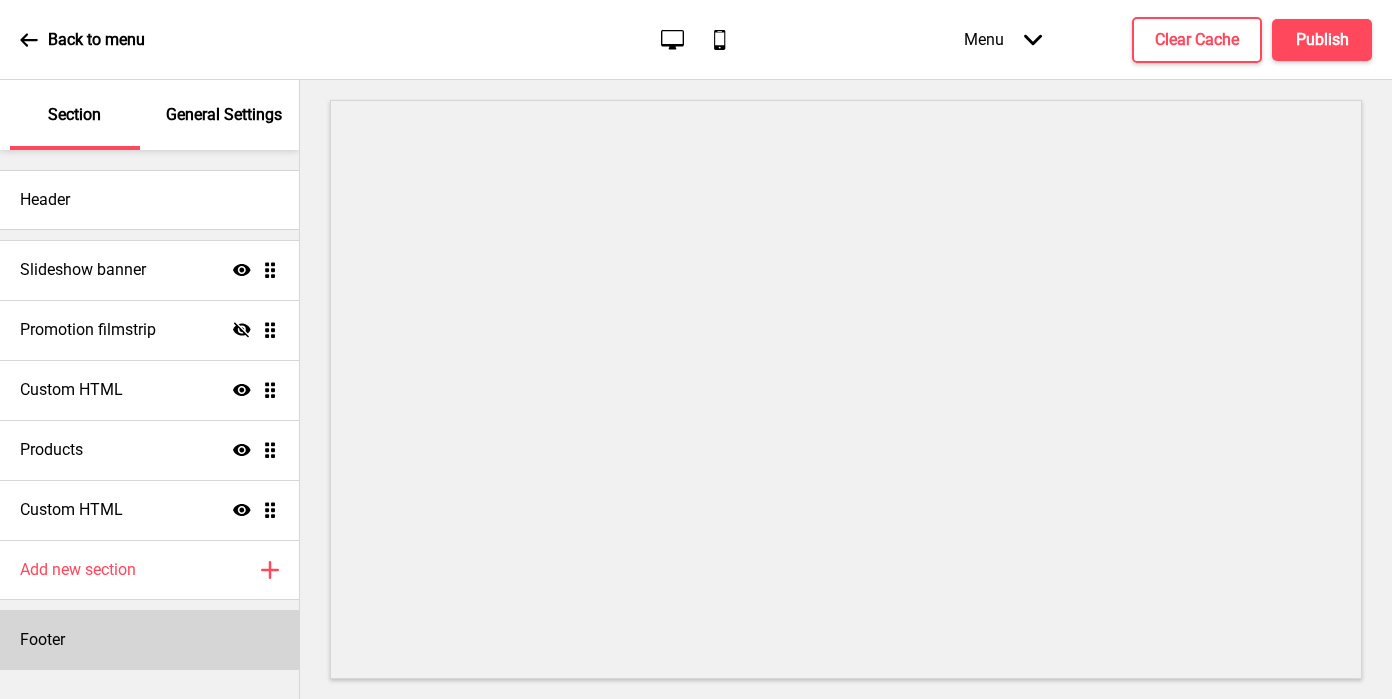 click on "Footer" at bounding box center (149, 640) 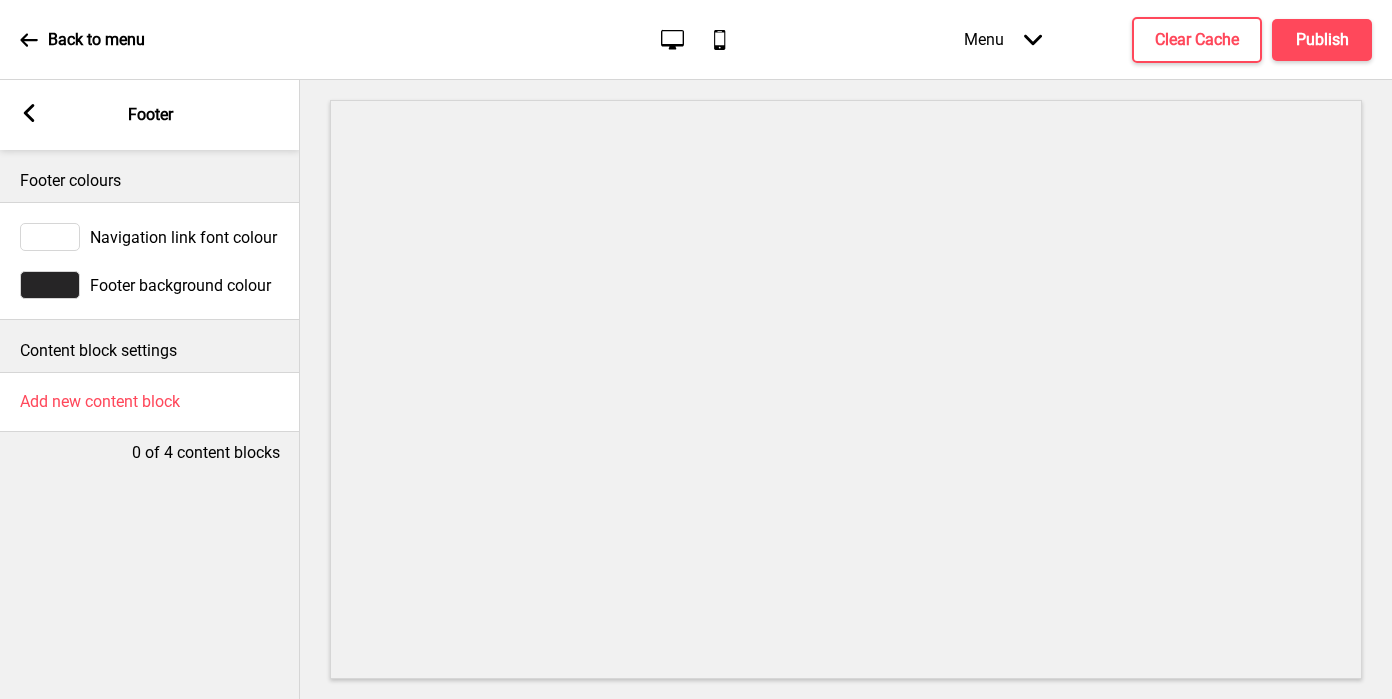 click at bounding box center [50, 285] 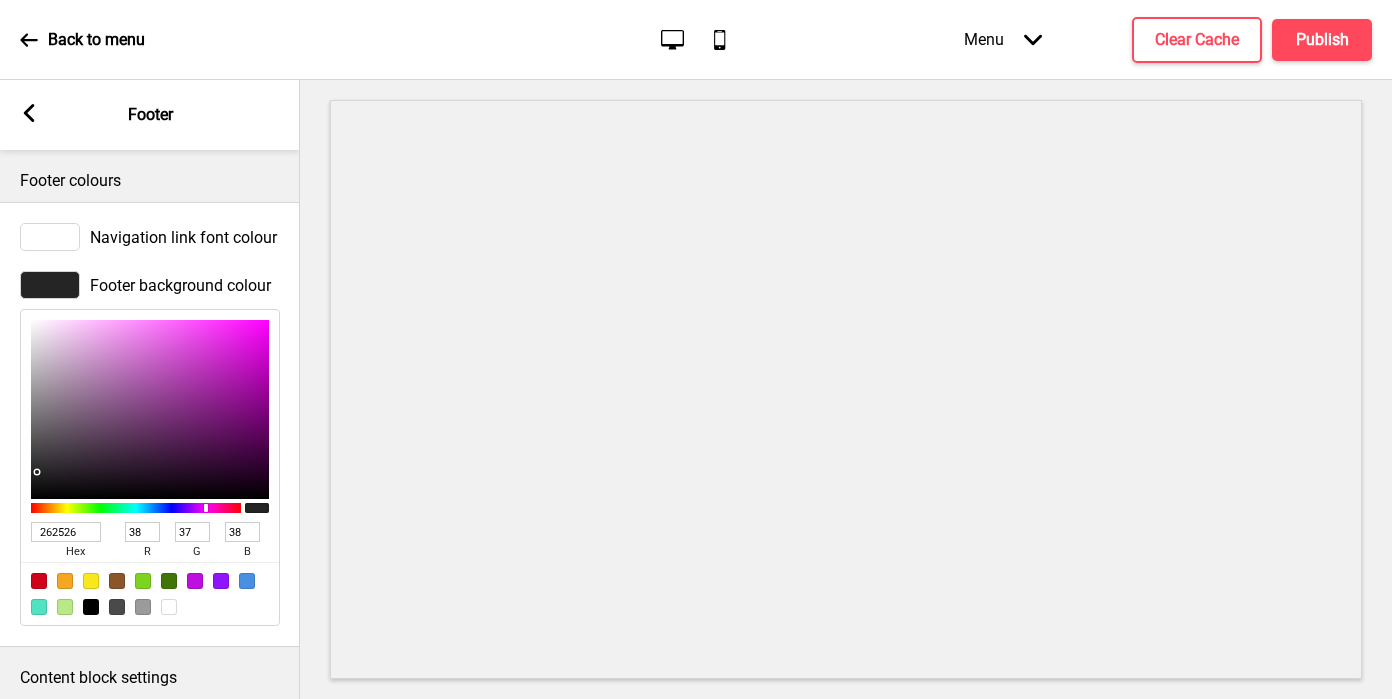 click on "262526" at bounding box center (66, 532) 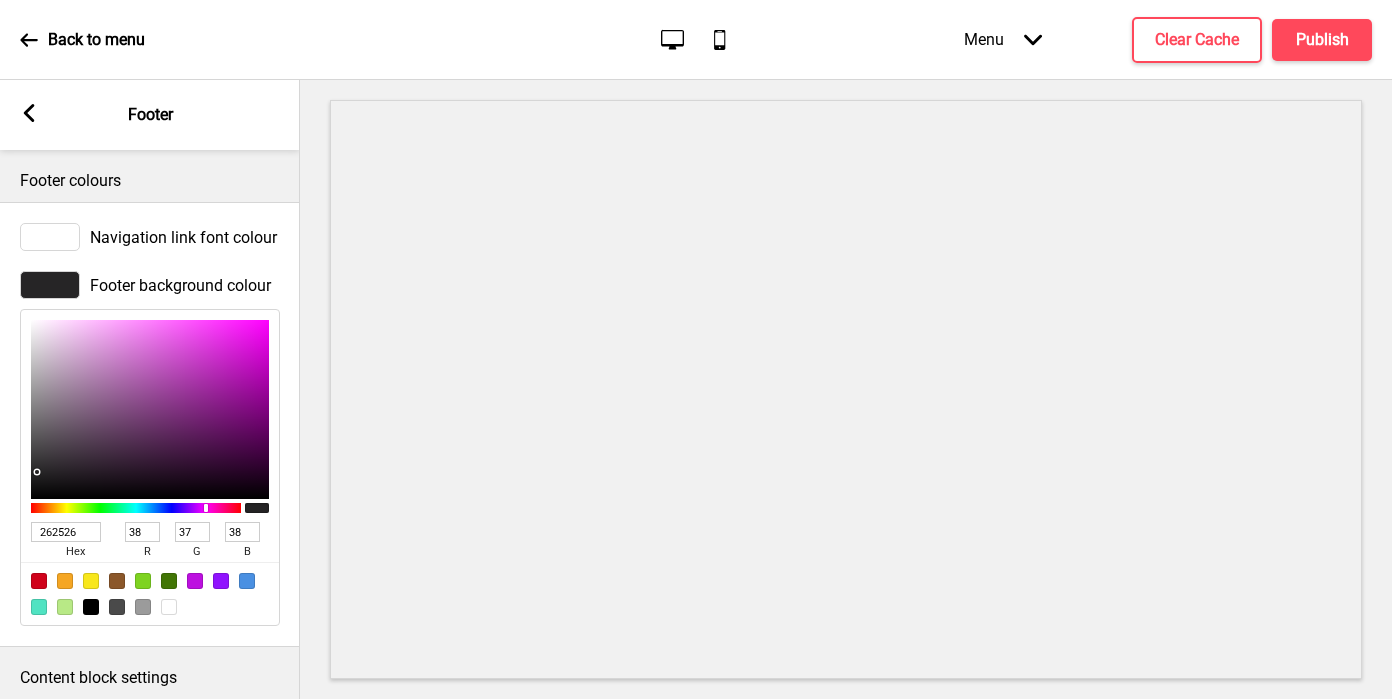 type on "17306e" 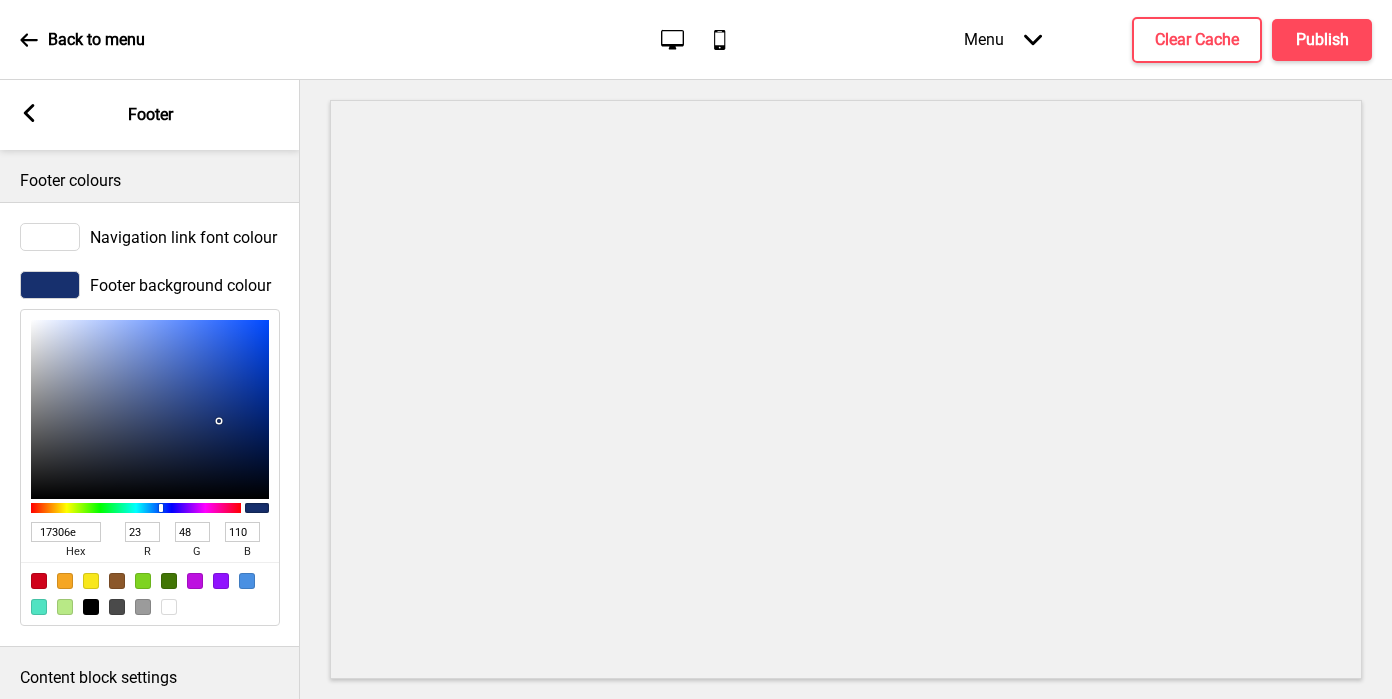 type on "17306E" 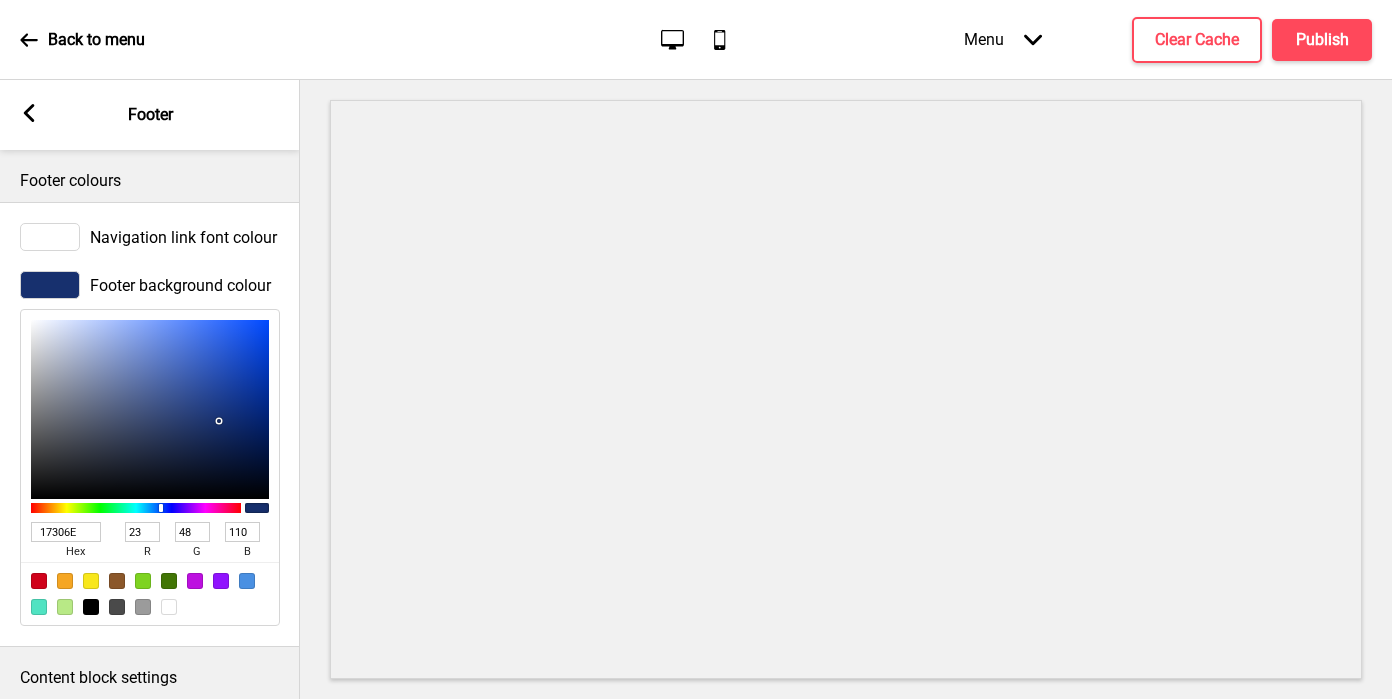 click at bounding box center (50, 237) 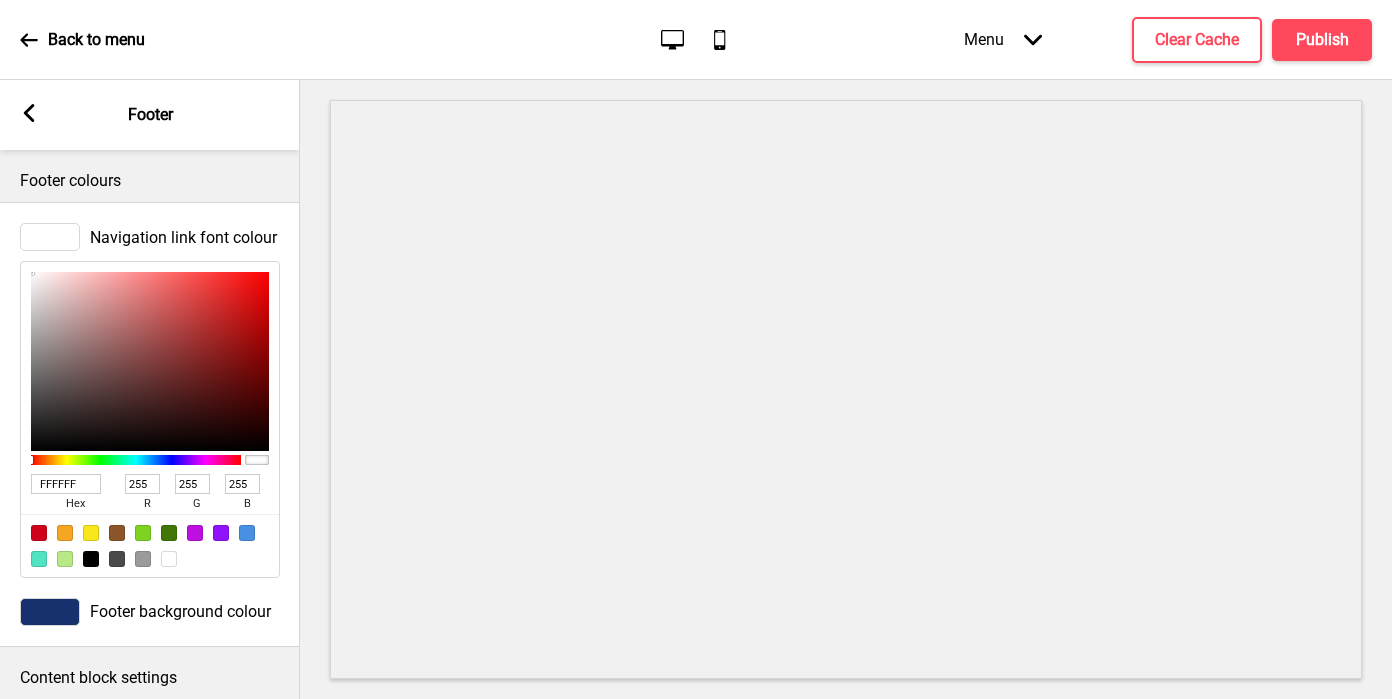 click at bounding box center [169, 559] 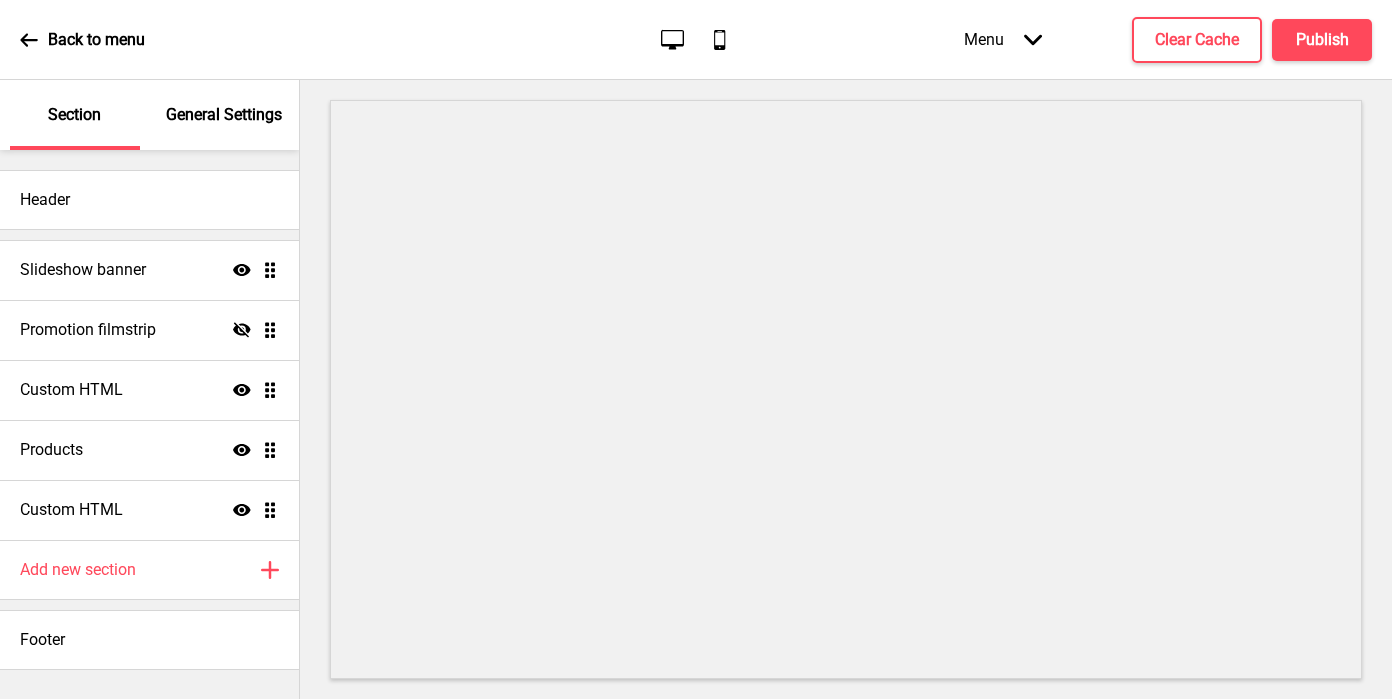 click on "X" at bounding box center [12, 709] 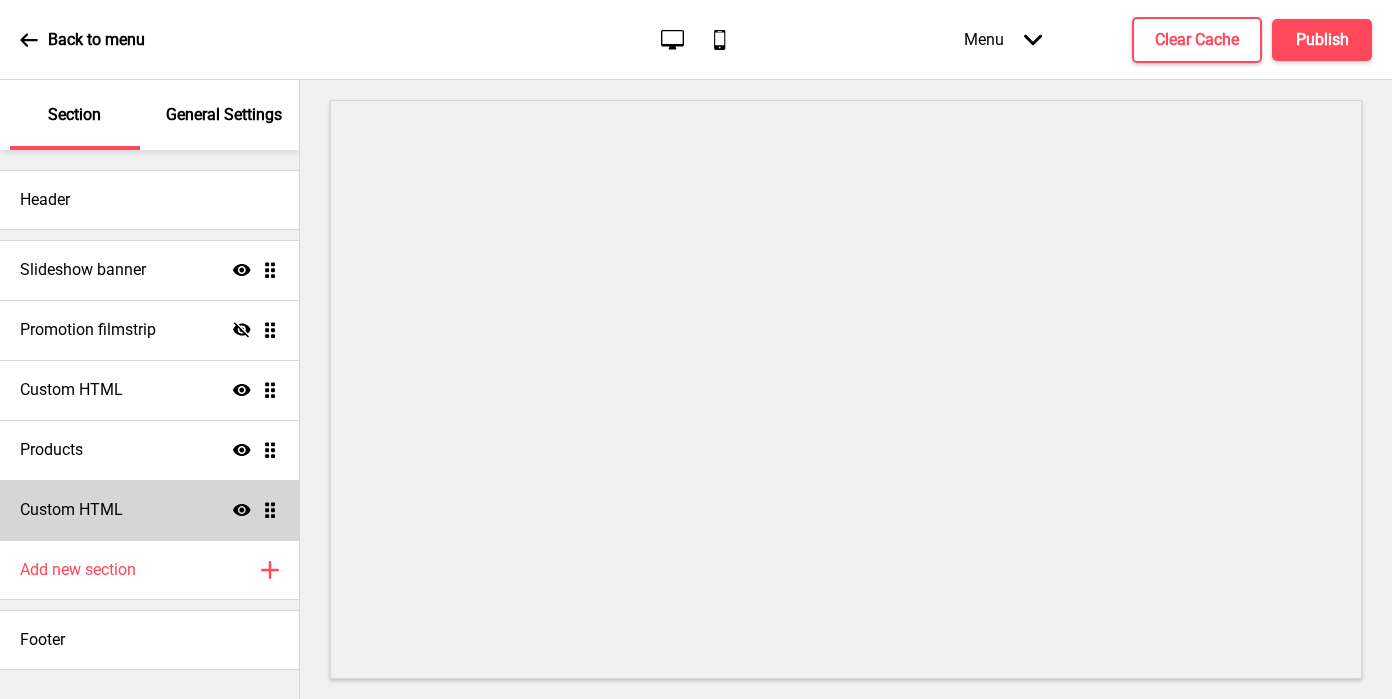 click on "Custom HTML Show Drag" at bounding box center [149, 510] 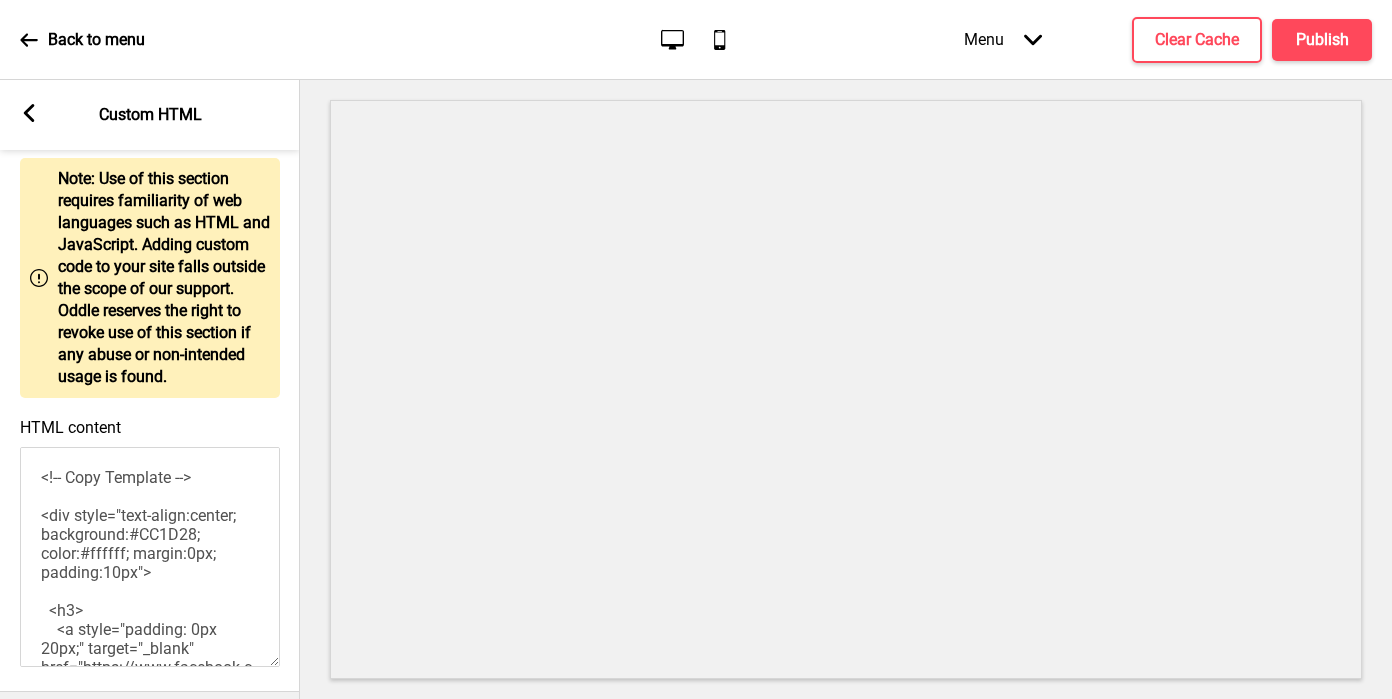 scroll, scrollTop: 164, scrollLeft: 0, axis: vertical 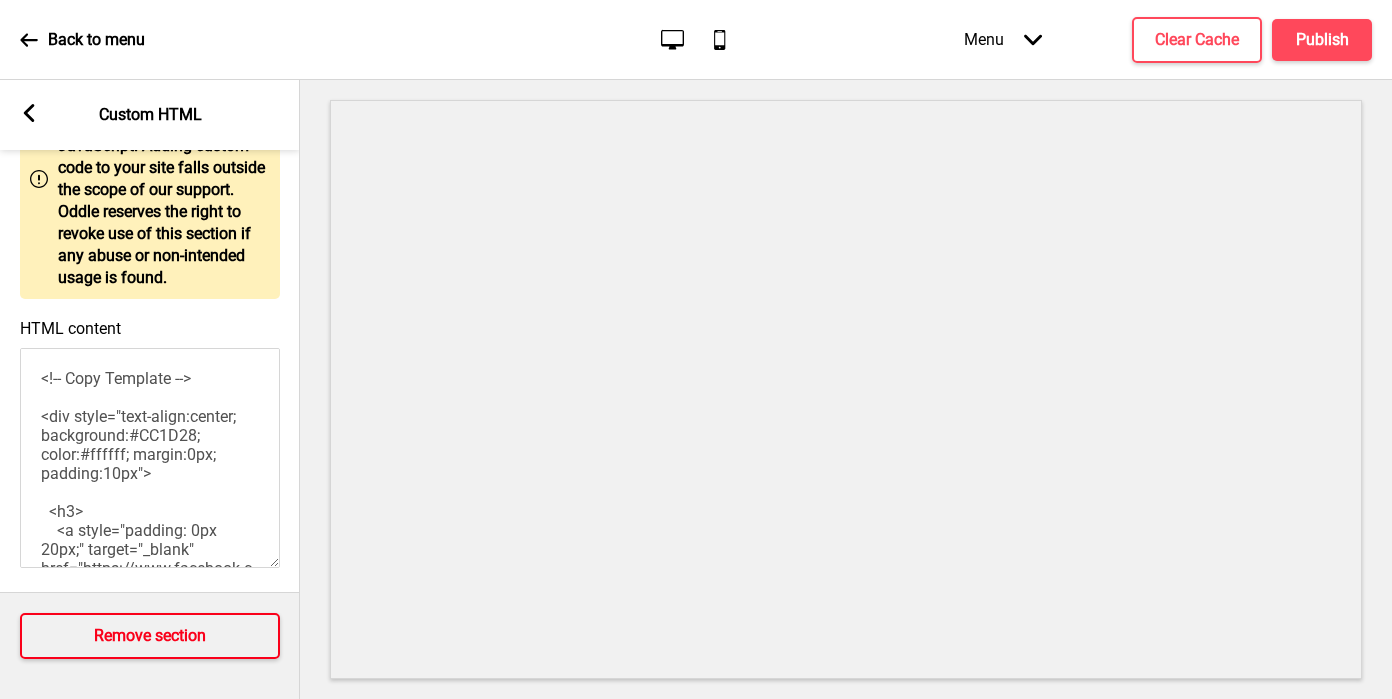 click on "Remove section" at bounding box center (150, 636) 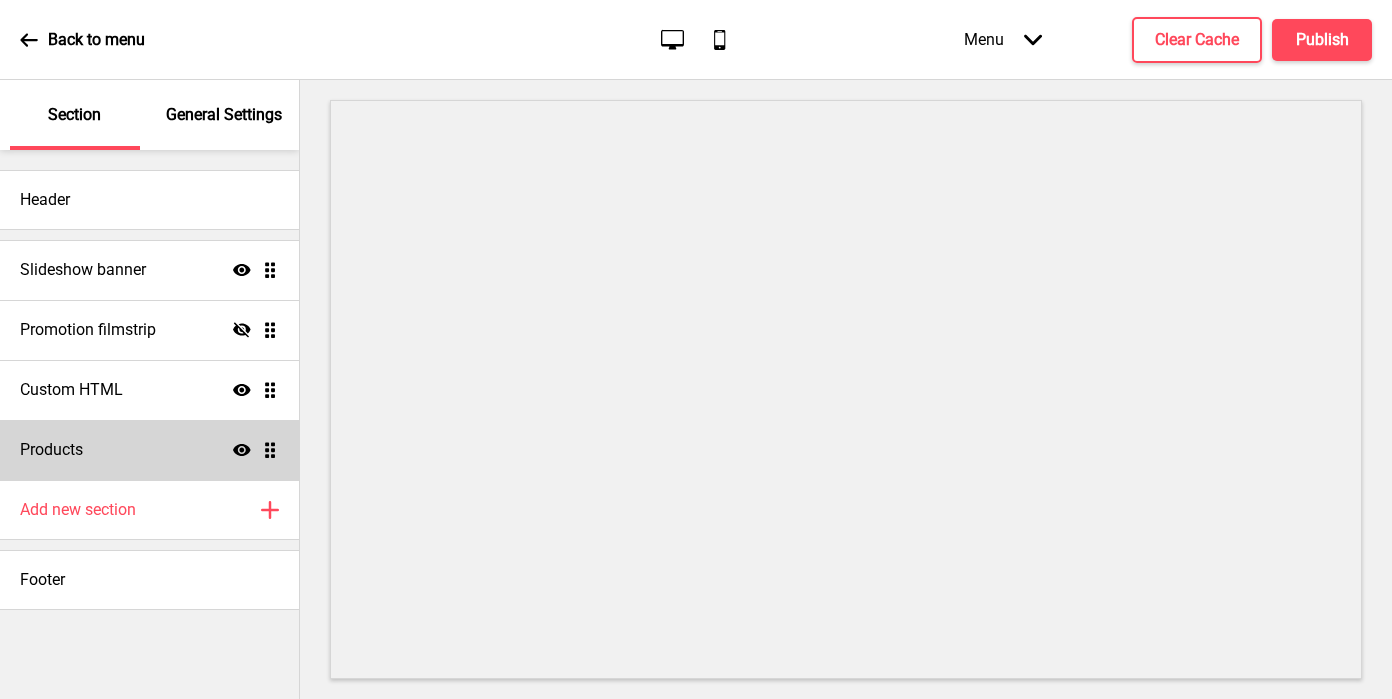 click on "Products Show Drag" at bounding box center (149, 450) 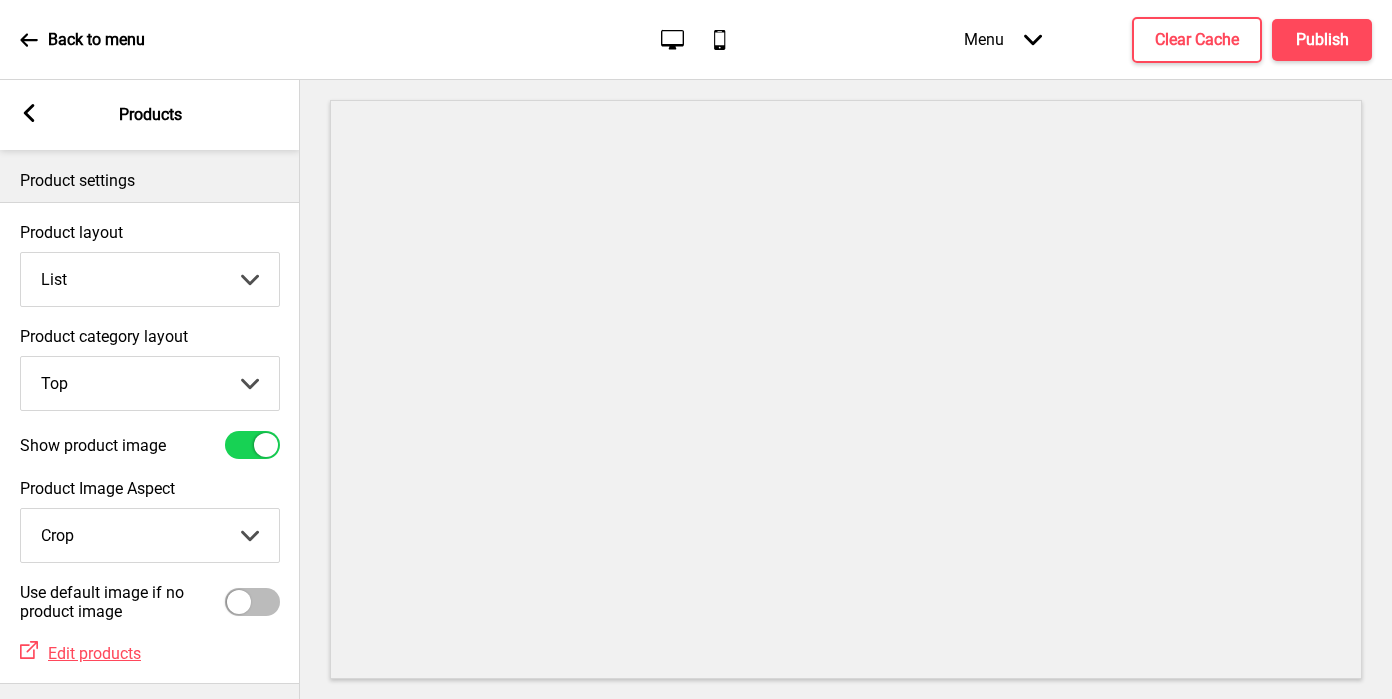 scroll, scrollTop: 91, scrollLeft: 0, axis: vertical 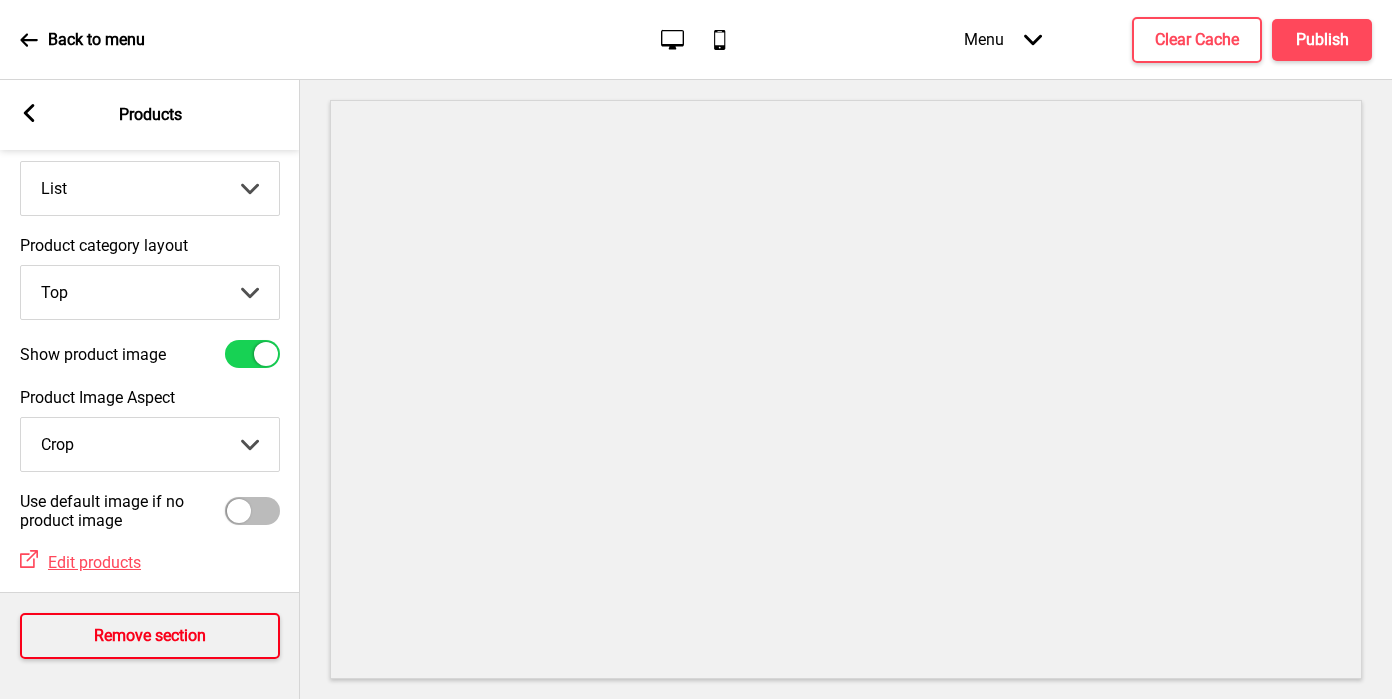 click on "Remove section" at bounding box center [150, 636] 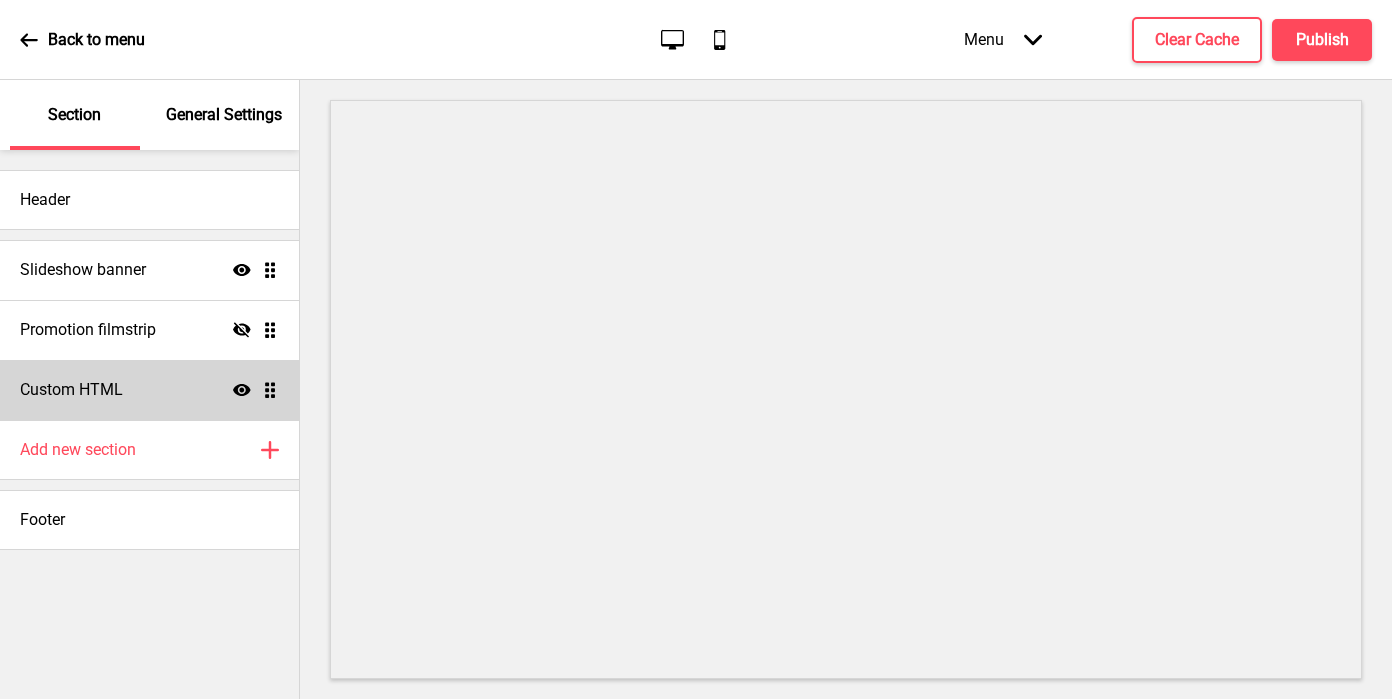 click on "Custom HTML Show Drag" at bounding box center (149, 390) 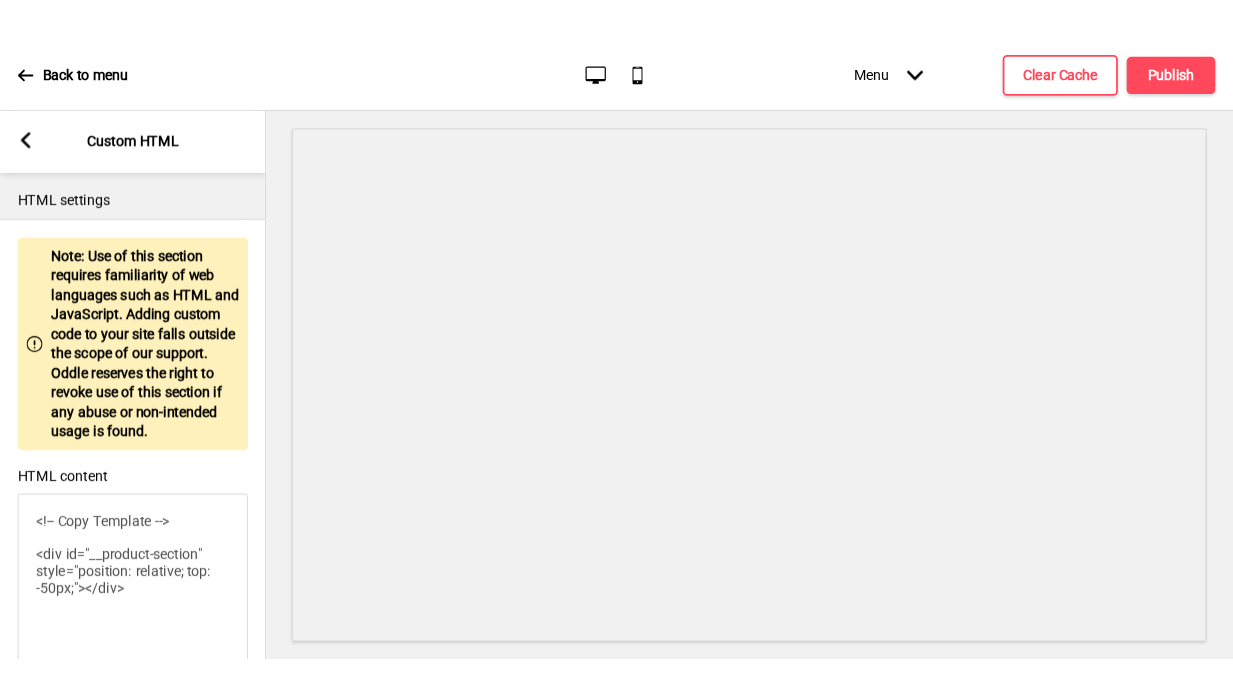 scroll, scrollTop: 164, scrollLeft: 0, axis: vertical 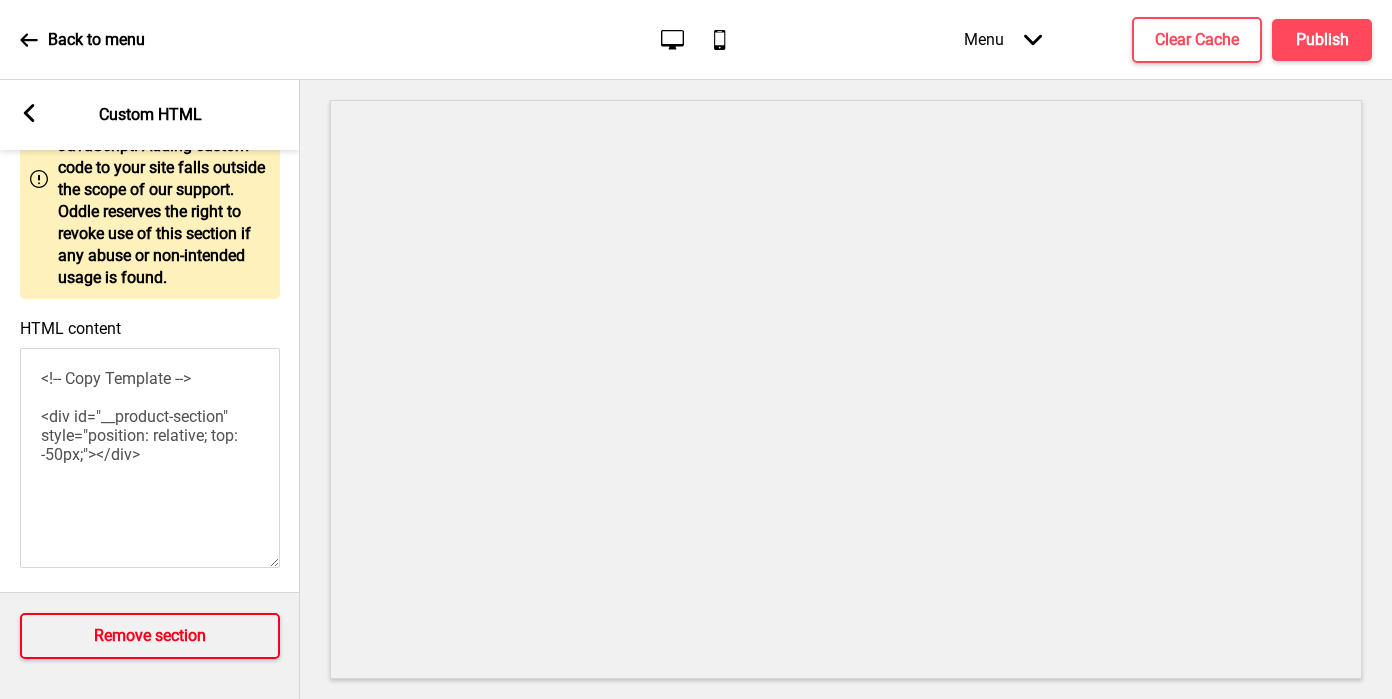 click on "Remove section" at bounding box center [150, 636] 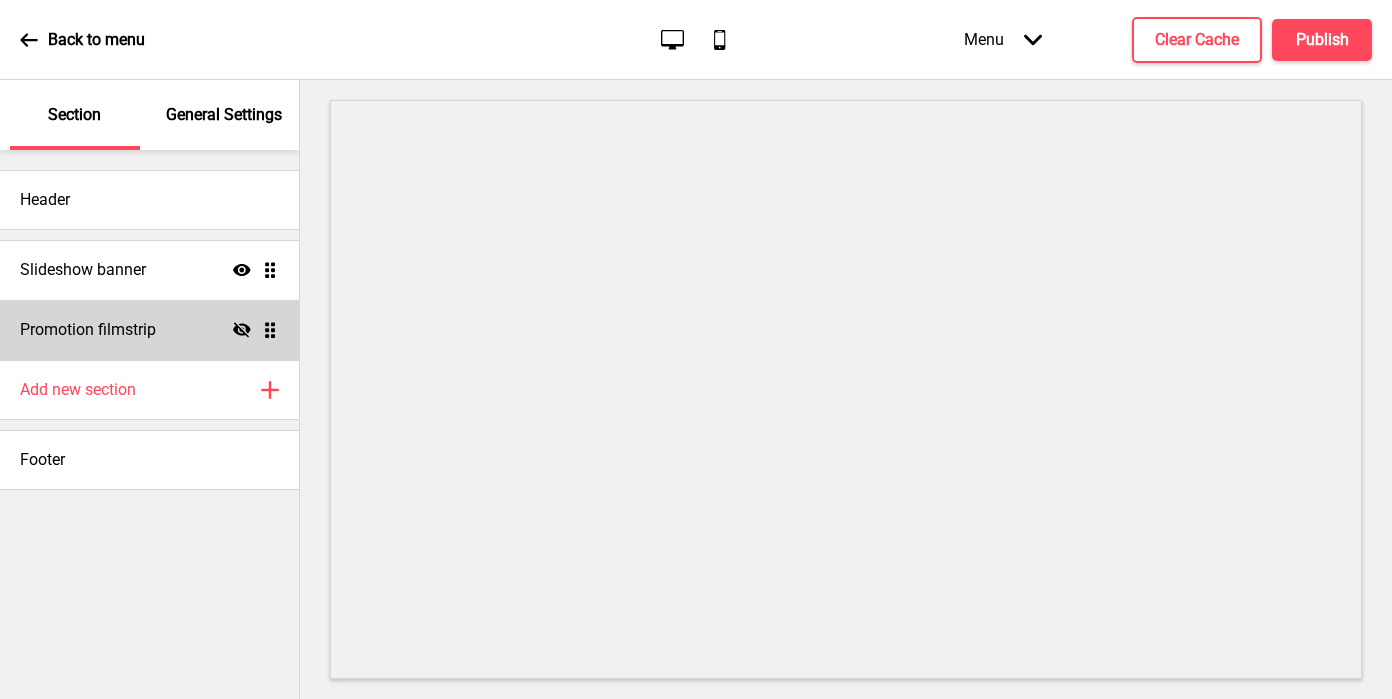 click on "Promotion filmstrip" at bounding box center [88, 330] 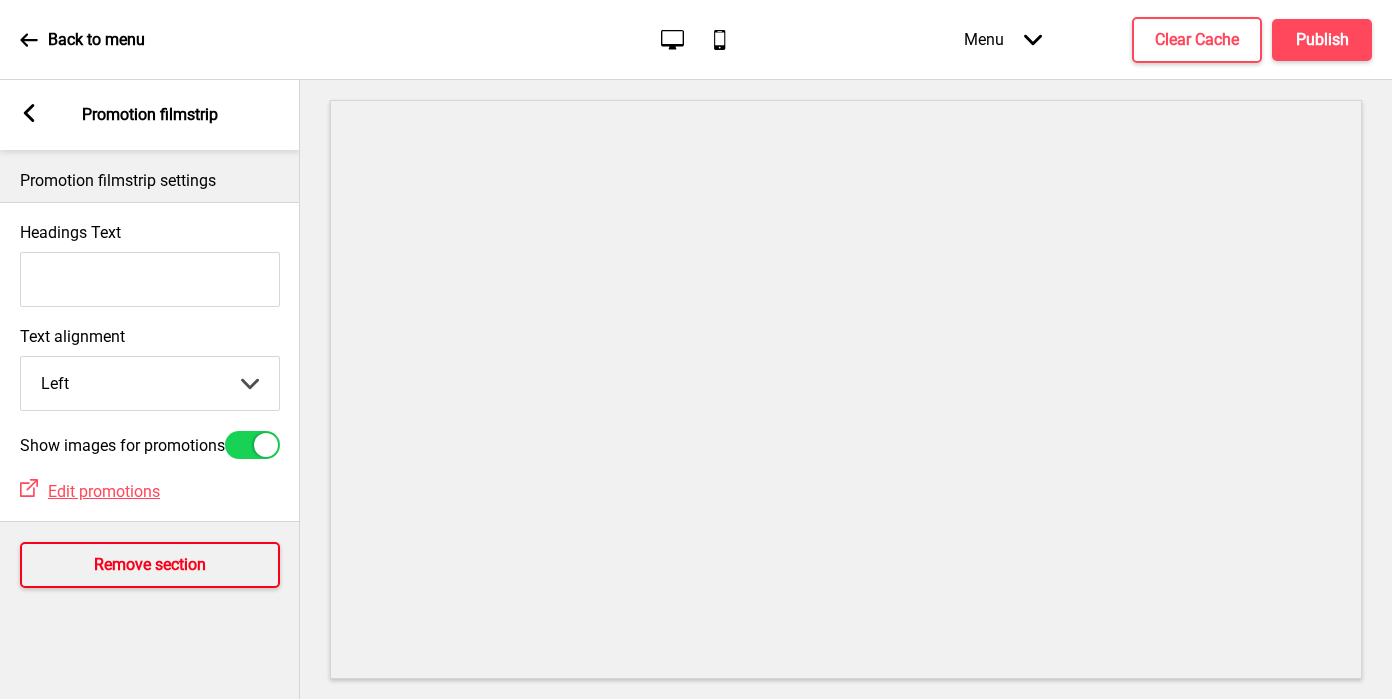 click on "Remove section" at bounding box center [150, 565] 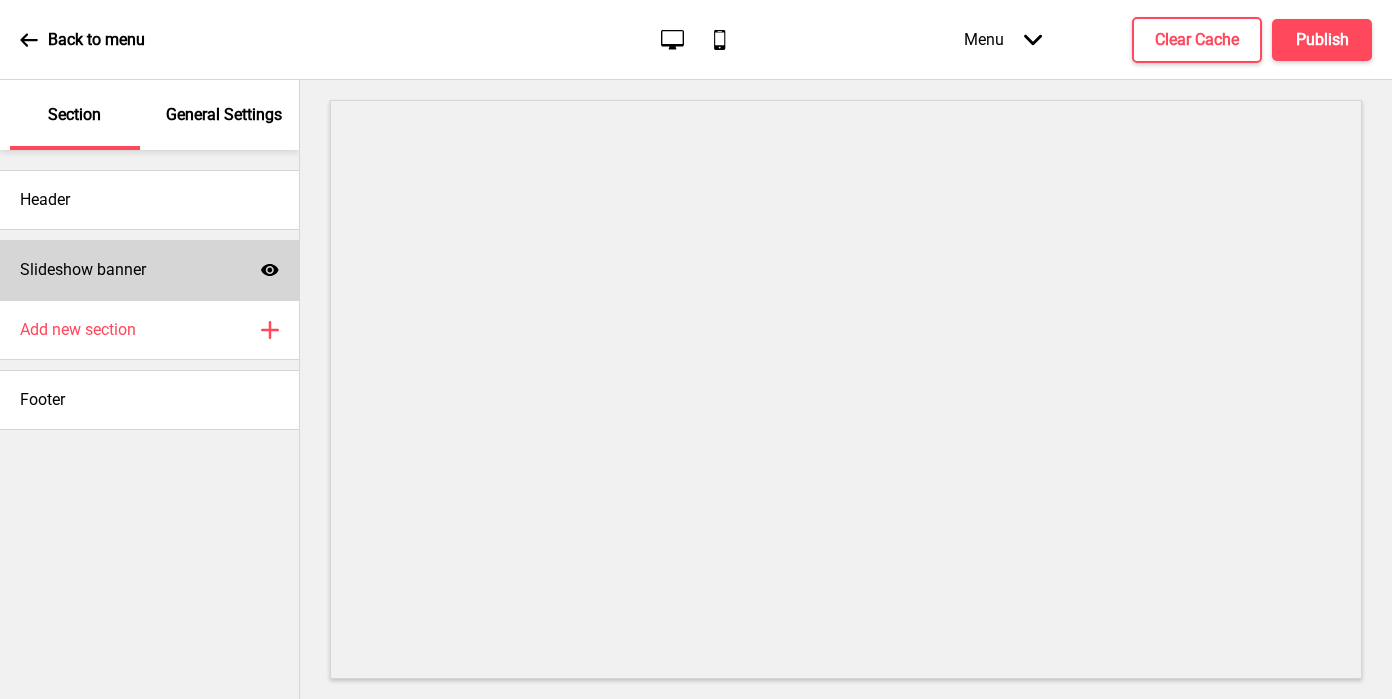 click on "Slideshow banner Show" at bounding box center (149, 270) 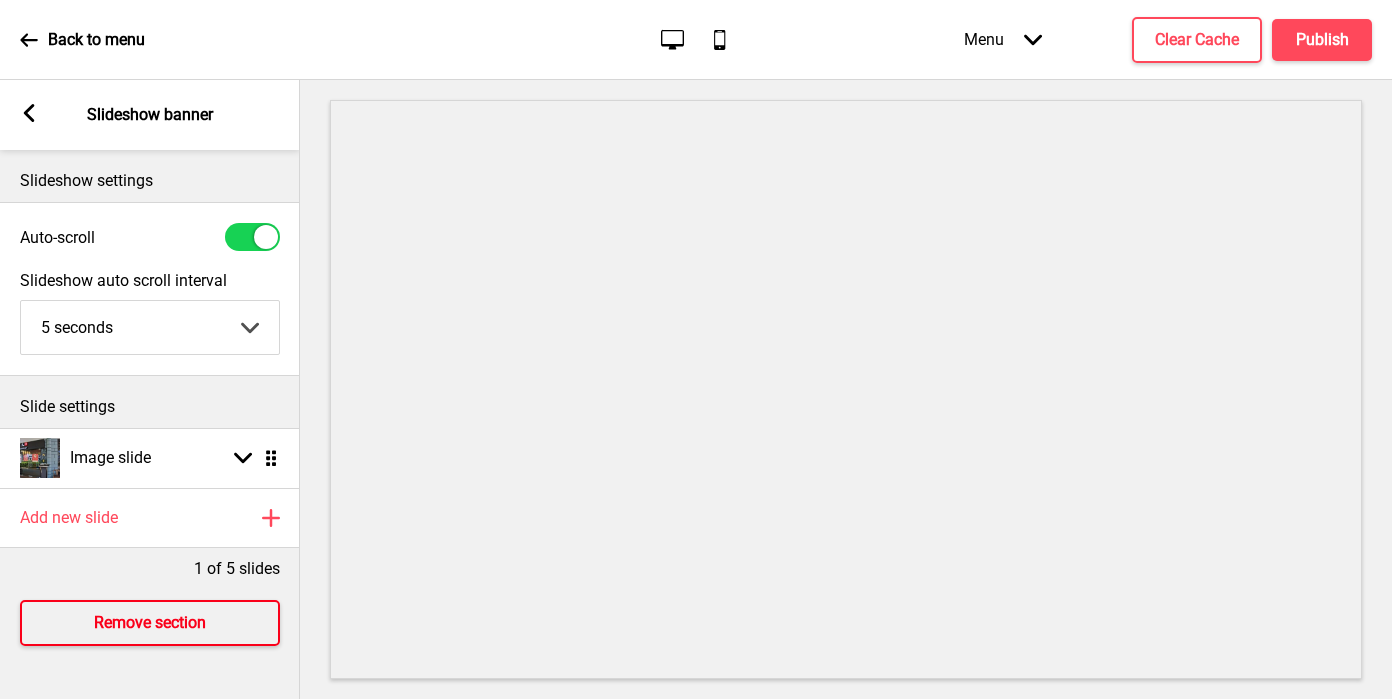 click on "Remove section" at bounding box center (150, 623) 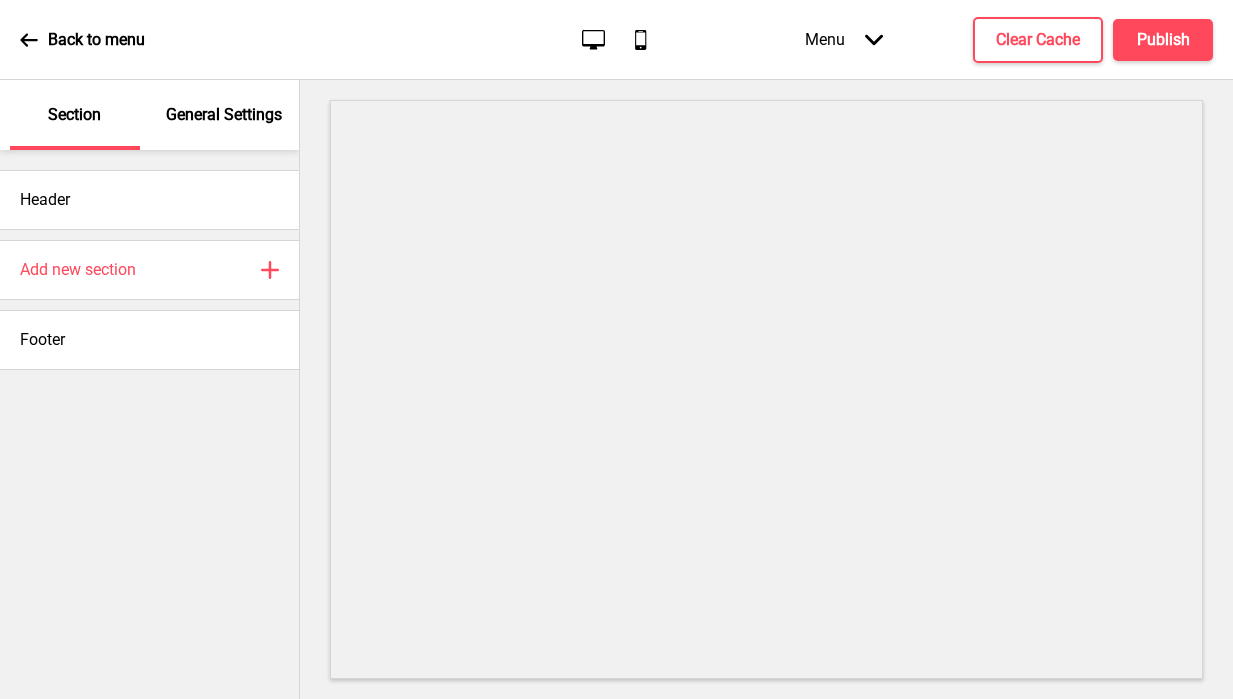 click on "General Settings" at bounding box center (225, 115) 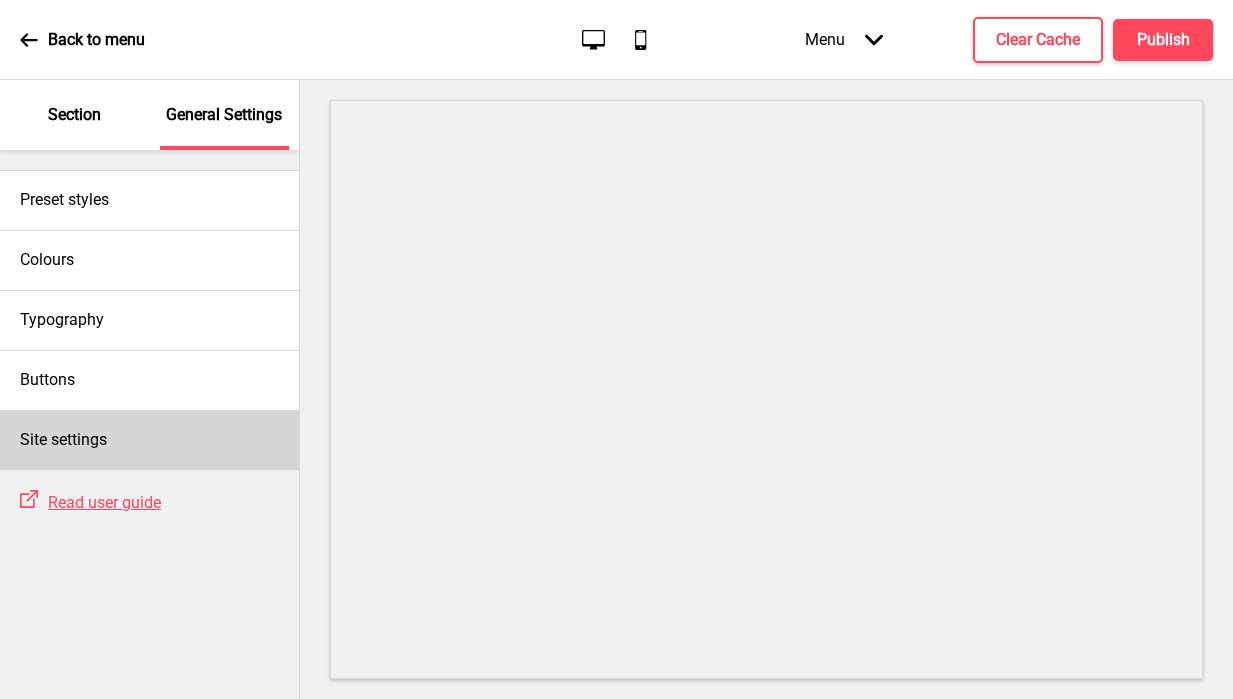 click on "Site settings" at bounding box center (63, 440) 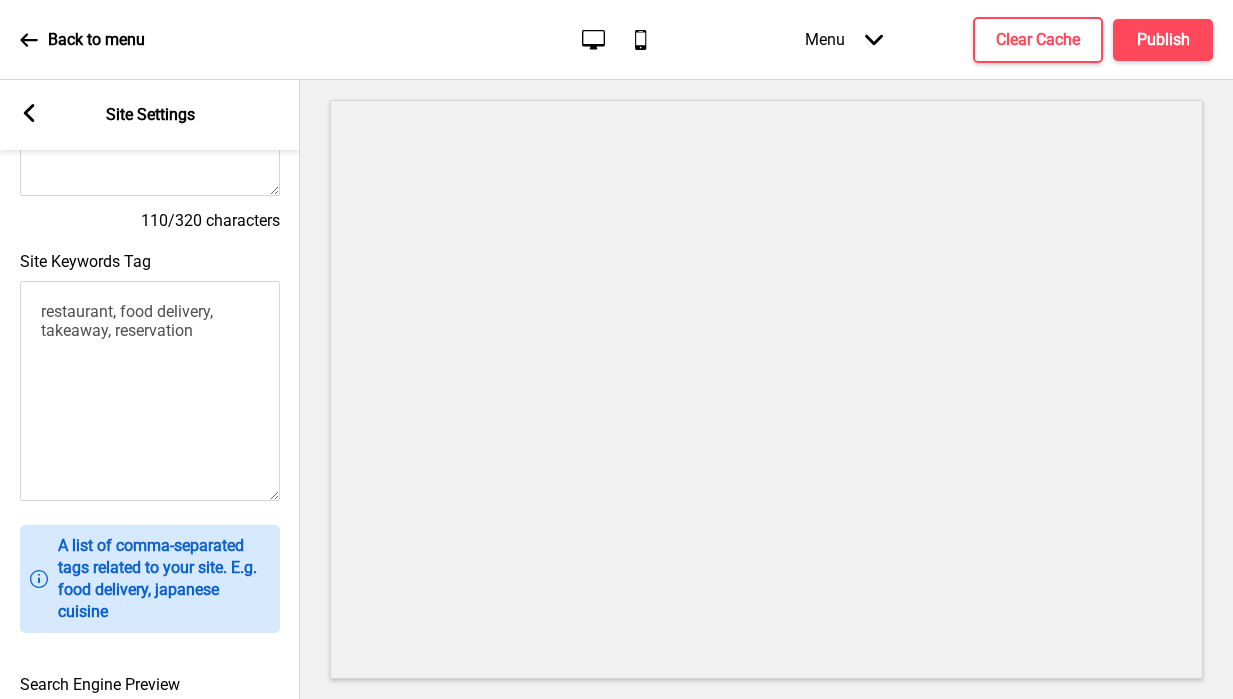 scroll, scrollTop: 902, scrollLeft: 0, axis: vertical 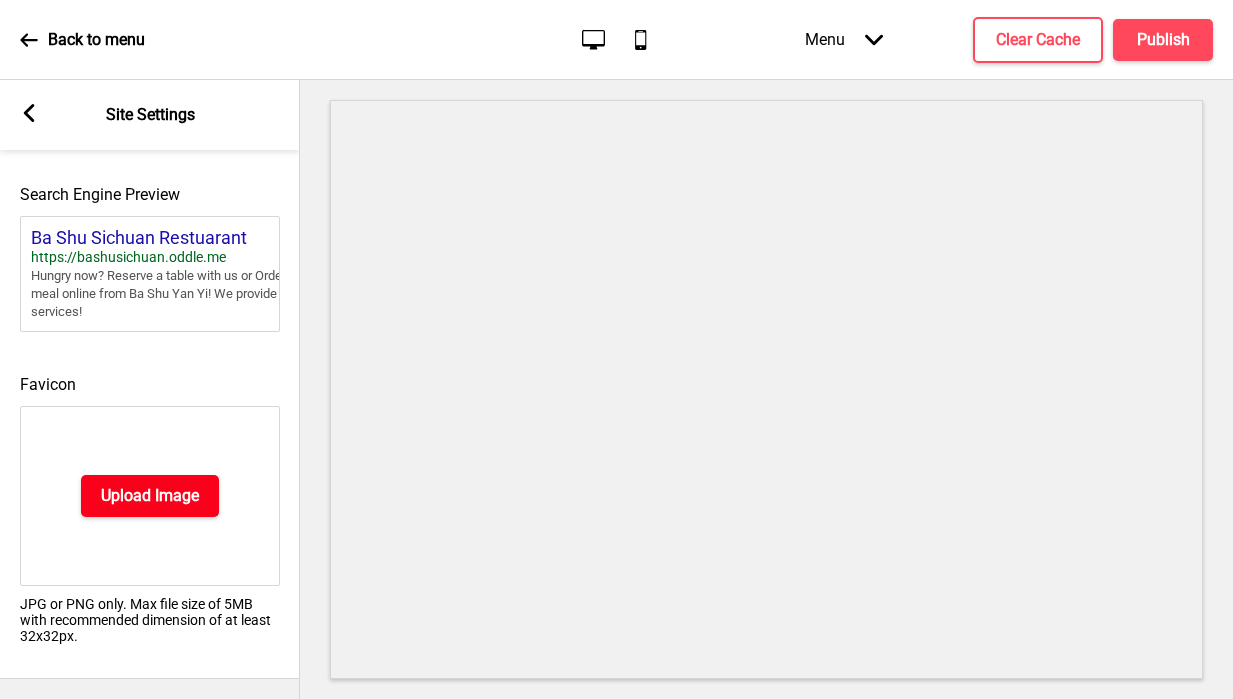 click on "Upload Image" at bounding box center (150, 496) 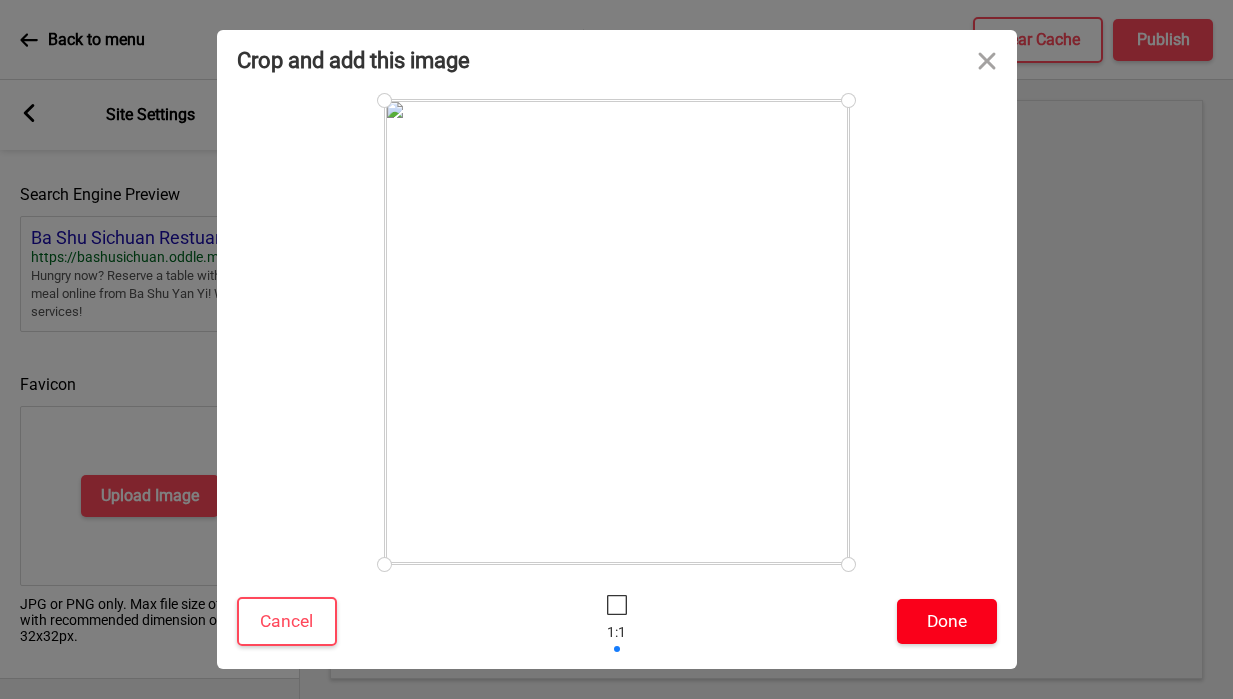 click on "Done" at bounding box center [947, 621] 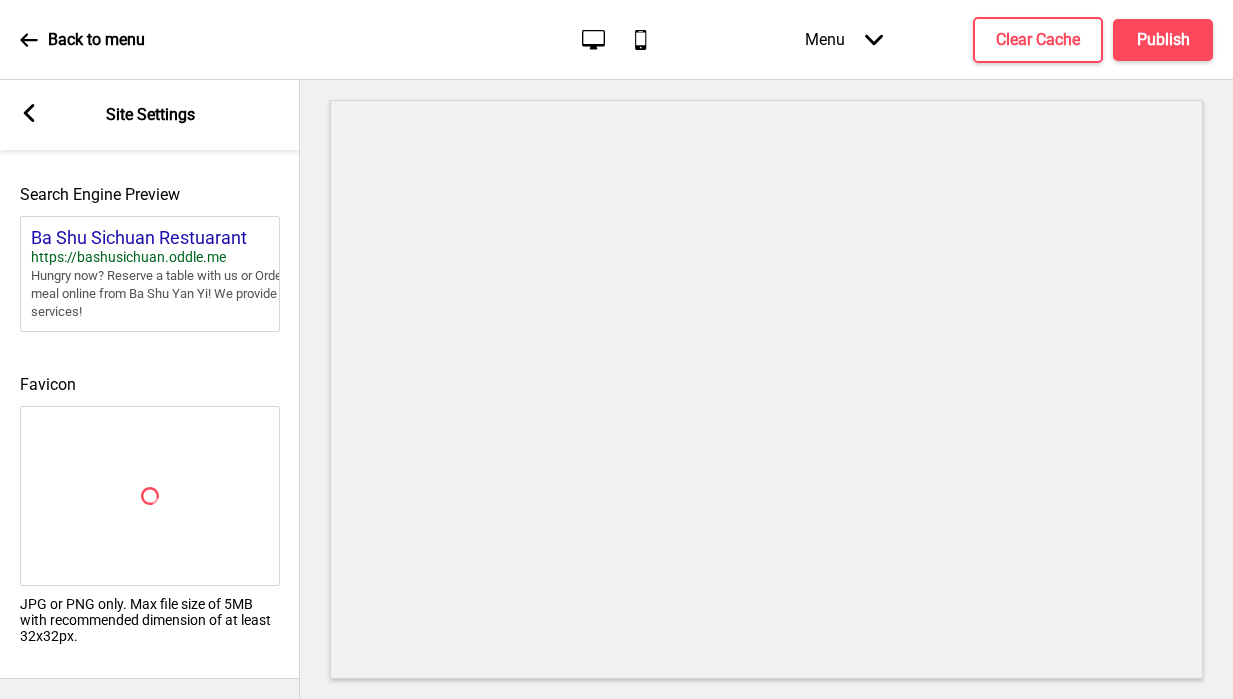 scroll, scrollTop: 871, scrollLeft: 0, axis: vertical 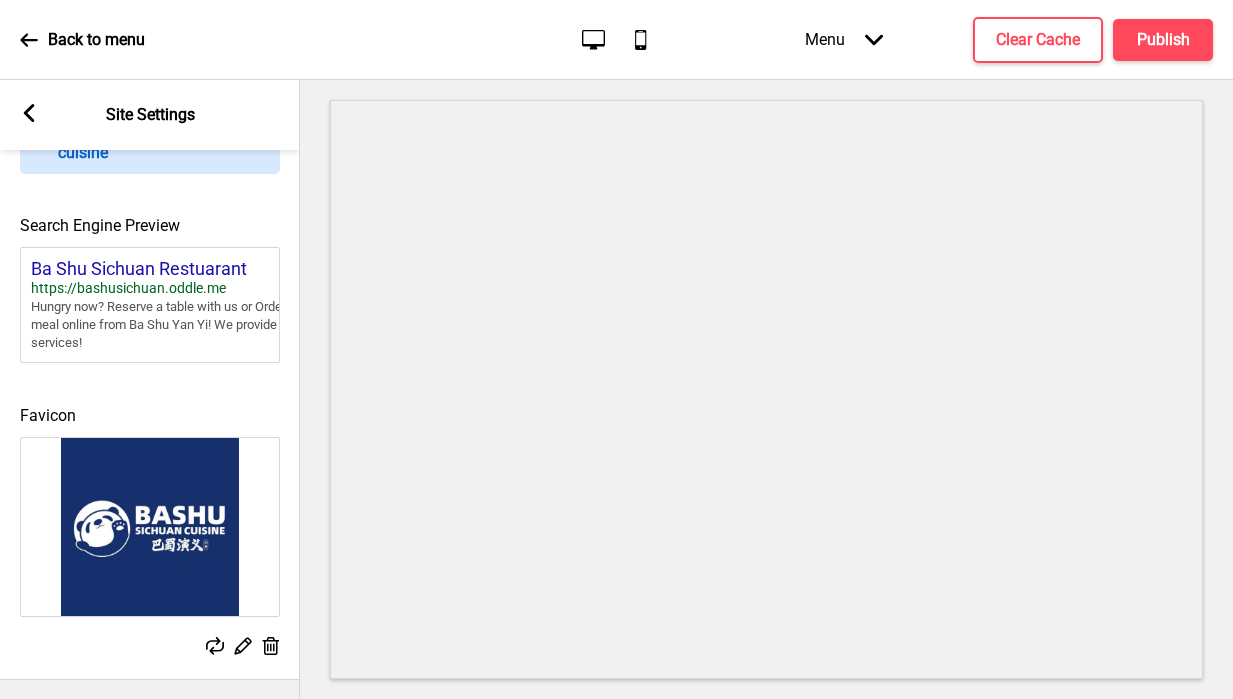 click 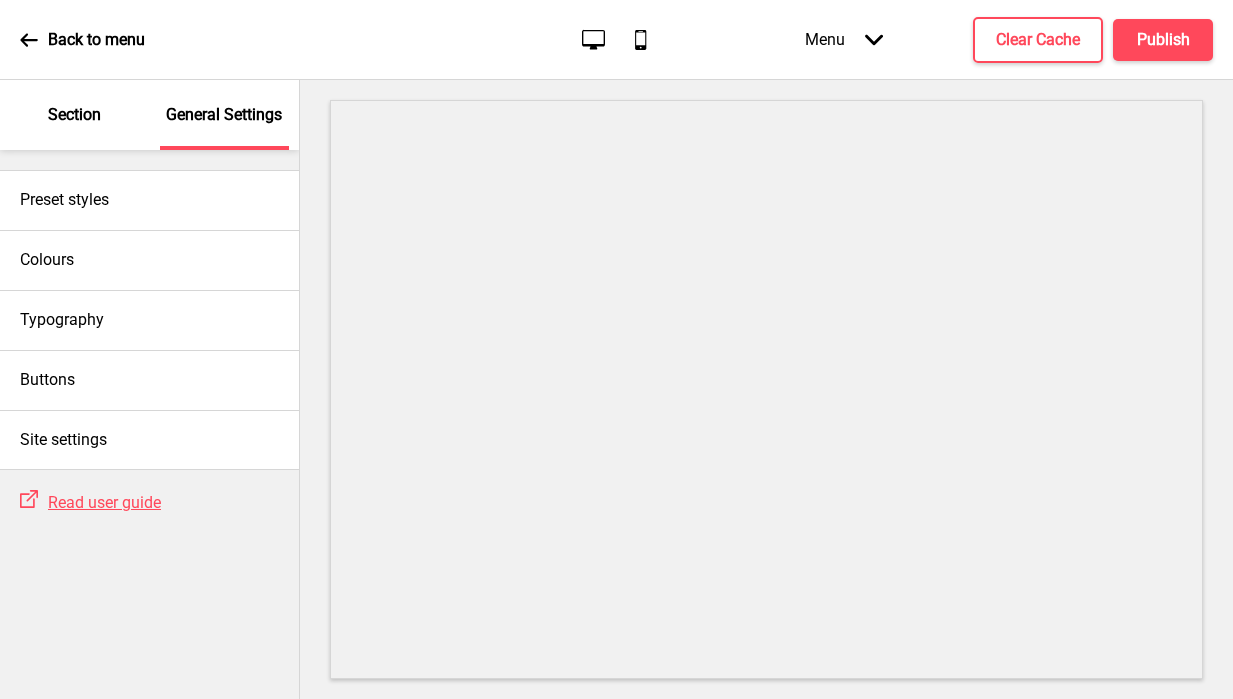 click on "Section" at bounding box center (74, 115) 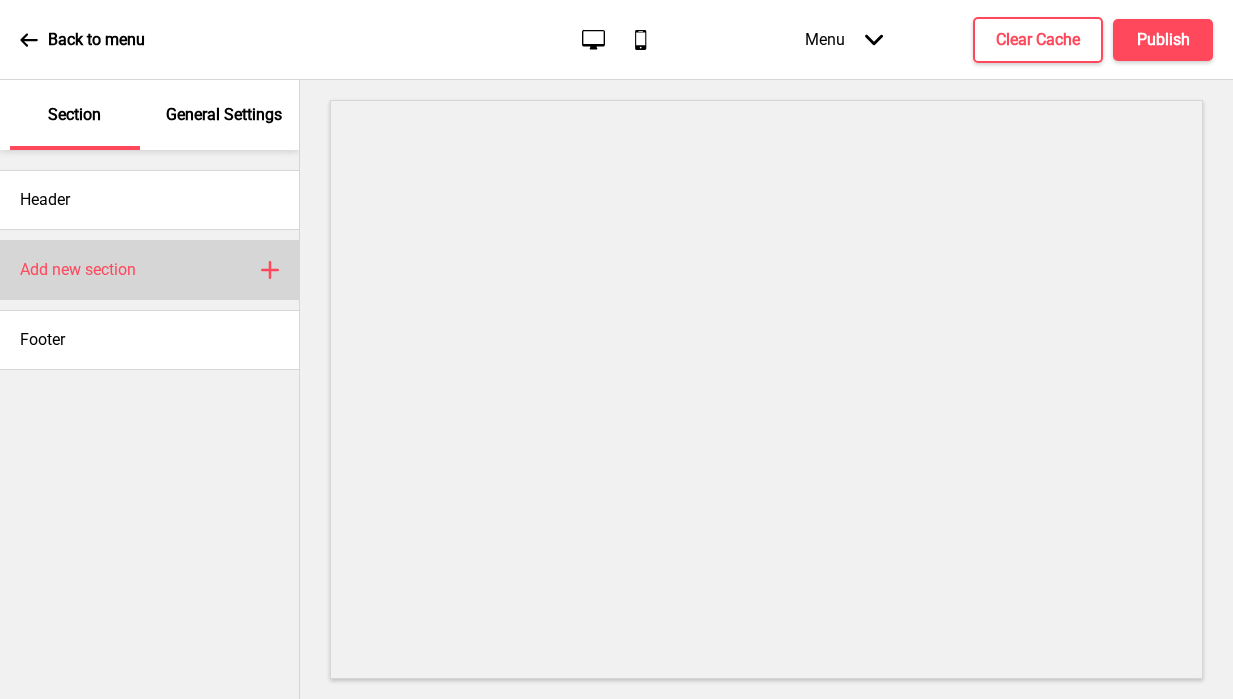 click on "Add new section" at bounding box center [78, 270] 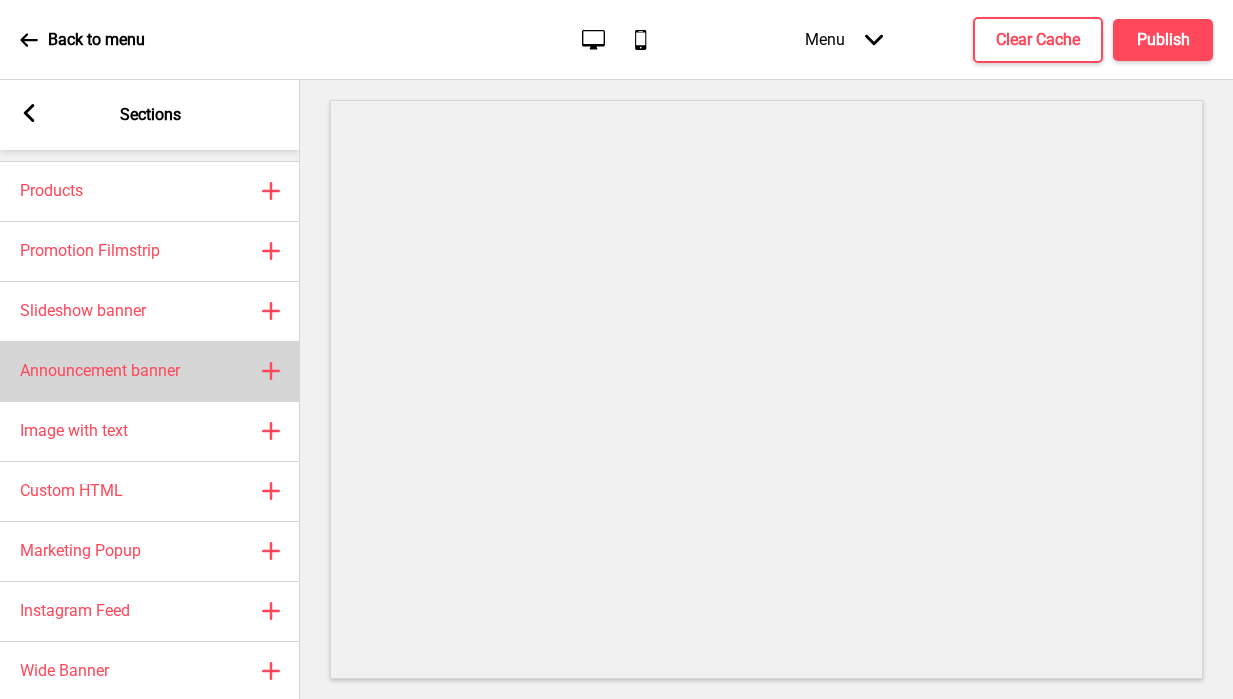 scroll, scrollTop: 63, scrollLeft: 0, axis: vertical 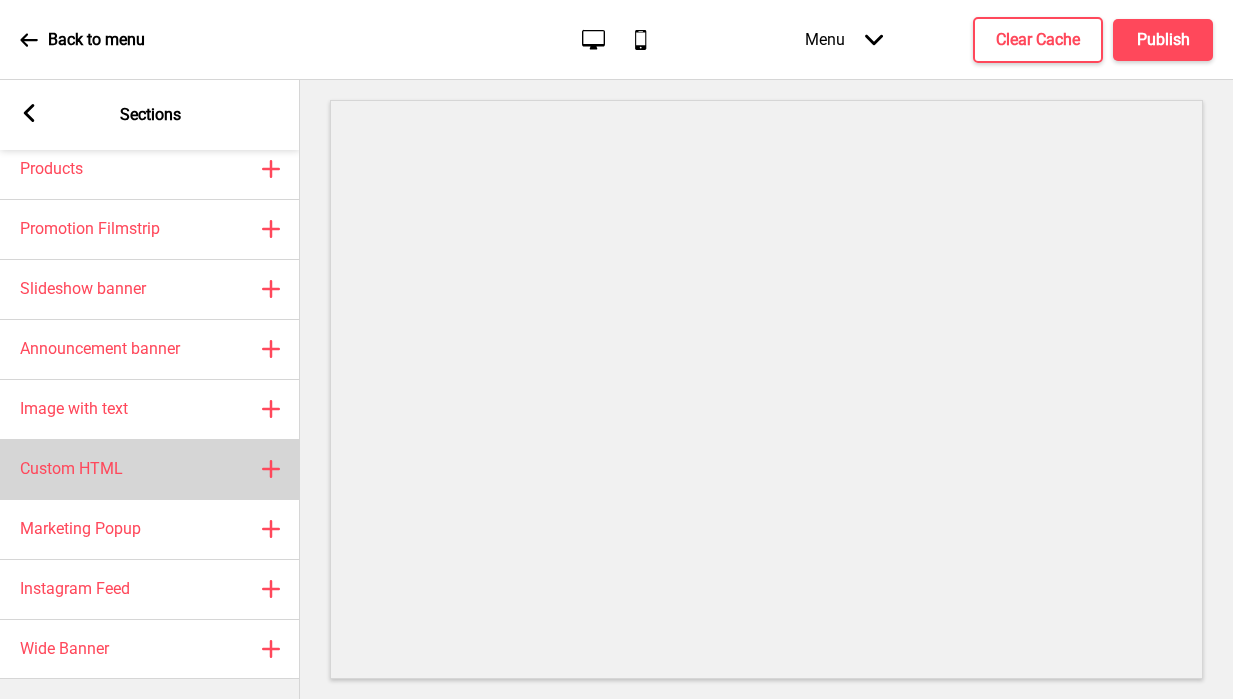 click on "Custom HTML" at bounding box center [71, 469] 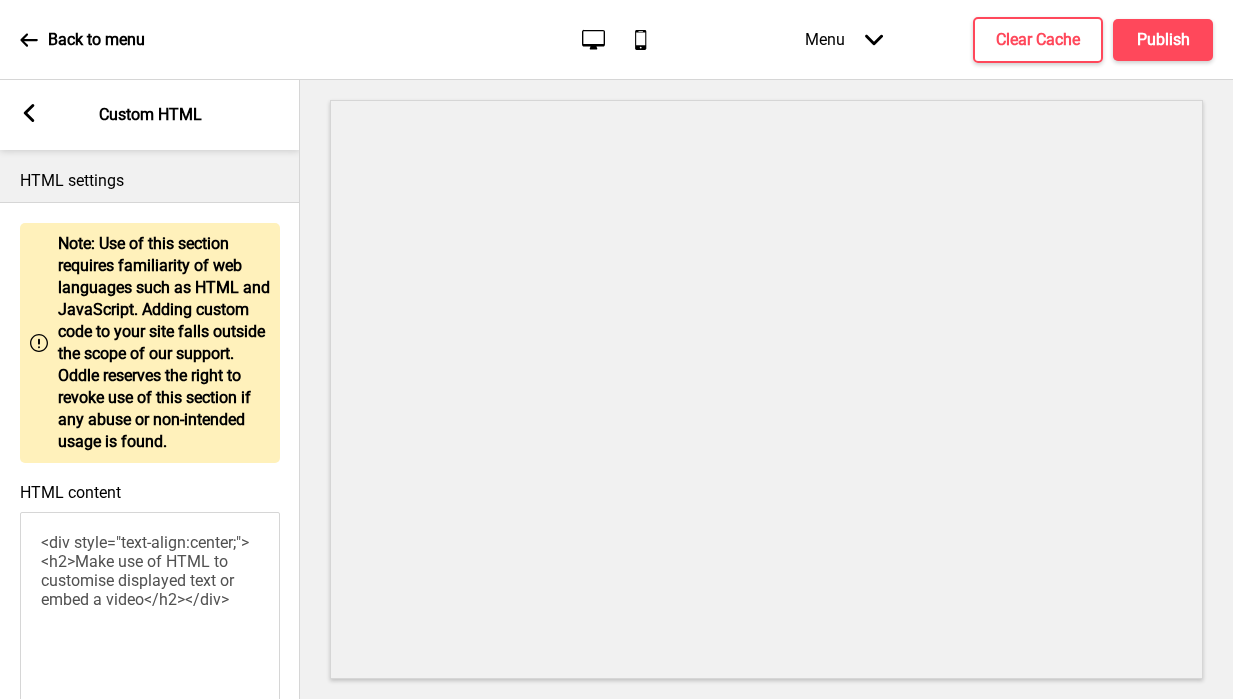 click 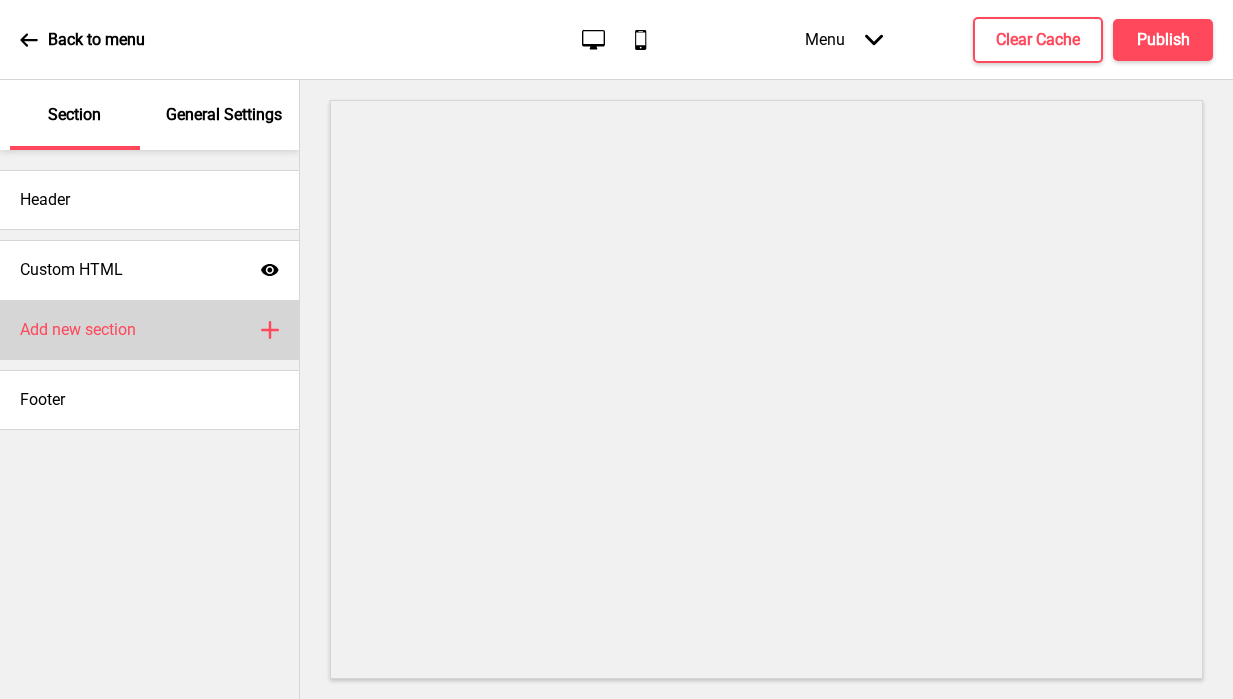 click on "Add new section" at bounding box center (78, 330) 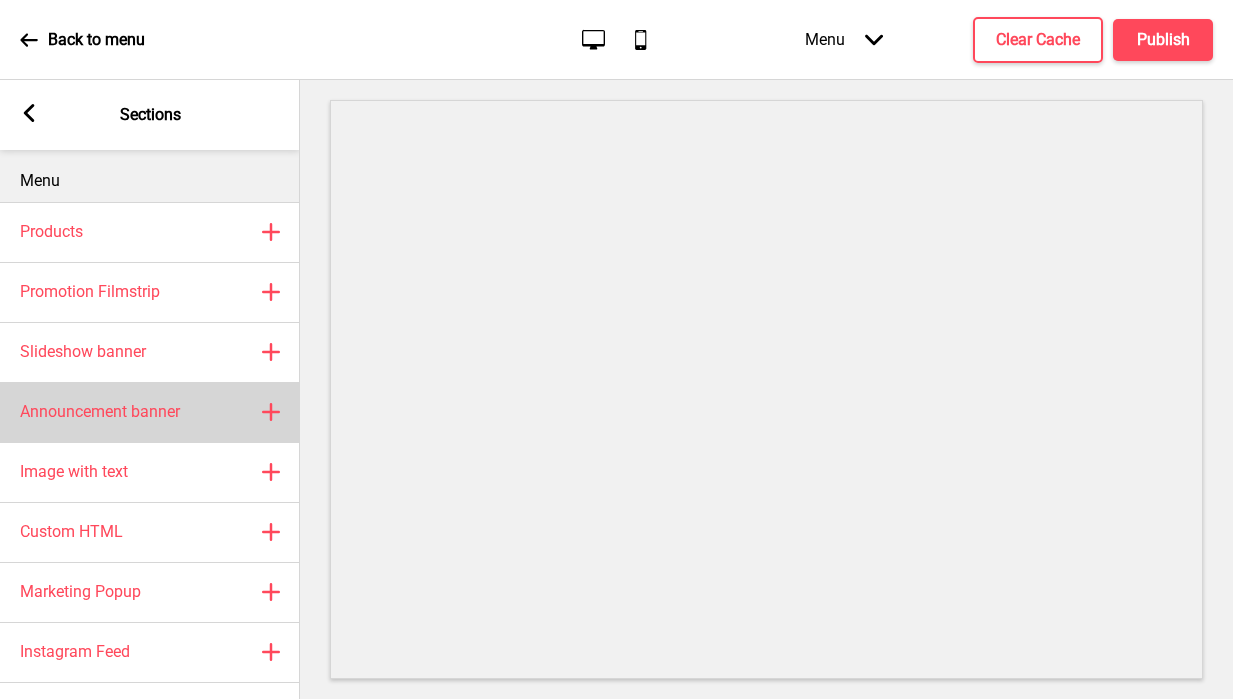 click on "Announcement banner" at bounding box center [100, 412] 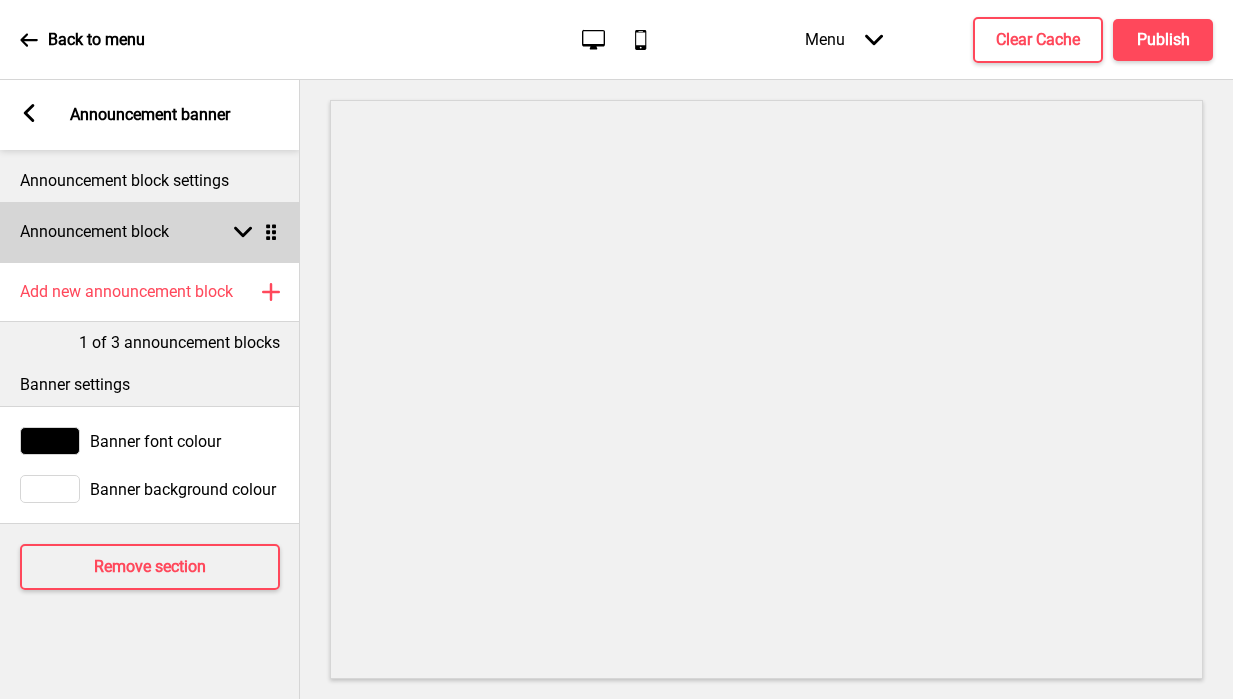 click on "Announcement block Arrow down Drag" at bounding box center [150, 232] 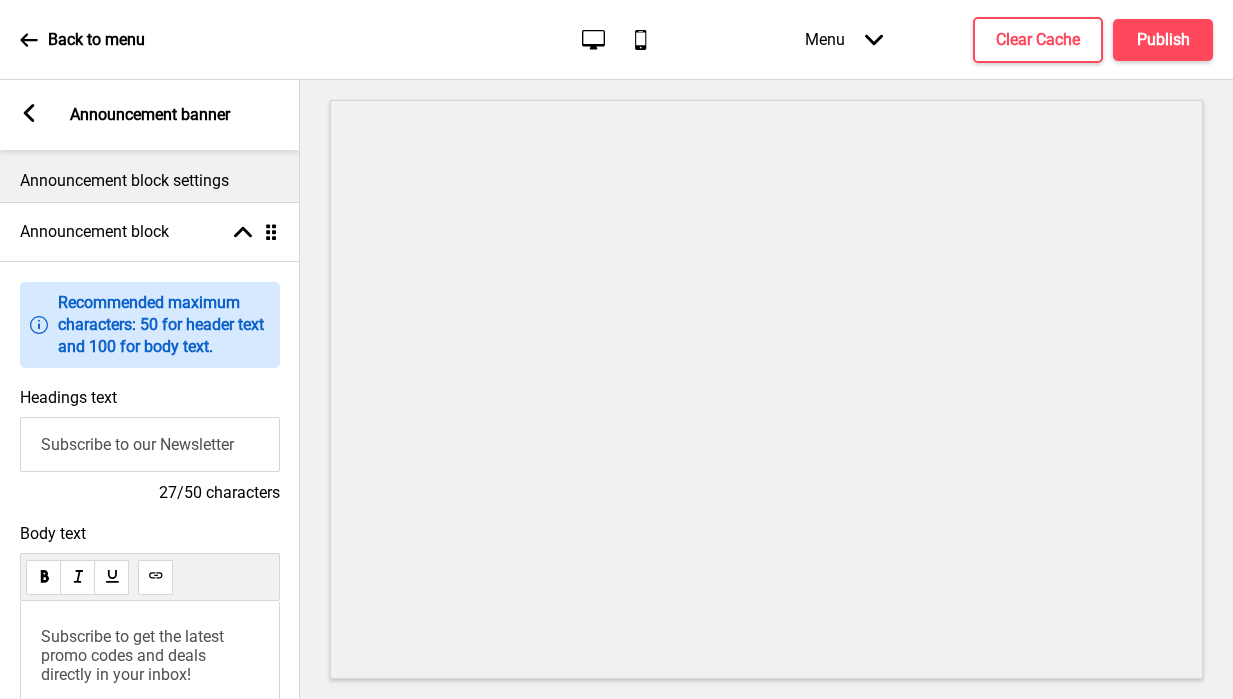 click on "Subscribe to our Newsletter" at bounding box center (150, 444) 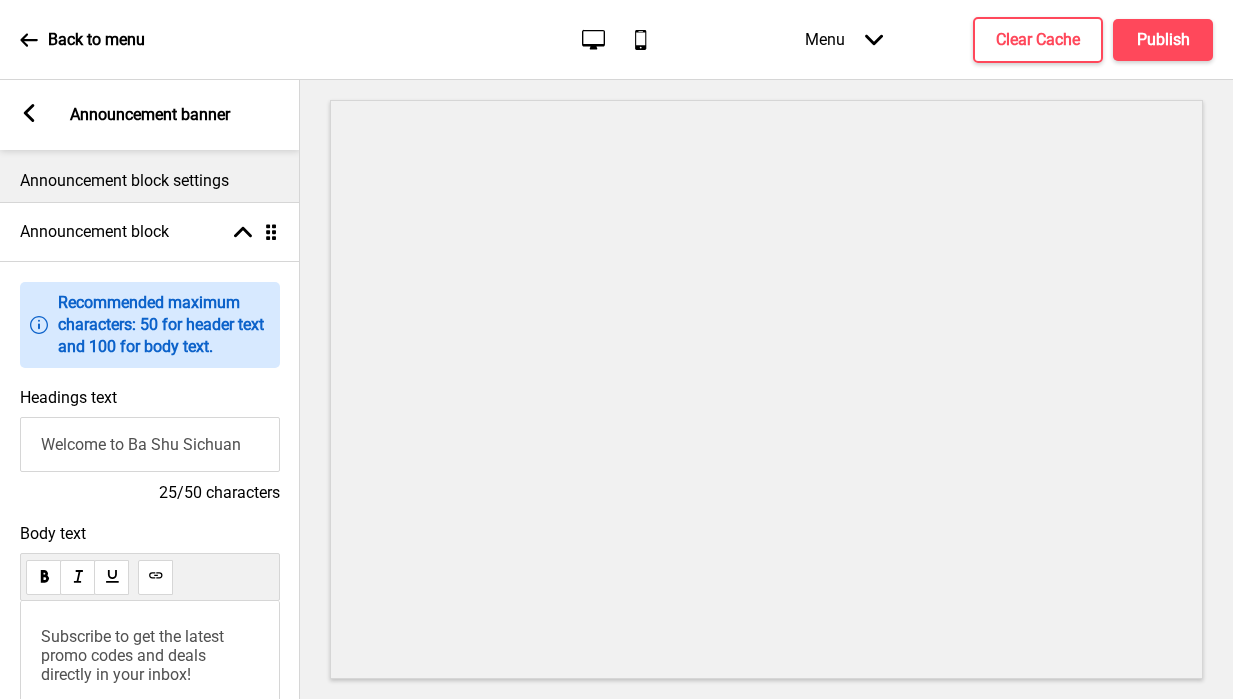 click on "Welcome to Ba Shu Sichuan" at bounding box center (150, 444) 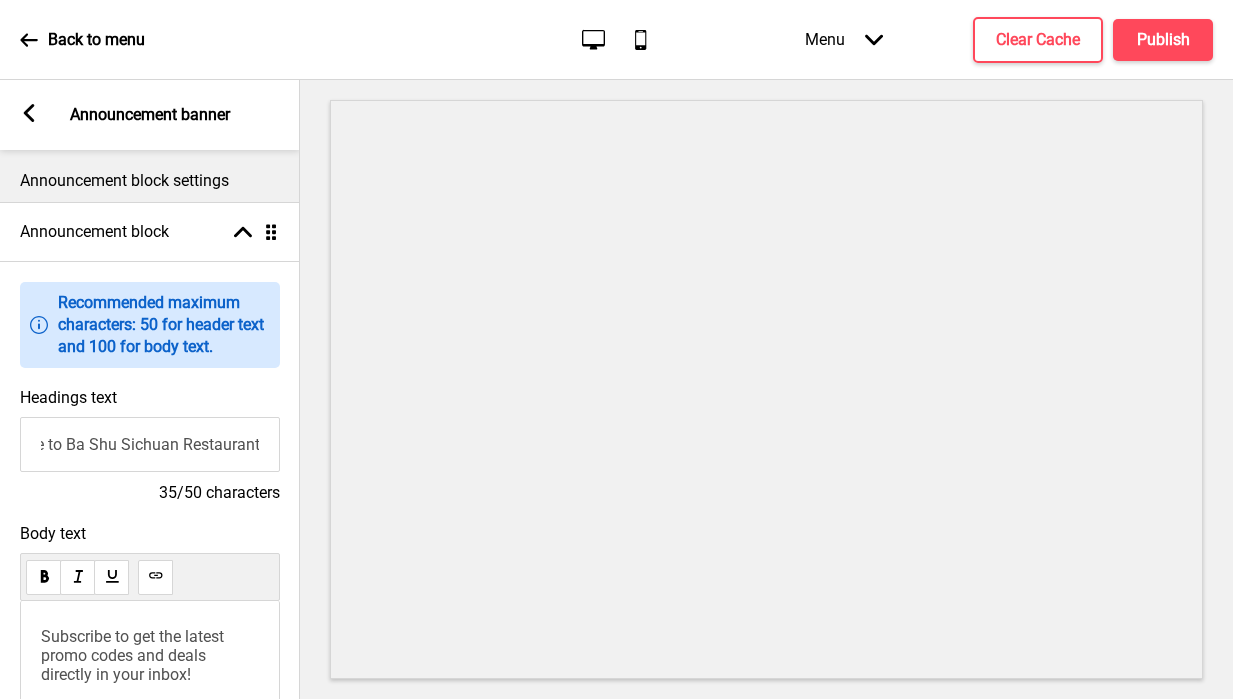 scroll, scrollTop: 0, scrollLeft: 67, axis: horizontal 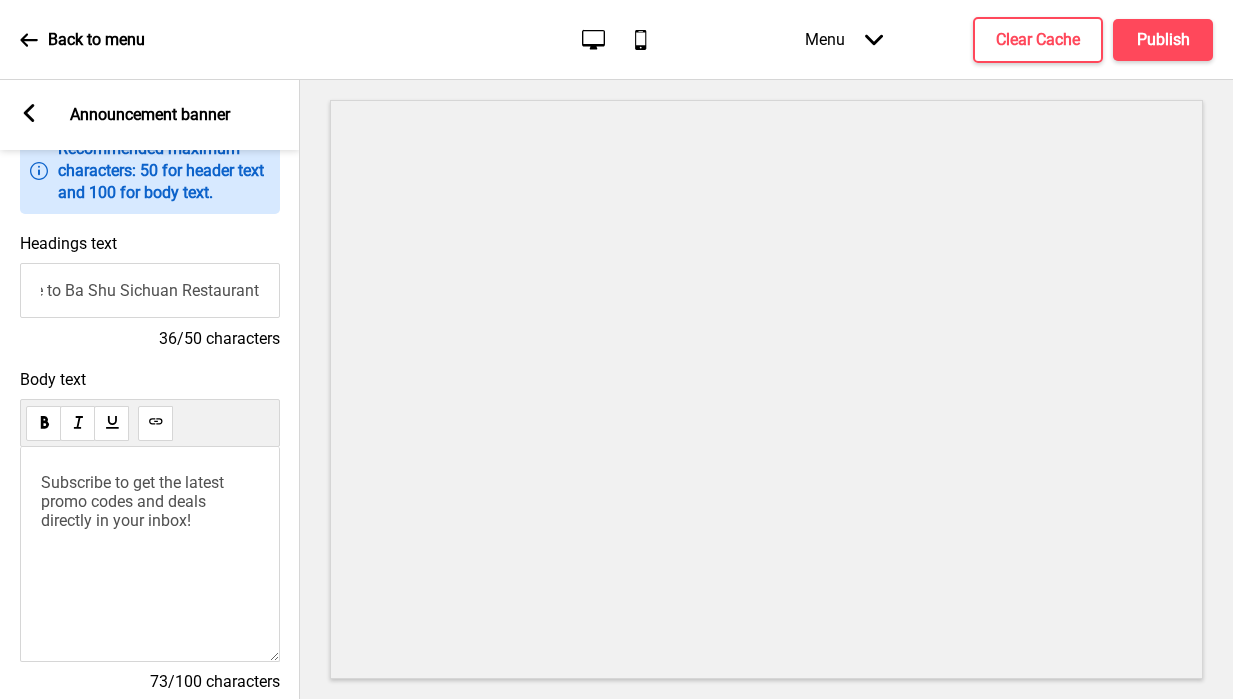 type on "Welcome to Ba Shu Sichuan Restaurant" 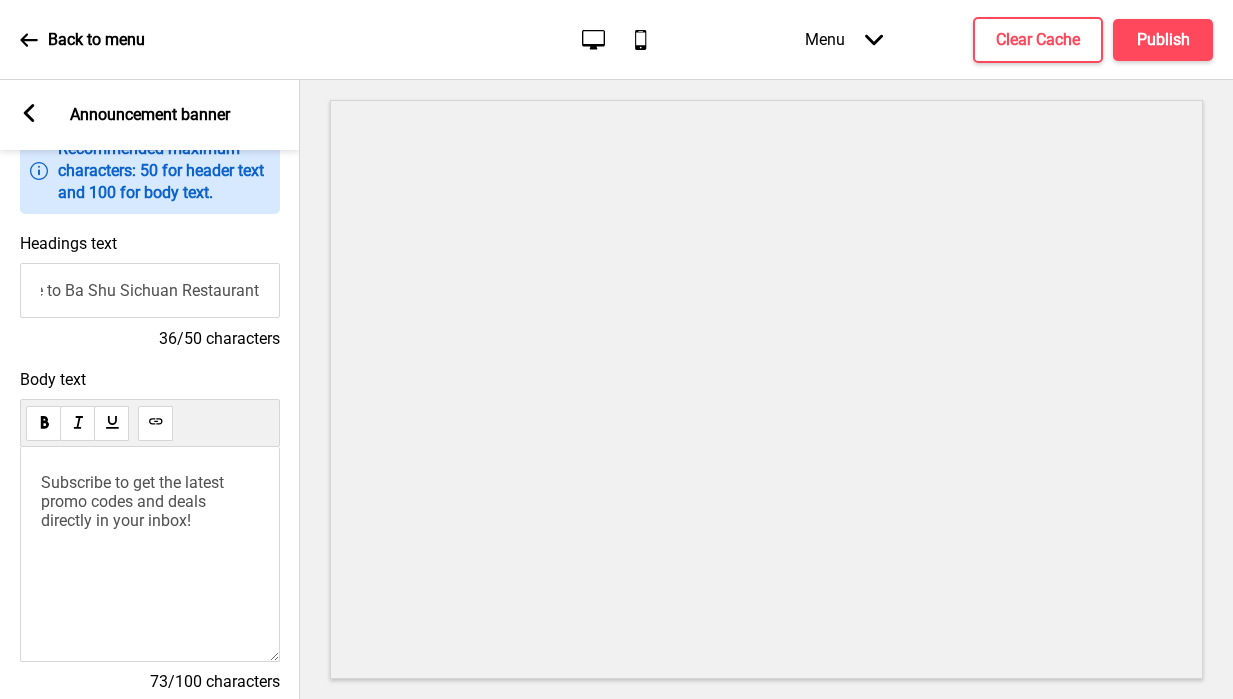 click on "Subscribe to get the latest promo codes and deals directly in your inbox!" at bounding box center (134, 501) 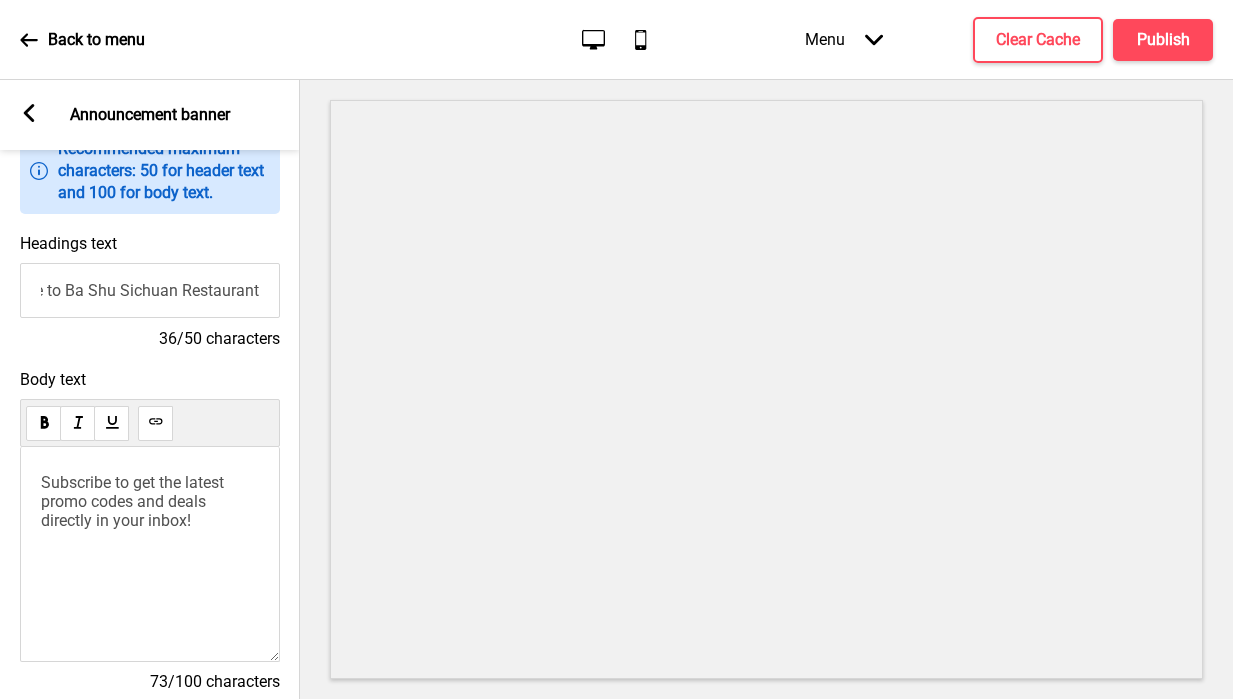 scroll, scrollTop: 0, scrollLeft: 0, axis: both 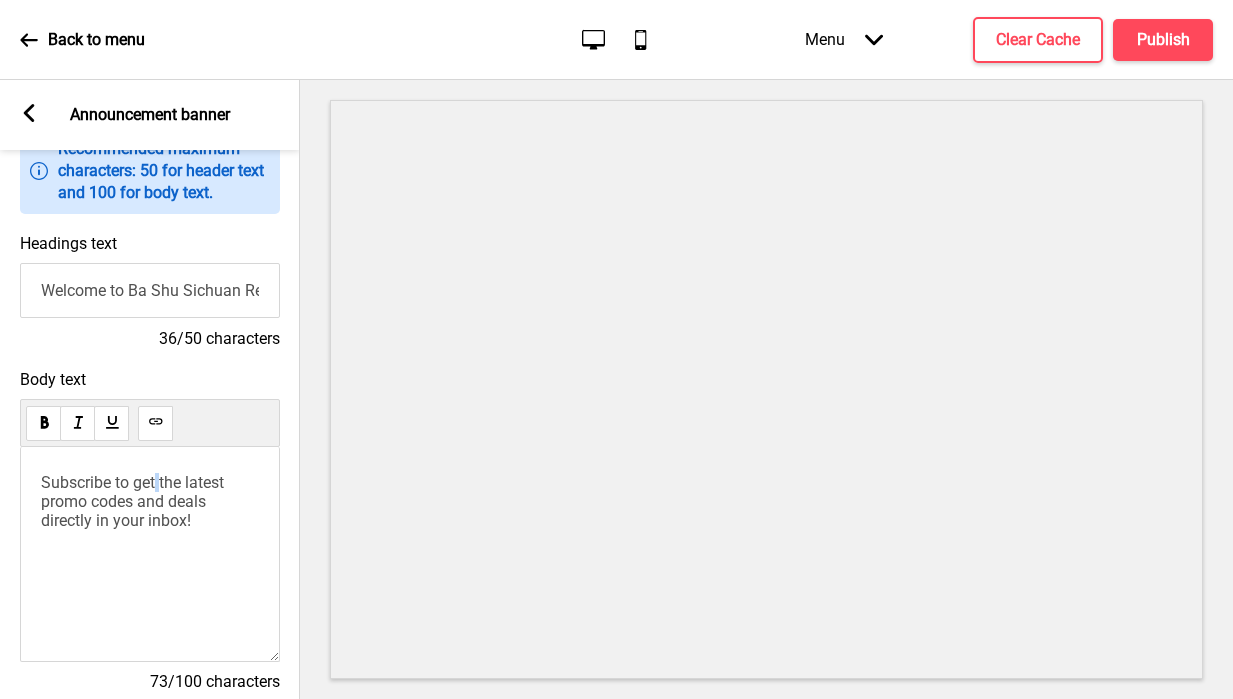 click on "Subscribe to get the latest promo codes and deals directly in your inbox!" at bounding box center [134, 501] 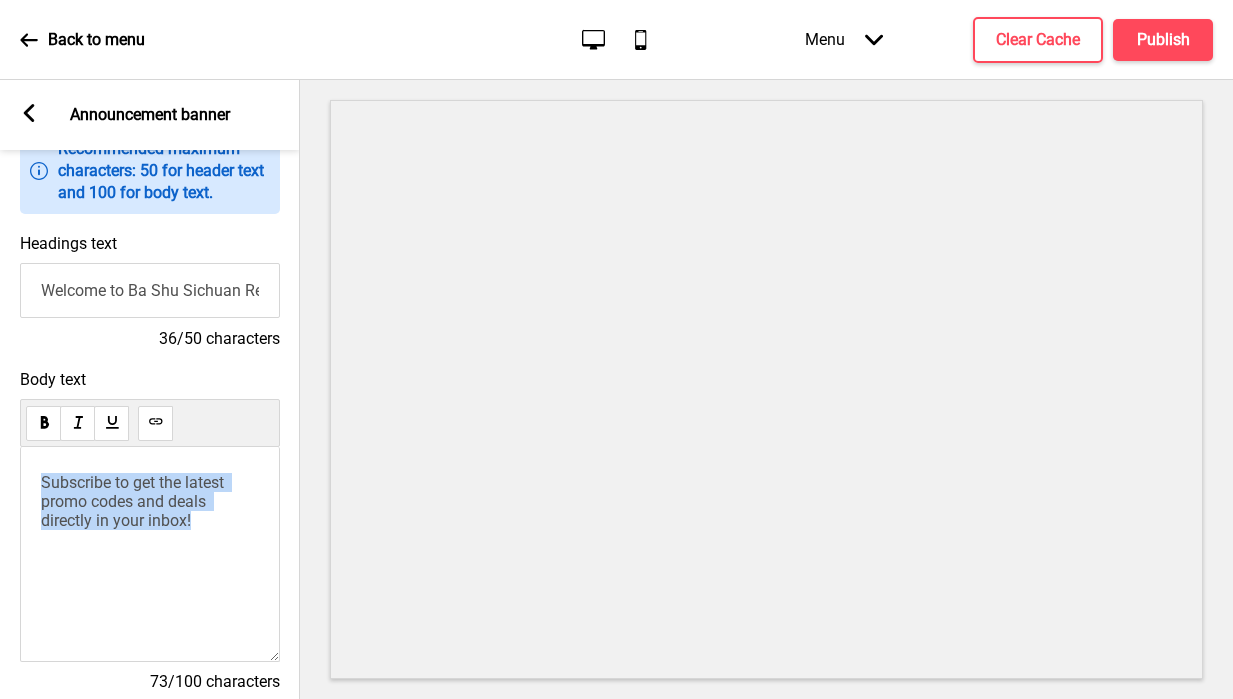 click on "Subscribe to get the latest promo codes and deals directly in your inbox!" at bounding box center [134, 501] 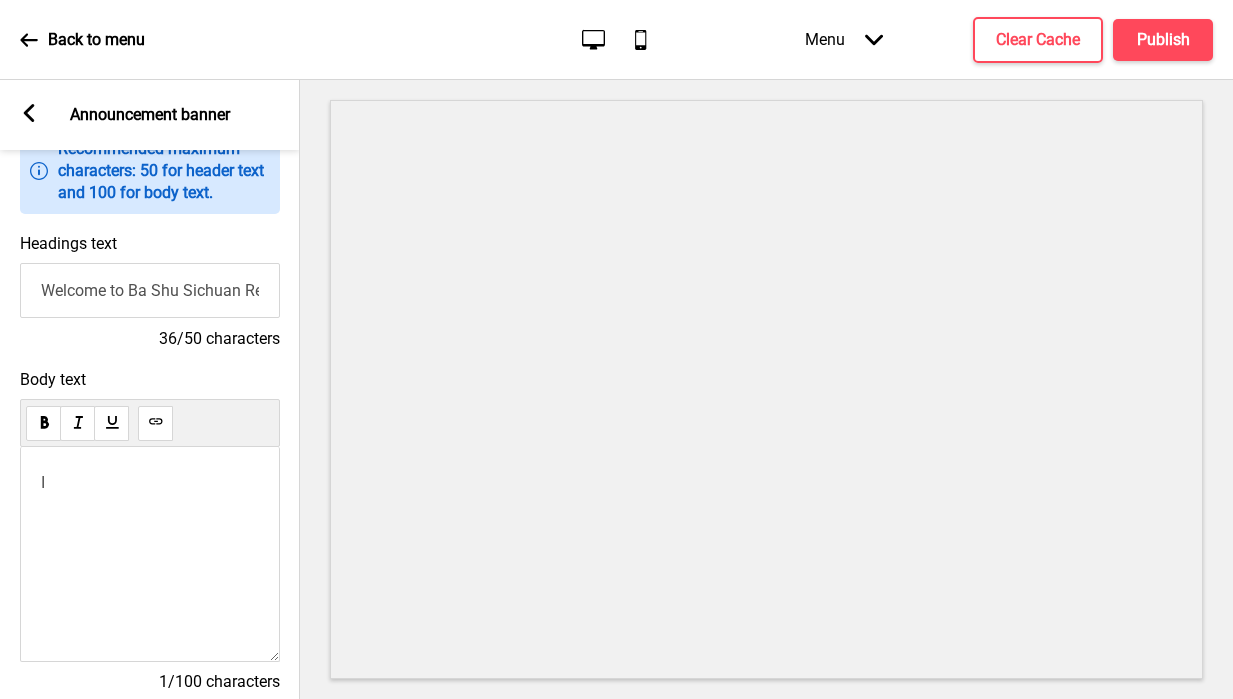 type 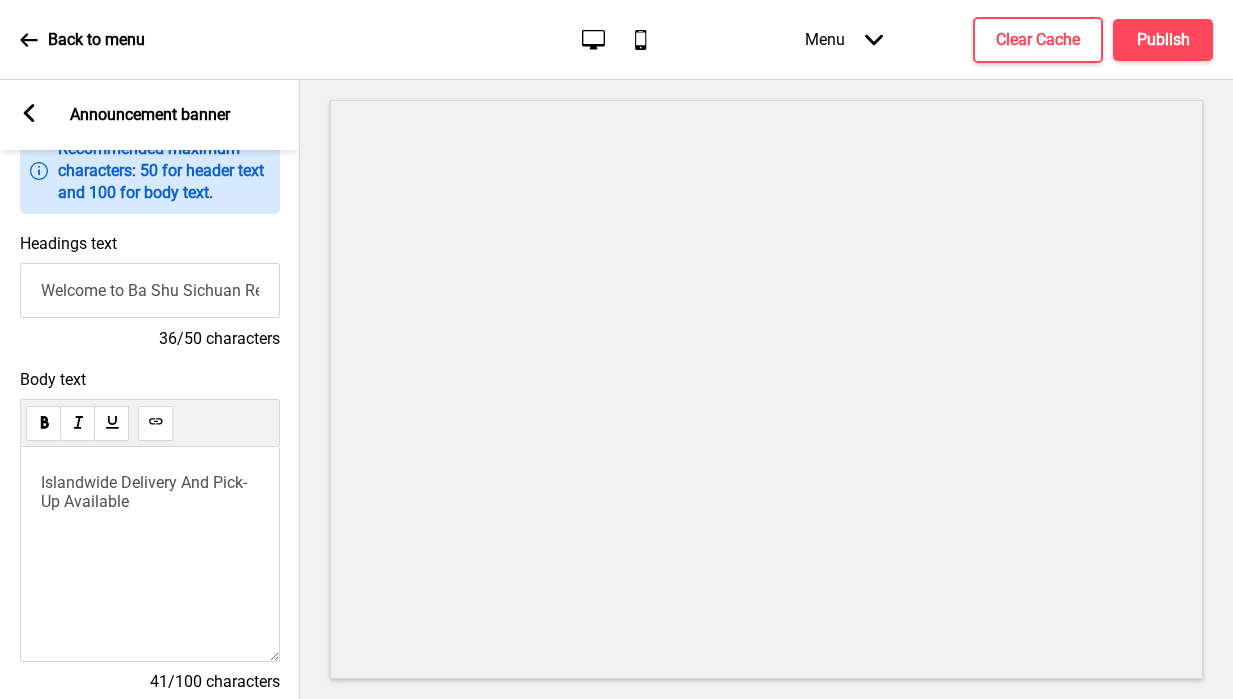 click 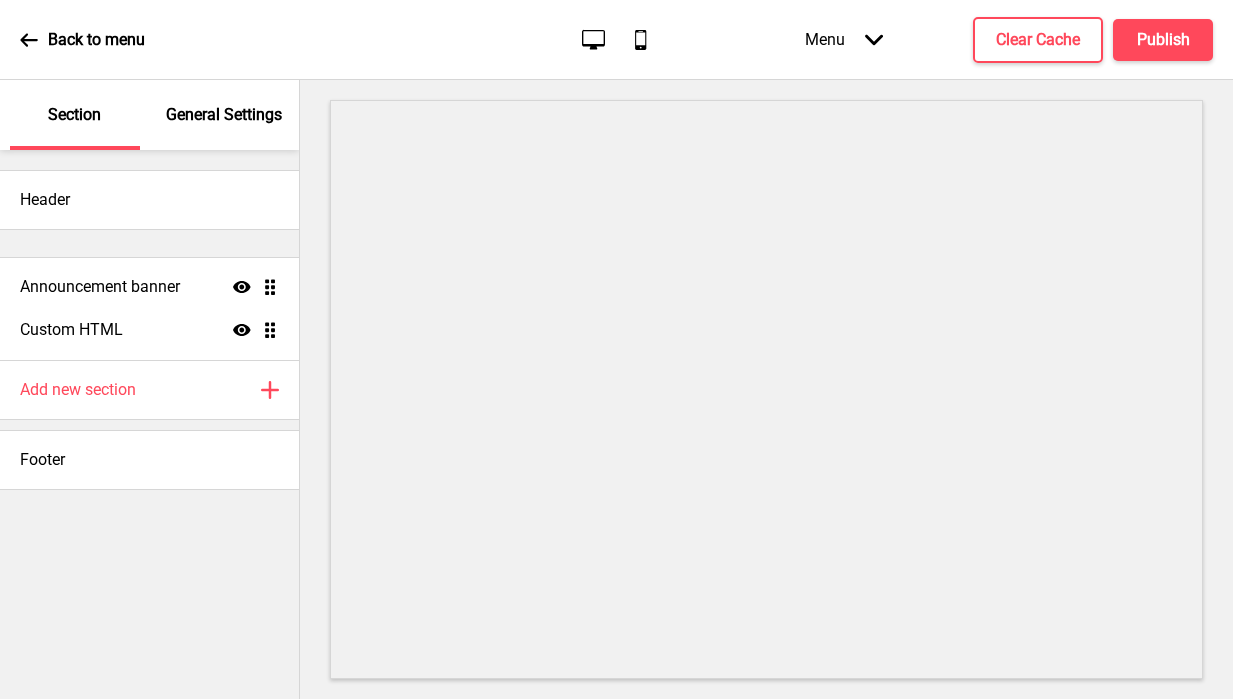 drag, startPoint x: 270, startPoint y: 332, endPoint x: 270, endPoint y: 285, distance: 47 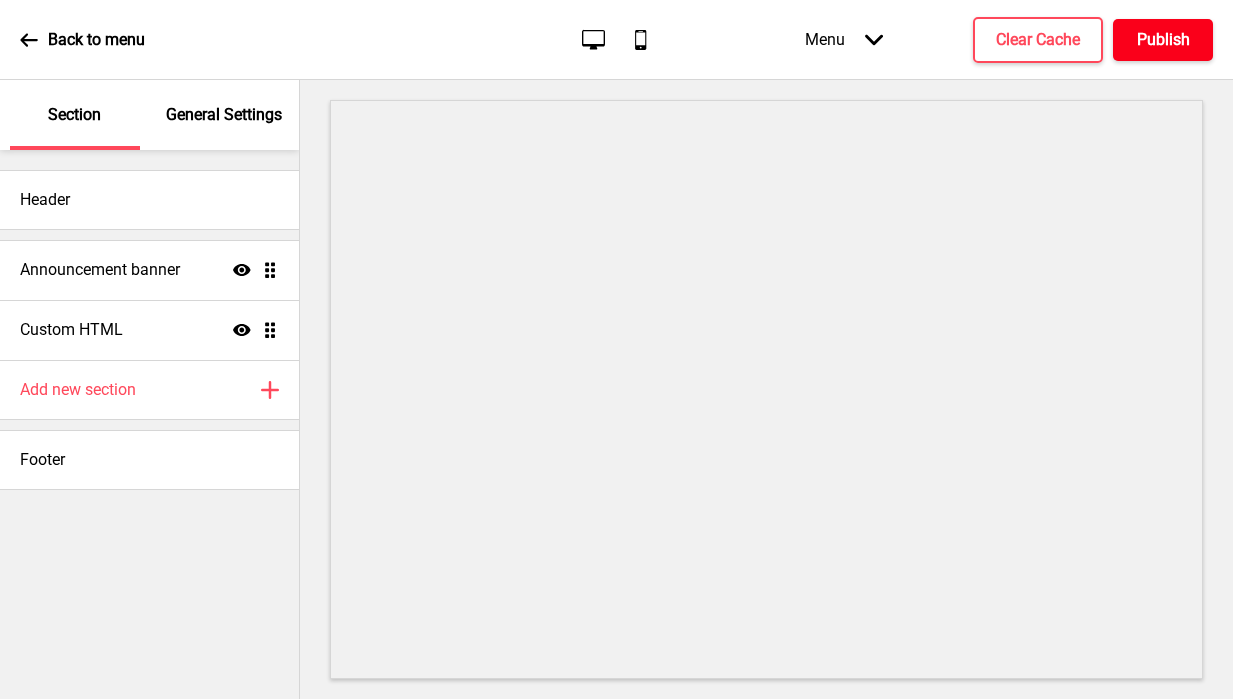 click on "Publish" at bounding box center (1163, 40) 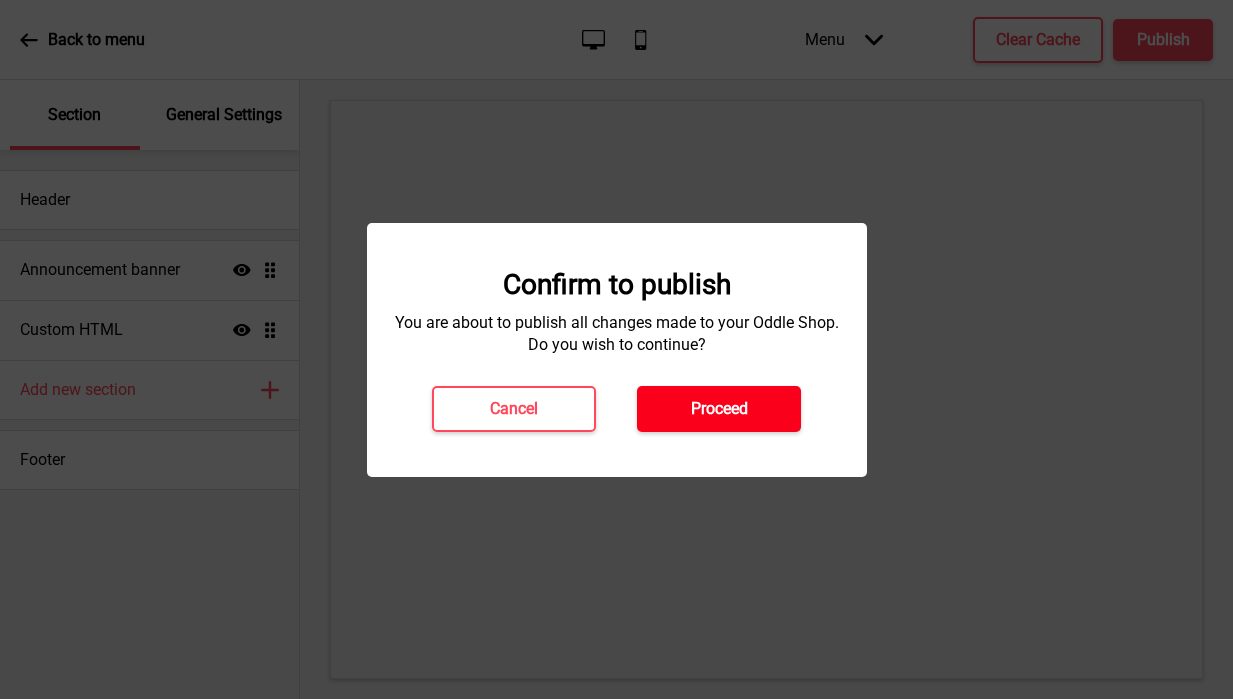 click on "Proceed" at bounding box center (719, 409) 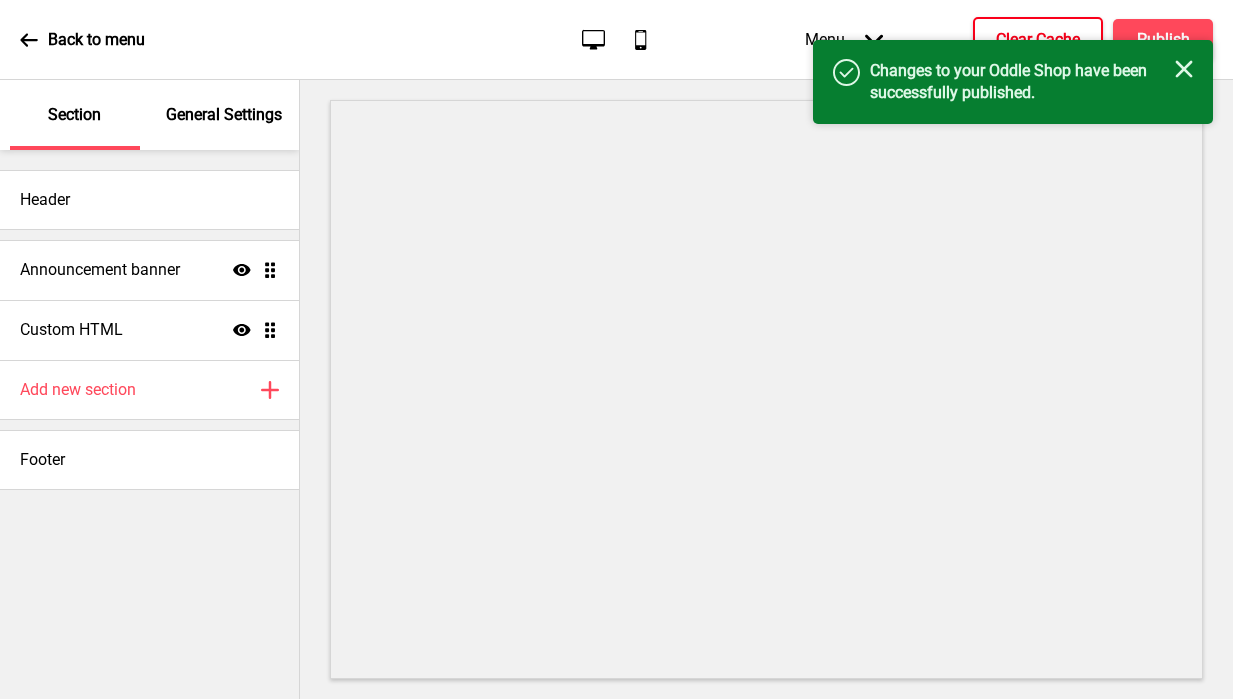 click on "Clear Cache" at bounding box center [1038, 40] 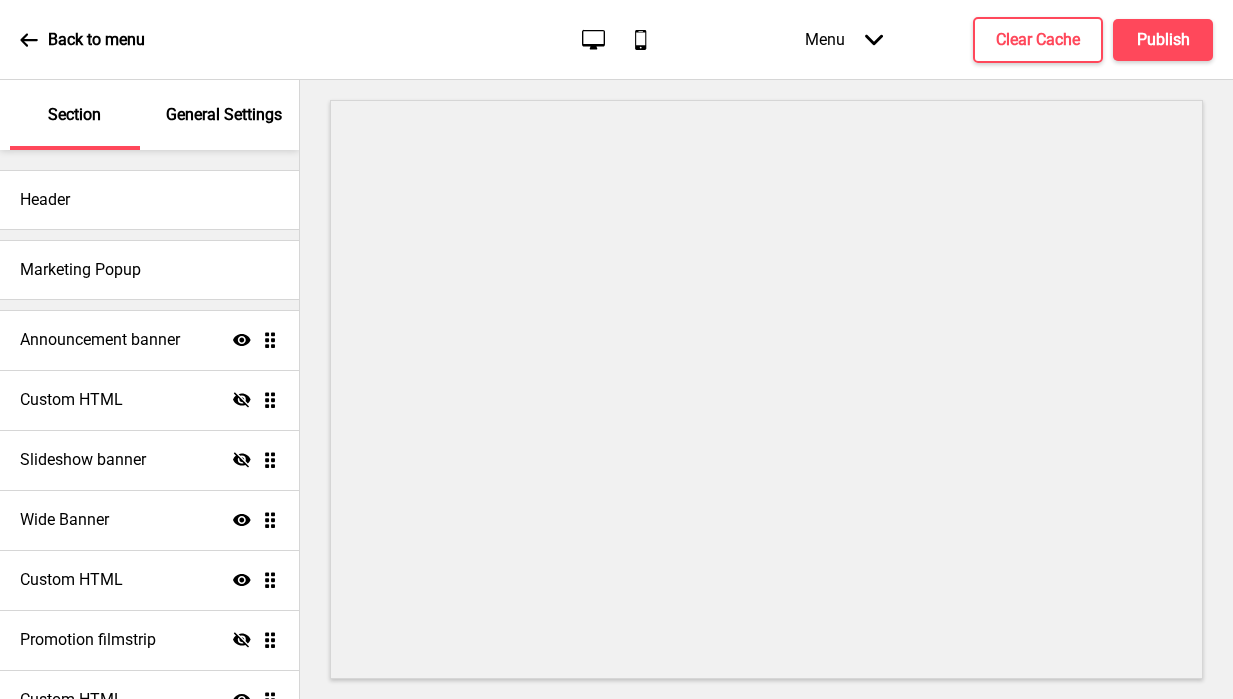 scroll, scrollTop: 0, scrollLeft: 0, axis: both 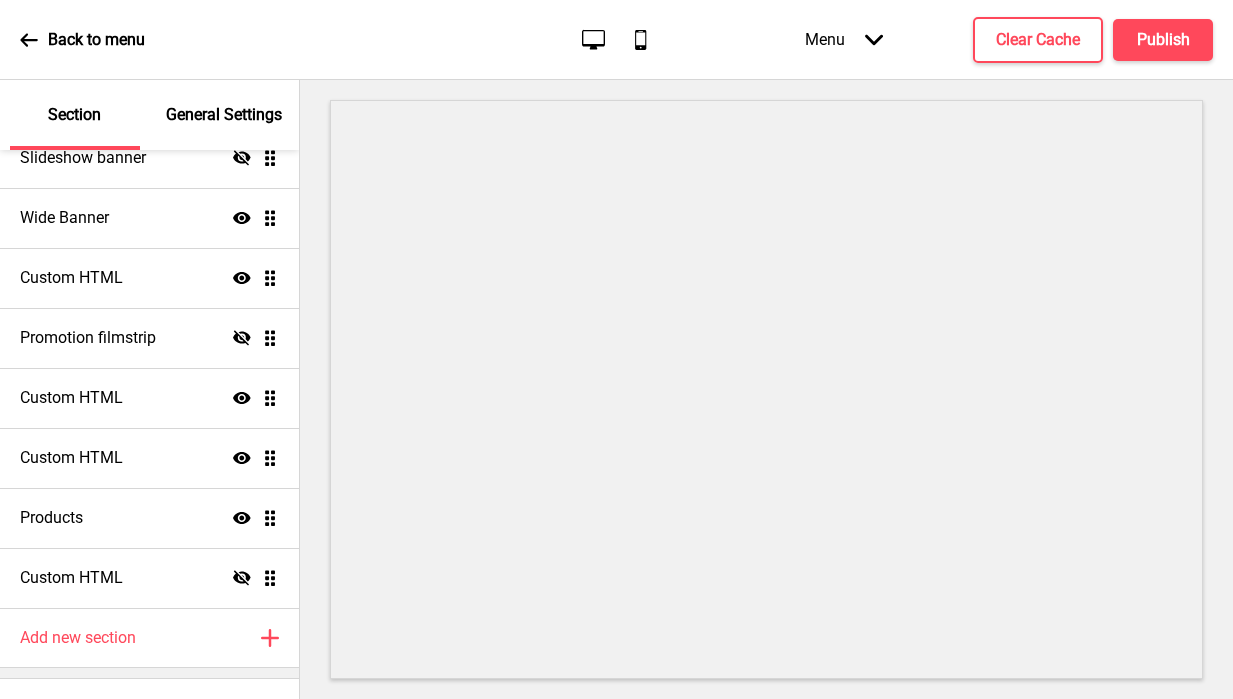 click on "Back to menu" at bounding box center [96, 40] 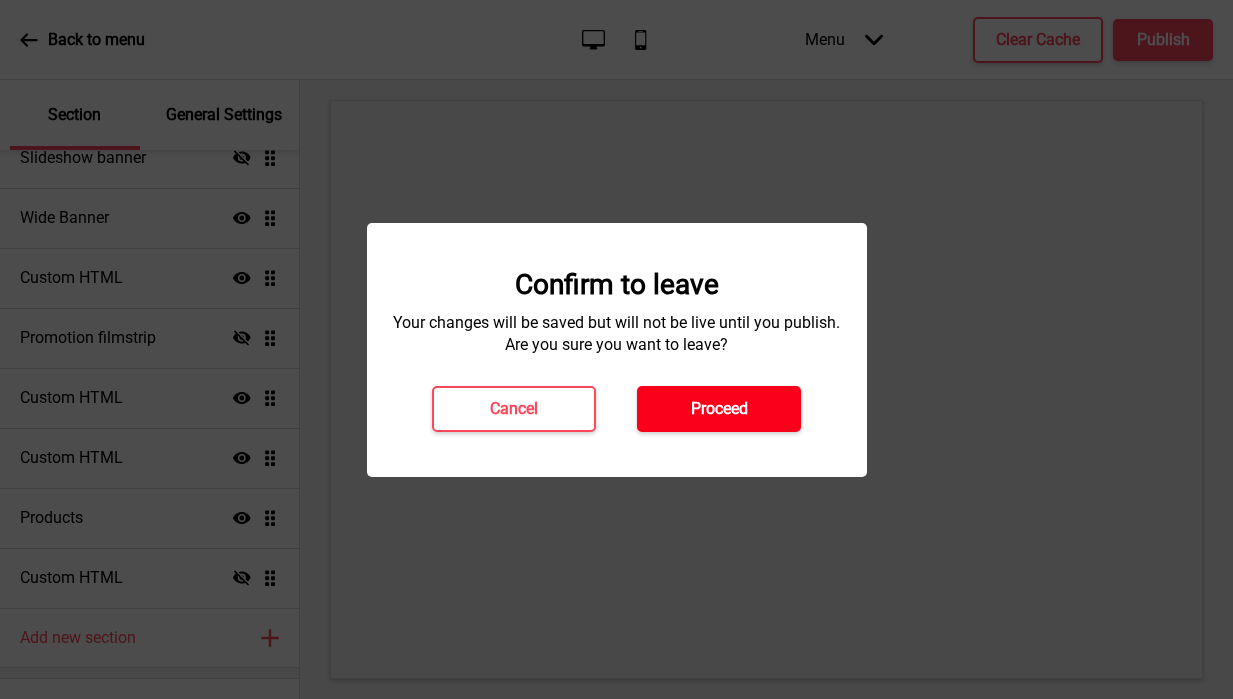 click on "Proceed" at bounding box center [719, 409] 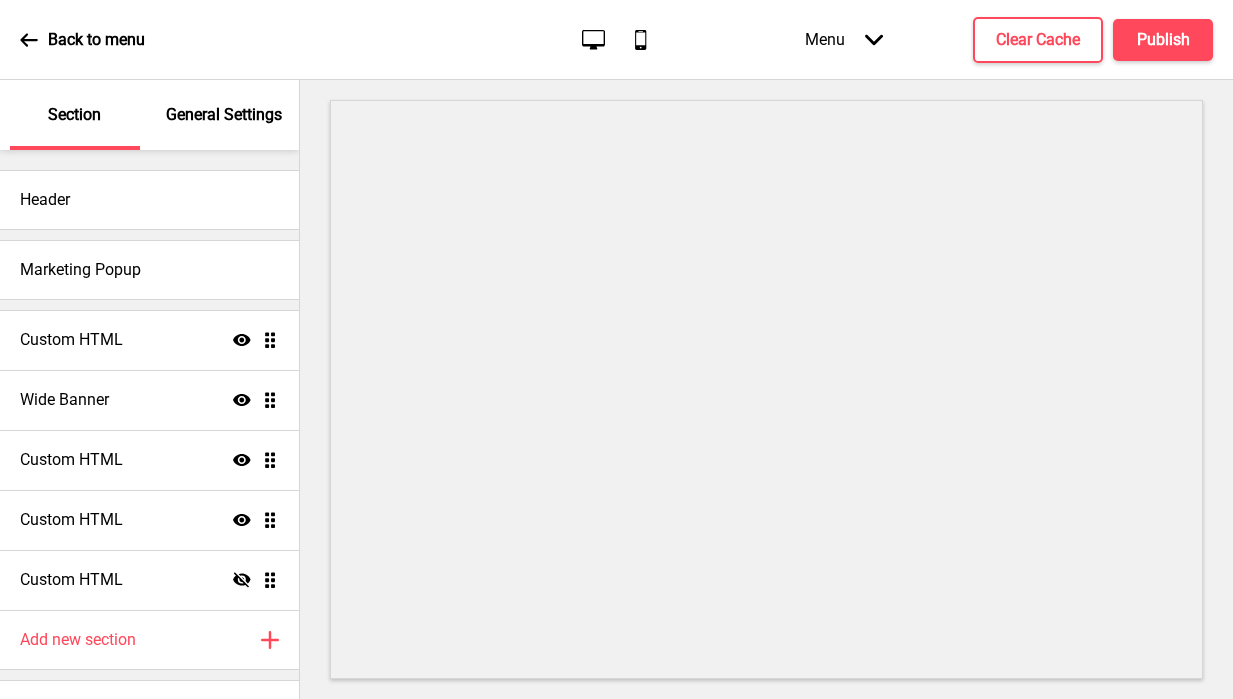 scroll, scrollTop: 0, scrollLeft: 0, axis: both 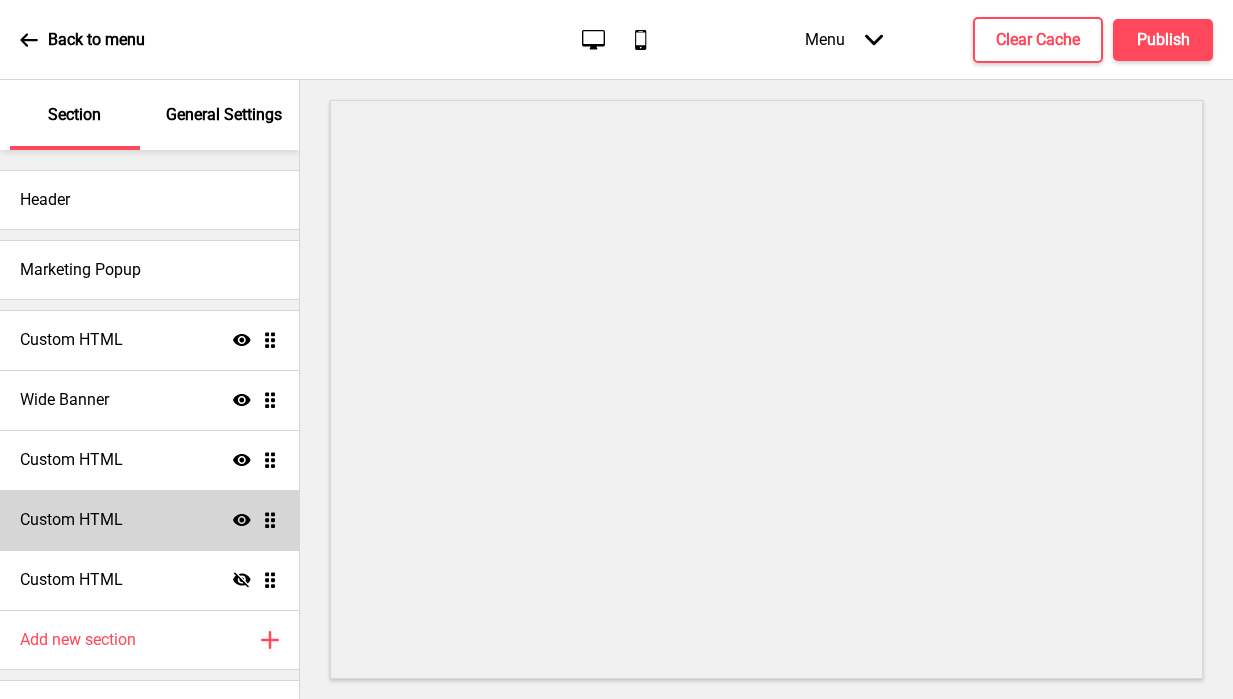 click on "Custom HTML Show Drag" at bounding box center [149, 520] 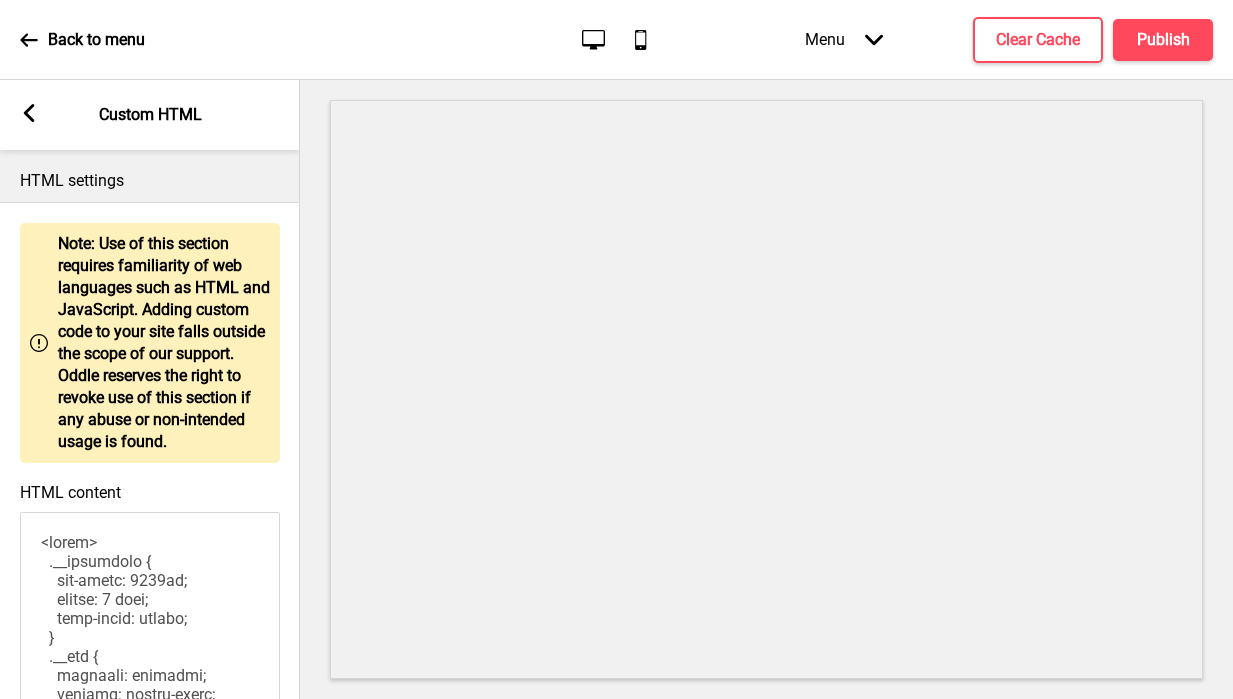 scroll, scrollTop: 32, scrollLeft: 0, axis: vertical 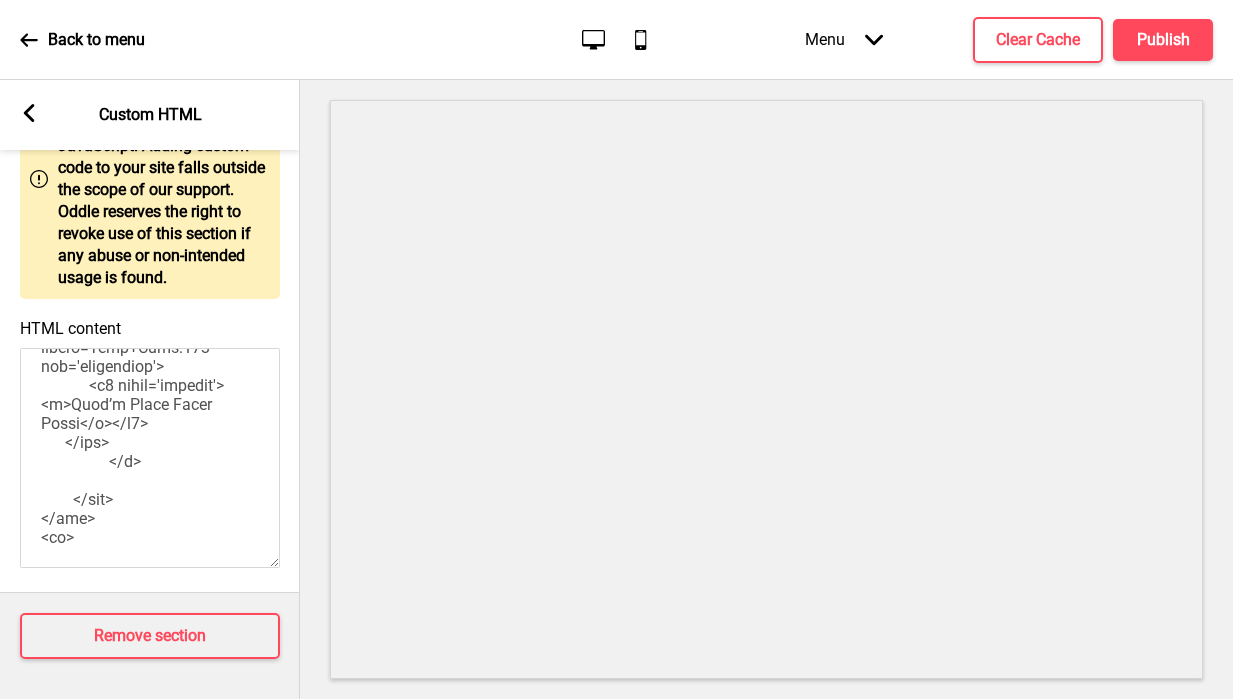 drag, startPoint x: 30, startPoint y: 530, endPoint x: 87, endPoint y: 787, distance: 263.24515 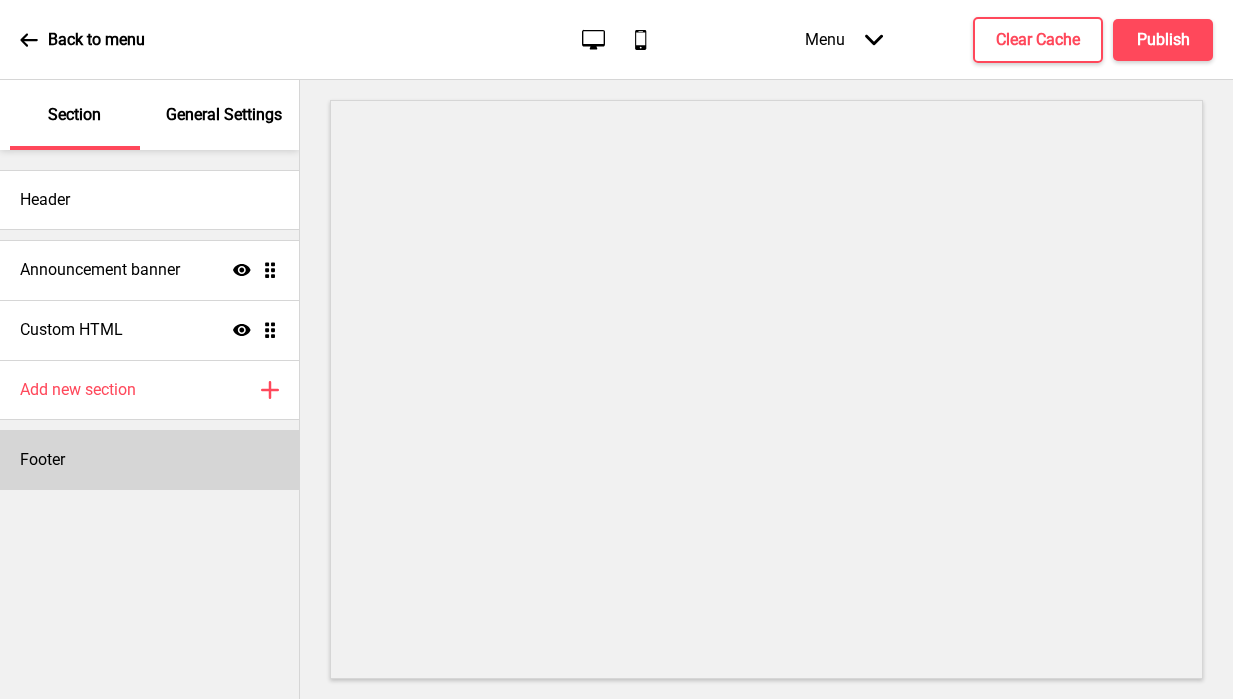 scroll, scrollTop: 0, scrollLeft: 0, axis: both 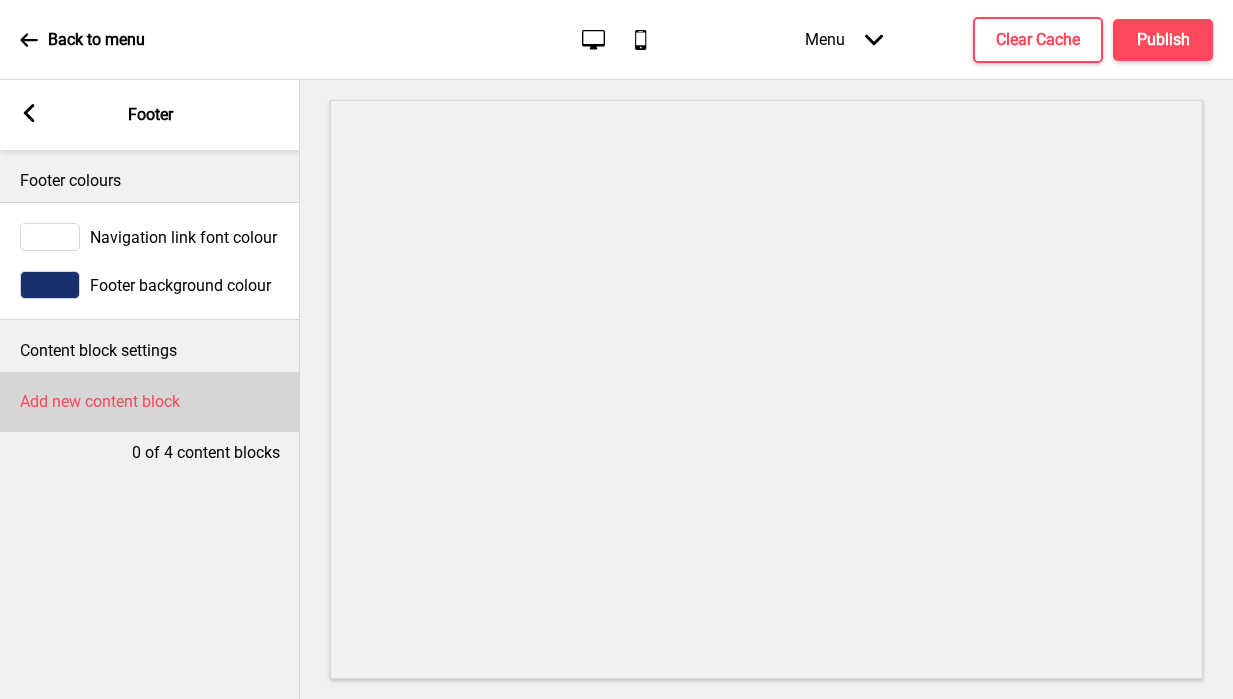 click on "Add new content block" at bounding box center [150, 402] 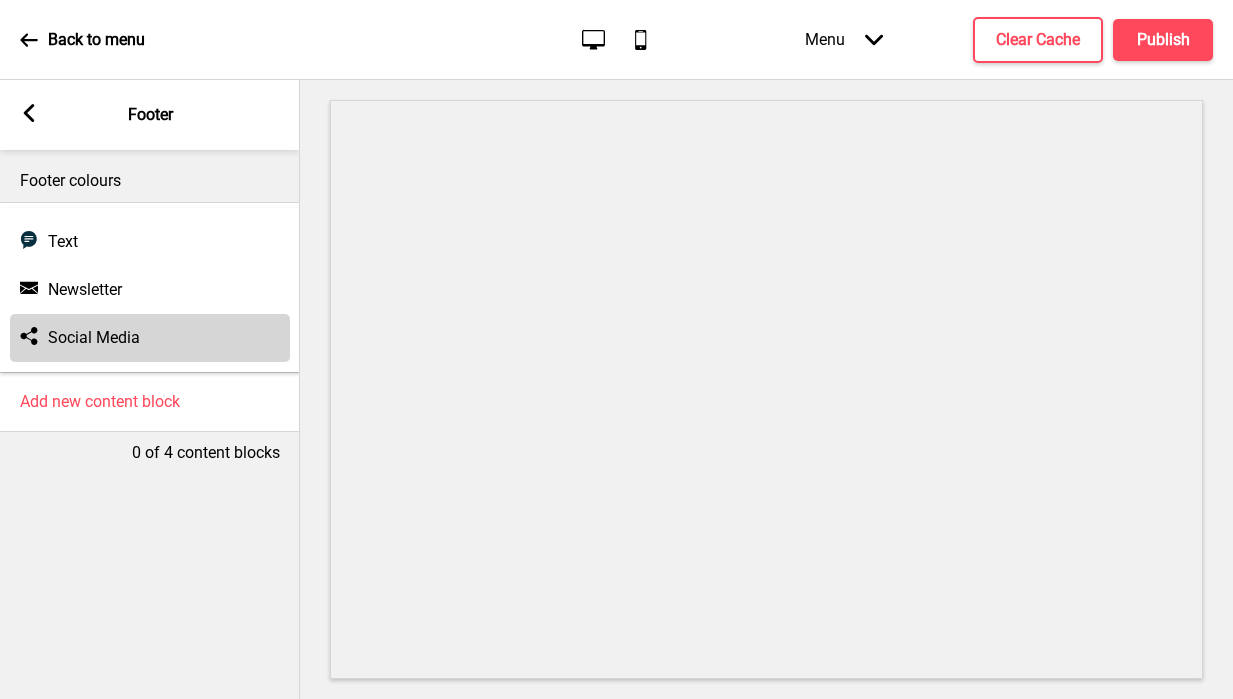 click on "Social Media" at bounding box center (94, 338) 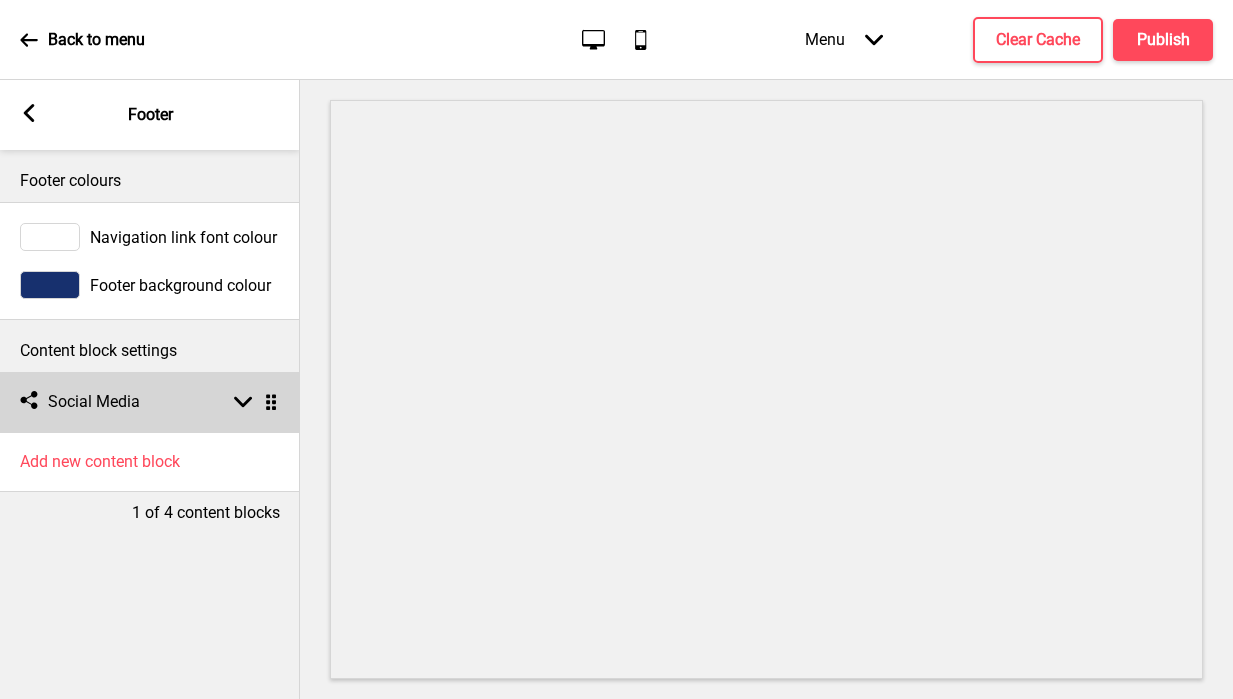 click on "Social Media" at bounding box center (94, 402) 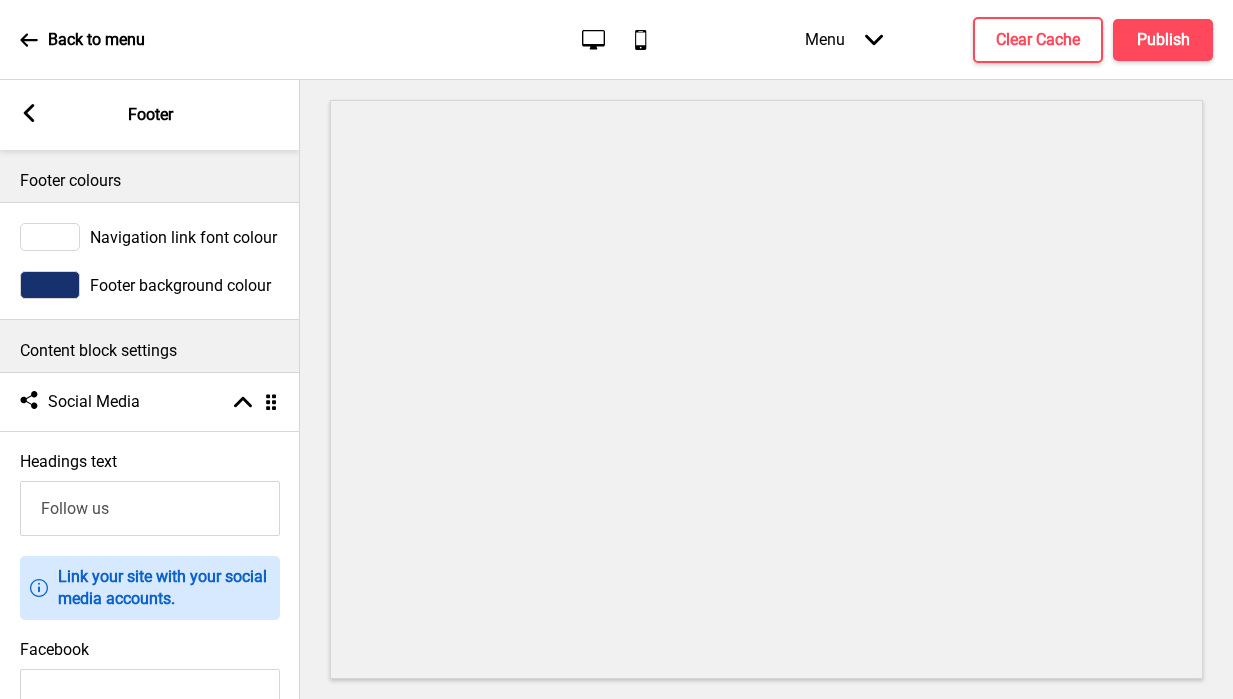 scroll, scrollTop: 248, scrollLeft: 0, axis: vertical 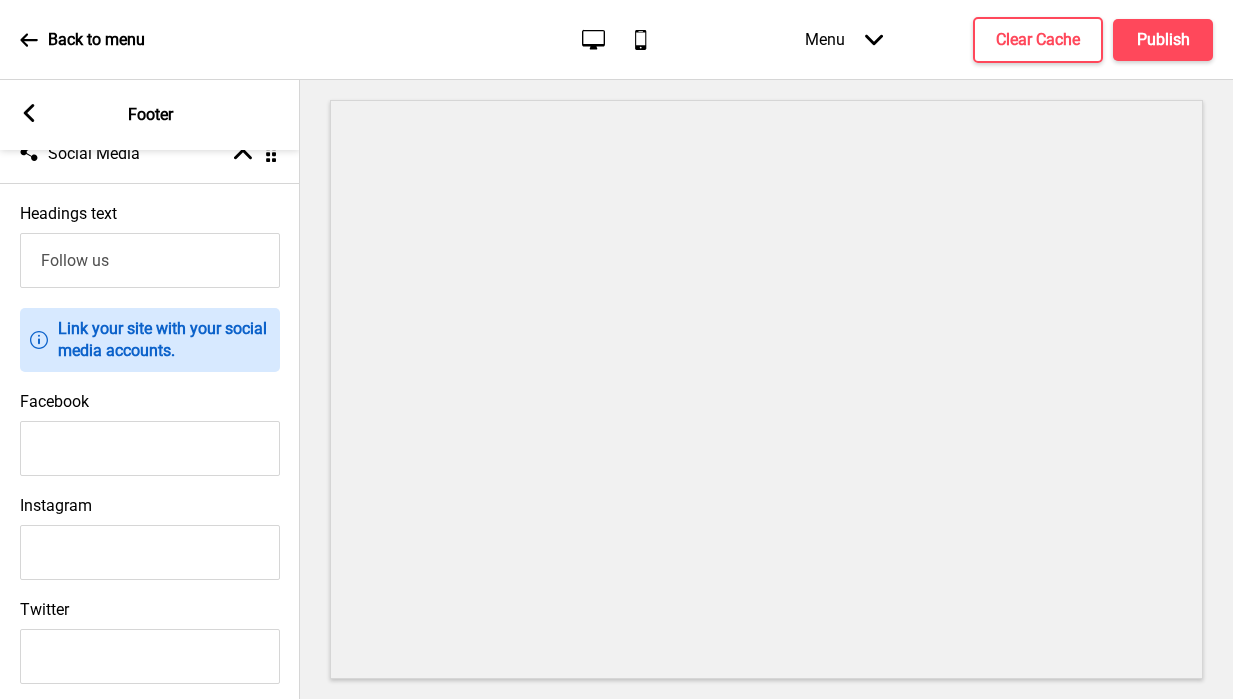 click on "Facebook" at bounding box center [150, 448] 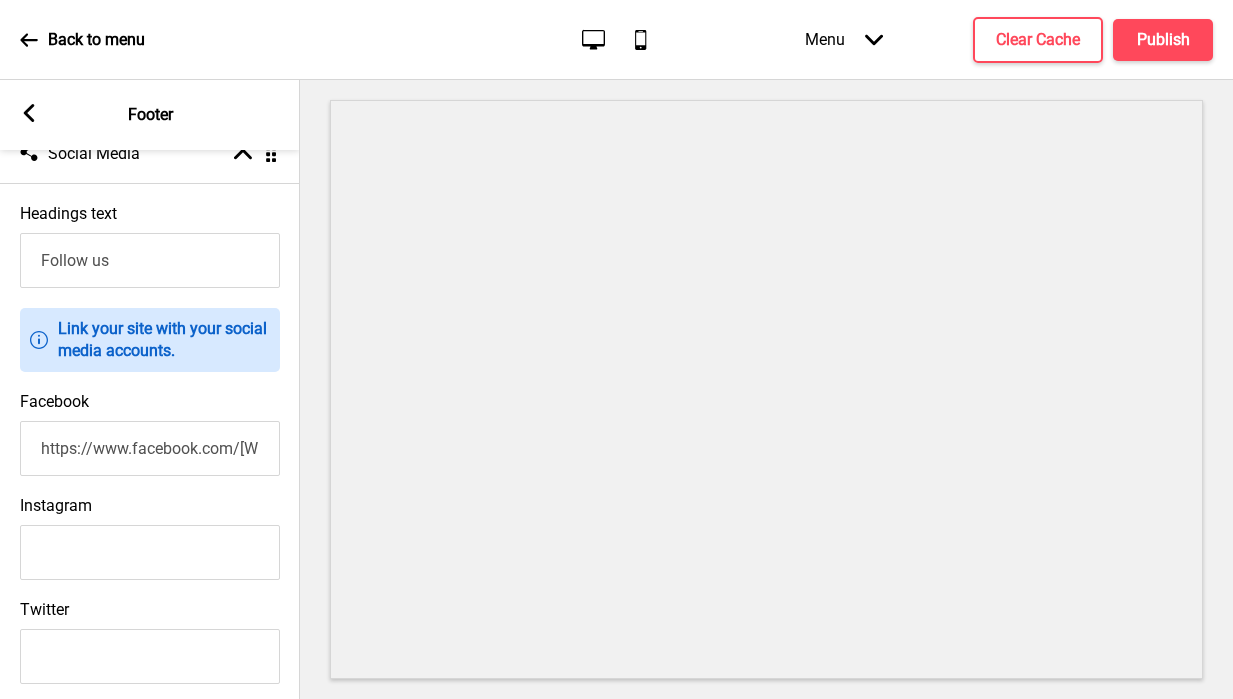 scroll, scrollTop: 0, scrollLeft: 158, axis: horizontal 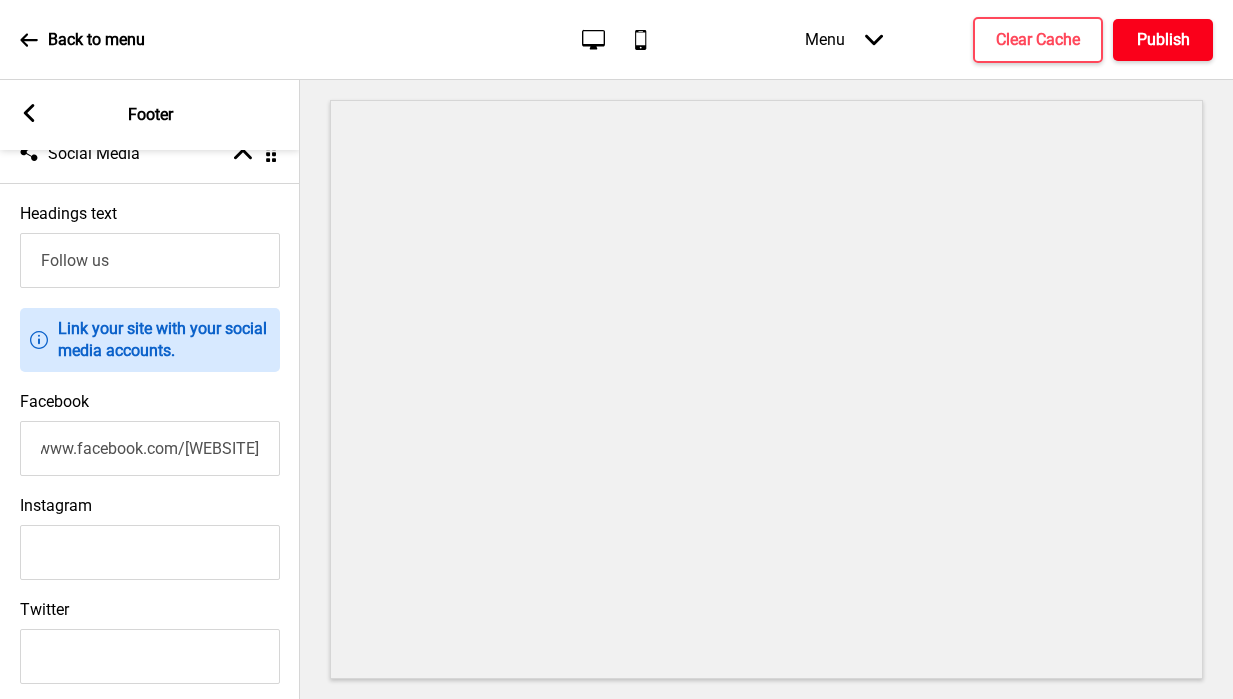 type on "https://www.facebook.com/bashusichuanrestaurant/" 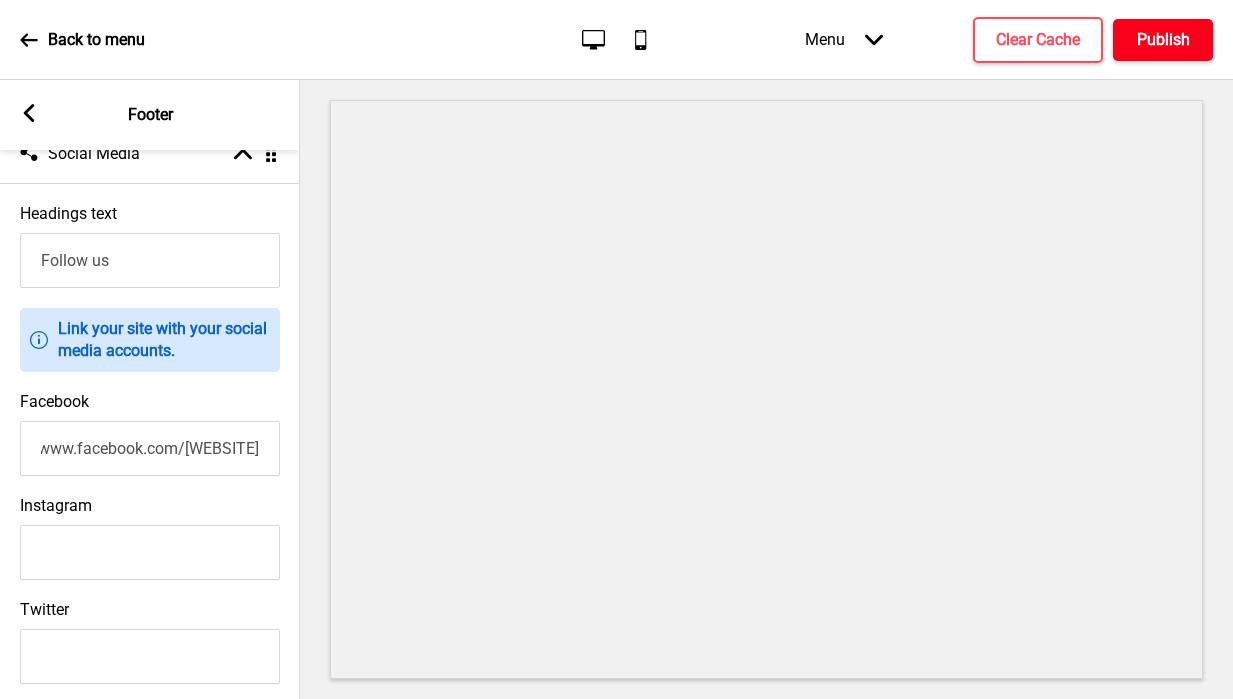 scroll, scrollTop: 0, scrollLeft: 0, axis: both 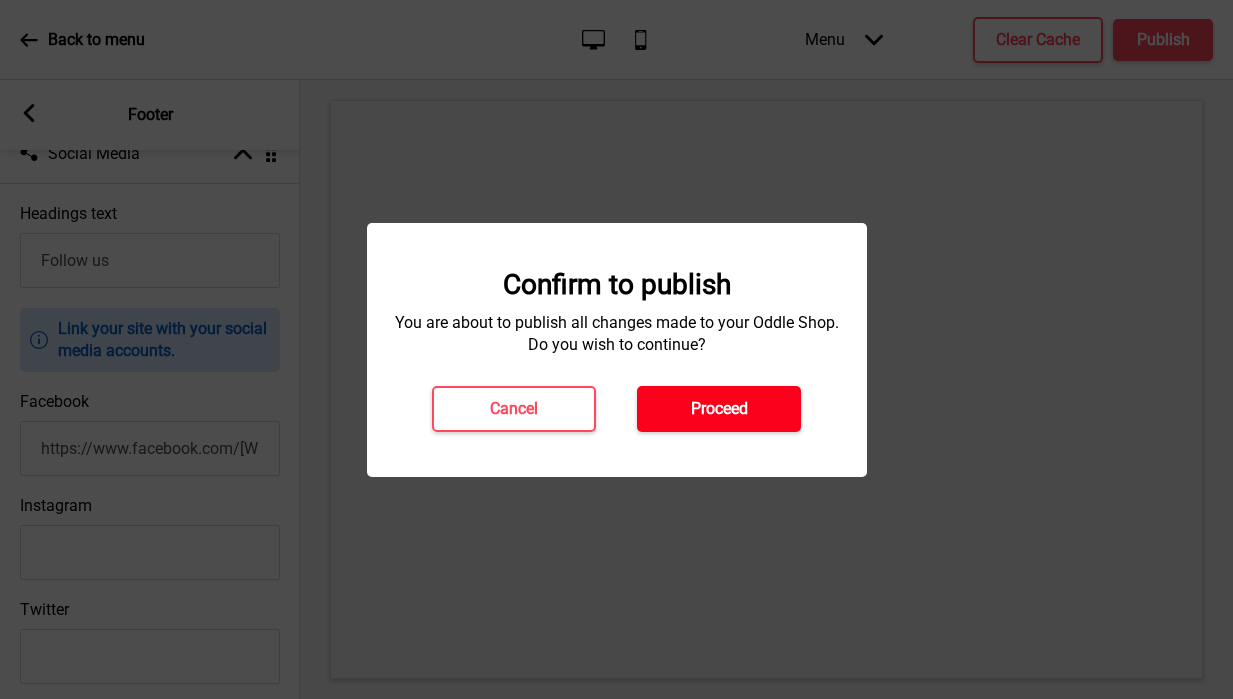 click on "Proceed" at bounding box center (719, 409) 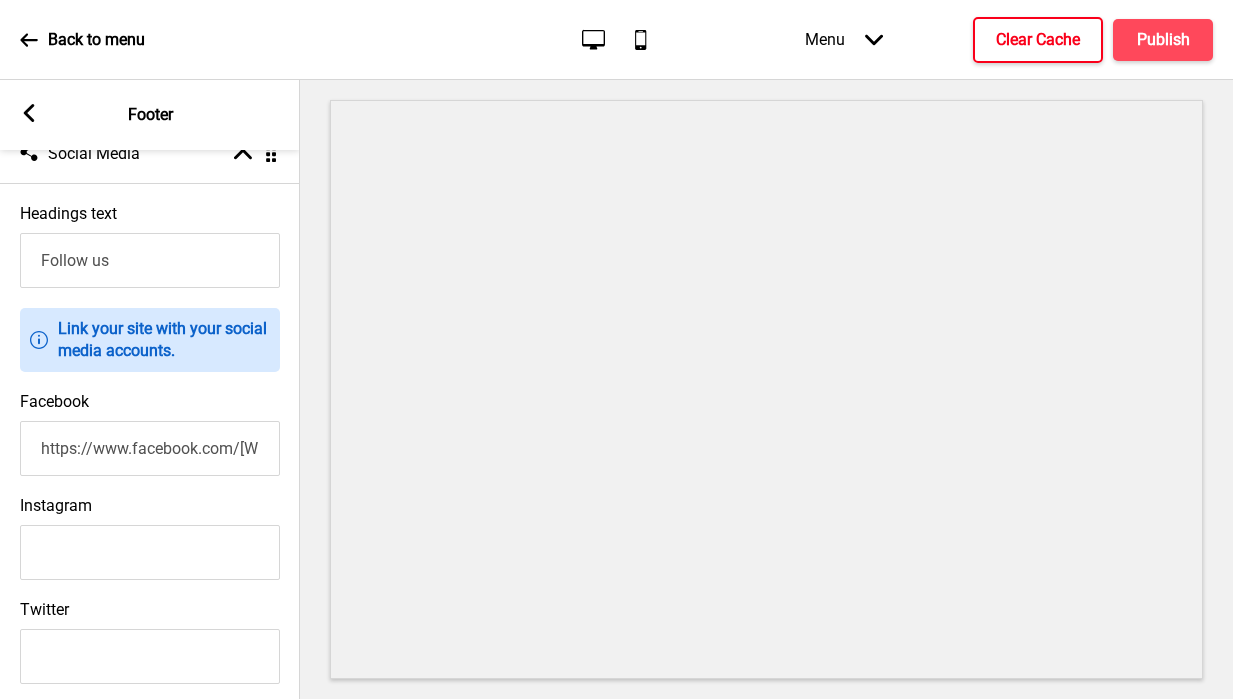 click on "Clear Cache" at bounding box center (1038, 40) 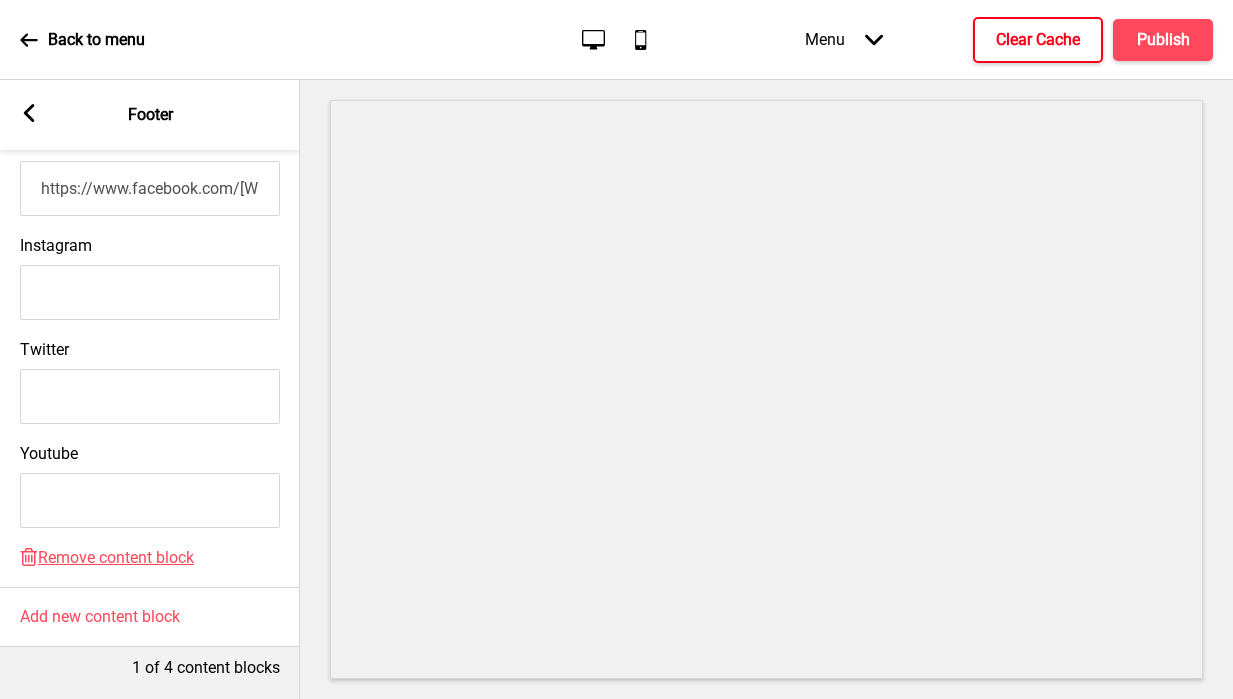 scroll, scrollTop: 0, scrollLeft: 0, axis: both 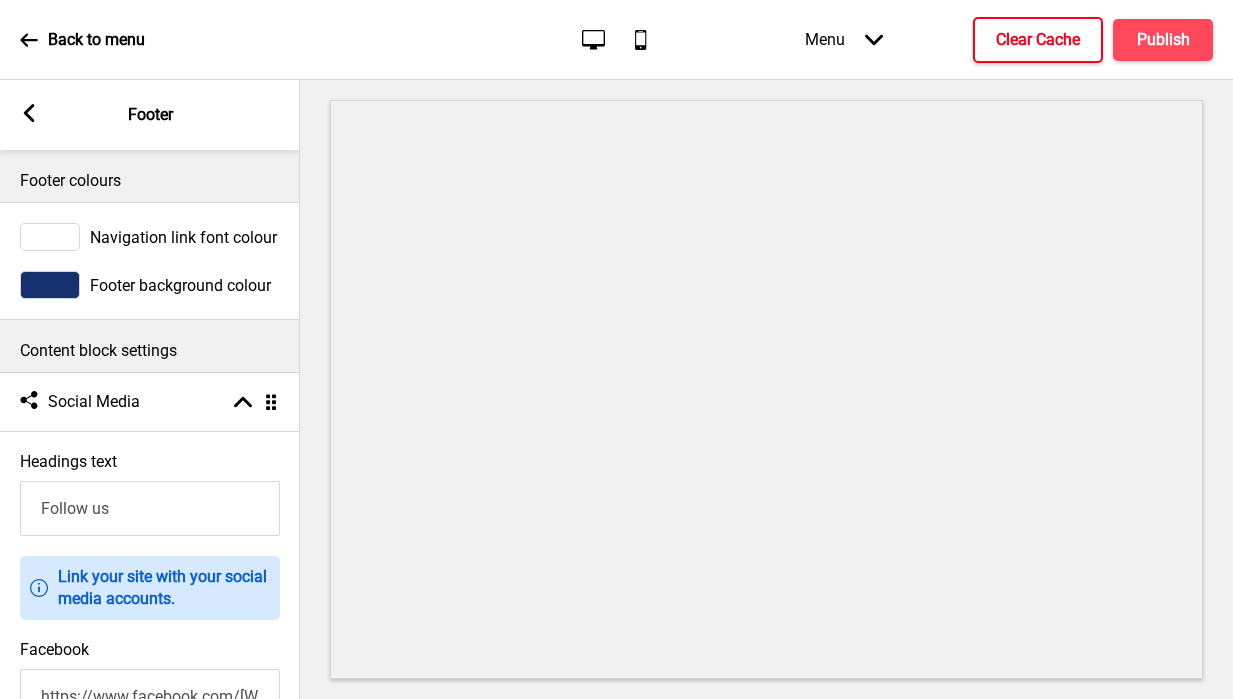 click at bounding box center (50, 285) 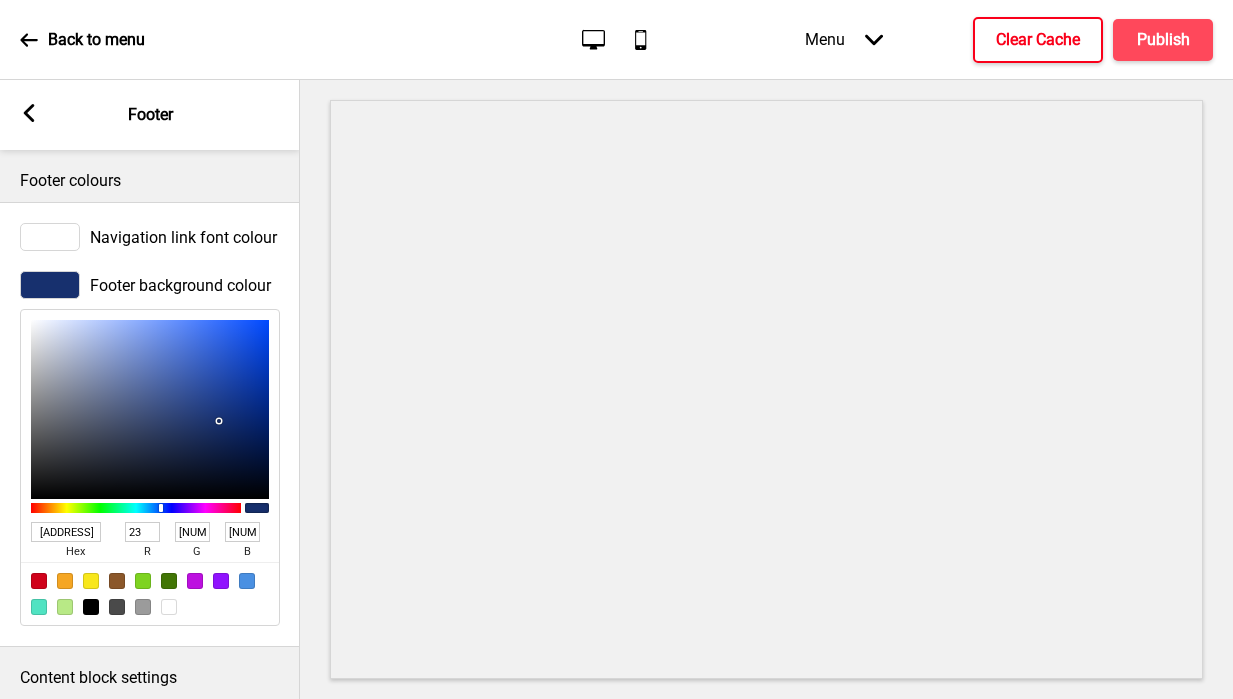 click on "17306E" at bounding box center (66, 532) 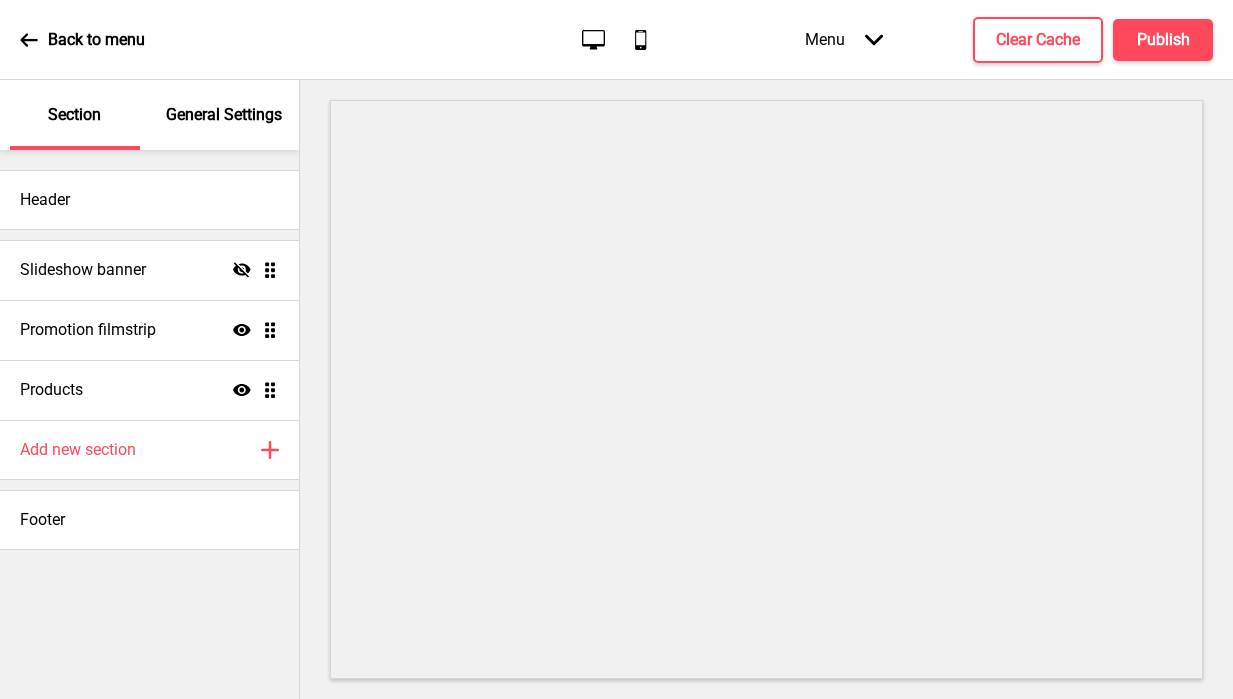scroll, scrollTop: 0, scrollLeft: 0, axis: both 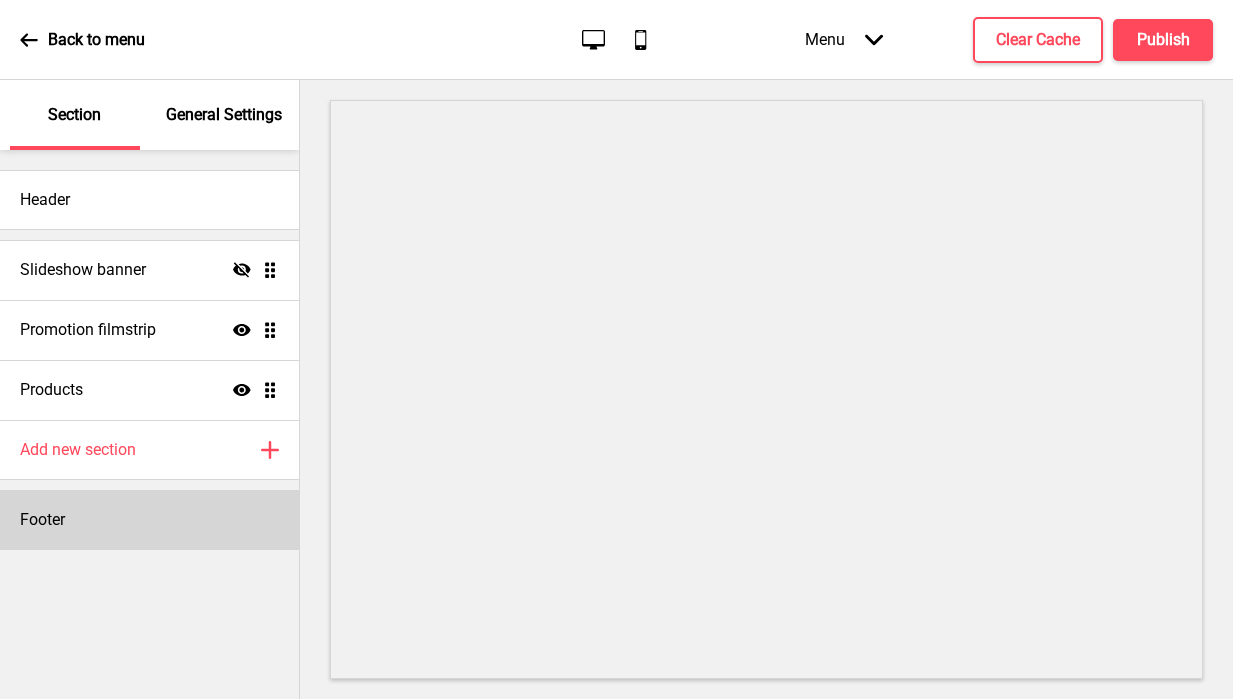 click on "Footer" at bounding box center (149, 520) 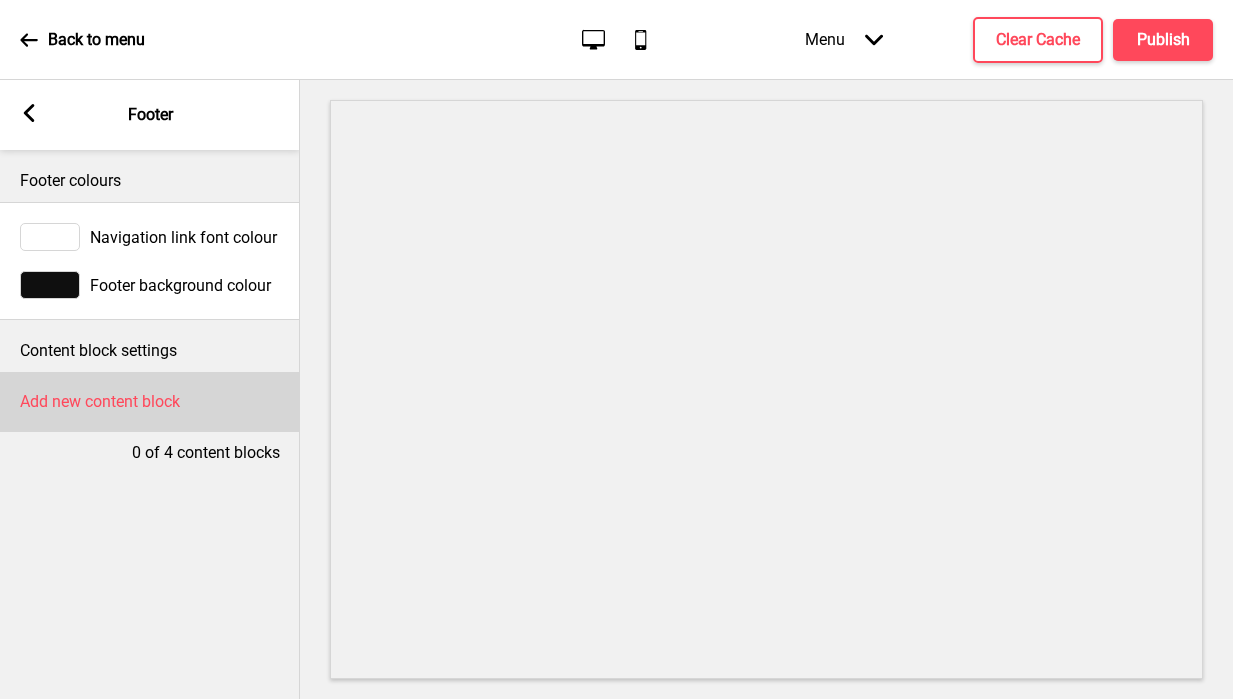 click on "Add new content block" at bounding box center [150, 402] 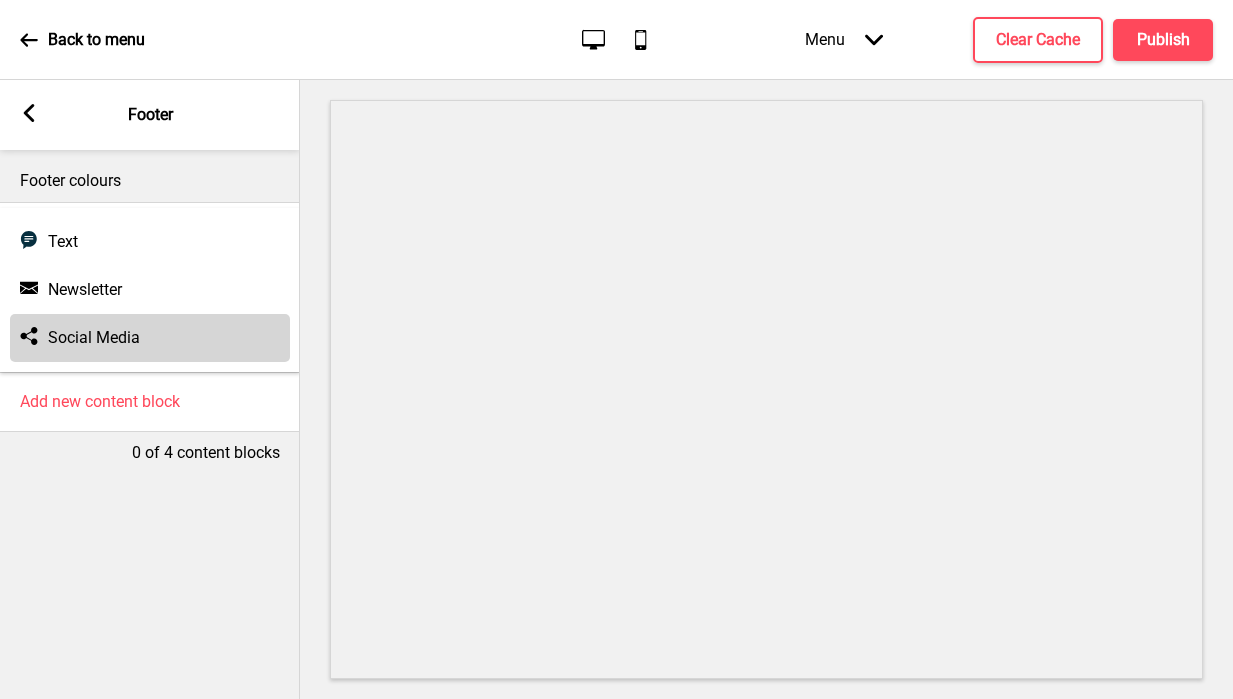 click on "Social Media" at bounding box center [94, 338] 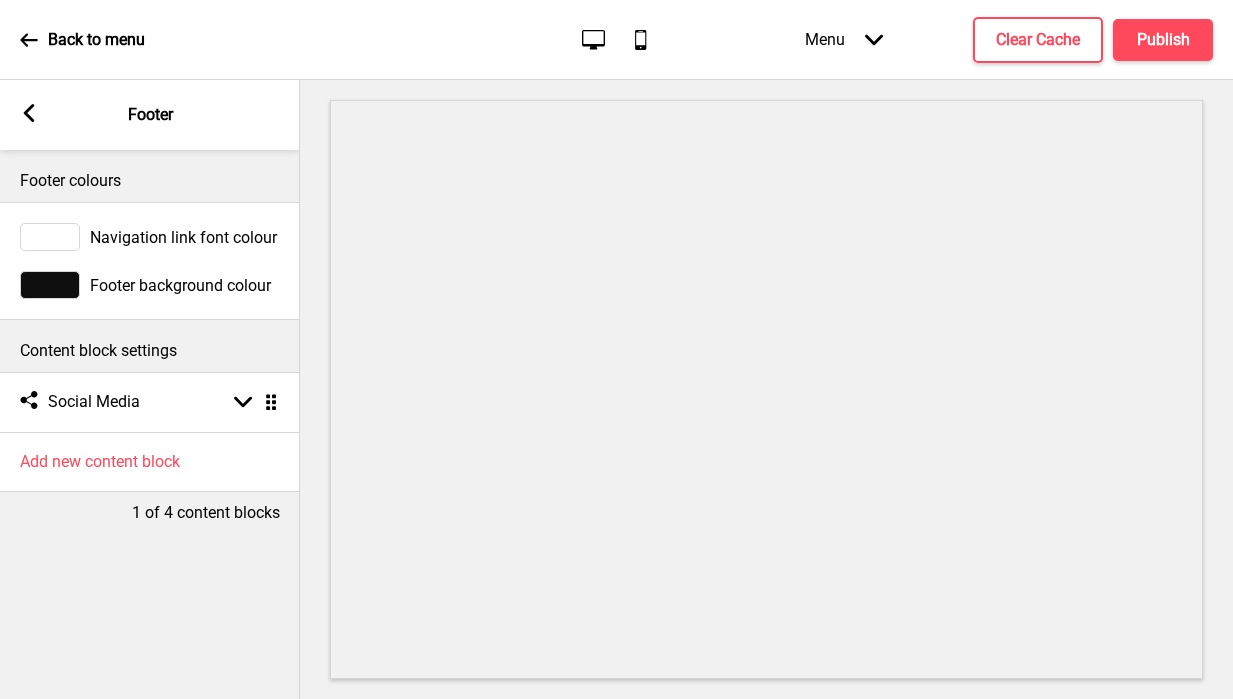 click 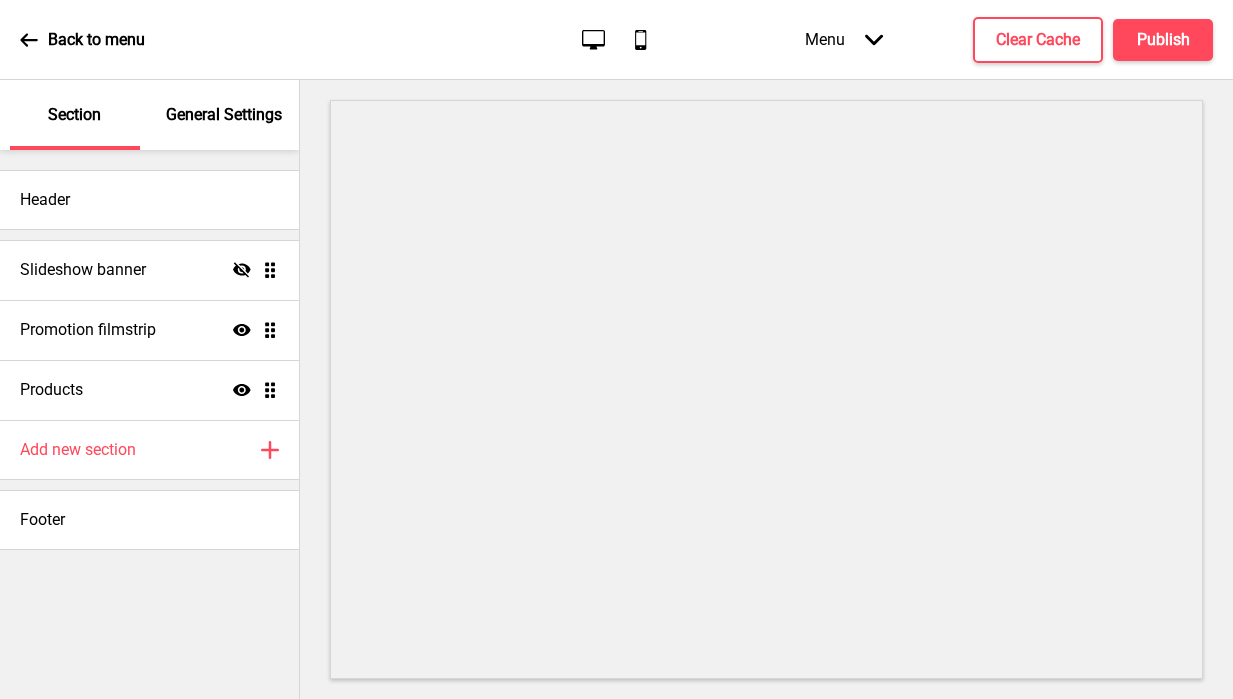 click on "General Settings" at bounding box center (224, 115) 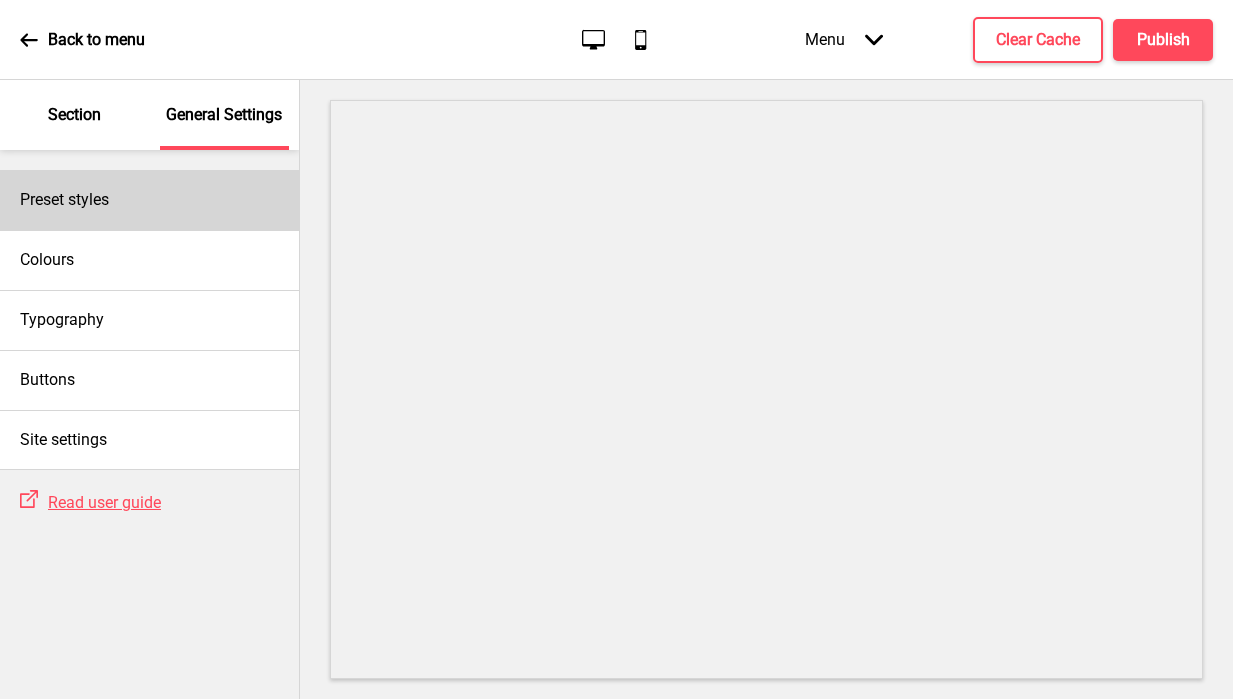 click on "Preset styles" at bounding box center [149, 200] 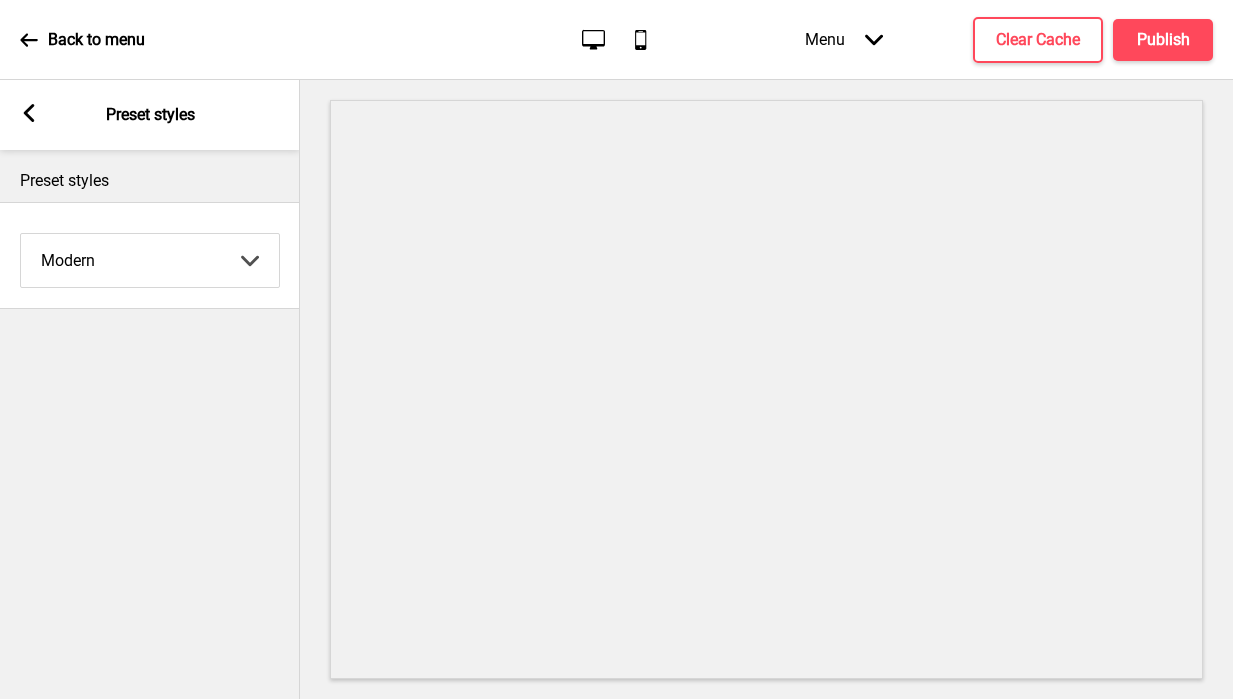click on "Coffee Contrast Dark Earth Marine Minimalist Modern Oddle Pastel Yellow Fruits Custom" at bounding box center (150, 260) 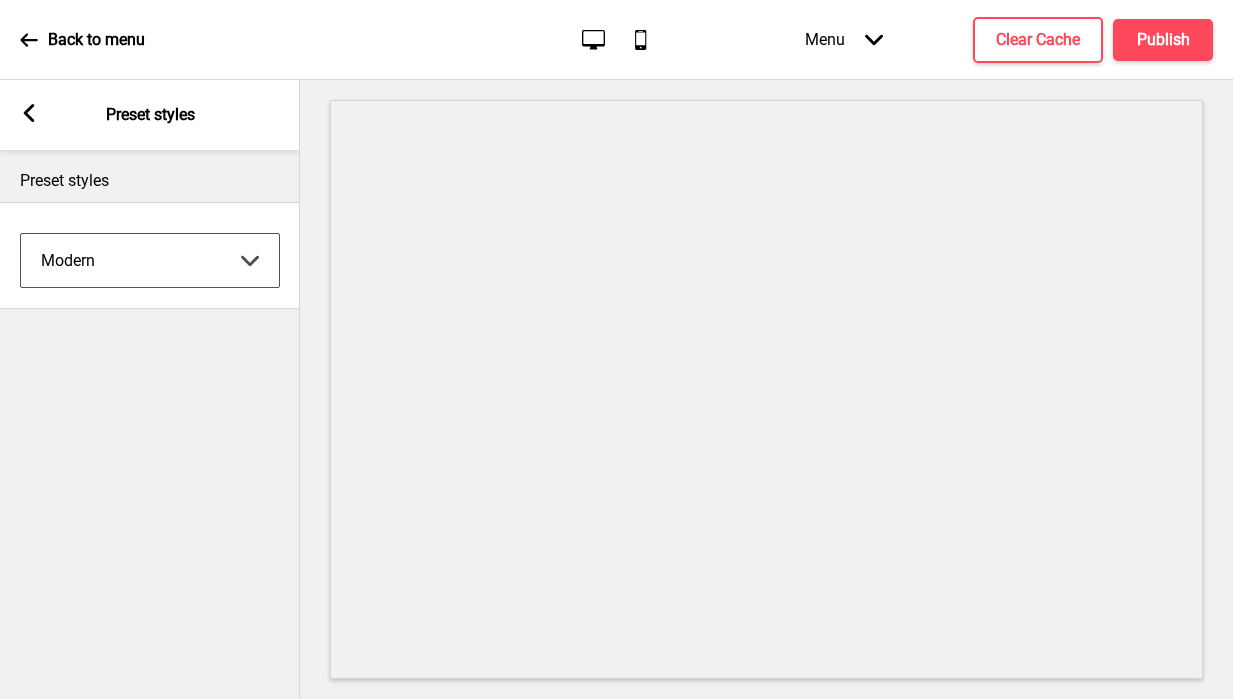 select on "minimalist" 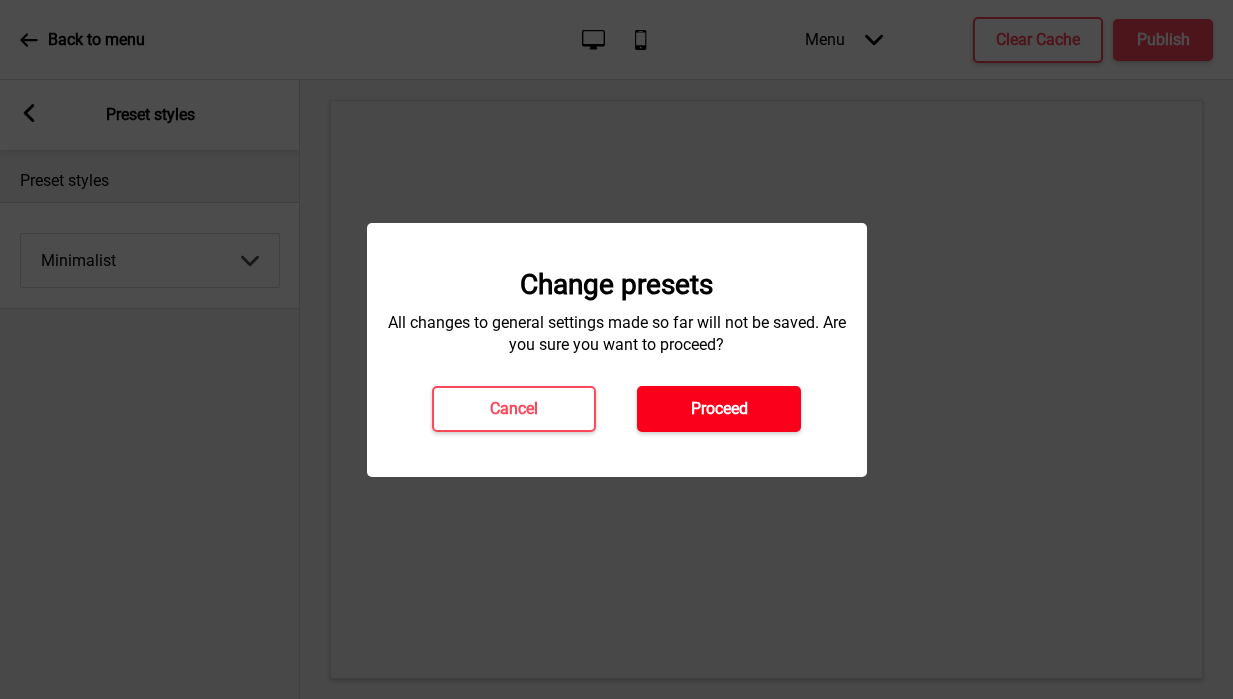 click on "Proceed" at bounding box center [719, 409] 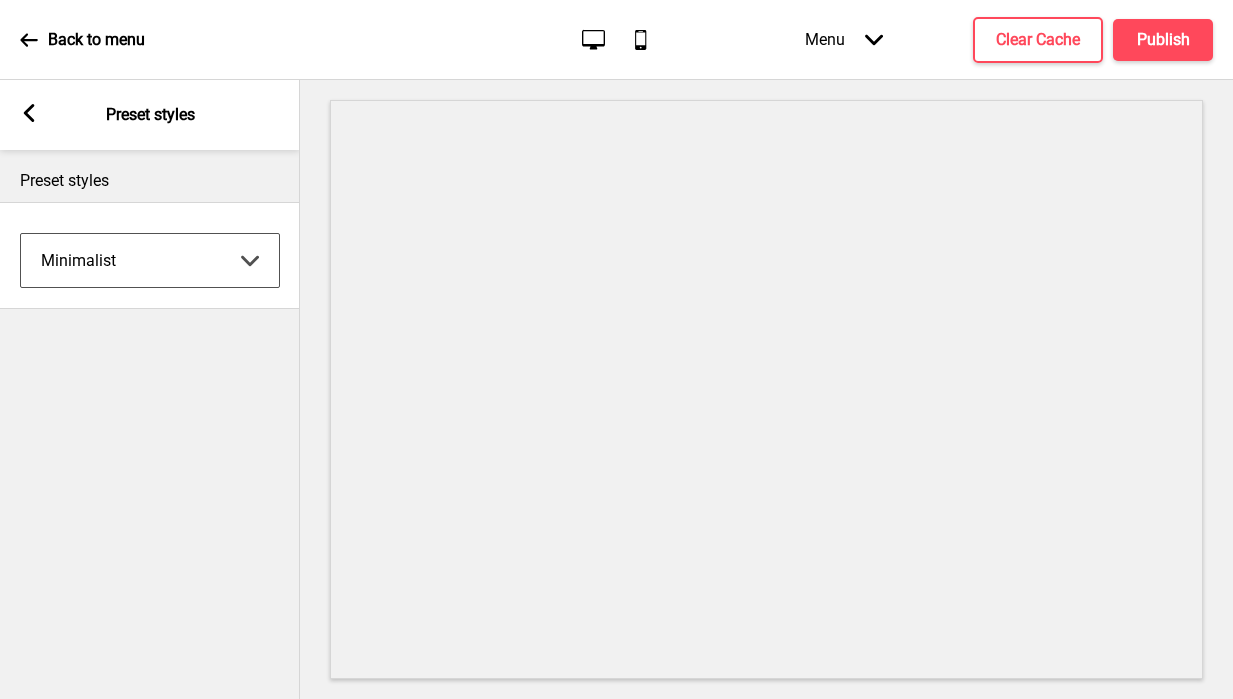 click 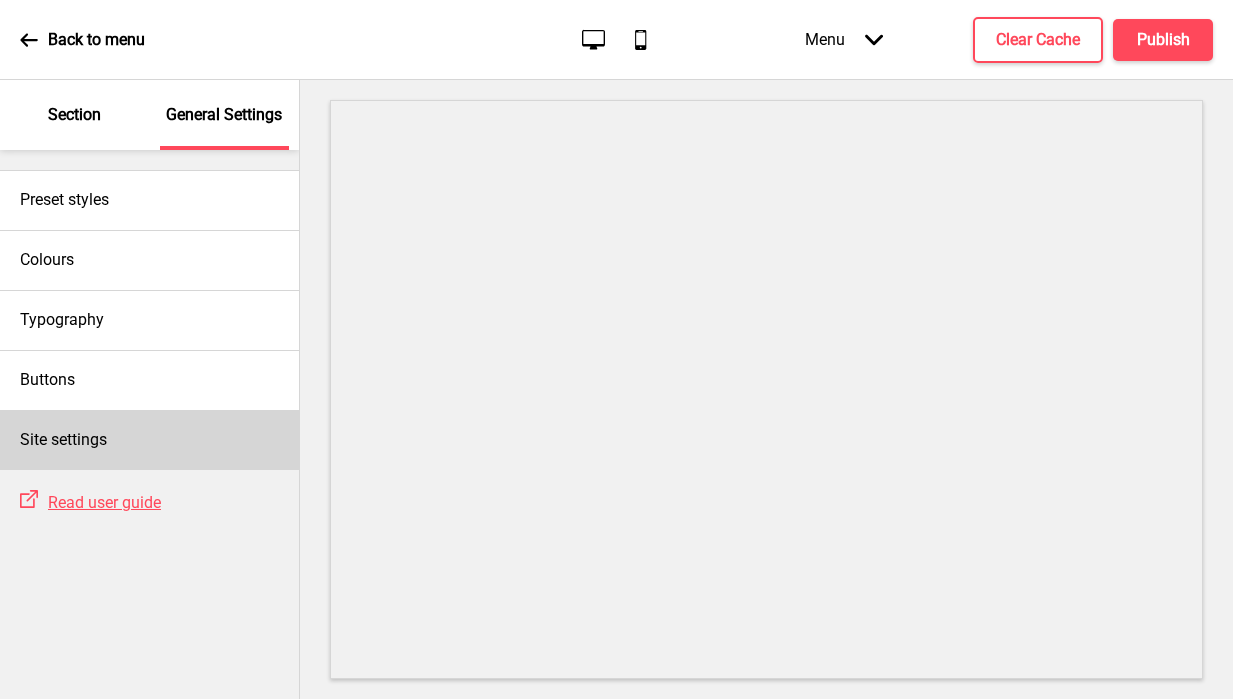 click on "Site settings" at bounding box center (149, 440) 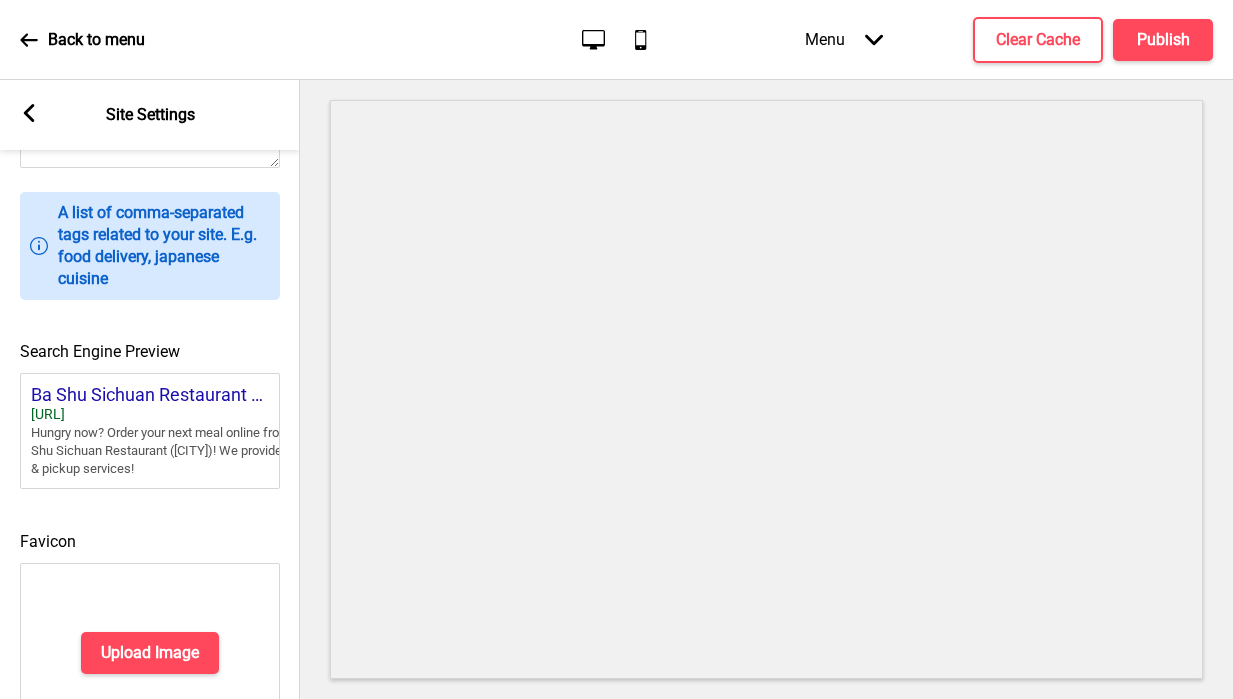scroll, scrollTop: 902, scrollLeft: 0, axis: vertical 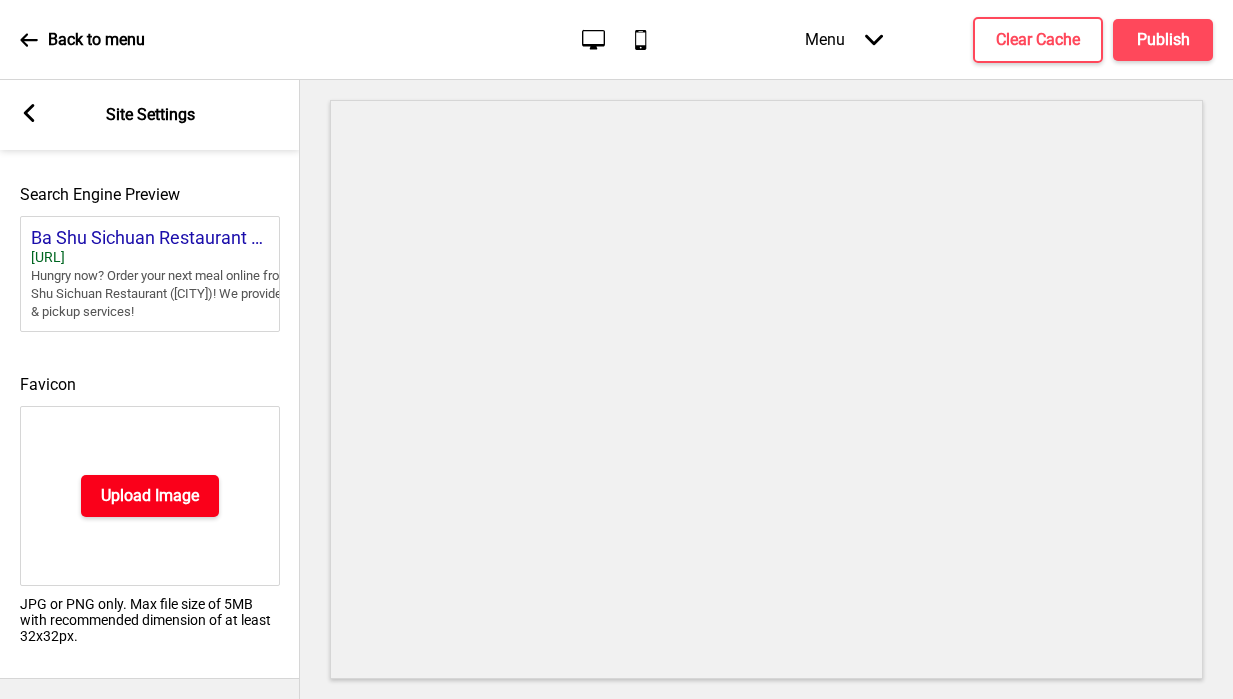 click on "Upload Image" at bounding box center (150, 496) 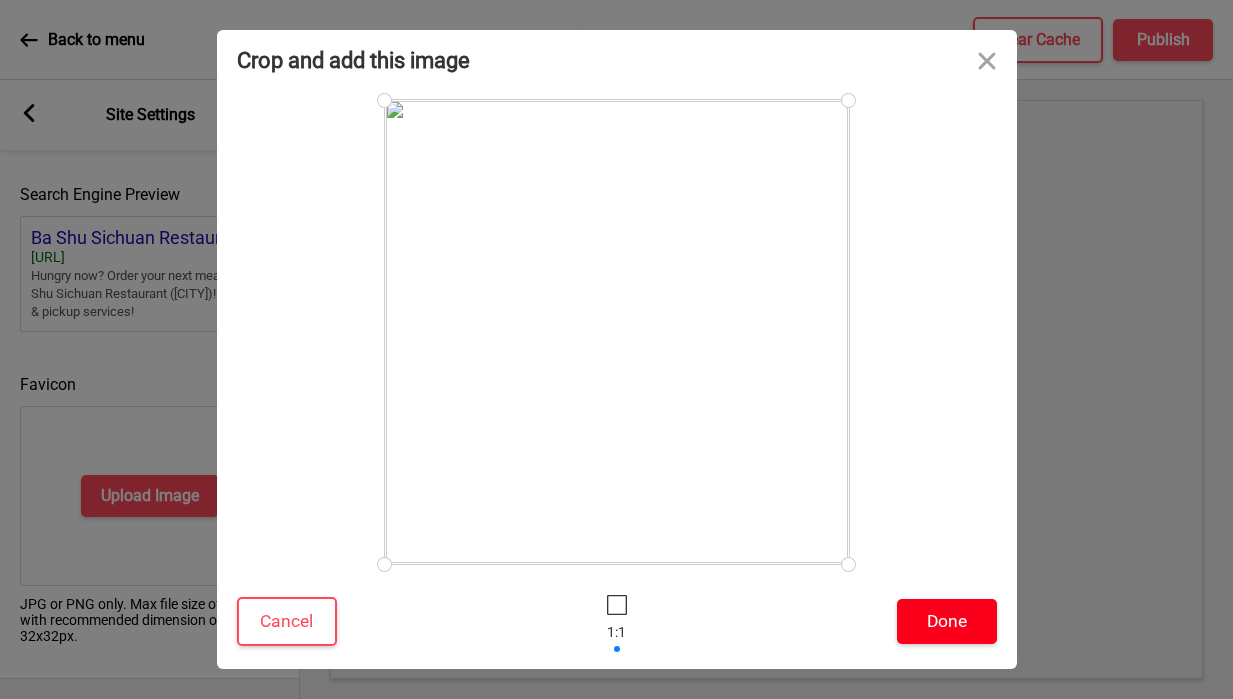 click on "Done" at bounding box center (947, 621) 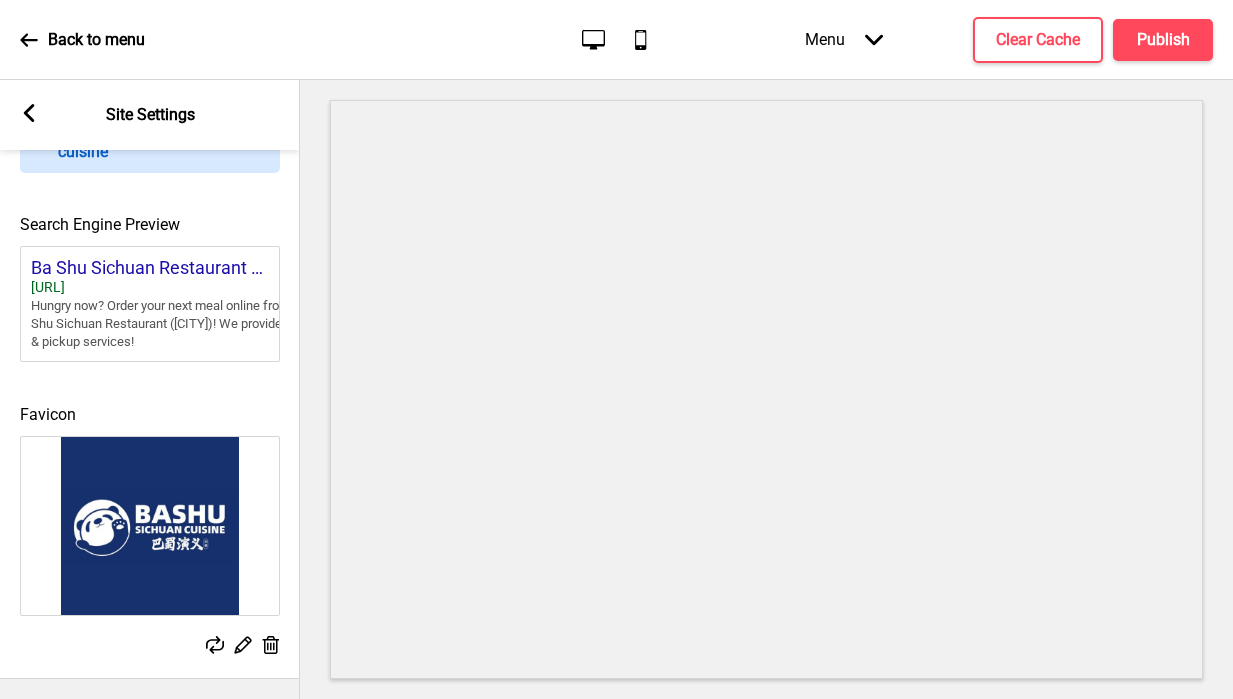 scroll, scrollTop: 871, scrollLeft: 0, axis: vertical 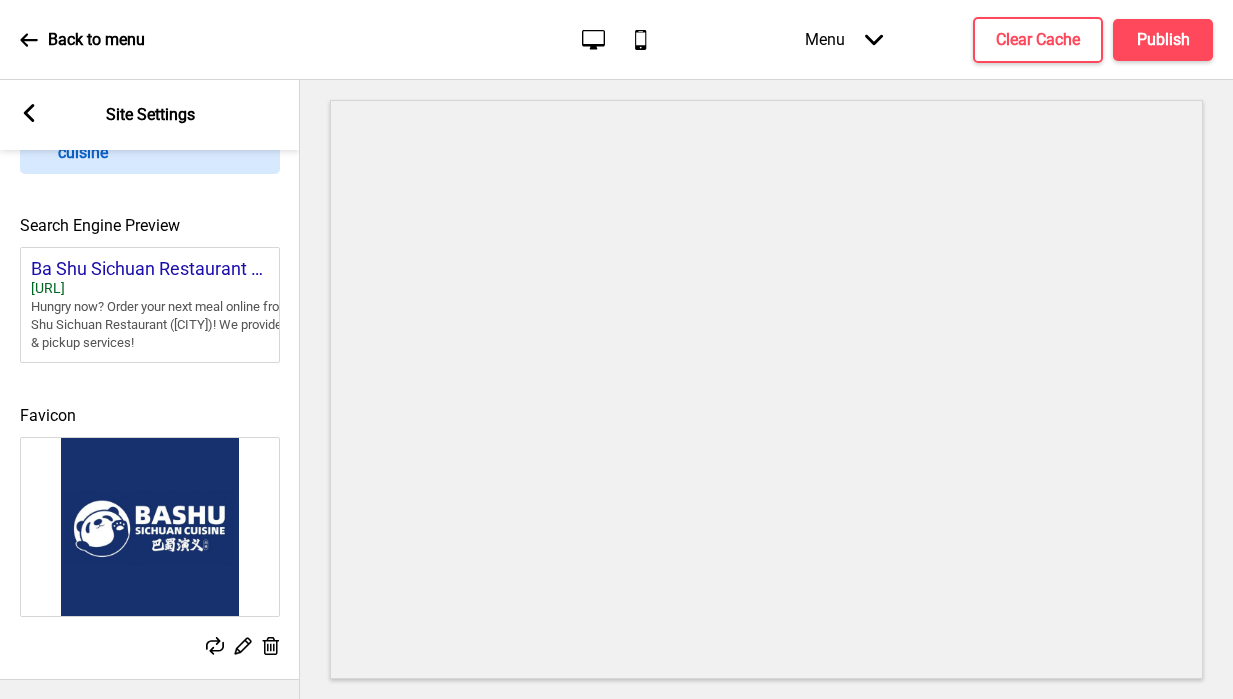 click 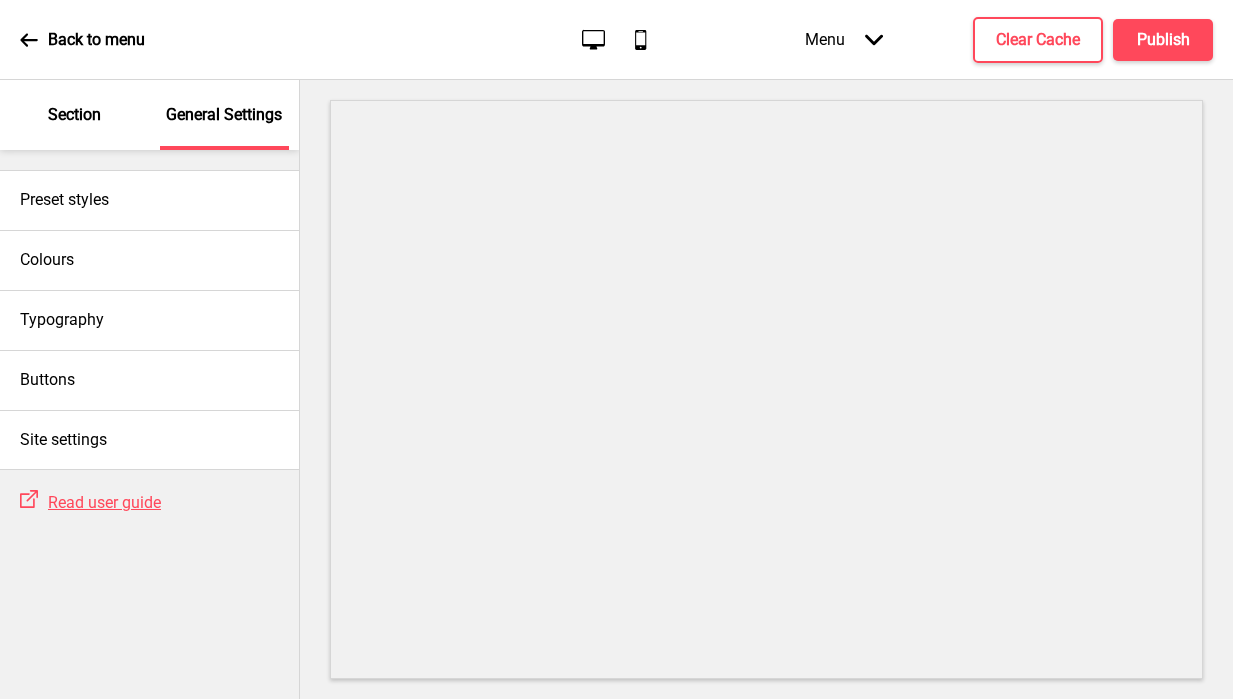 click on "Section" at bounding box center (74, 115) 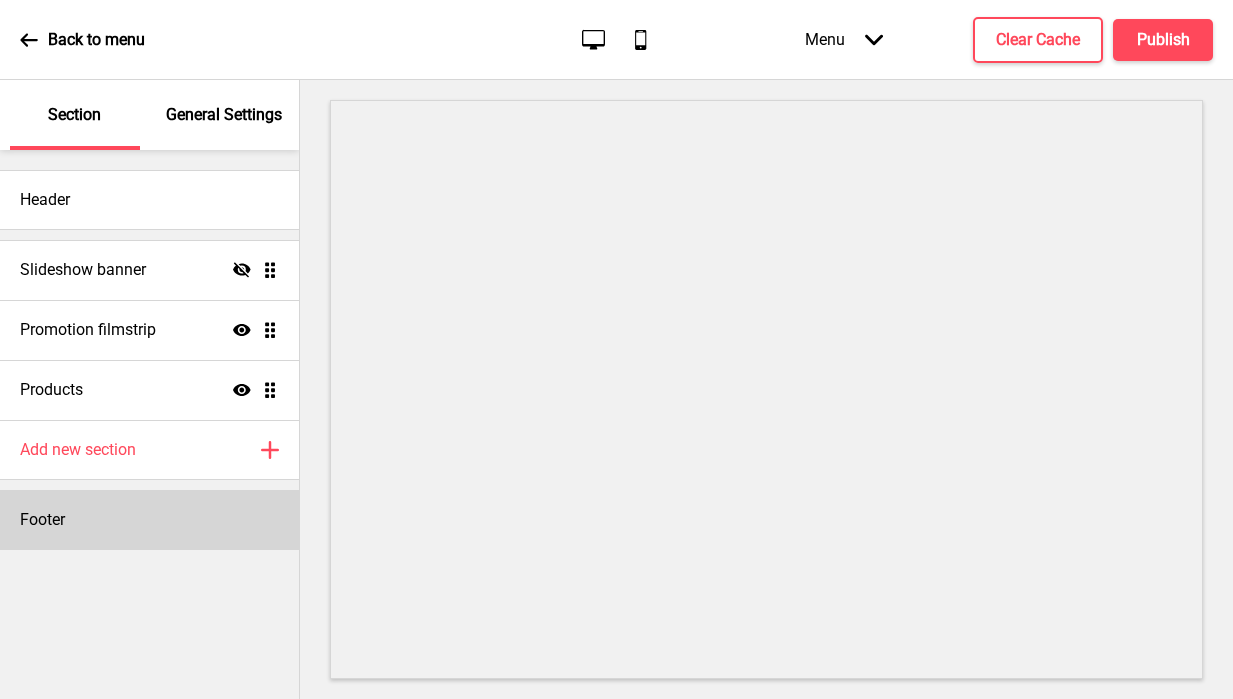 click on "Footer" at bounding box center [149, 520] 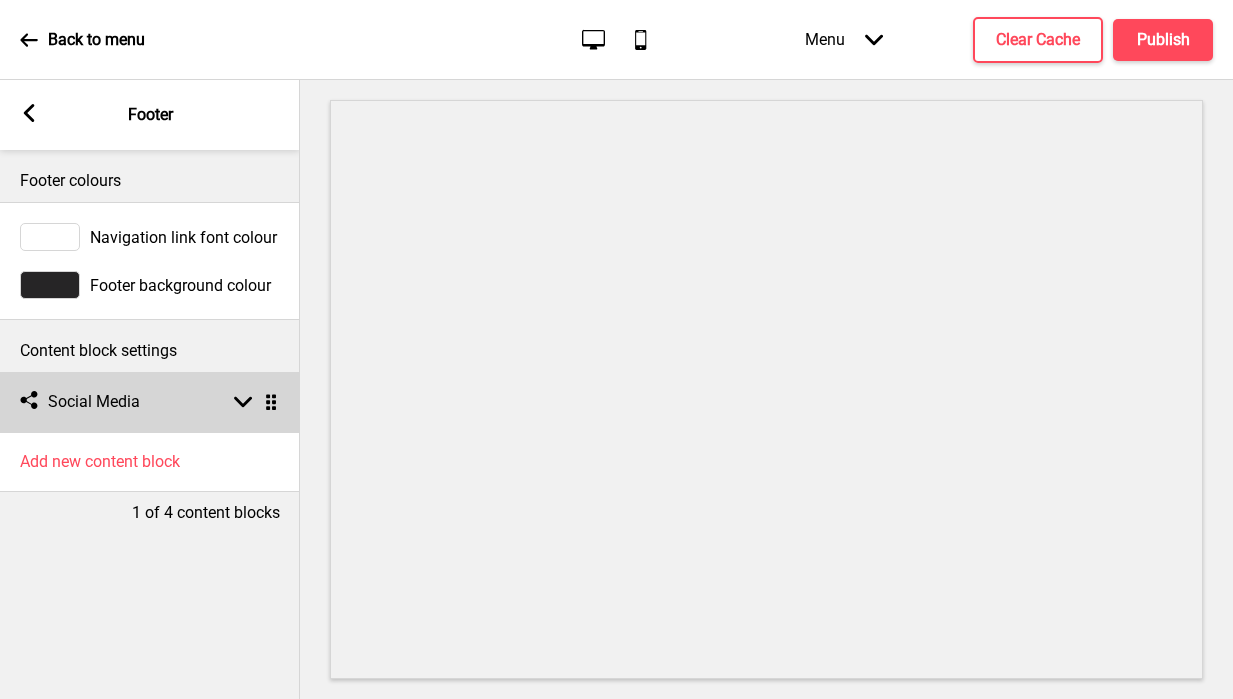 click on "Social Media" at bounding box center (94, 402) 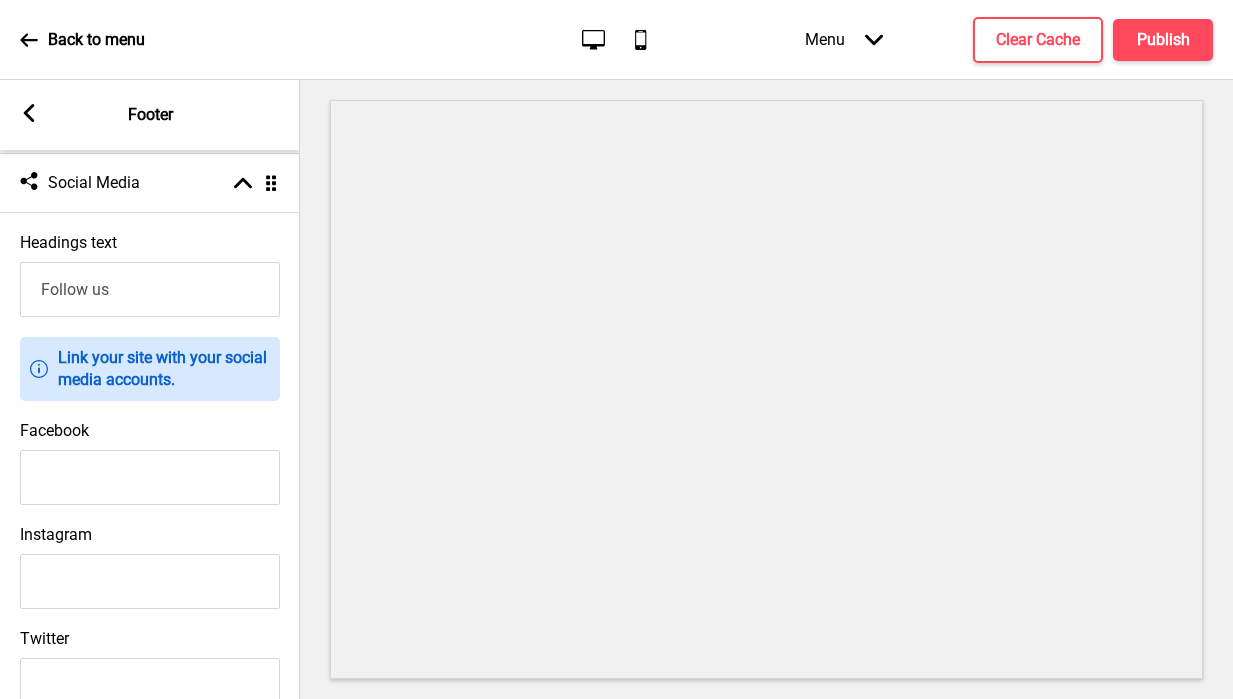 scroll, scrollTop: 236, scrollLeft: 0, axis: vertical 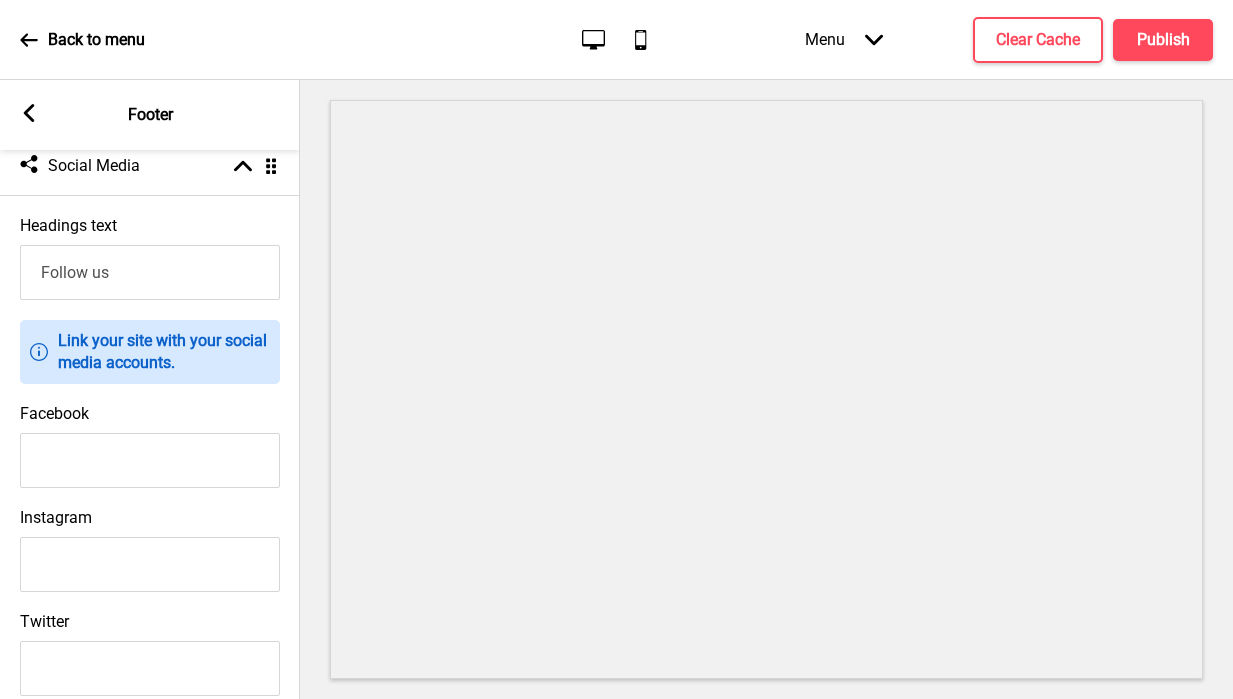click on "Facebook" at bounding box center (150, 460) 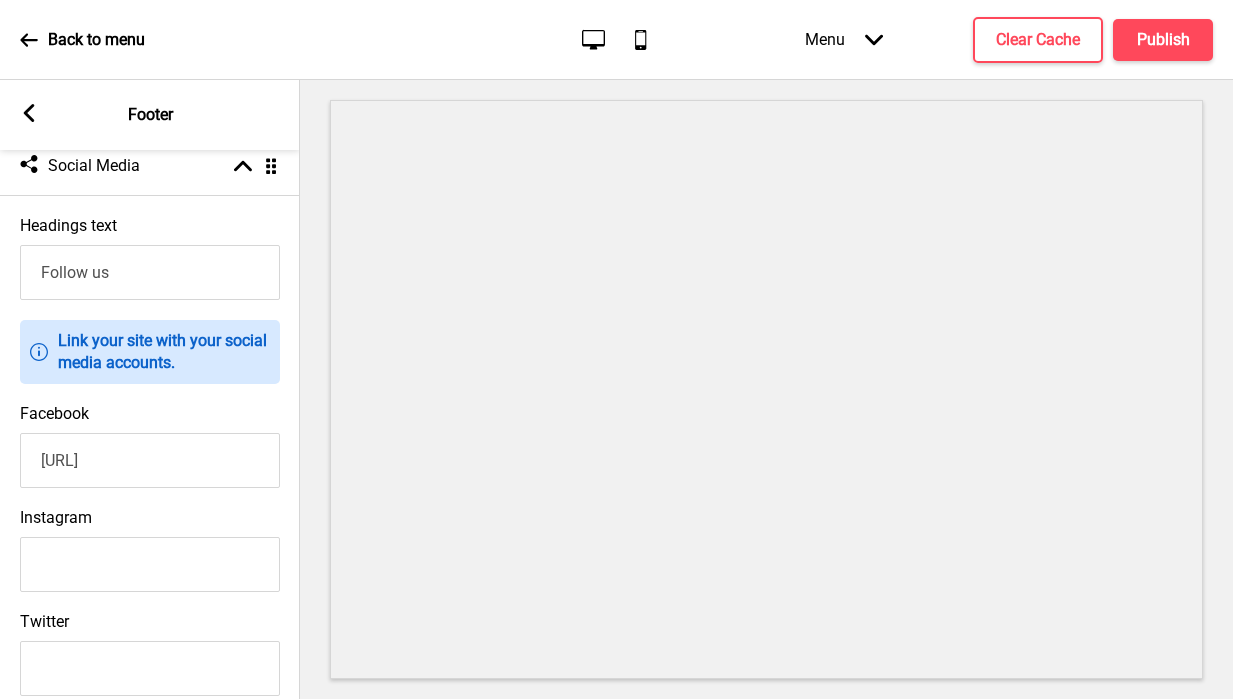 scroll, scrollTop: 0, scrollLeft: 158, axis: horizontal 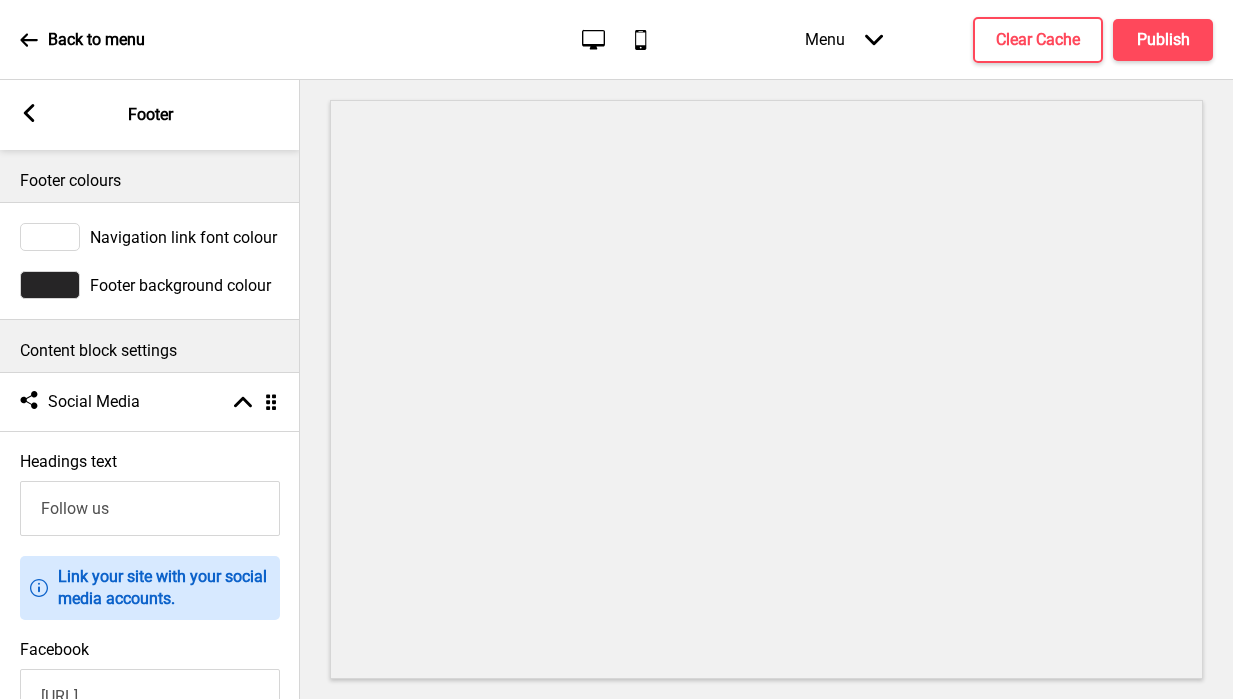 type on "https://www.facebook.com/bashusichuanrestaurant/" 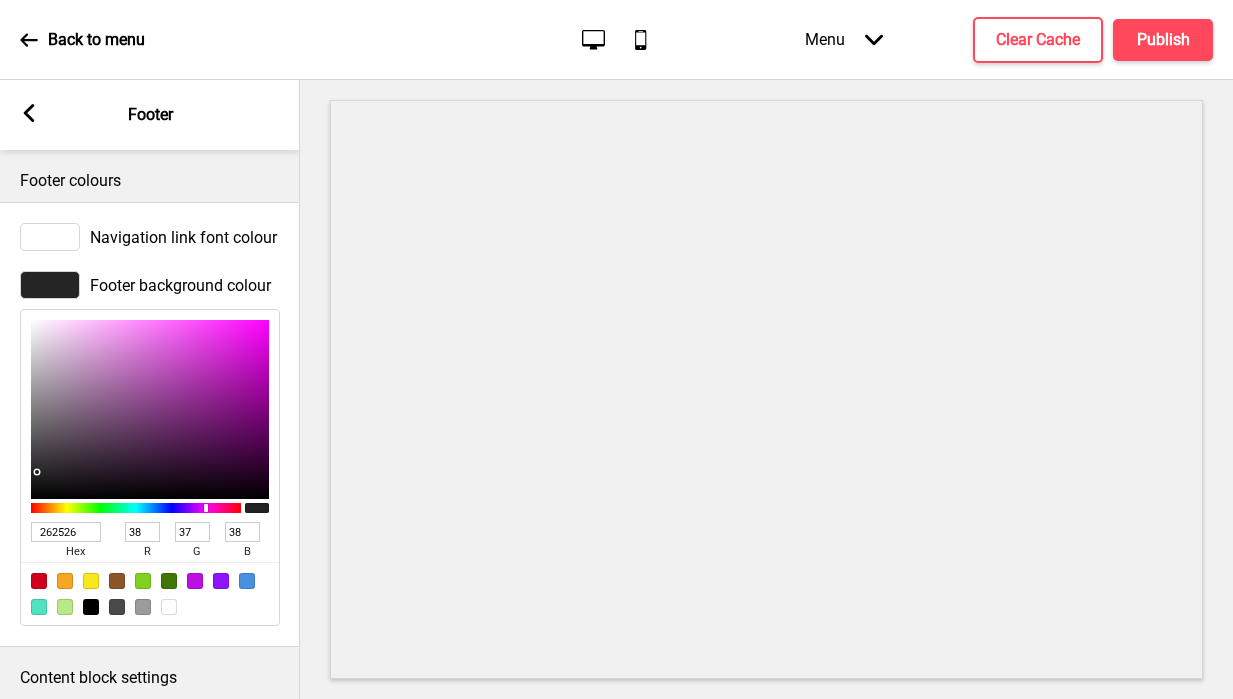click on "262526" at bounding box center [66, 532] 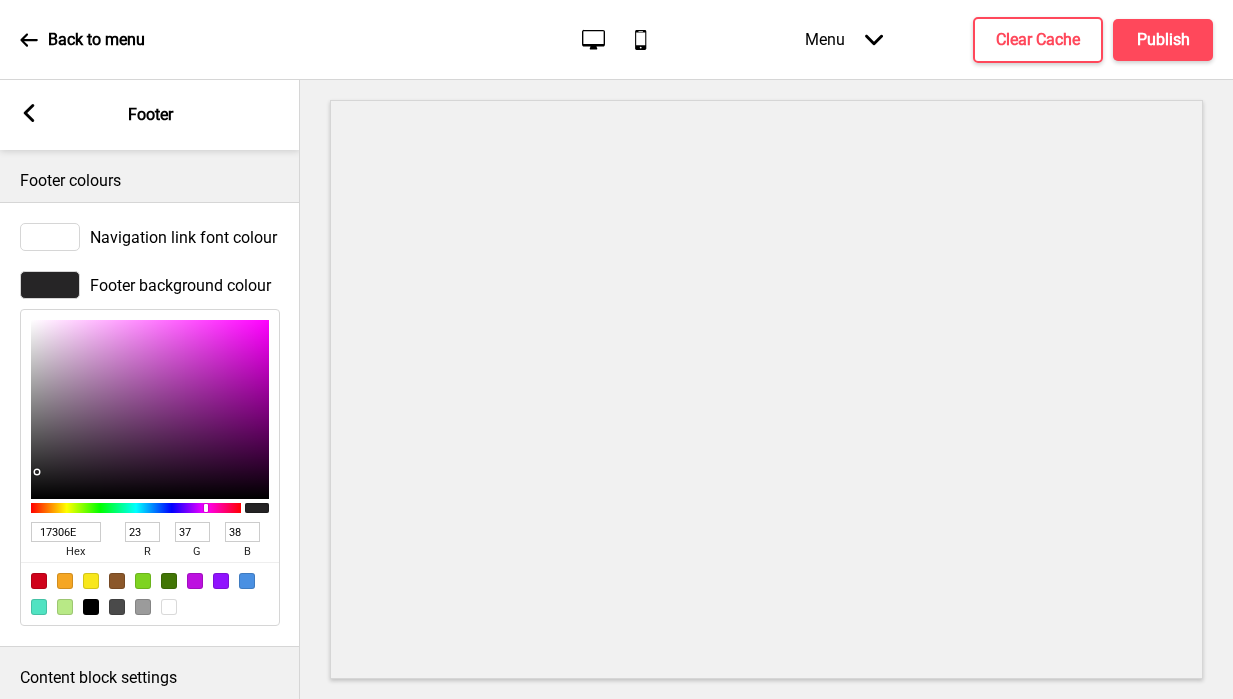 type on "48" 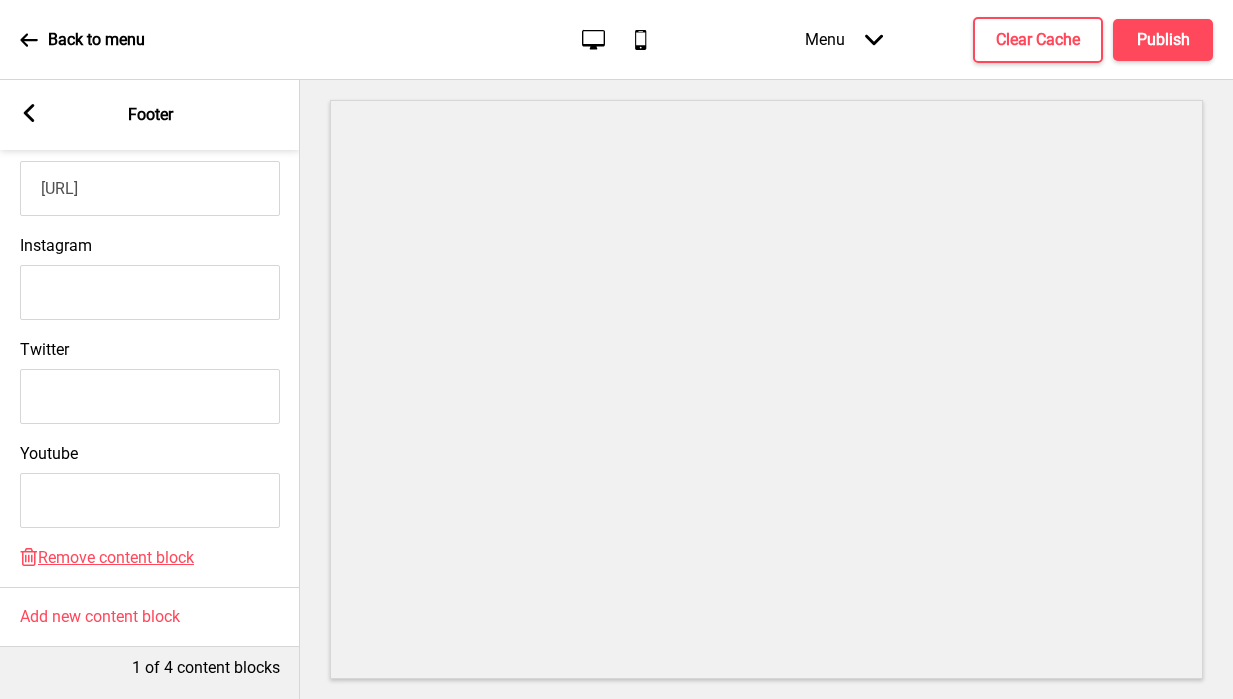 scroll, scrollTop: 0, scrollLeft: 0, axis: both 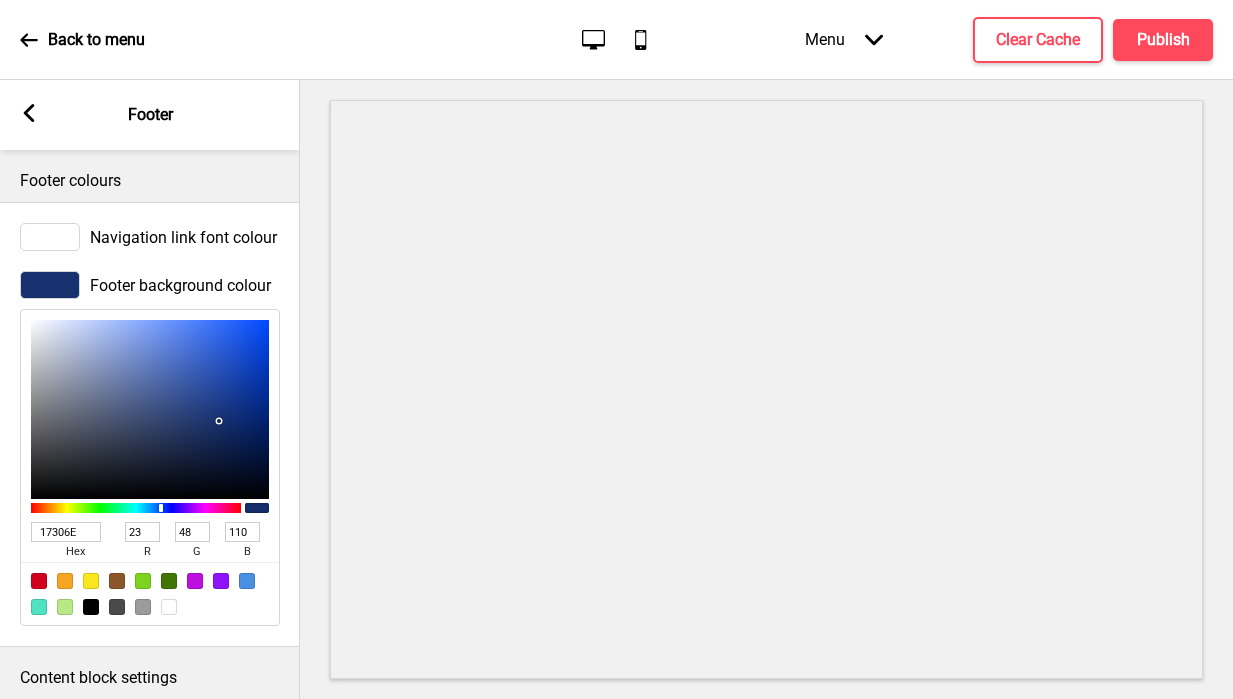 type on "17306E" 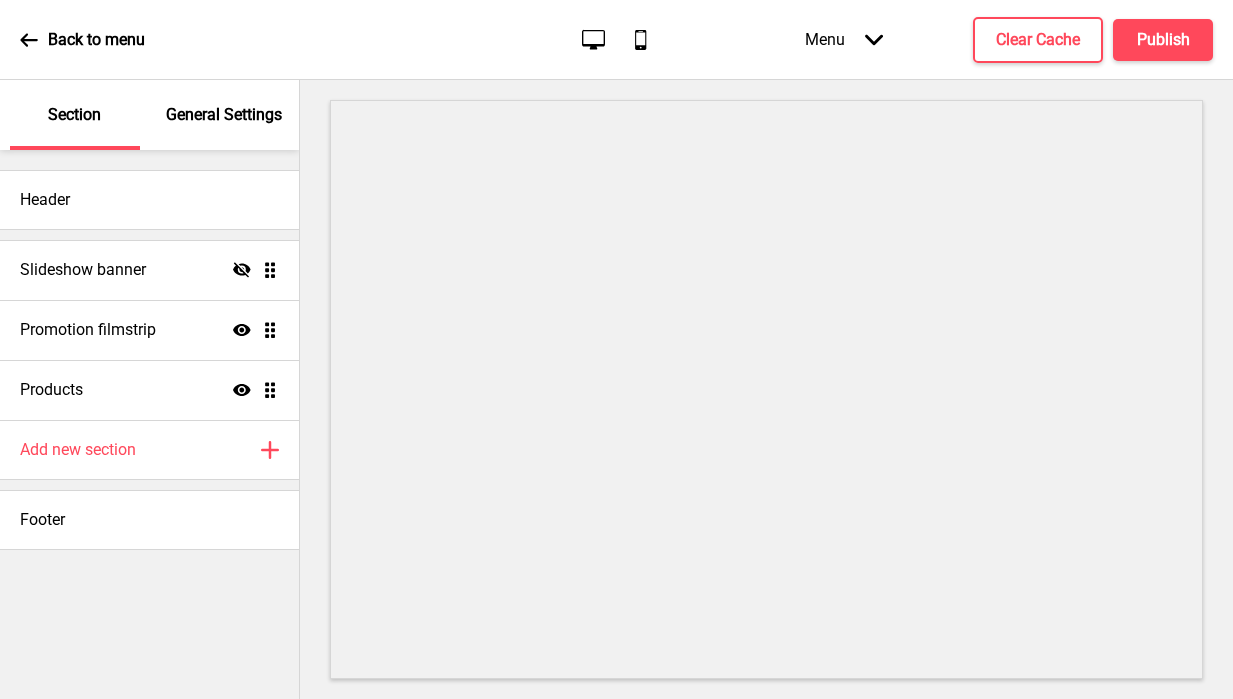 click on "General Settings" at bounding box center [224, 115] 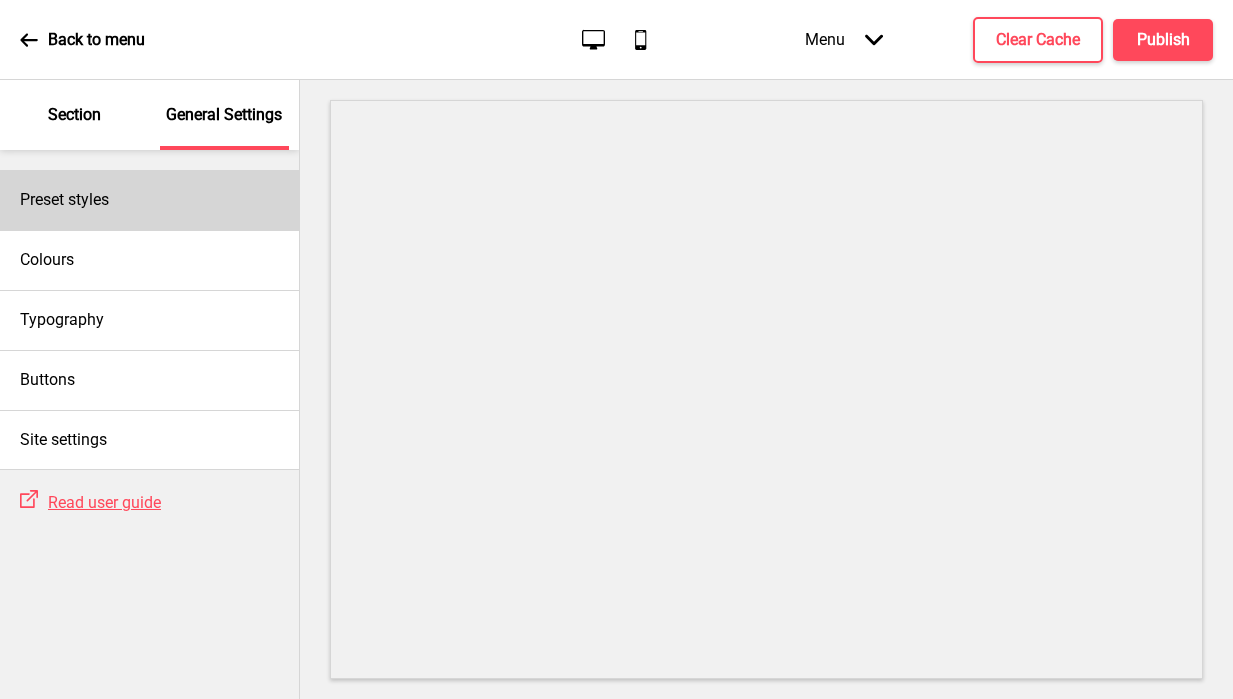 click on "Preset styles" at bounding box center [149, 200] 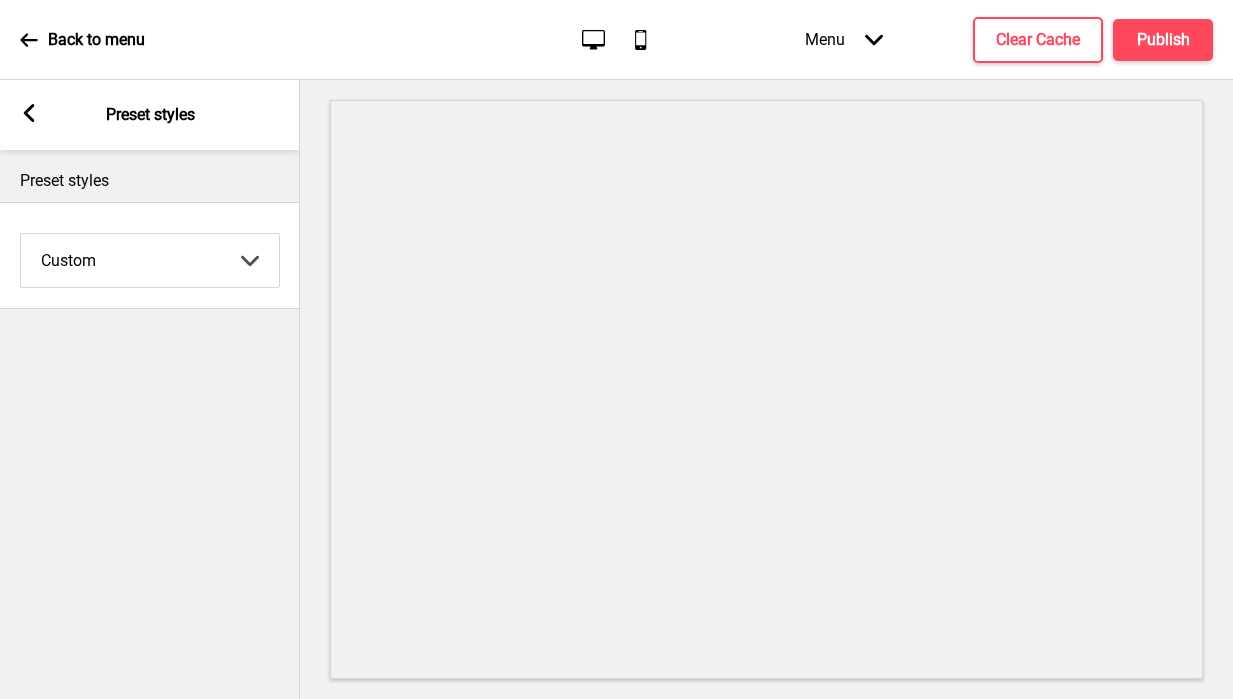 click 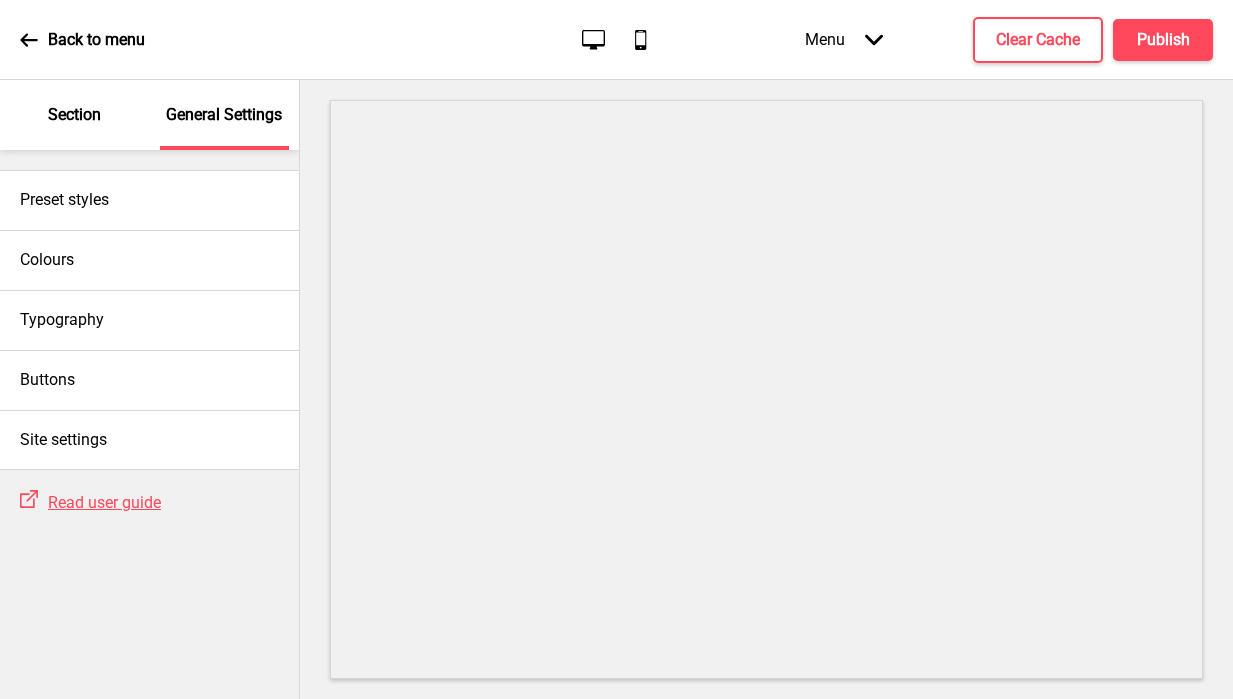 click on "Section" at bounding box center [74, 115] 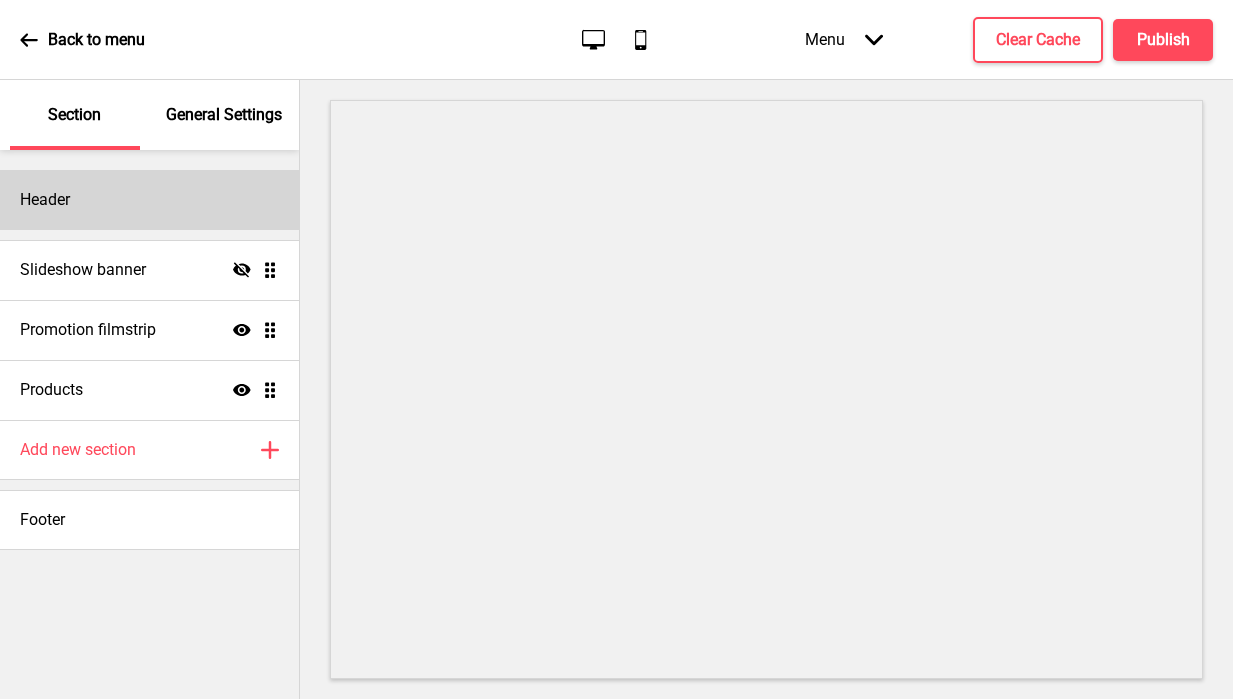 click on "Header" at bounding box center [149, 200] 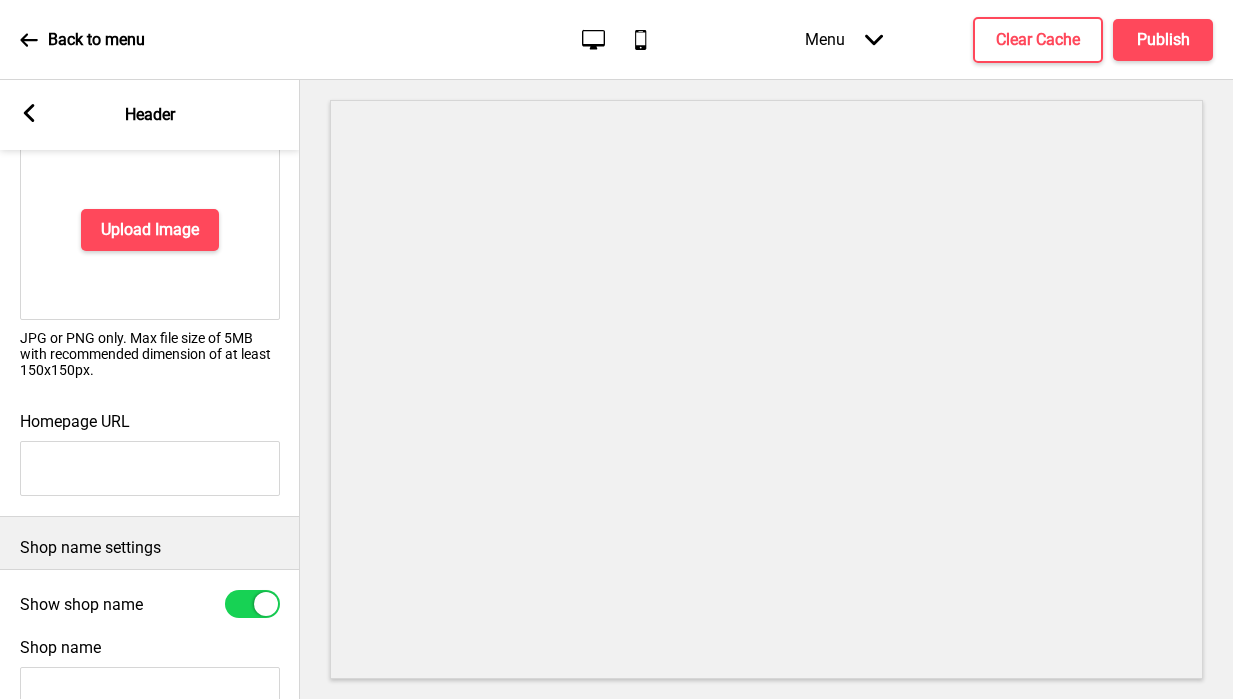 scroll, scrollTop: 0, scrollLeft: 0, axis: both 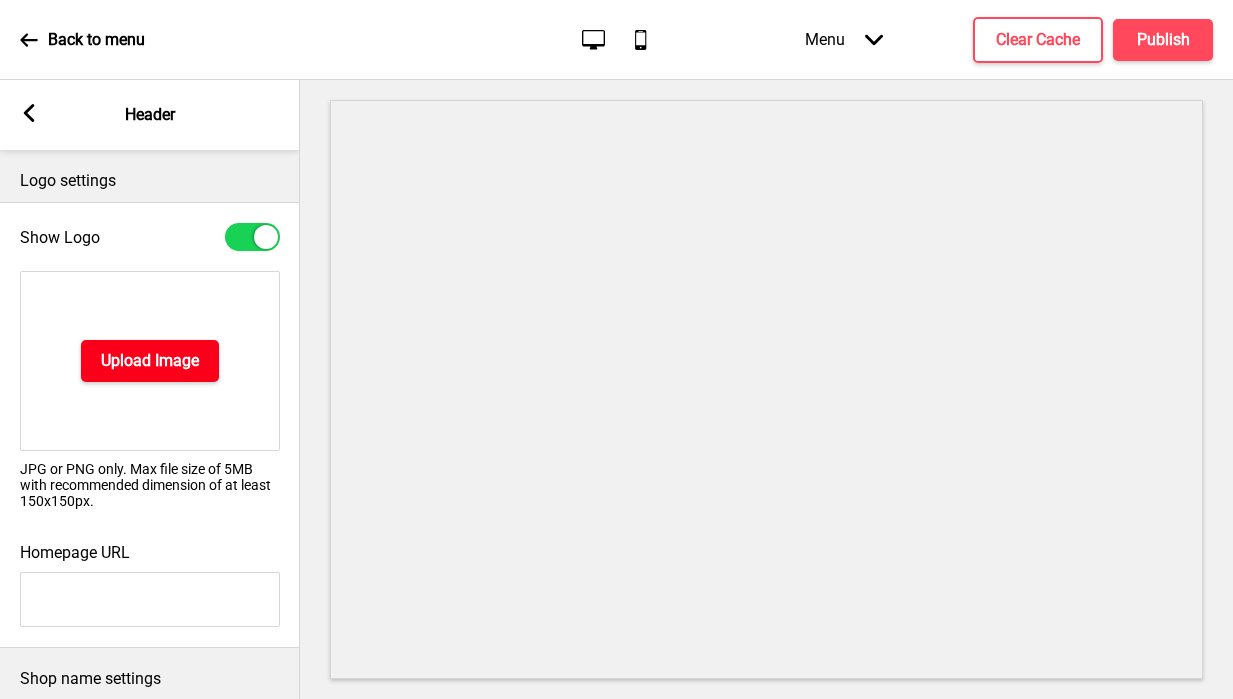 click on "Upload Image" at bounding box center [150, 361] 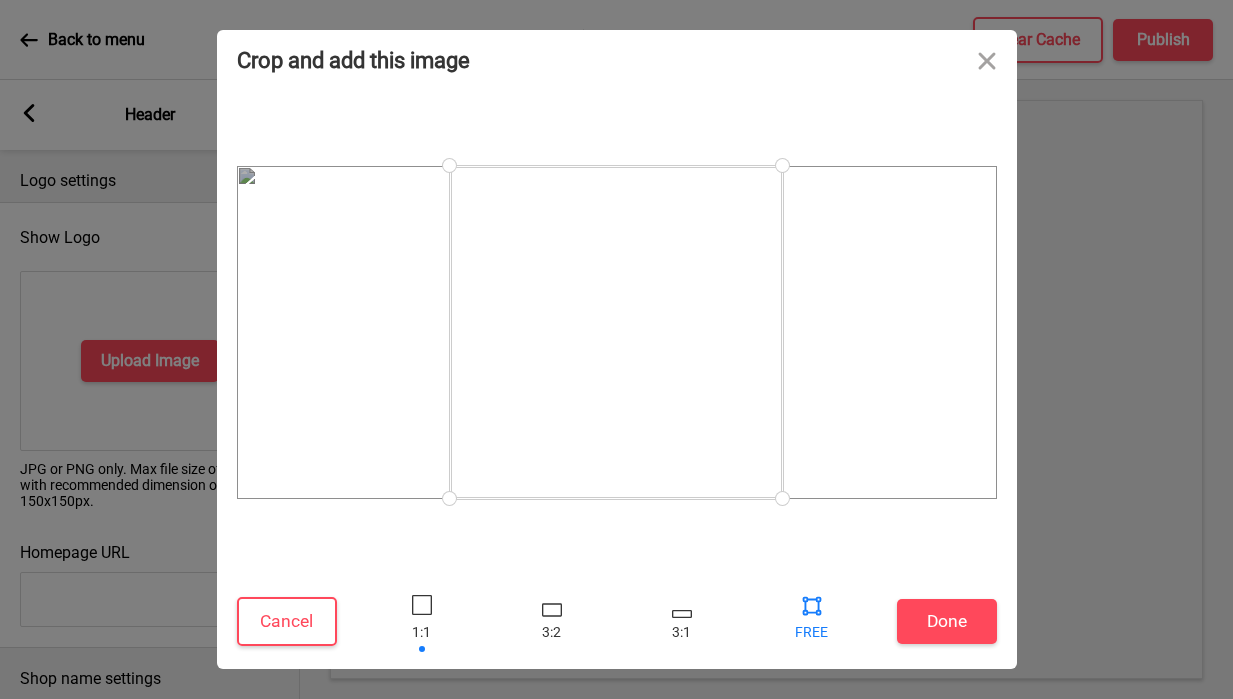 click at bounding box center [812, 605] 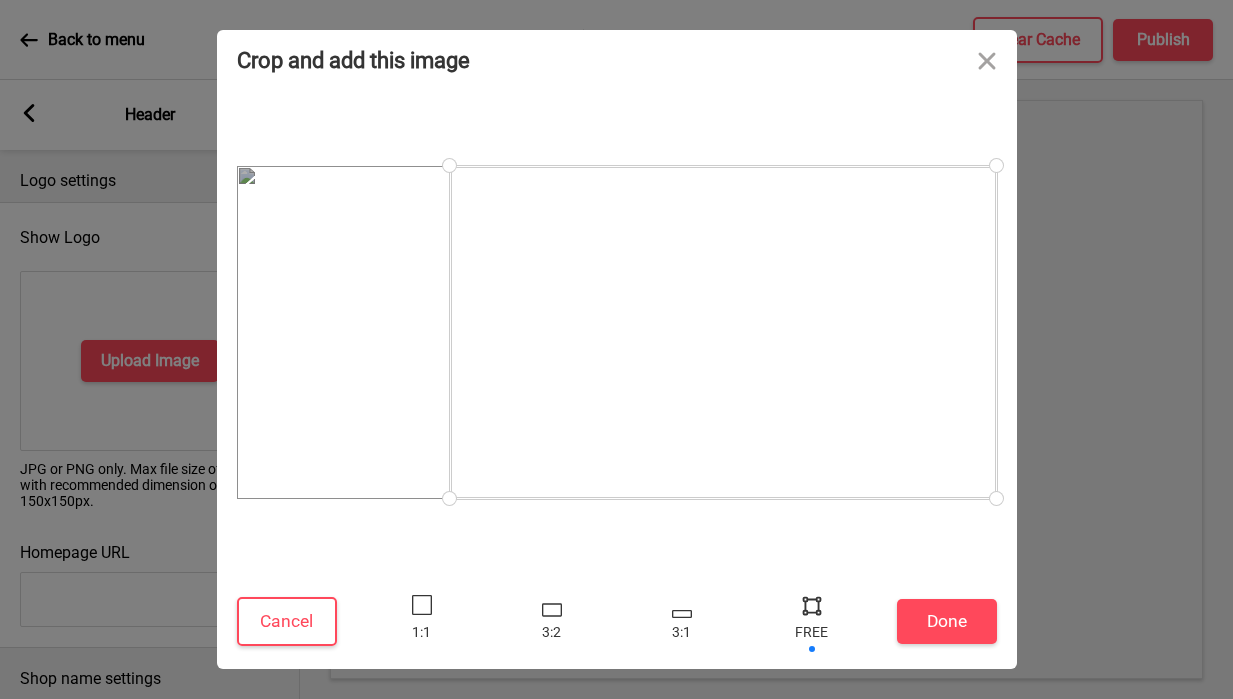 drag, startPoint x: 782, startPoint y: 166, endPoint x: 1143, endPoint y: 88, distance: 369.33047 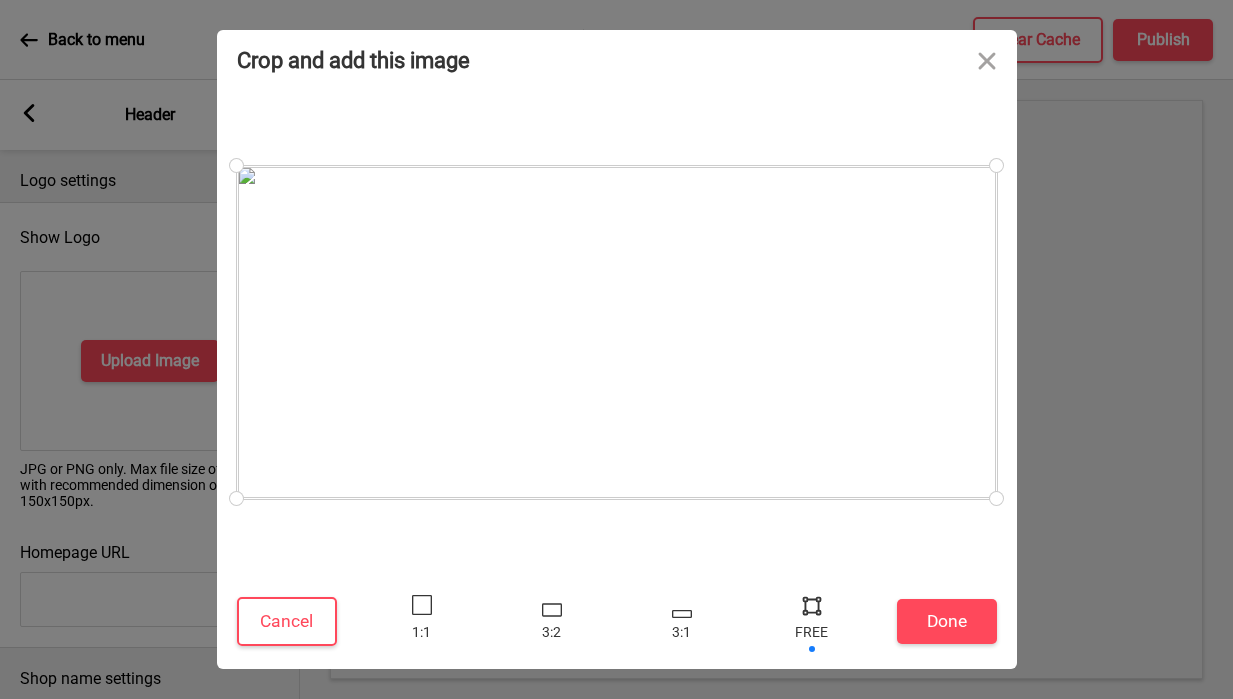 drag, startPoint x: 450, startPoint y: 172, endPoint x: 195, endPoint y: 114, distance: 261.5129 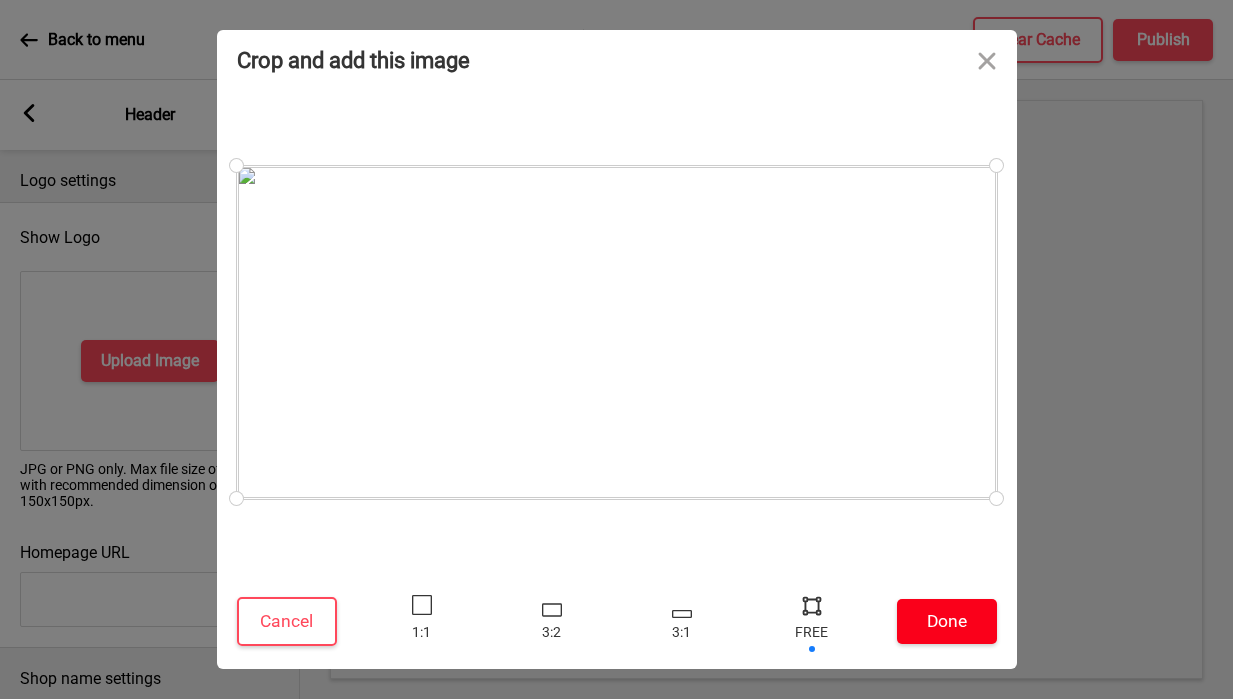 click on "Done" at bounding box center (947, 621) 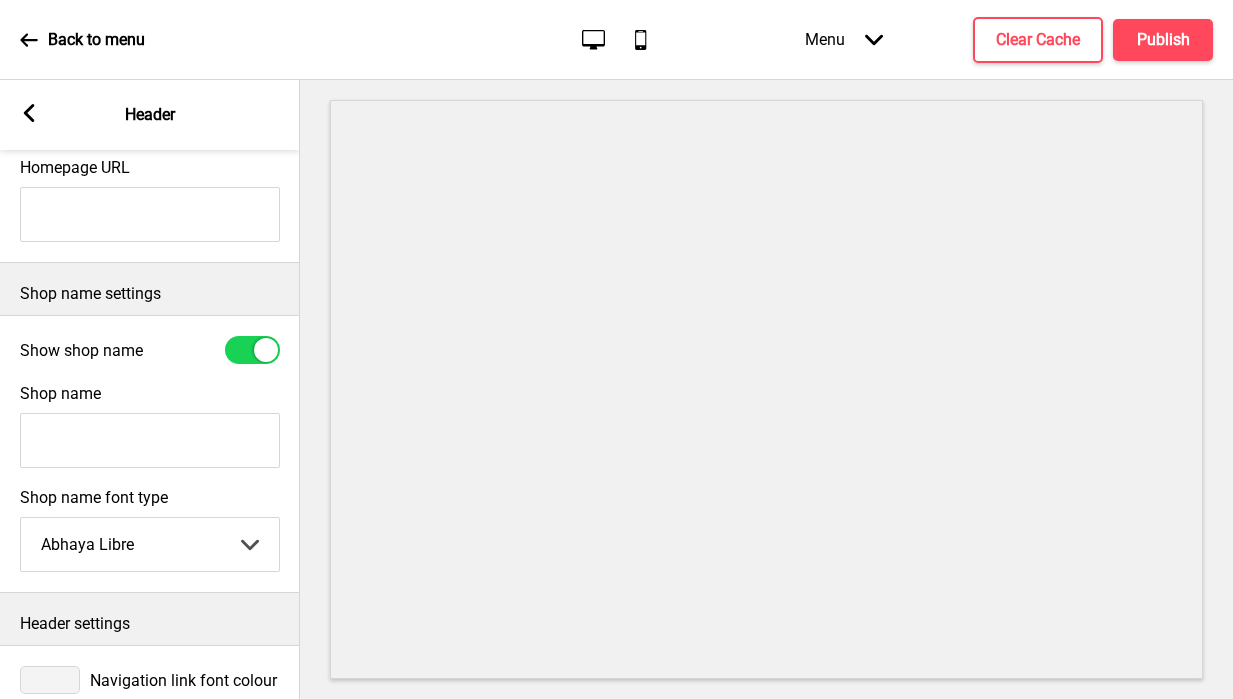scroll, scrollTop: 397, scrollLeft: 0, axis: vertical 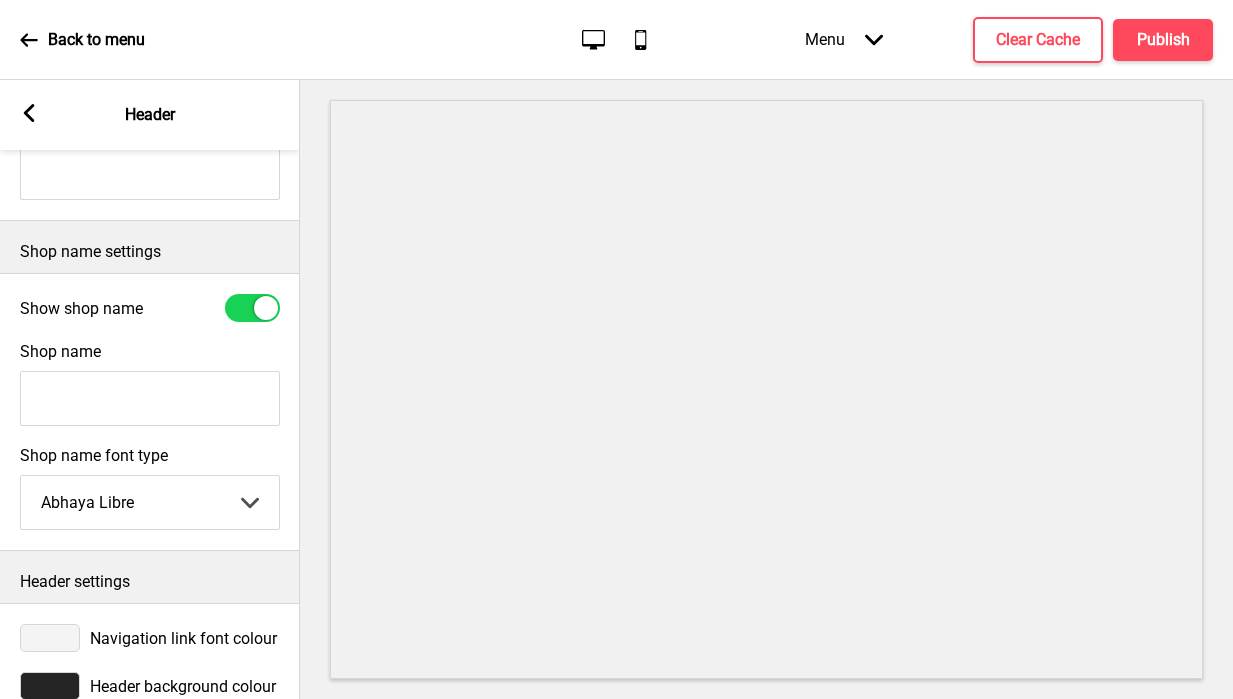 click at bounding box center [266, 308] 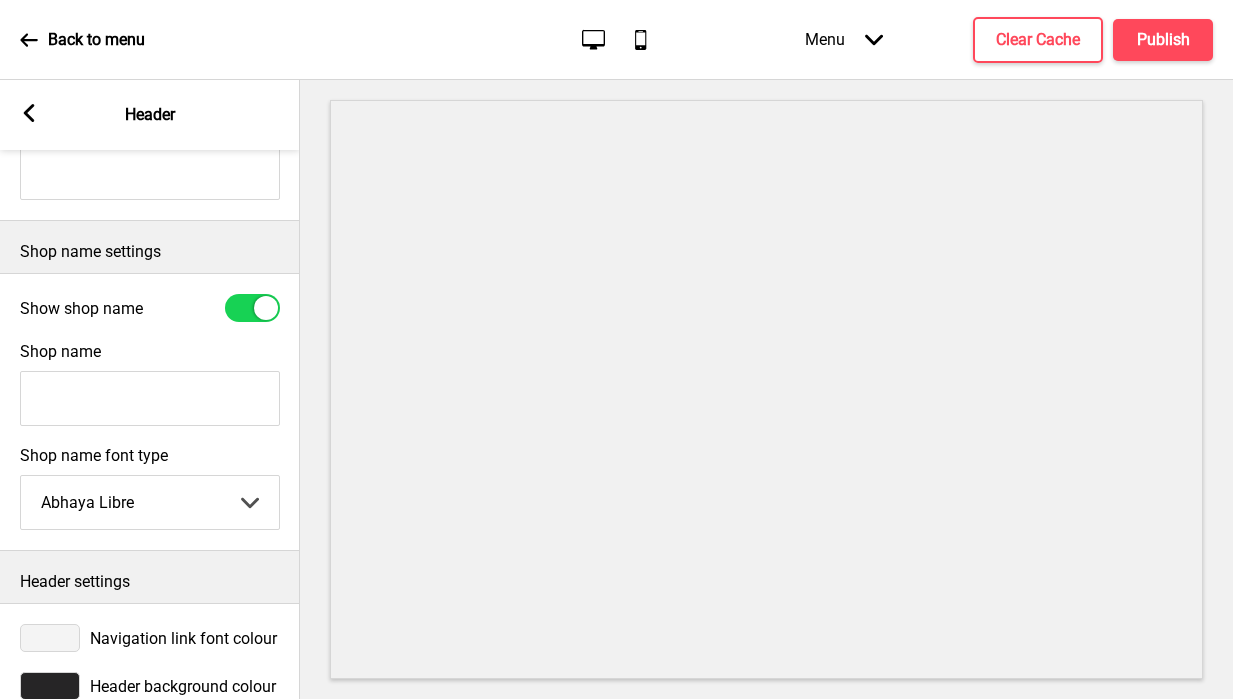 checkbox on "false" 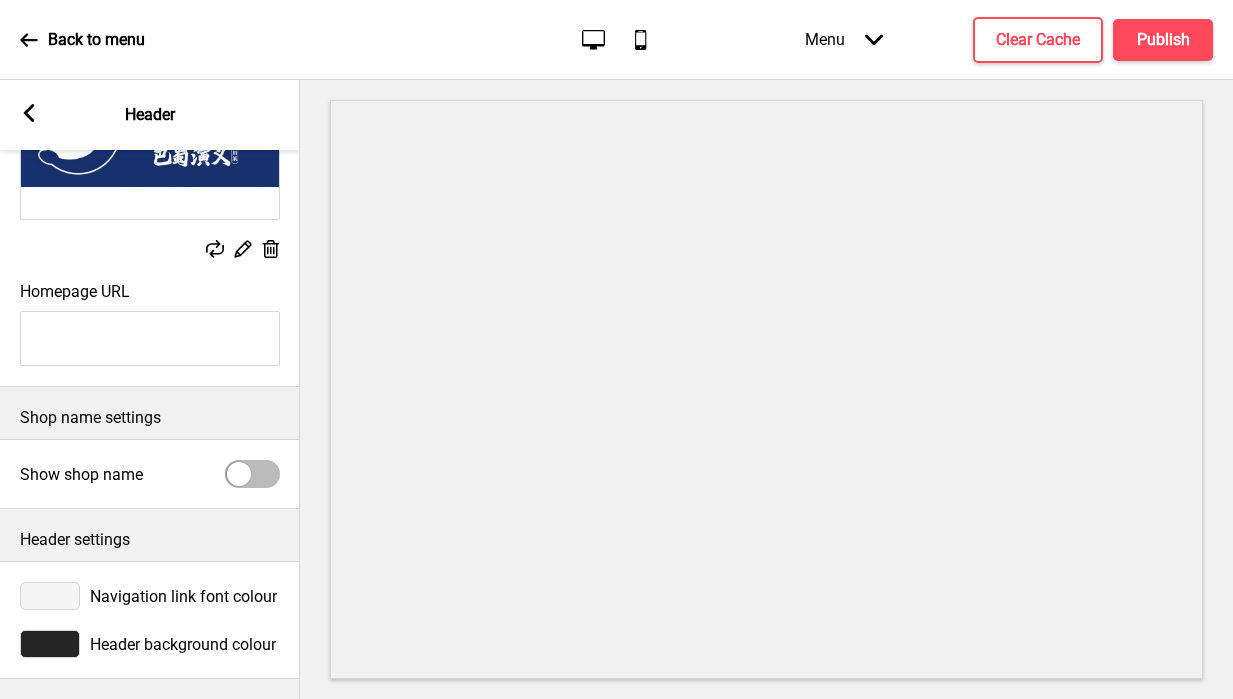 scroll, scrollTop: 231, scrollLeft: 0, axis: vertical 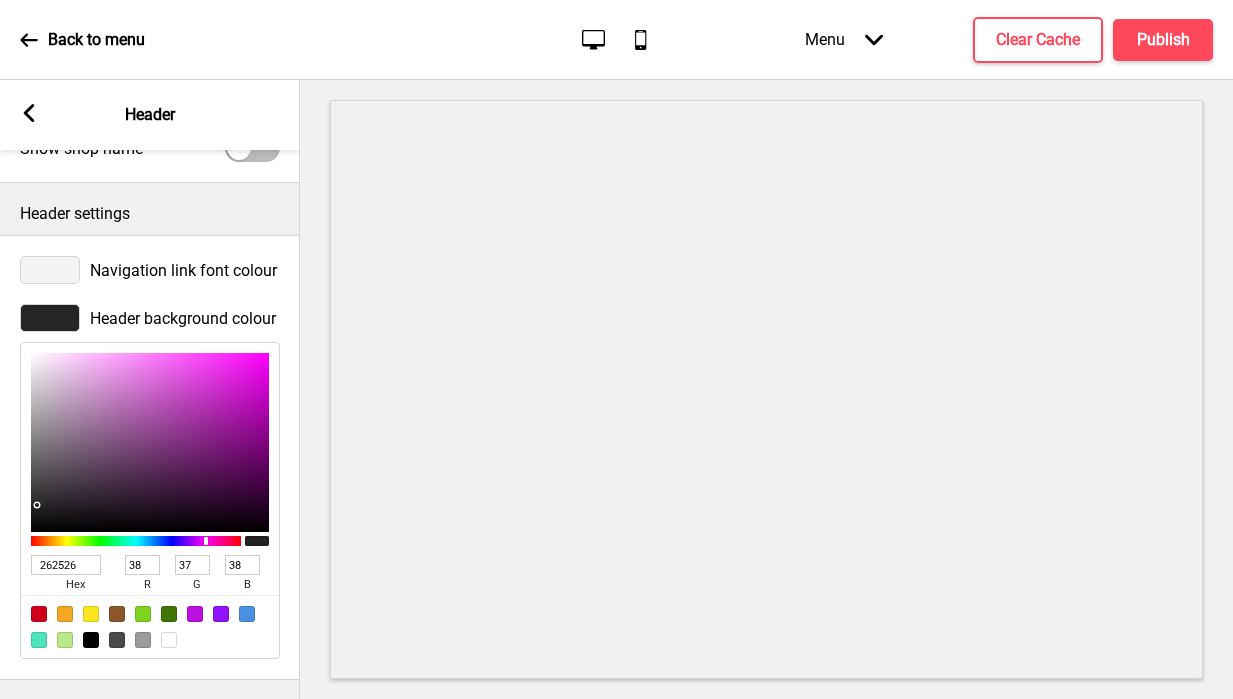 click on "262526" at bounding box center [66, 565] 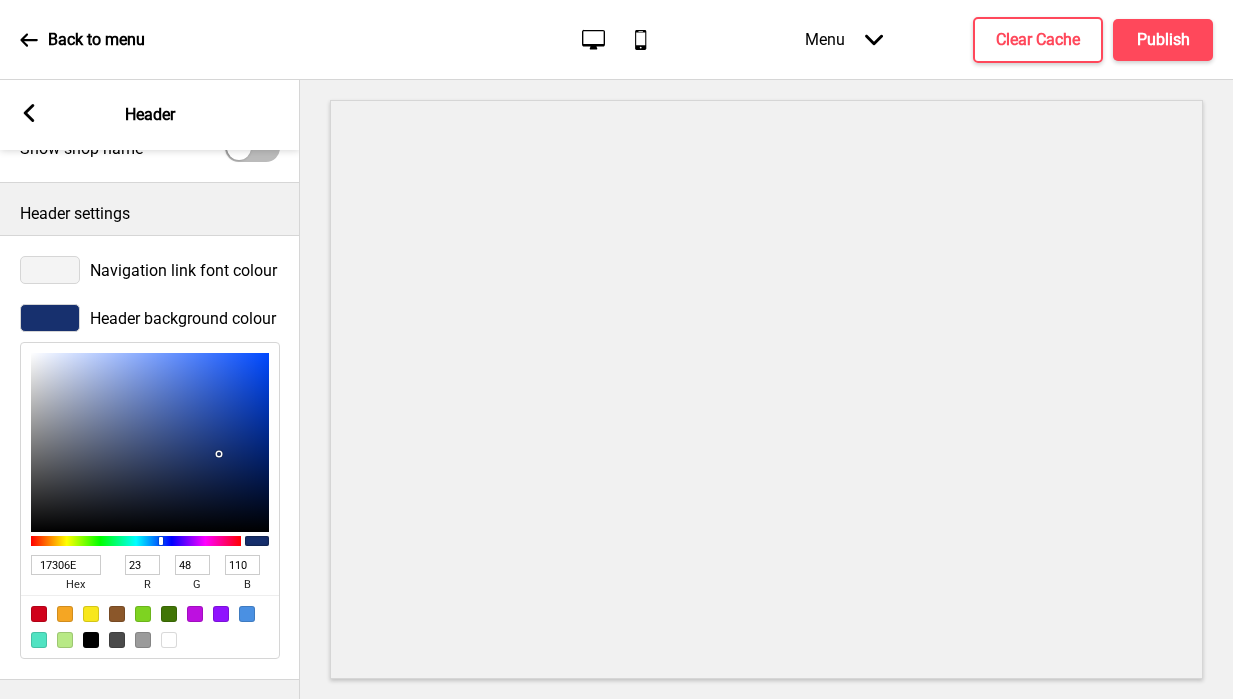type on "17306E" 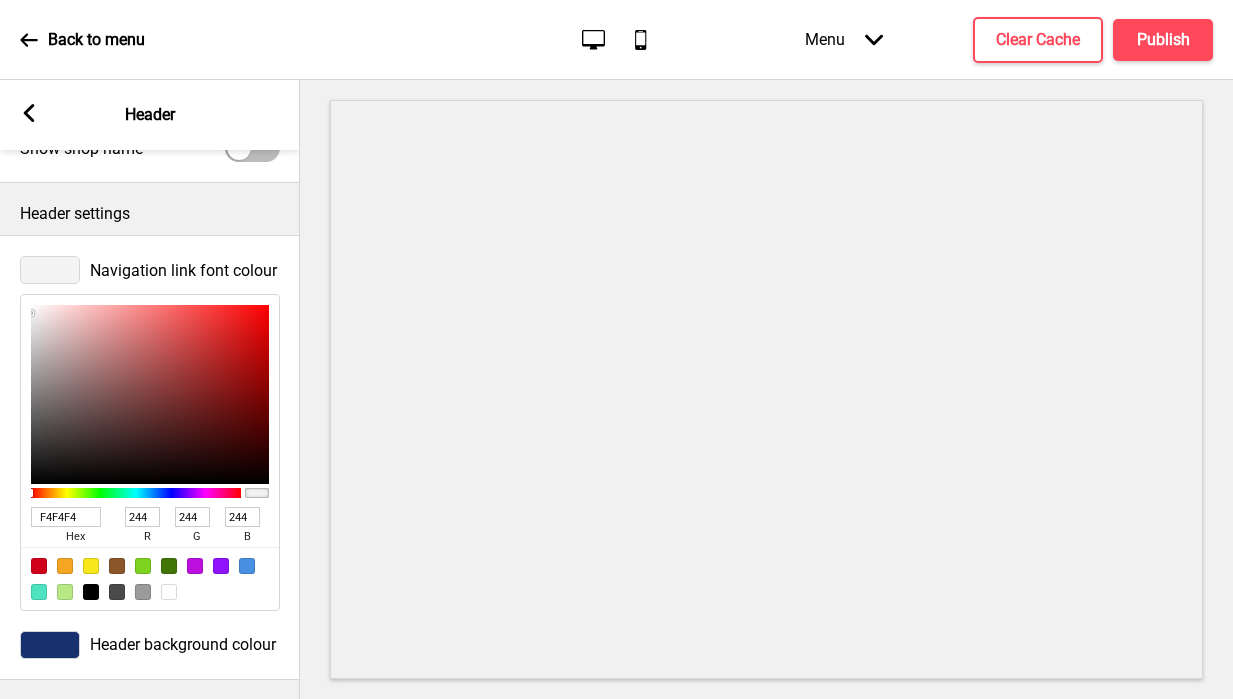 click at bounding box center [169, 592] 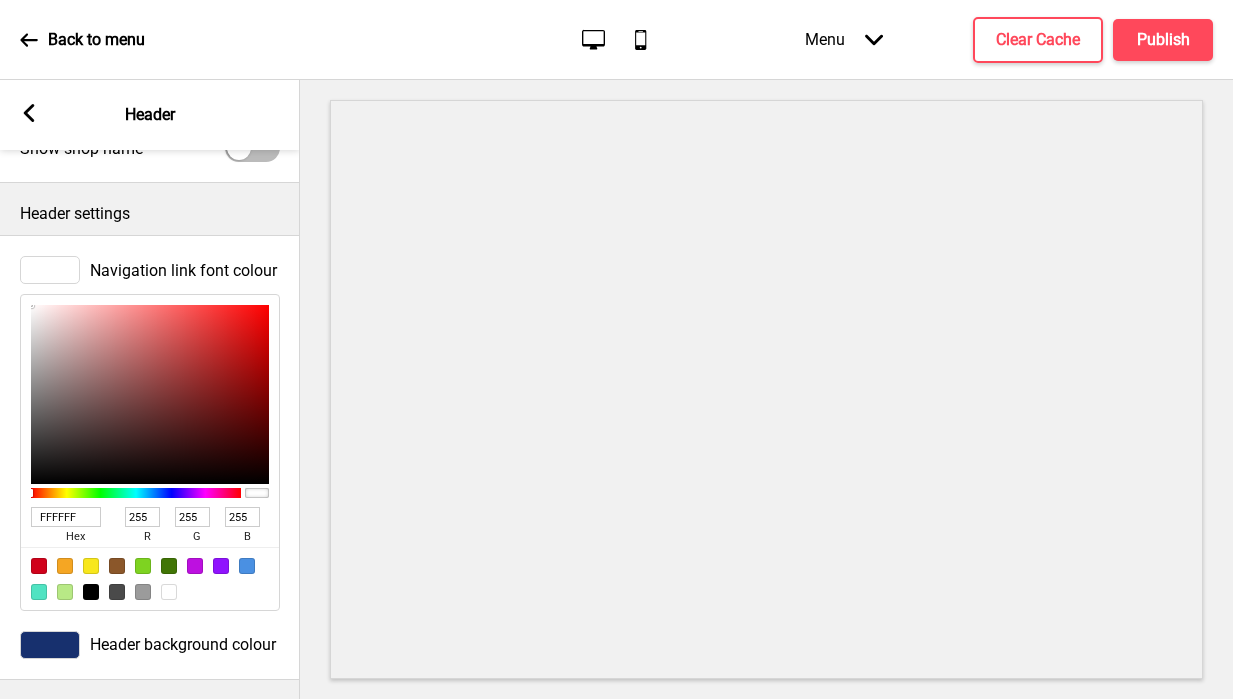 click on "Navigation link font colour FFFFFF hex 255 r 255 g 255 b 100 a" at bounding box center (150, 433) 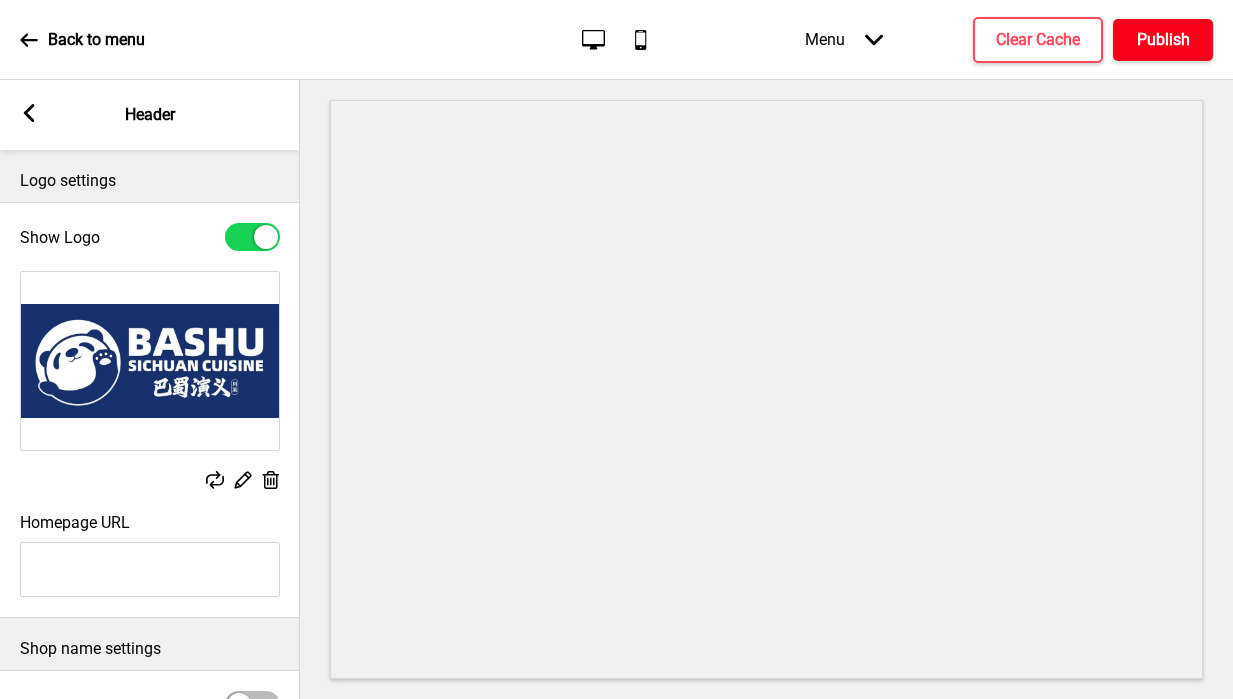 click on "Publish" at bounding box center (1163, 40) 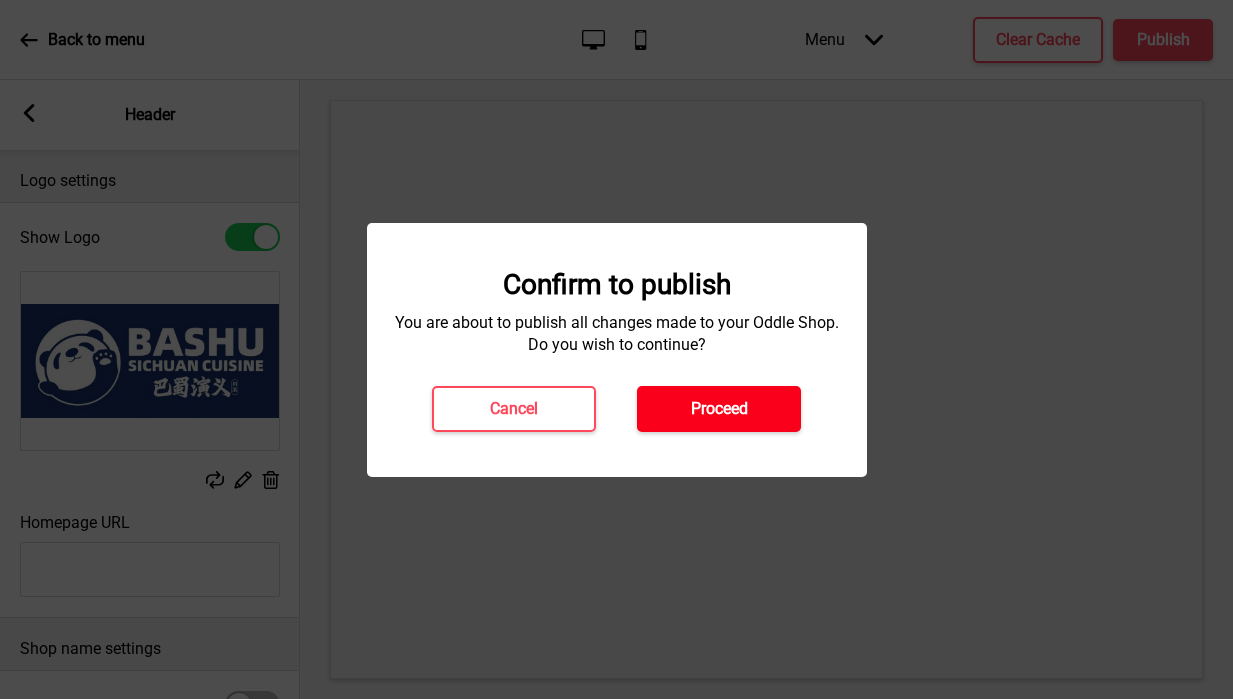 click on "Proceed" at bounding box center (719, 409) 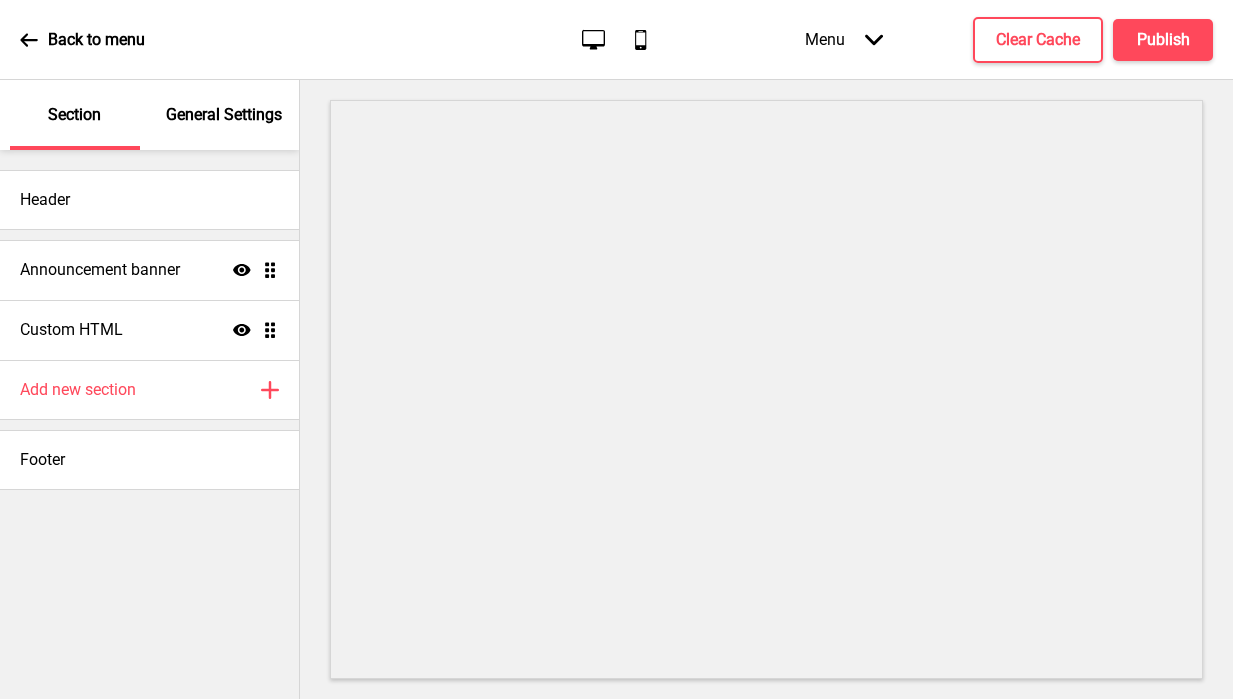 scroll, scrollTop: 0, scrollLeft: 0, axis: both 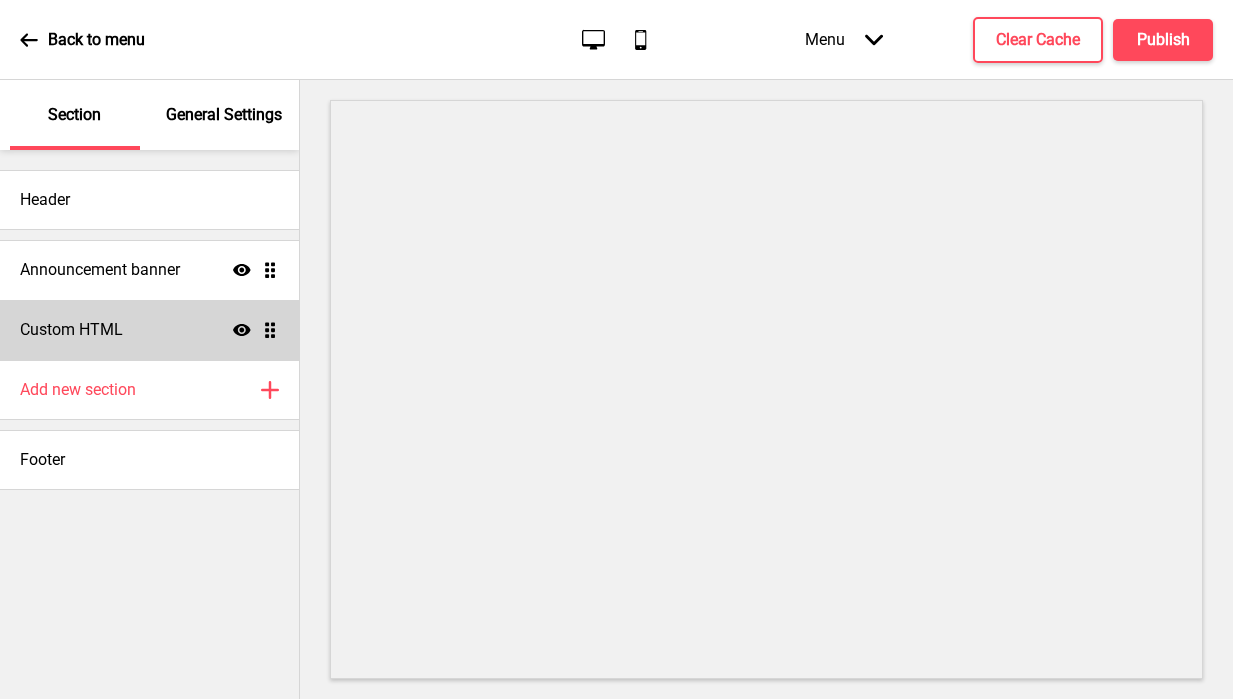 click on "Custom HTML Show Drag" at bounding box center [149, 330] 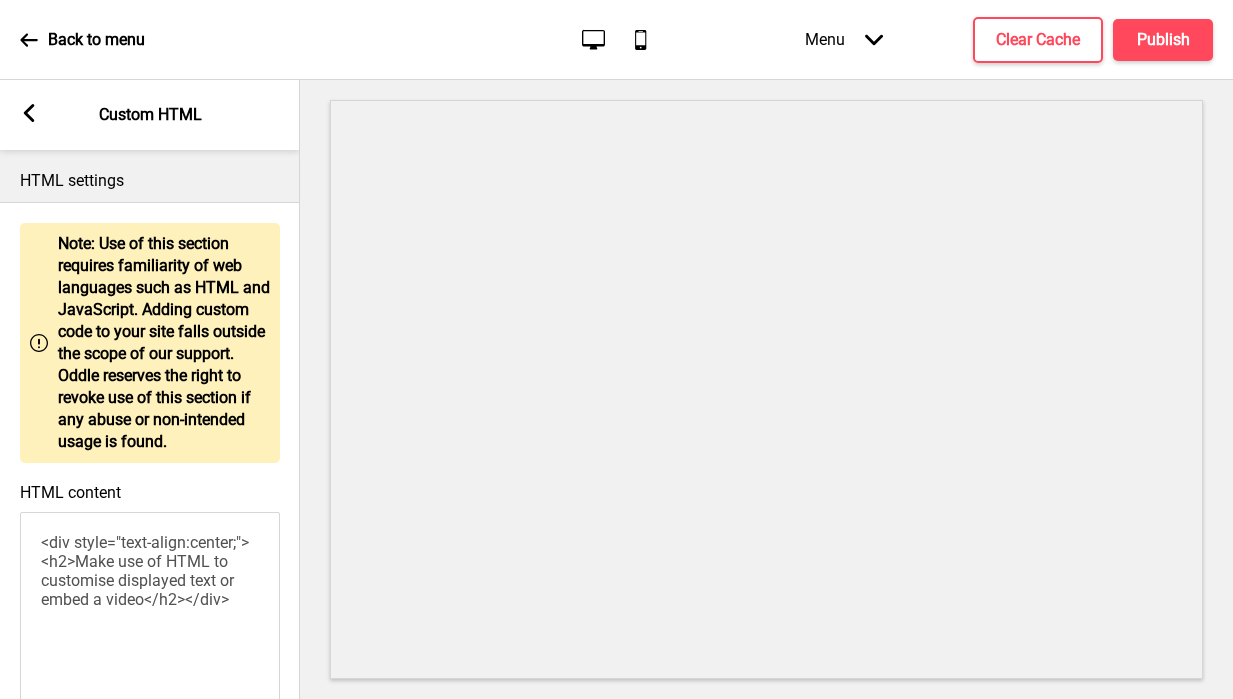 click on "<div style="text-align:center;"><h2>Make use of HTML to customise displayed text or embed a video</h2></div>" at bounding box center (150, 622) 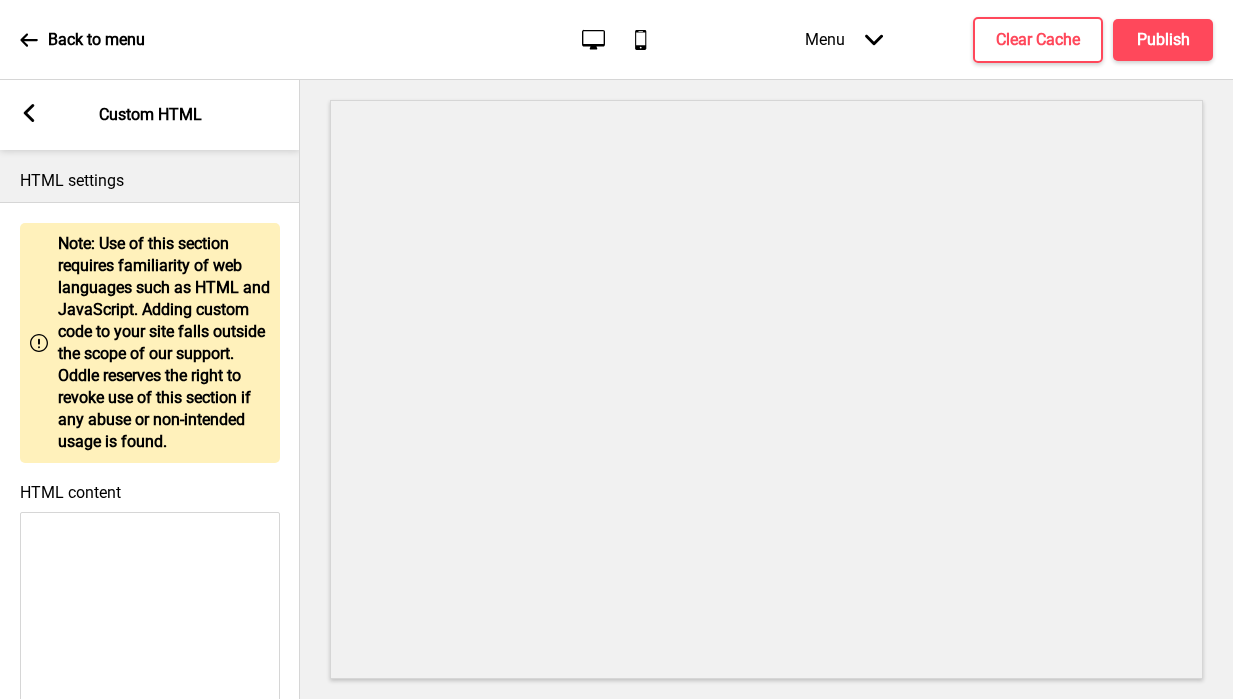 paste on "<style>
.__container {
max-width: 1200px;
margin: 0 auto;
text-align: center;
}
.__box {
position: relative;
display: inline-block;
width: calc(50% - 21px);
margin: 5px;
overflow: hidden;
background-repeat: no-repeat;
background-position: center;
background-size: cover;
box-shadow: rgba(0, 0, 0, 0.2) 0px 2px 4px;
}
@media (min-width: 720px) {
.__box {
width: calc(30% - 100px);
margin: 5px;
}
}
@media (min-width: 1024px) {
.__box {
width: calc(30% - 10px);
margin: 5px;
}
}
.__box:after {
content: "";
display: block;
padding-bottom: 100%;
}
.__box:before {
content: "";
display: block;
background: #b5252e;
position: absolute;
bottom: 0;
width: 100%;
height: 0px;
z-index: 999;
transition: all 300ms ease-in-out;
}
.__title {
position: absolute;
color: #fff;
font-size: 1.0rem;
bottom: 5px;
left: 10px;
right: 10px;
transitio..." 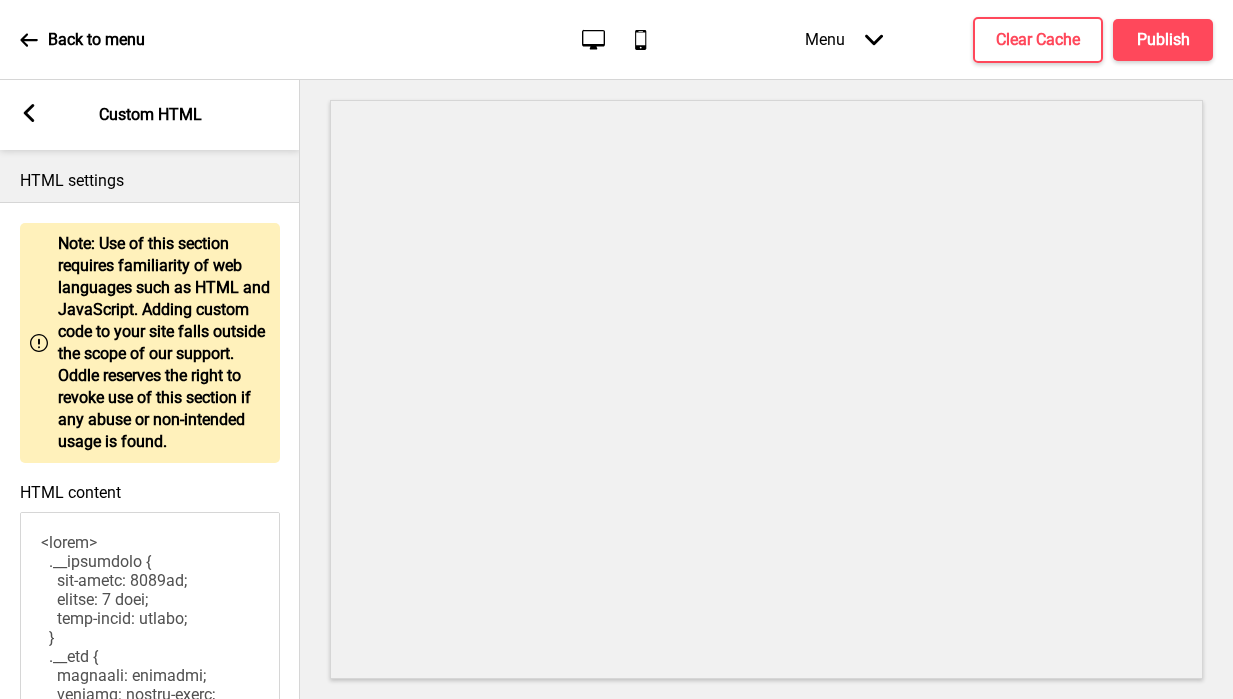 scroll, scrollTop: 2576, scrollLeft: 0, axis: vertical 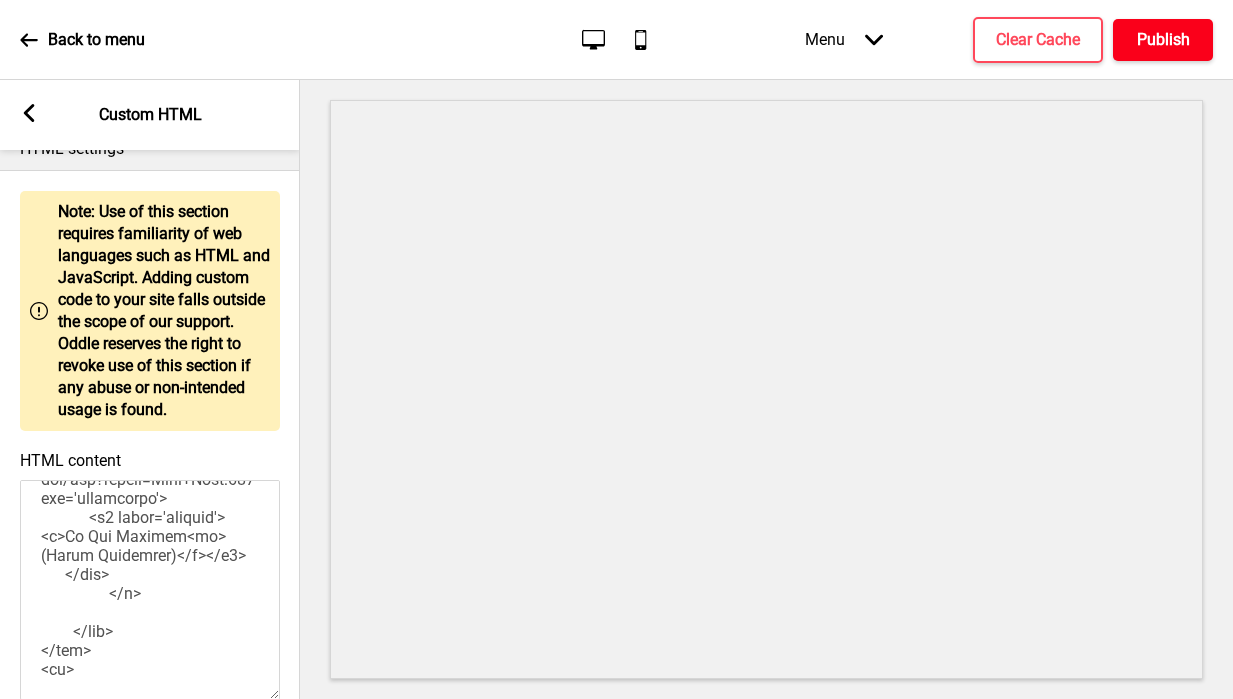 type on "<style>
.__container {
max-width: 1200px;
margin: 0 auto;
text-align: center;
}
.__box {
position: relative;
display: inline-block;
width: calc(50% - 21px);
margin: 5px;
overflow: hidden;
background-repeat: no-repeat;
background-position: center;
background-size: cover;
box-shadow: rgba(0, 0, 0, 0.2) 0px 2px 4px;
}
@media (min-width: 720px) {
.__box {
width: calc(30% - 100px);
margin: 5px;
}
}
@media (min-width: 1024px) {
.__box {
width: calc(30% - 10px);
margin: 5px;
}
}
.__box:after {
content: "";
display: block;
padding-bottom: 100%;
}
.__box:before {
content: "";
display: block;
background: #b5252e;
position: absolute;
bottom: 0;
width: 100%;
height: 0px;
z-index: 999;
transition: all 300ms ease-in-out;
}
.__title {
position: absolute;
color: #fff;
font-size: 1.0rem;
bottom: 5px;
left: 10px;
right: 10px;
transitio..." 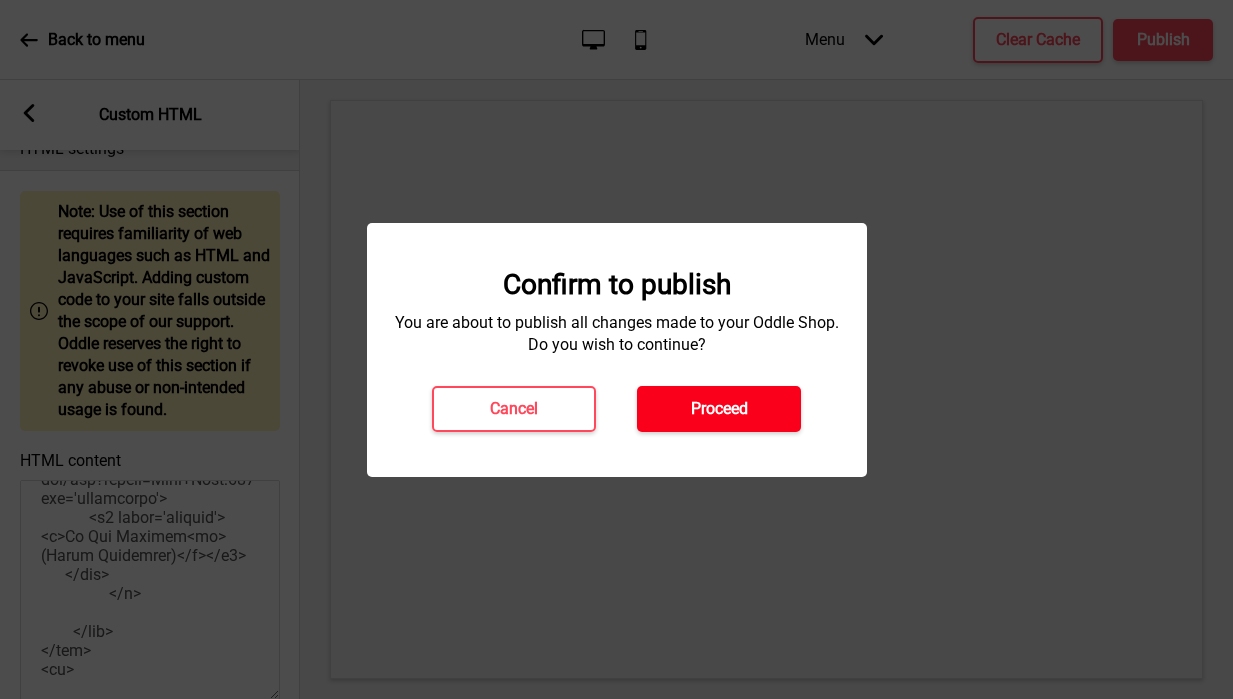 click on "Proceed" at bounding box center (719, 409) 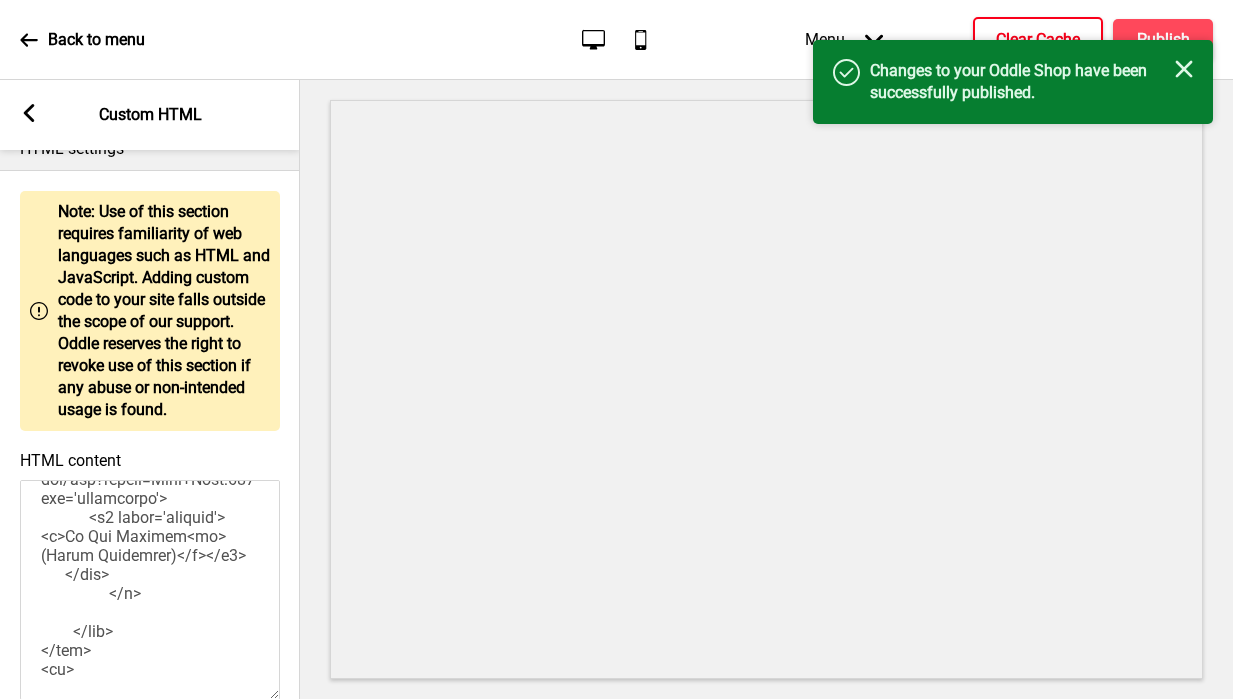 click on "Clear Cache" at bounding box center [1038, 40] 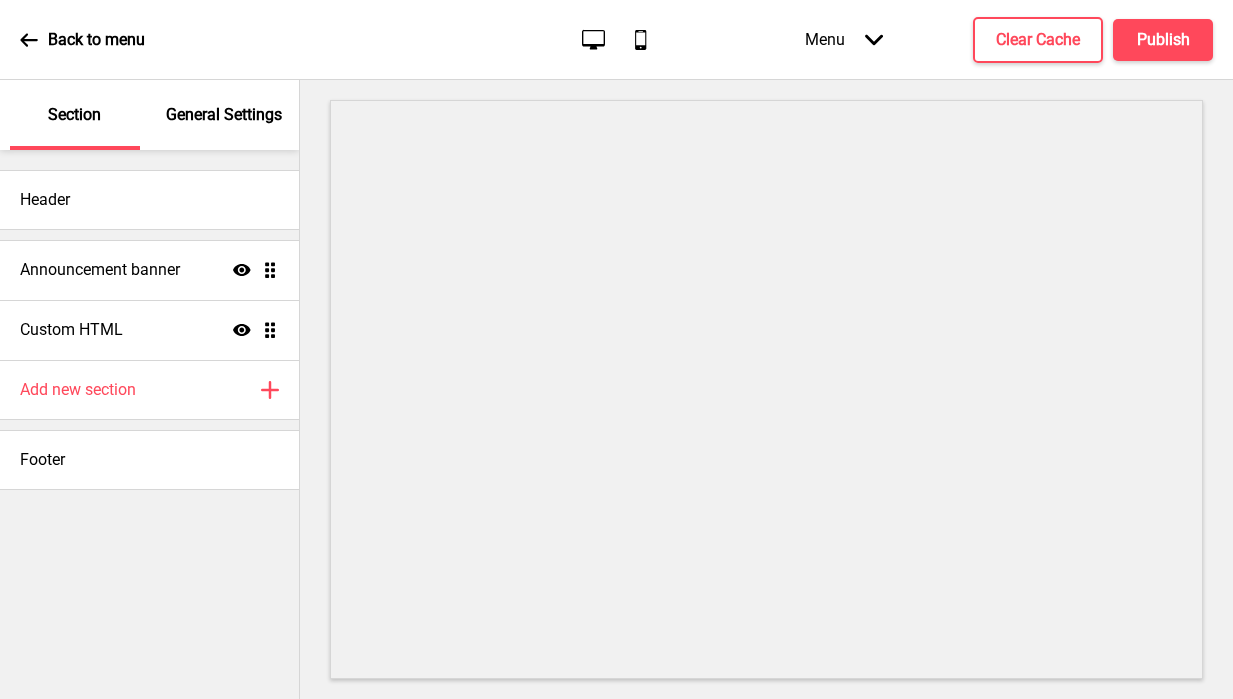 scroll, scrollTop: 0, scrollLeft: 0, axis: both 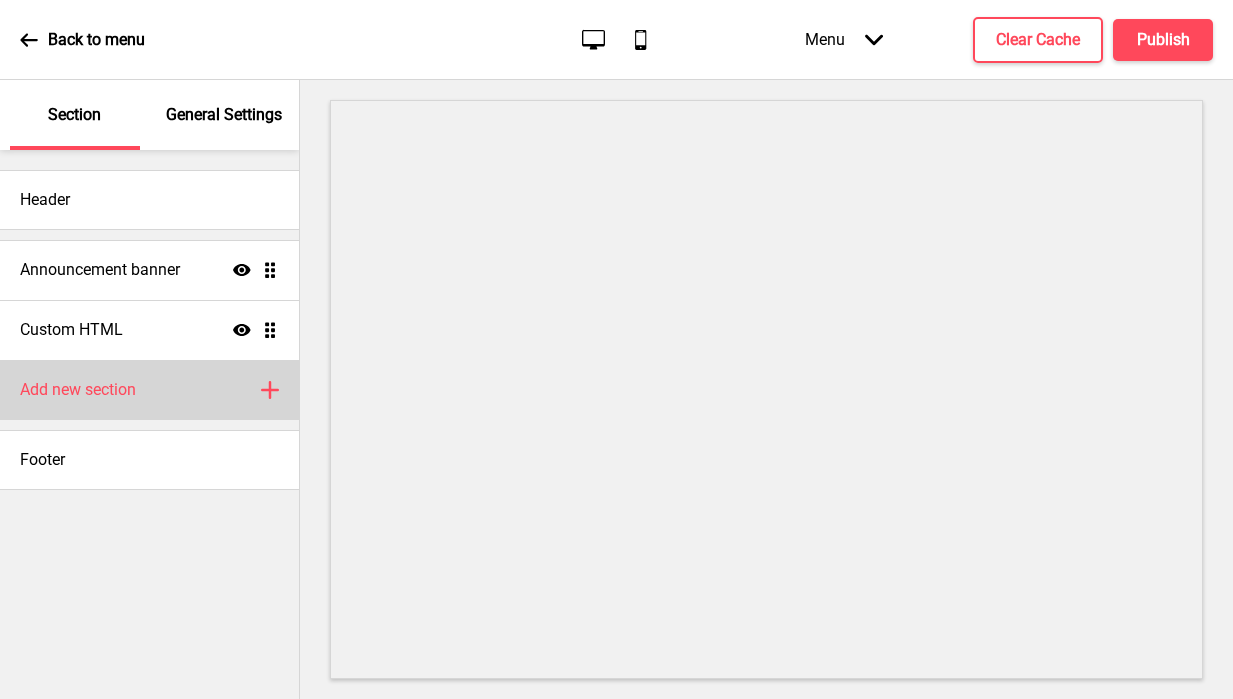 click on "Add new section Plus" at bounding box center (149, 390) 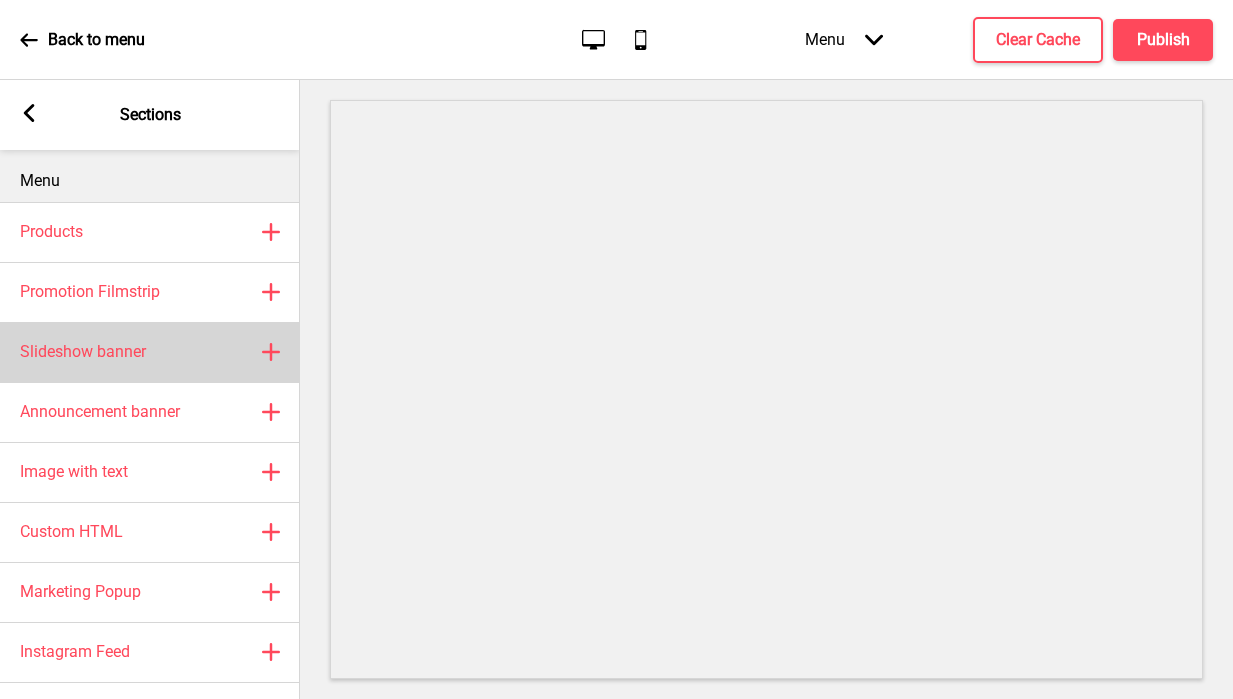 click on "Slideshow banner" at bounding box center (83, 352) 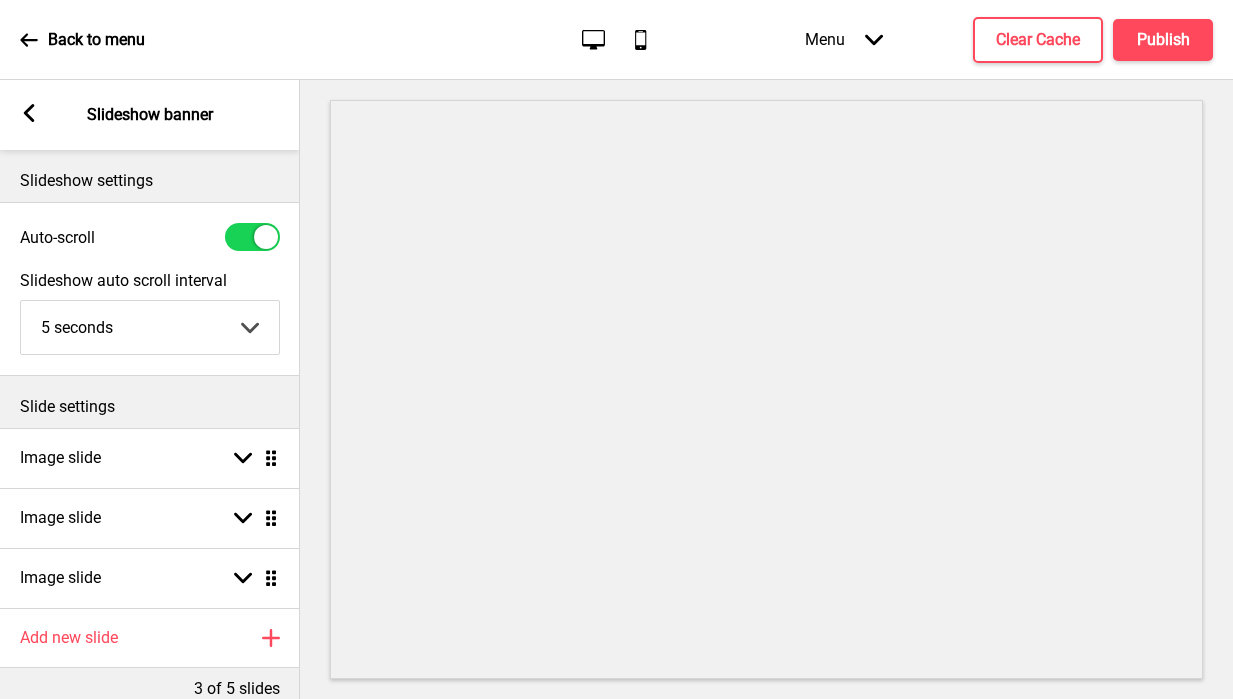 click on "Arrow left Slideshow banner" at bounding box center [150, 115] 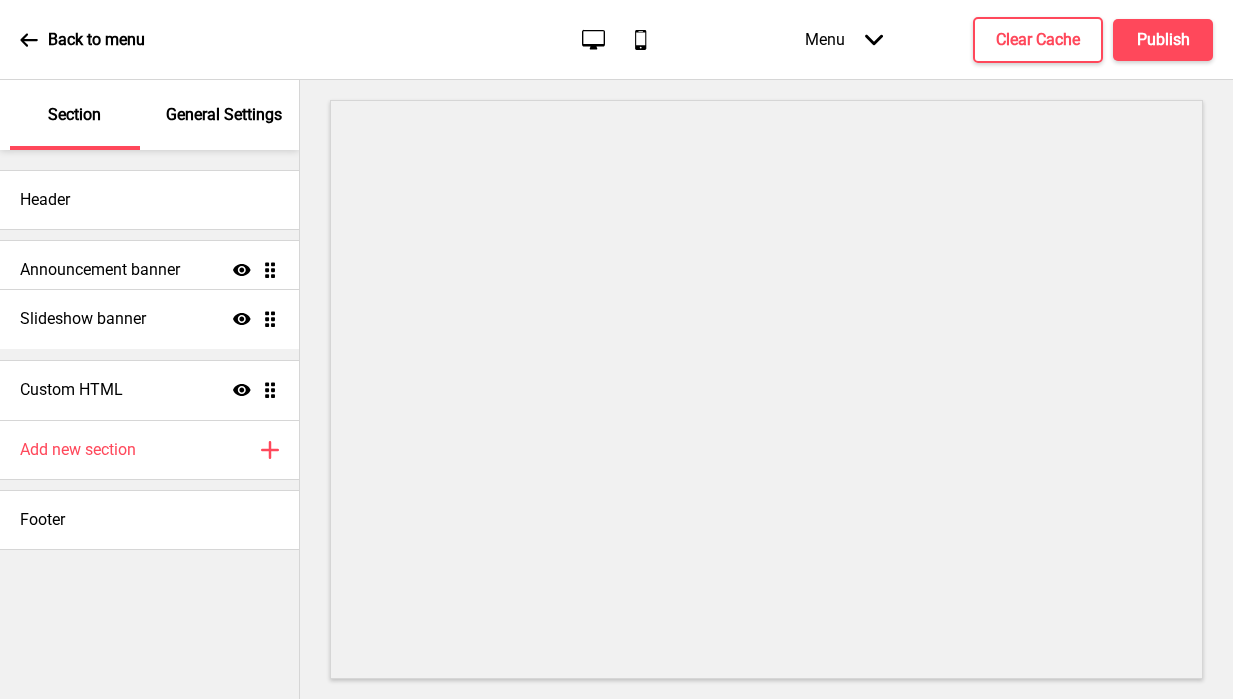 drag, startPoint x: 269, startPoint y: 390, endPoint x: 259, endPoint y: 319, distance: 71.70077 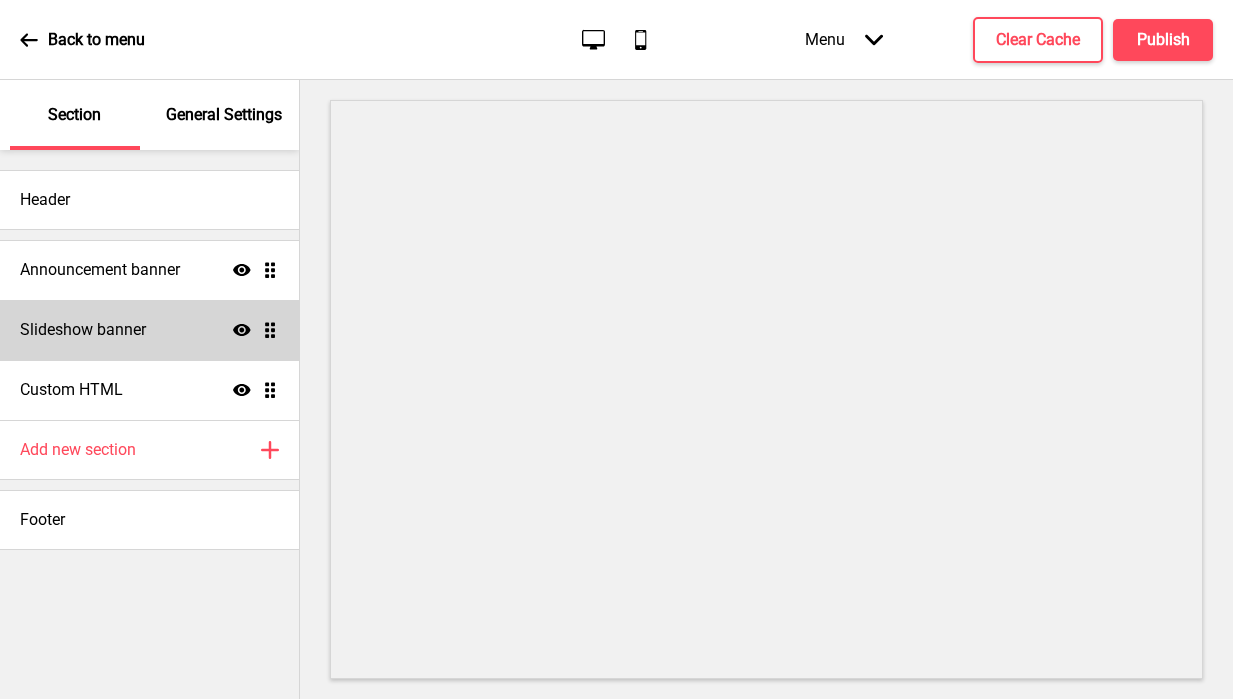 click on "Slideshow banner" at bounding box center (83, 330) 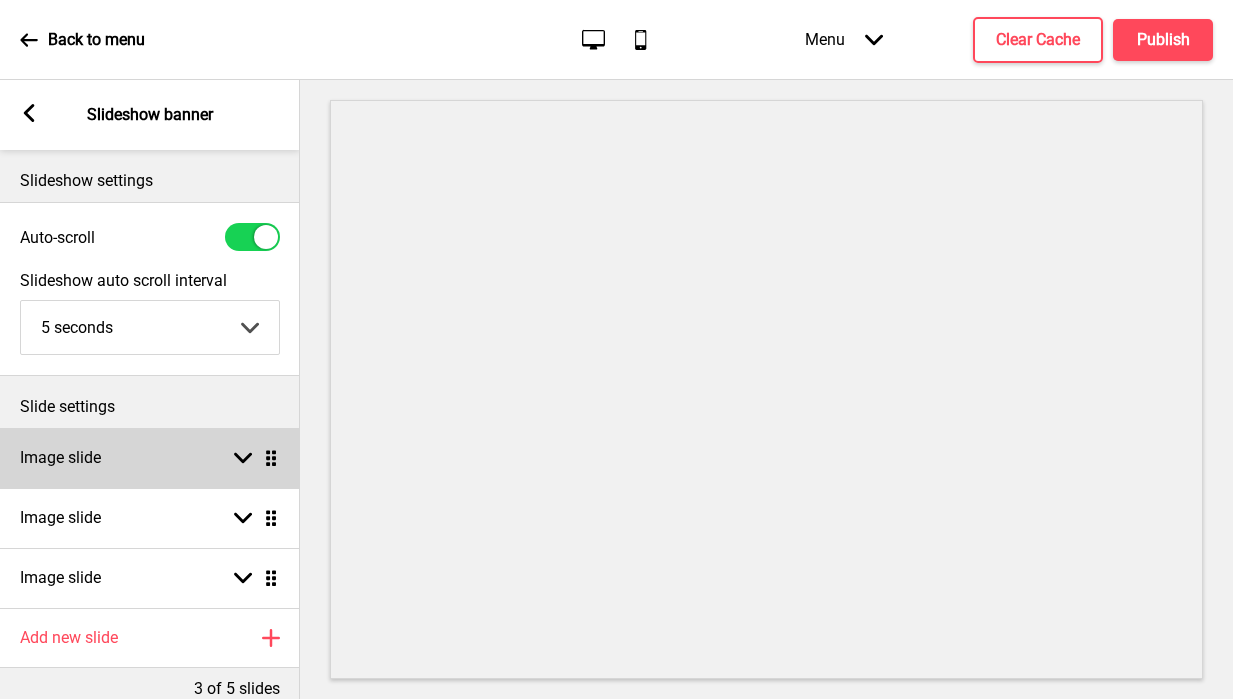 click on "Image slide Arrow down Drag" at bounding box center (150, 458) 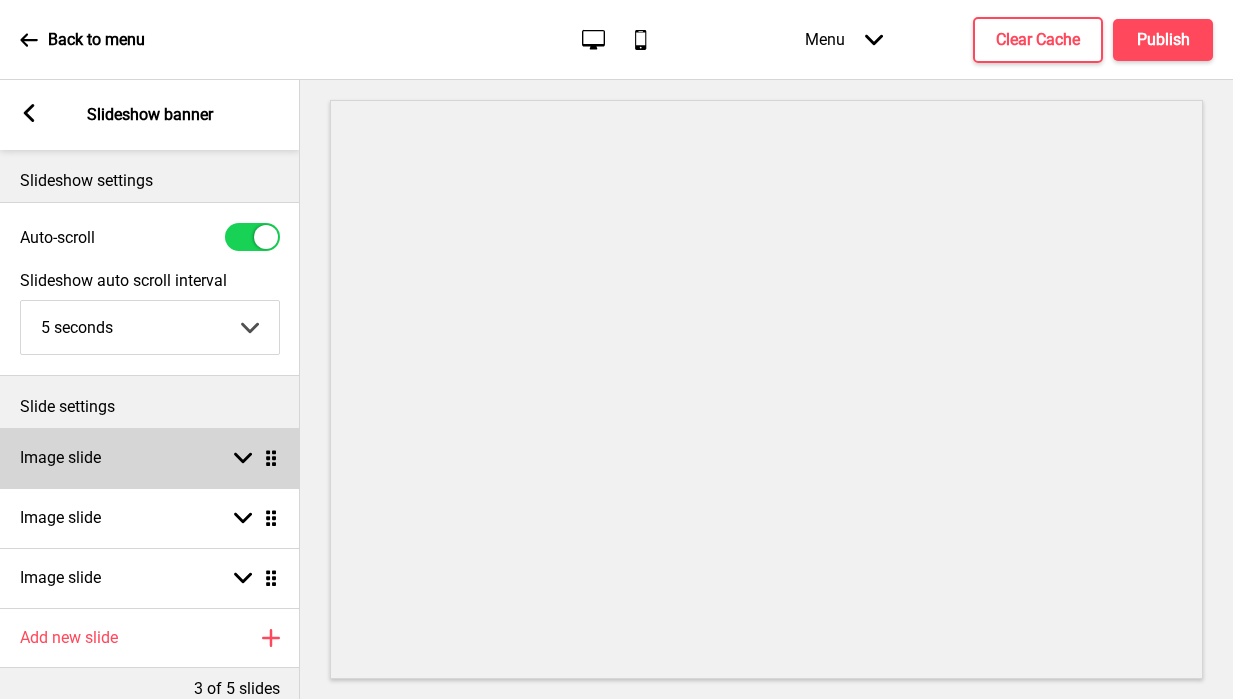 select on "right" 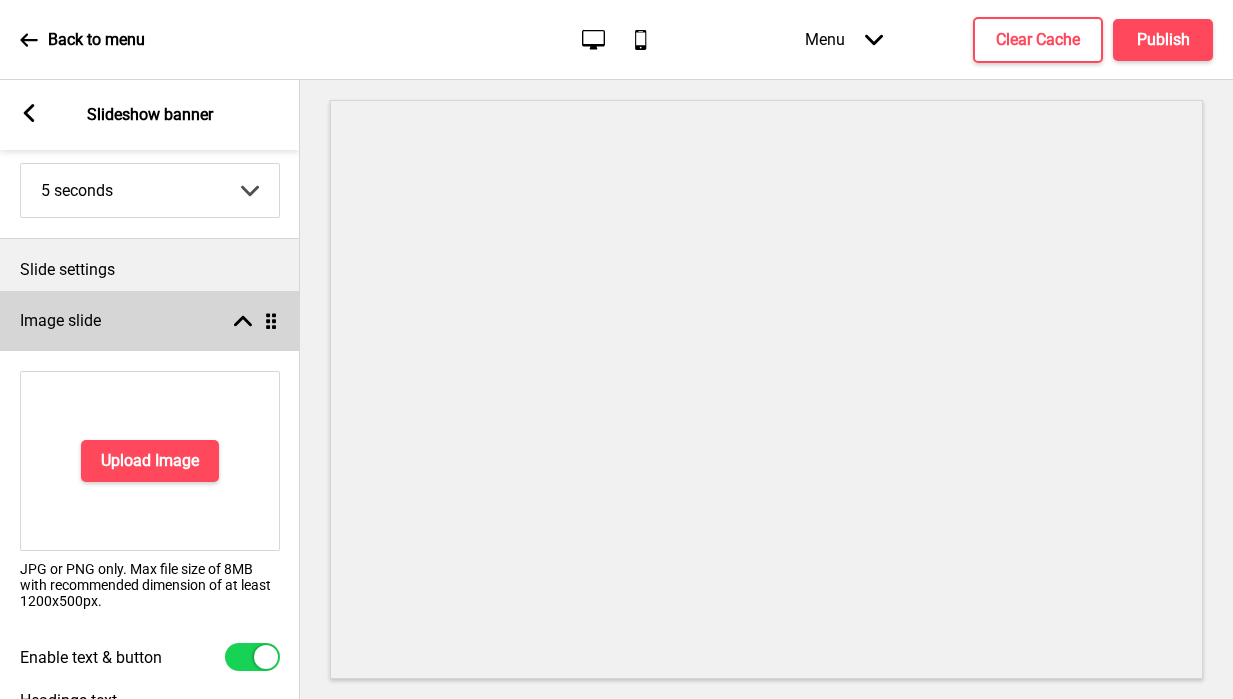 scroll, scrollTop: 187, scrollLeft: 0, axis: vertical 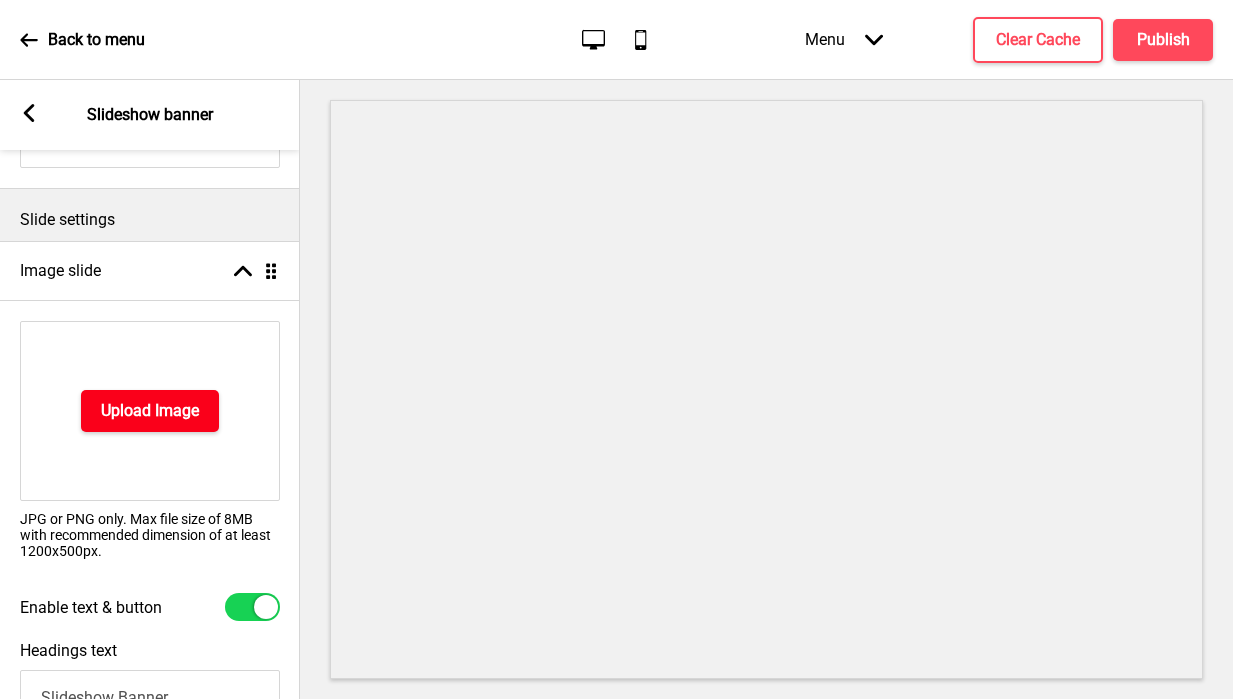 click on "Upload Image" at bounding box center [150, 411] 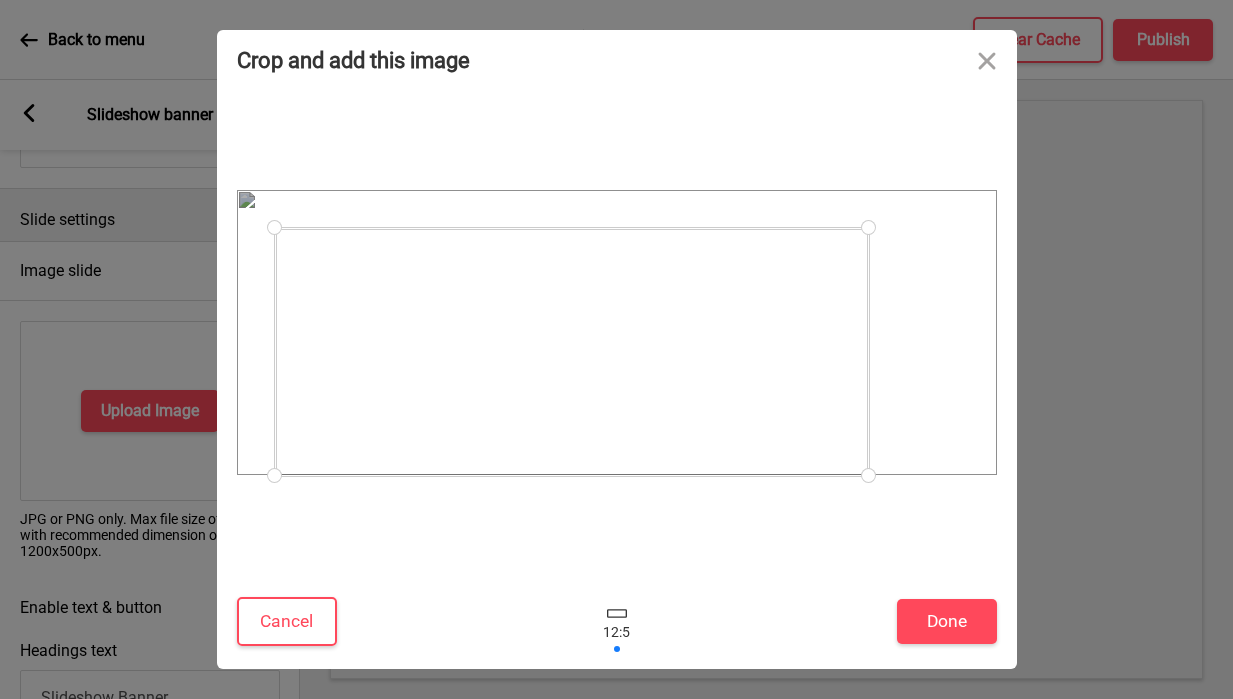drag, startPoint x: 963, startPoint y: 195, endPoint x: 814, endPoint y: 227, distance: 152.3975 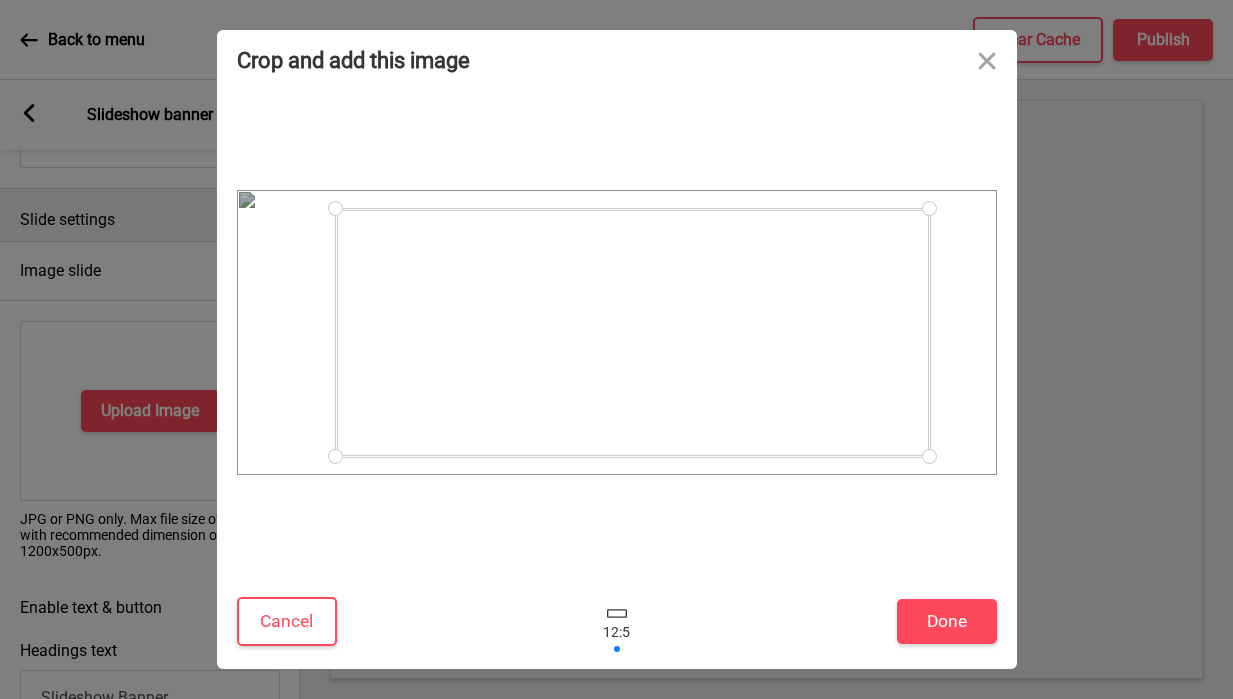 drag, startPoint x: 744, startPoint y: 275, endPoint x: 805, endPoint y: 256, distance: 63.89053 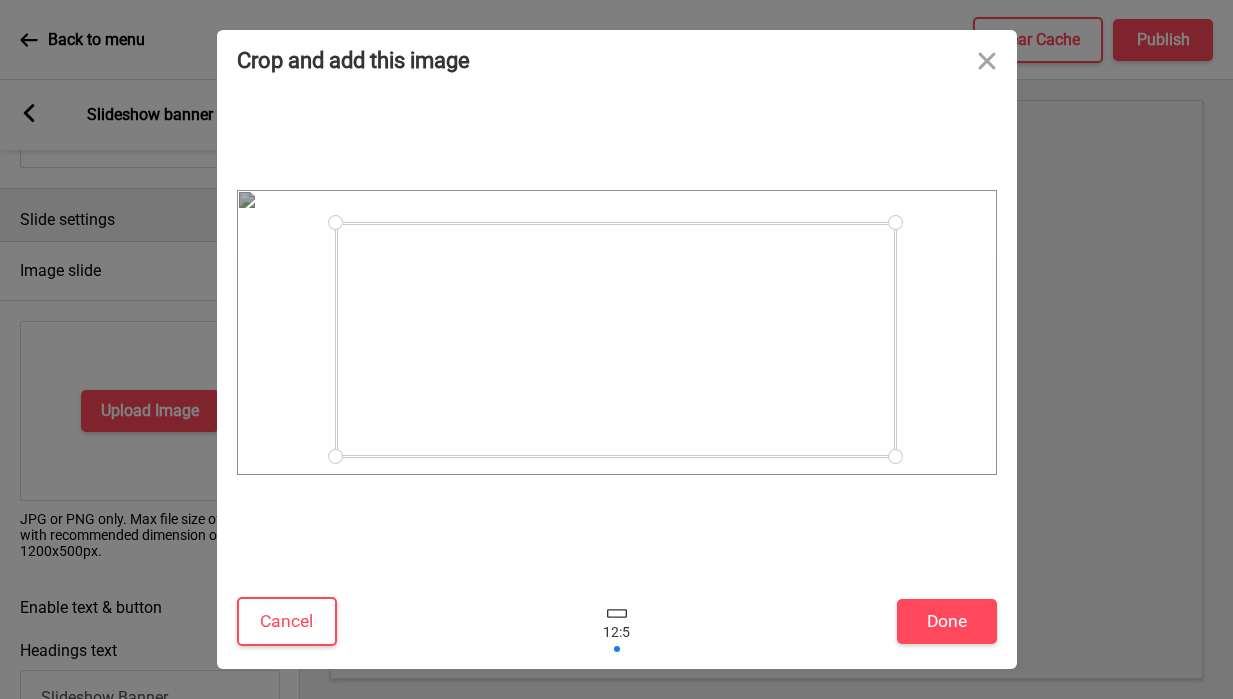 drag, startPoint x: 929, startPoint y: 212, endPoint x: 858, endPoint y: 222, distance: 71.70077 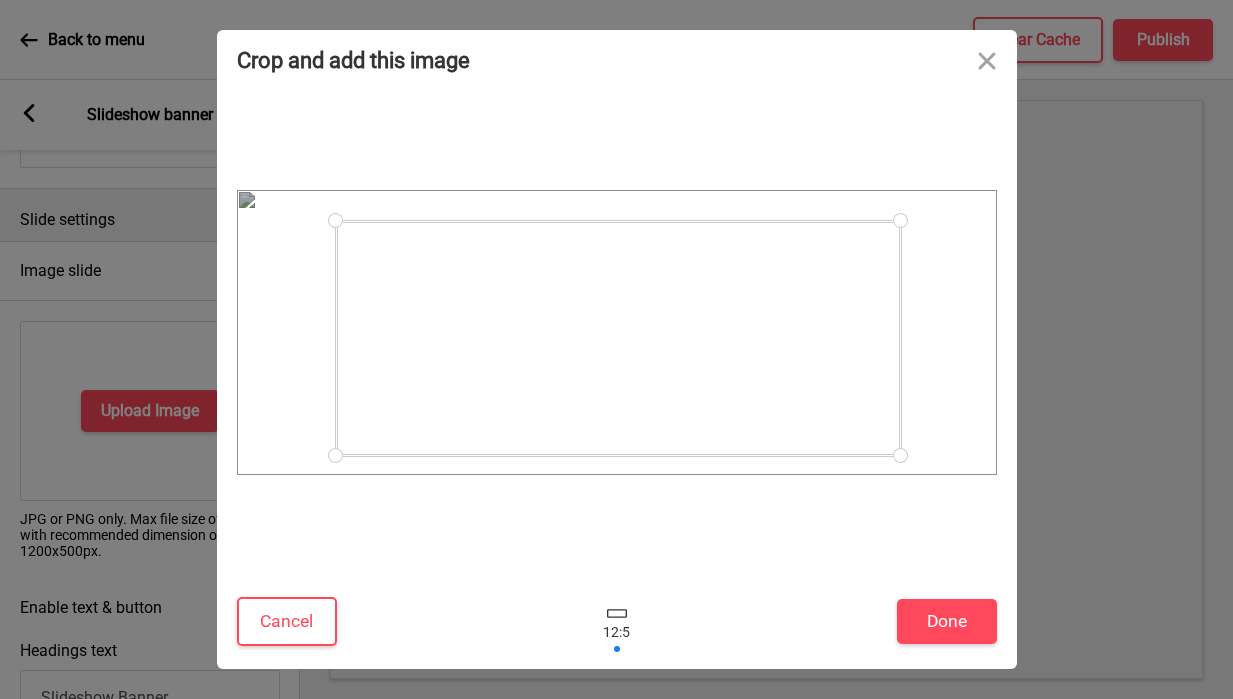 click at bounding box center [900, 220] 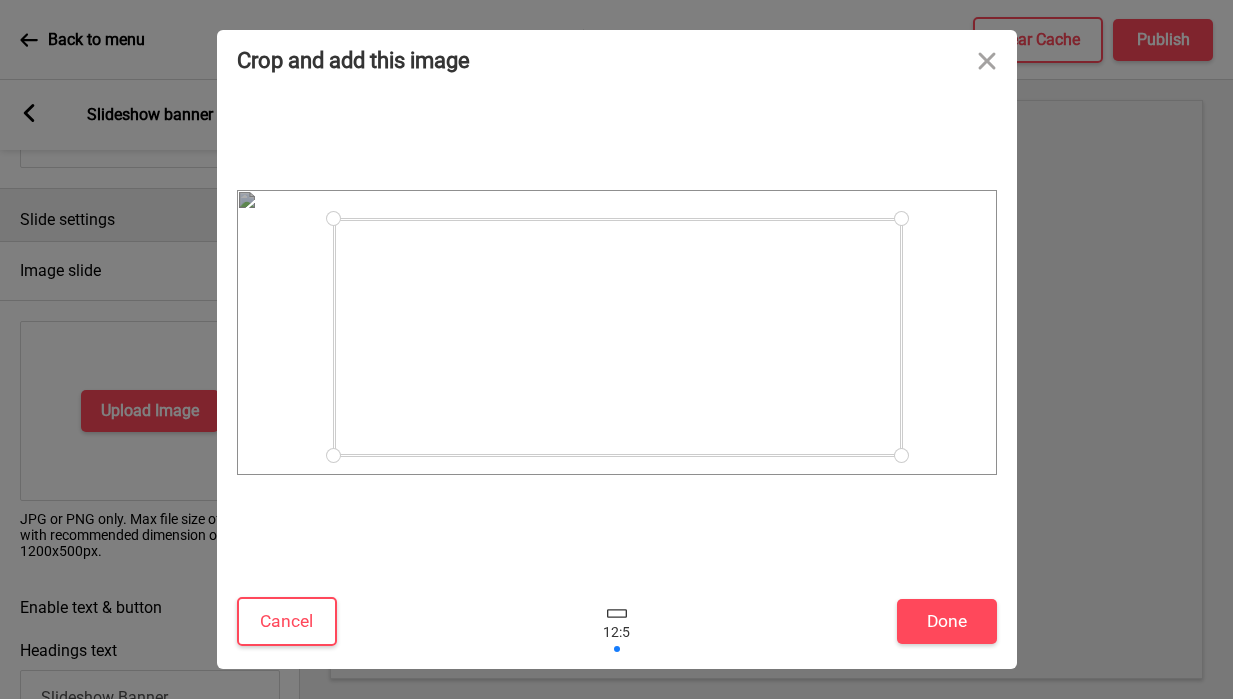 click at bounding box center (333, 218) 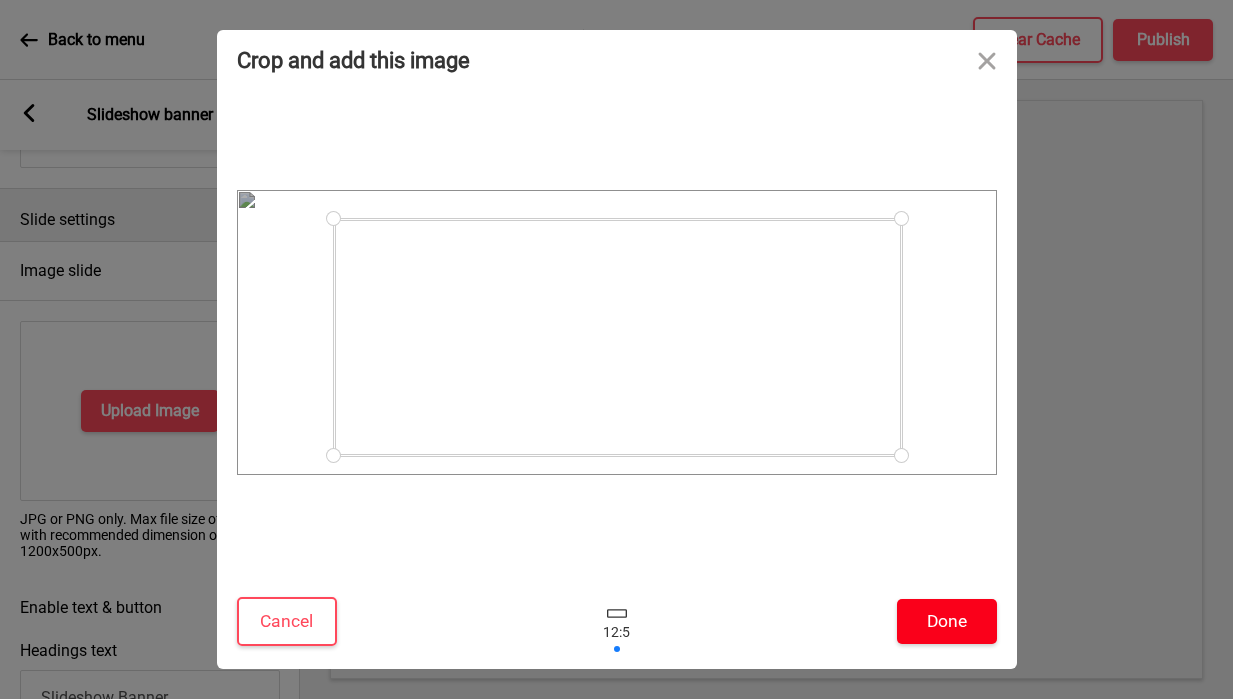 click on "Done" at bounding box center [947, 621] 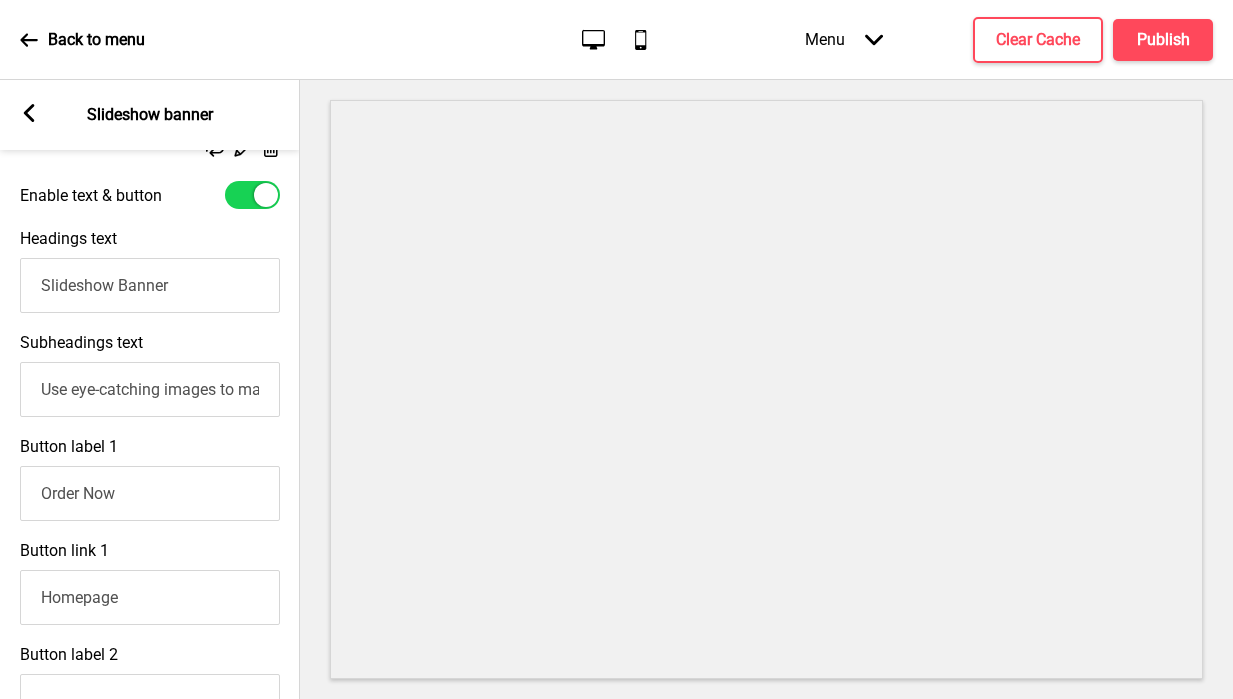 scroll, scrollTop: 378, scrollLeft: 0, axis: vertical 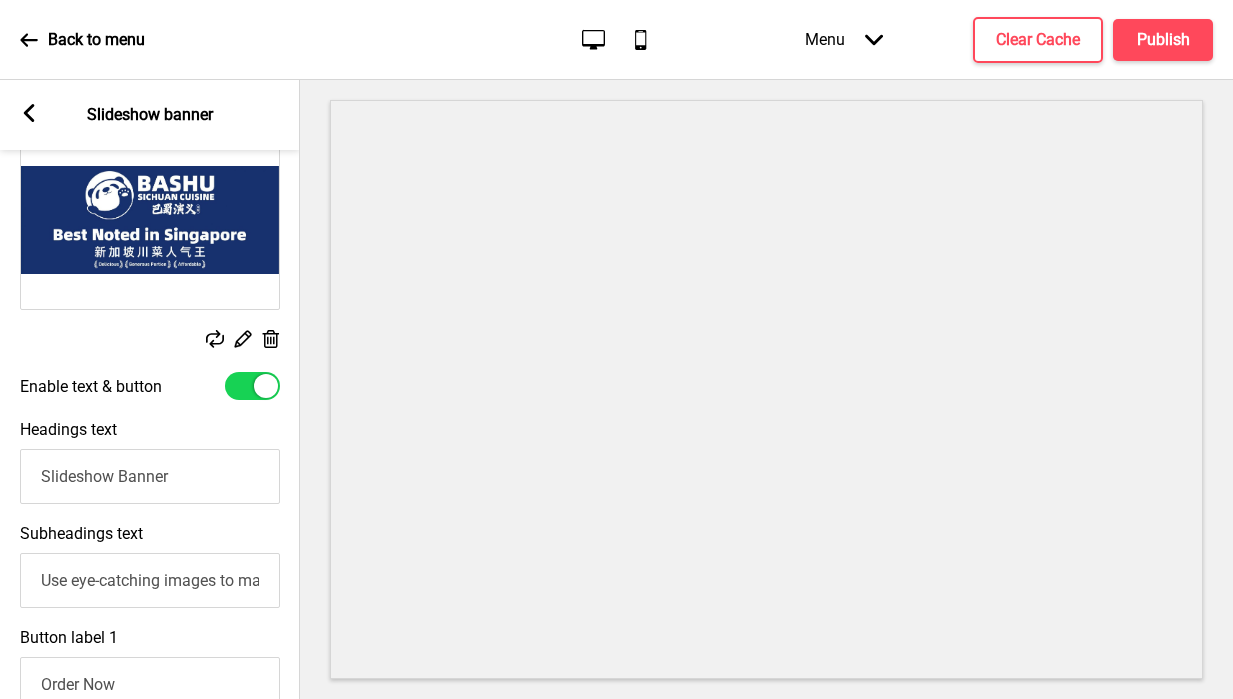 click on "Slideshow Banner" at bounding box center [150, 476] 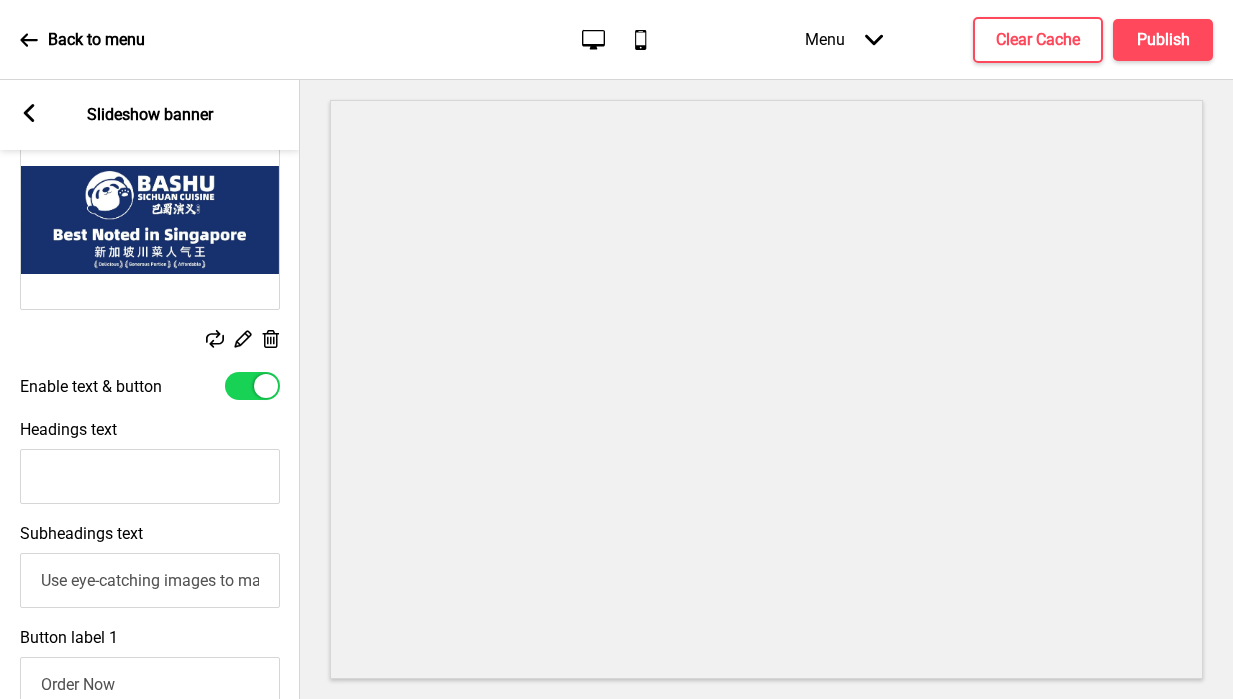 type 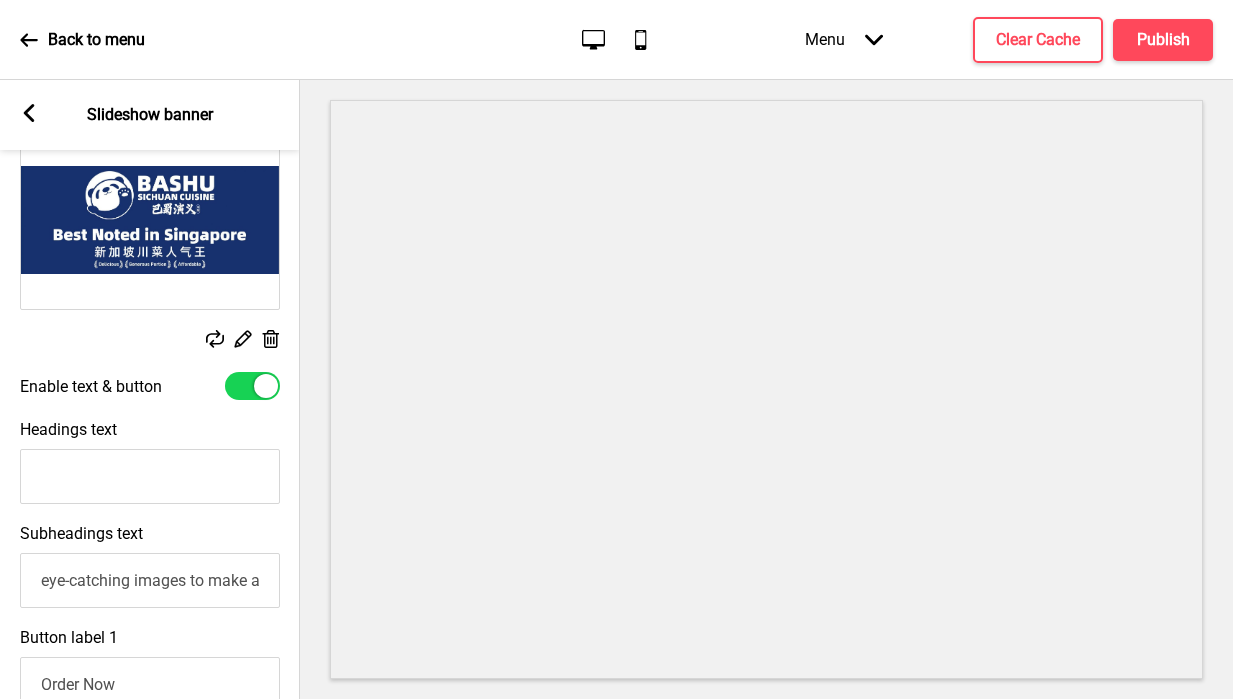 click on "eye-catching images to make a strong first impression of your brand" at bounding box center (150, 580) 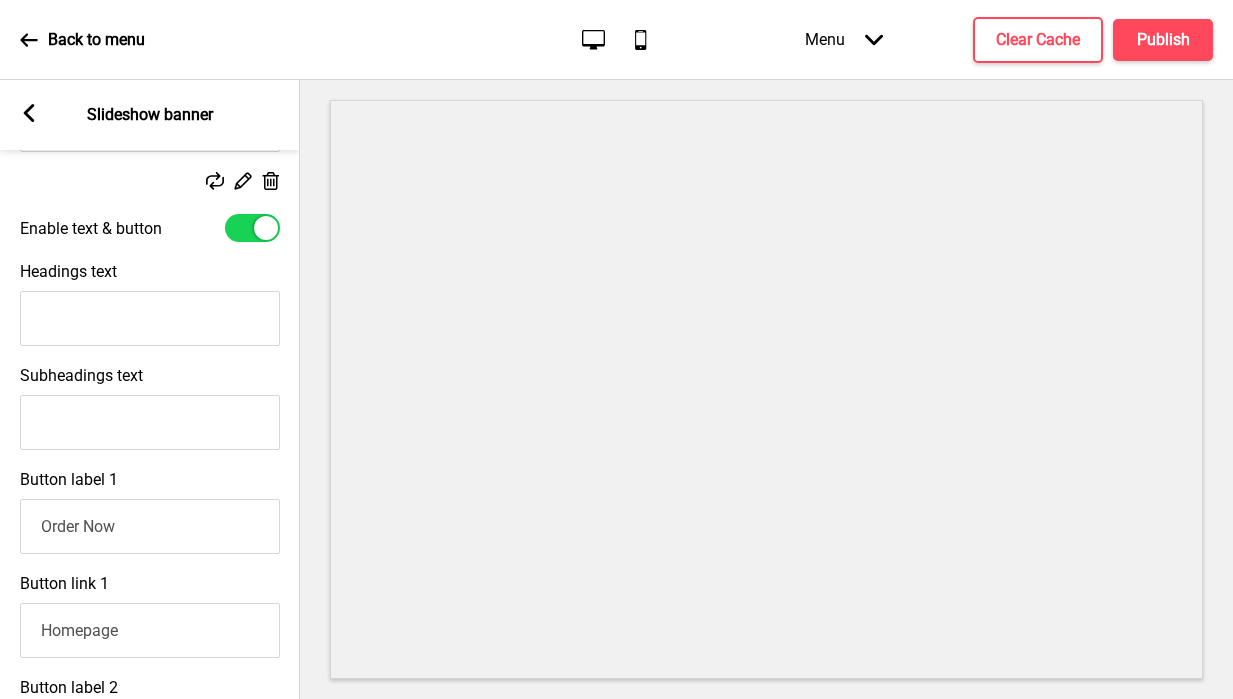 scroll, scrollTop: 550, scrollLeft: 0, axis: vertical 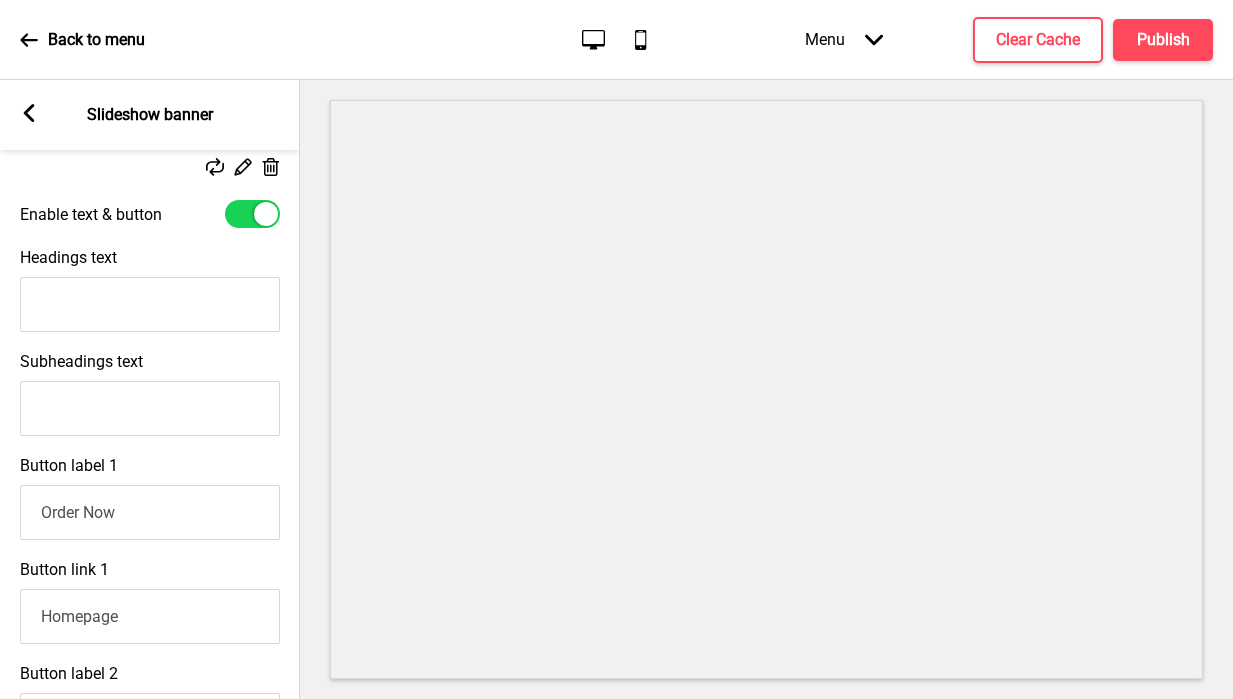 type 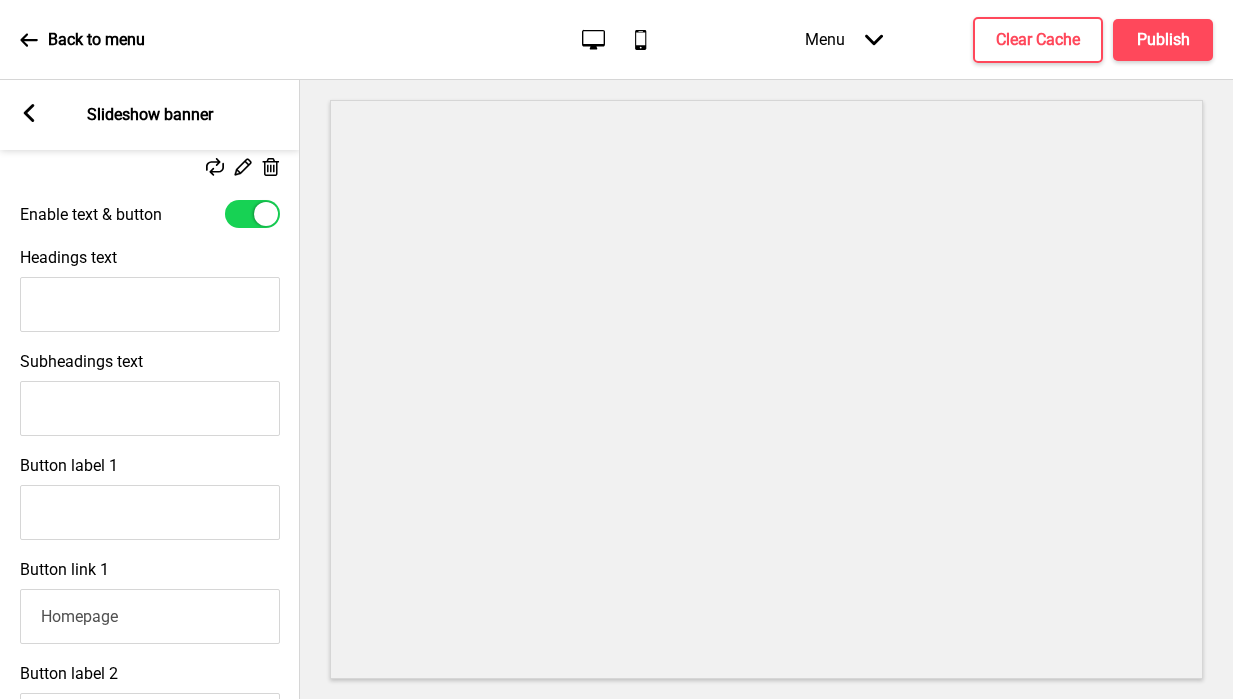 type 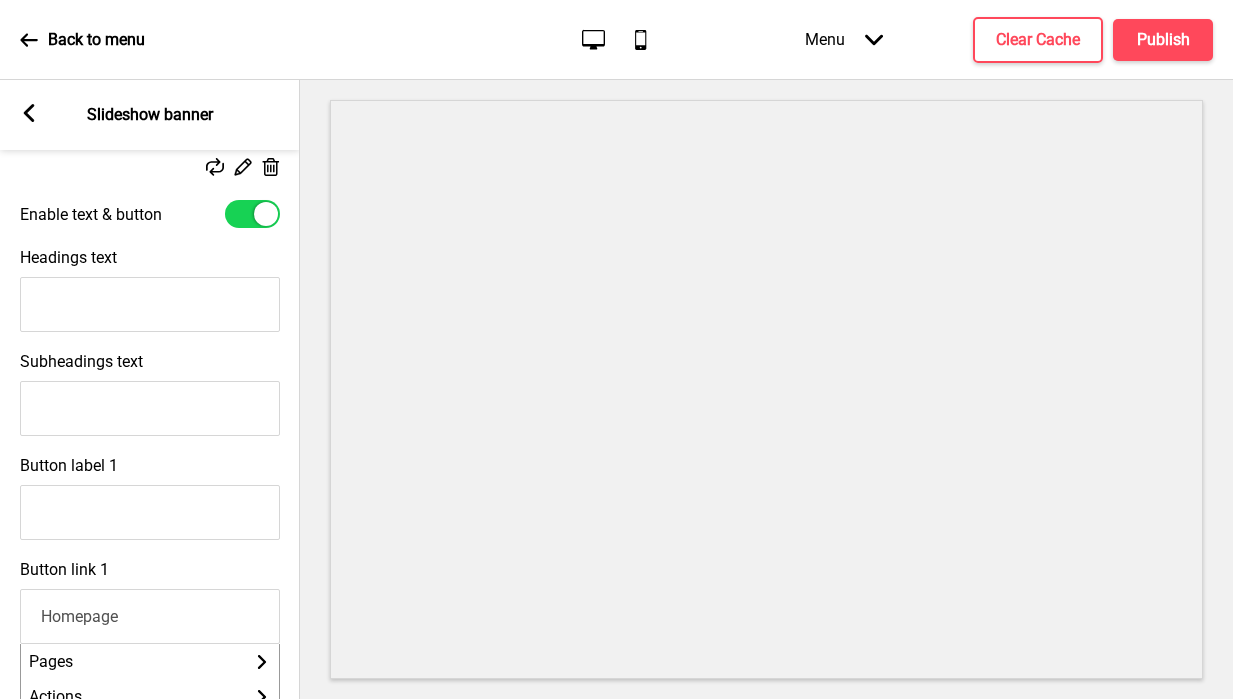 click on "Homepage" at bounding box center [150, 616] 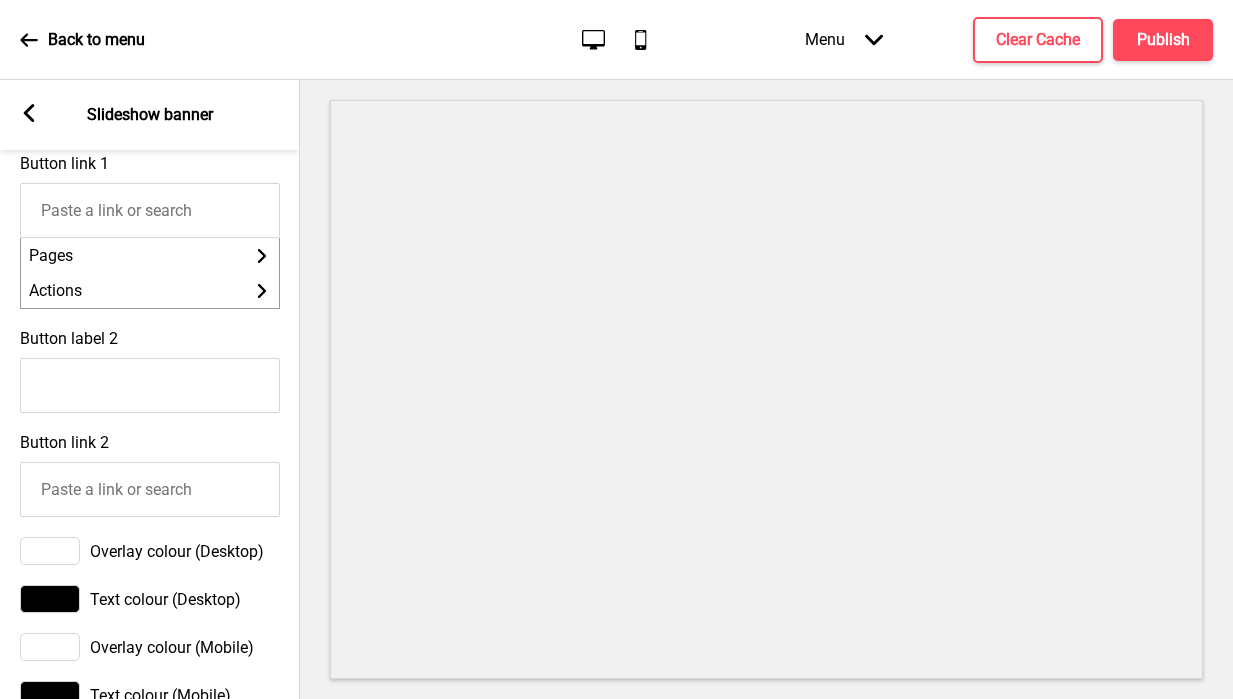 scroll, scrollTop: 1007, scrollLeft: 0, axis: vertical 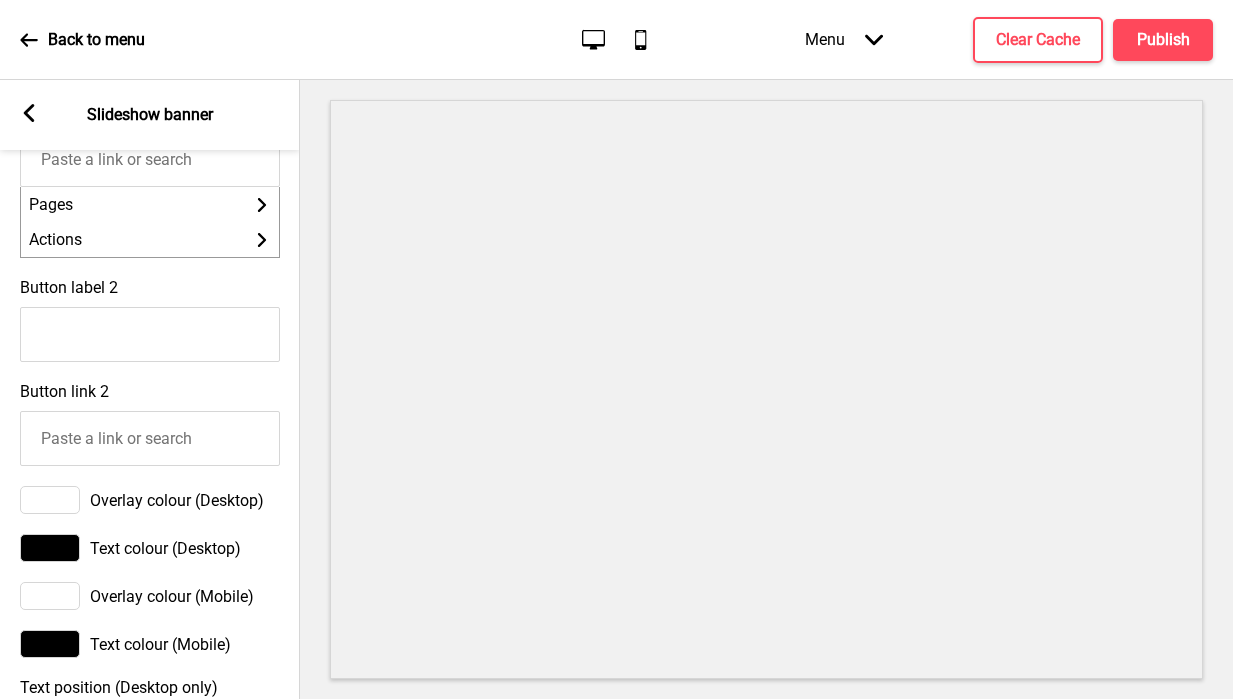 type 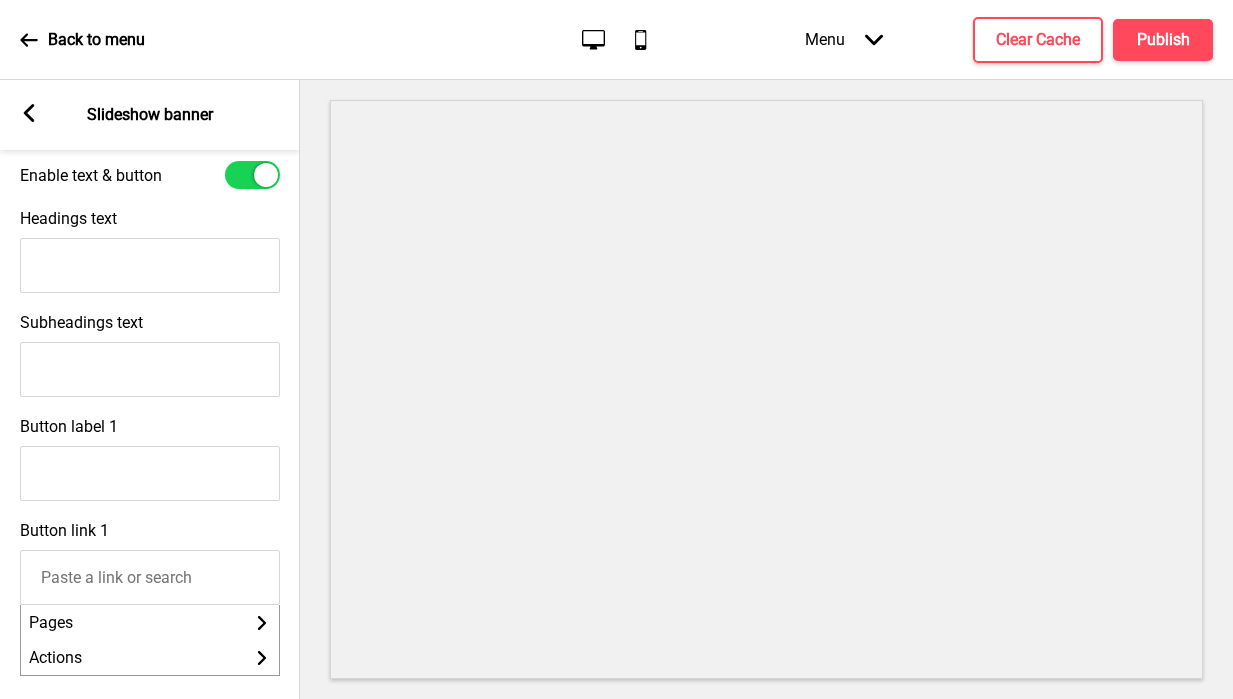 scroll, scrollTop: 437, scrollLeft: 0, axis: vertical 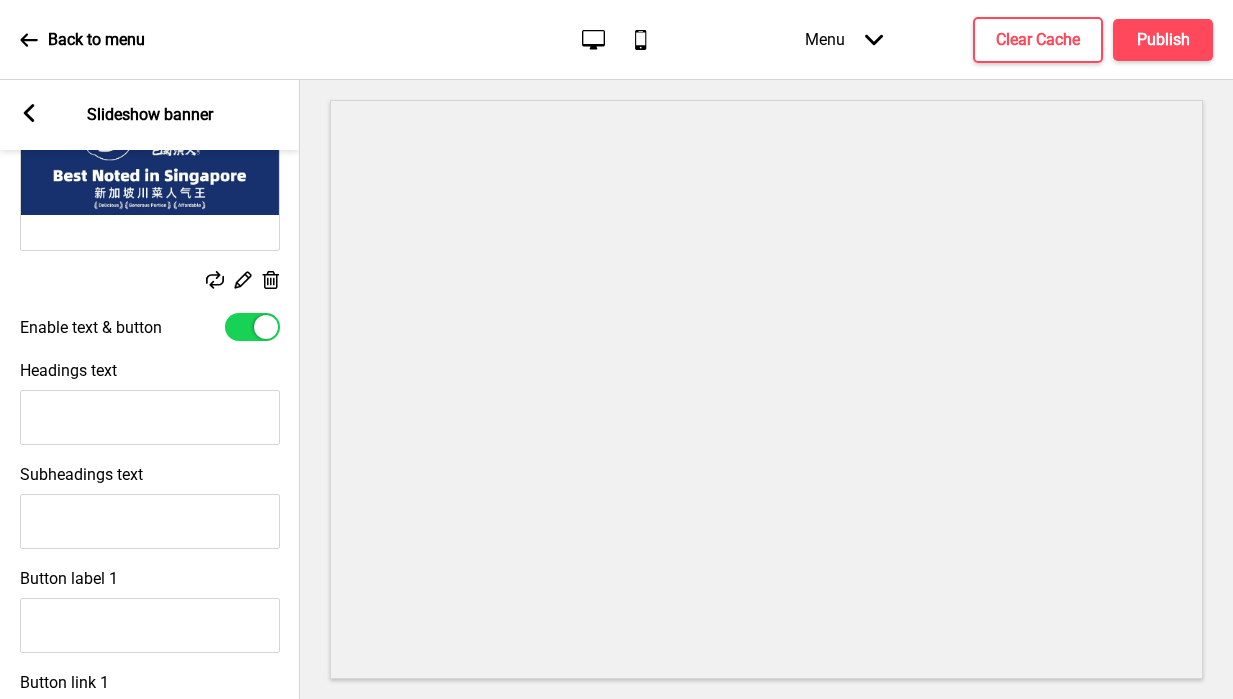 click at bounding box center (252, 327) 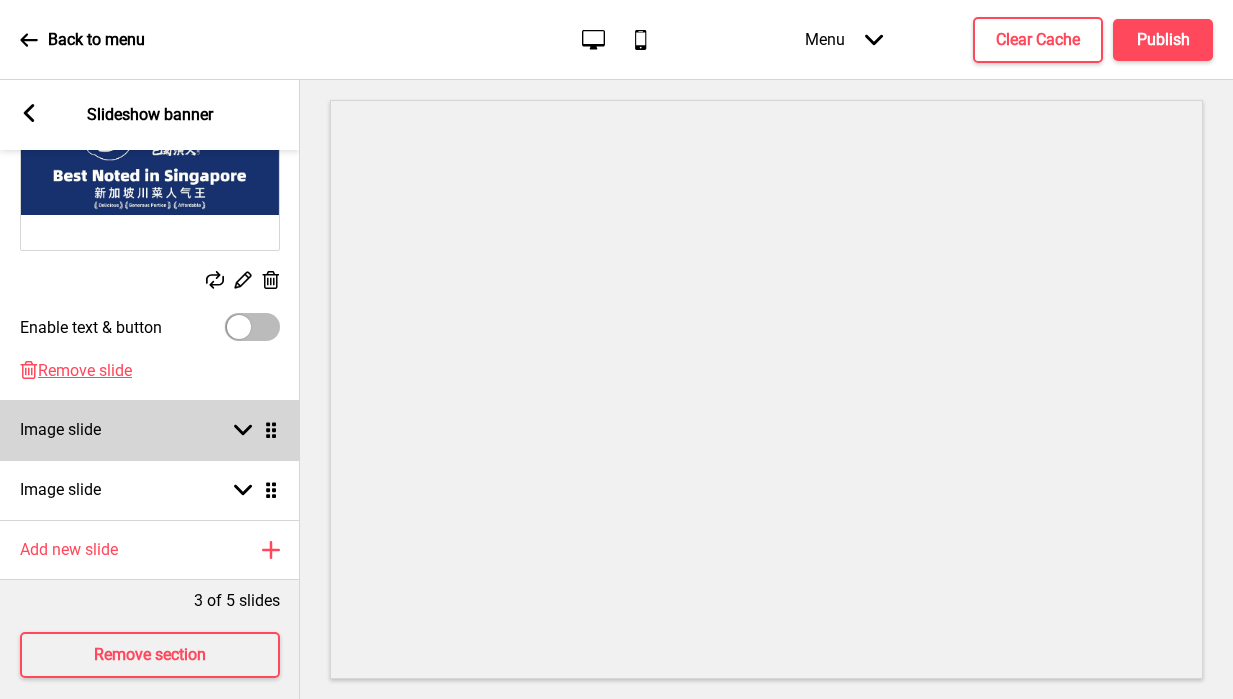 click on "Image slide Arrow down Drag" at bounding box center (150, 430) 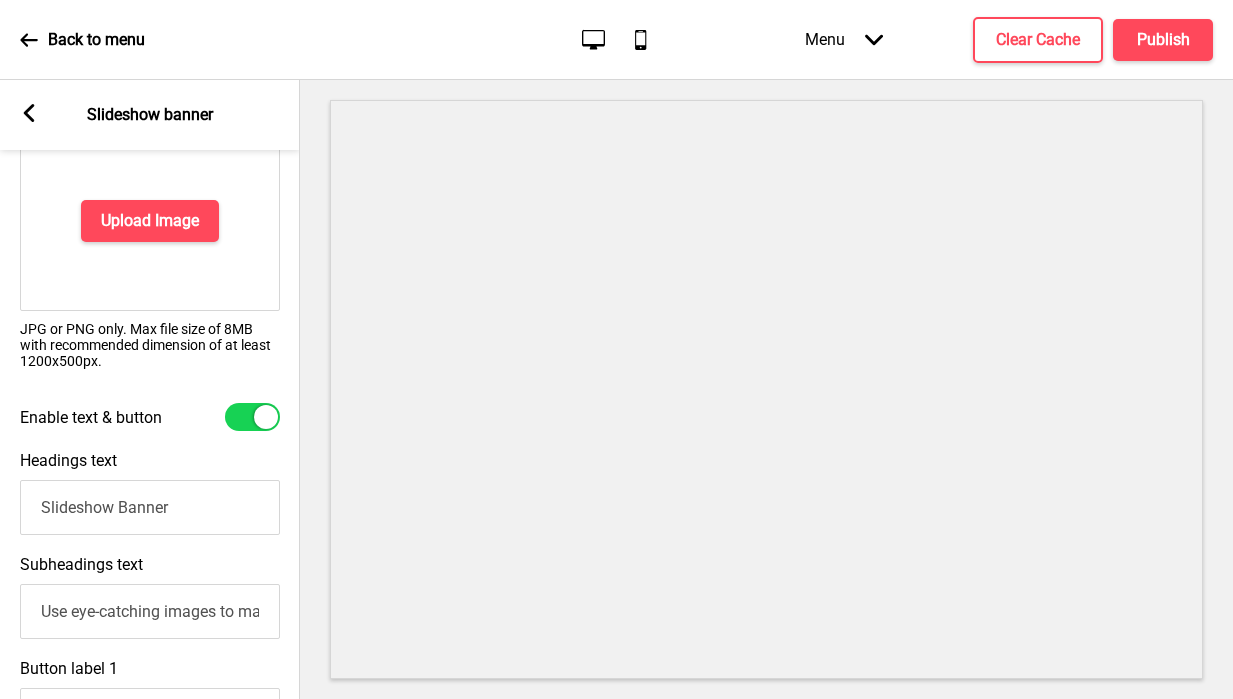 click at bounding box center (266, 417) 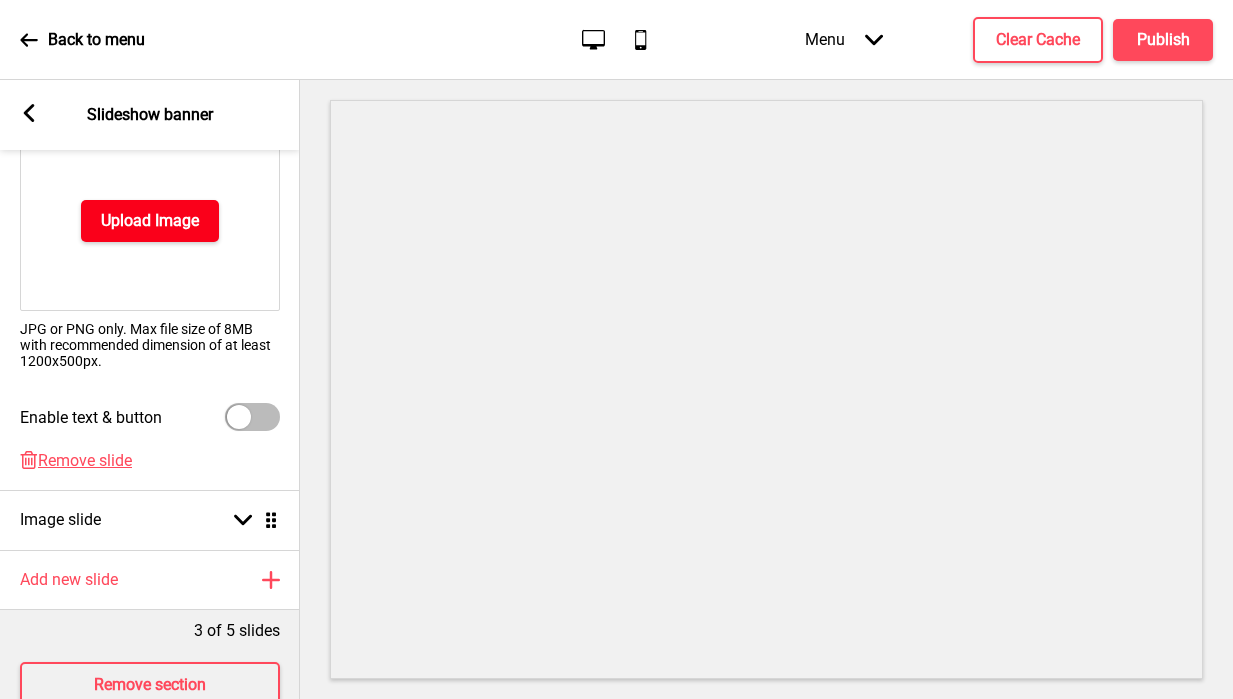 click on "Upload Image" at bounding box center (150, 221) 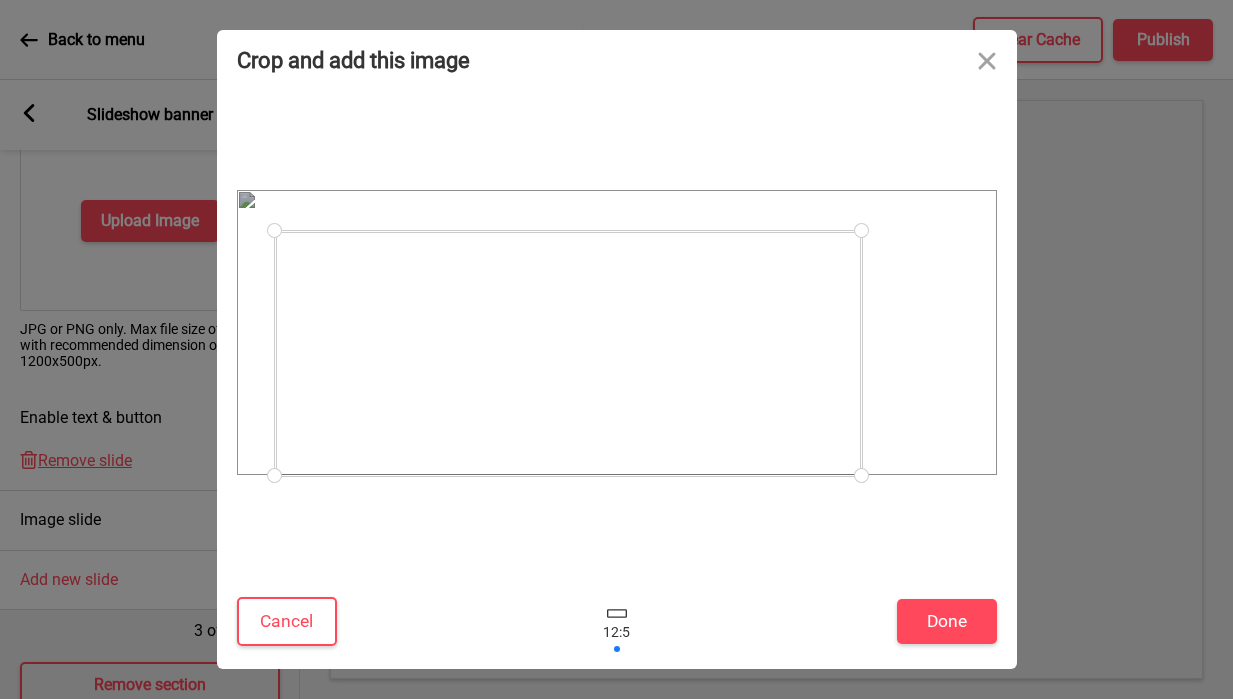drag, startPoint x: 953, startPoint y: 188, endPoint x: 827, endPoint y: 230, distance: 132.81566 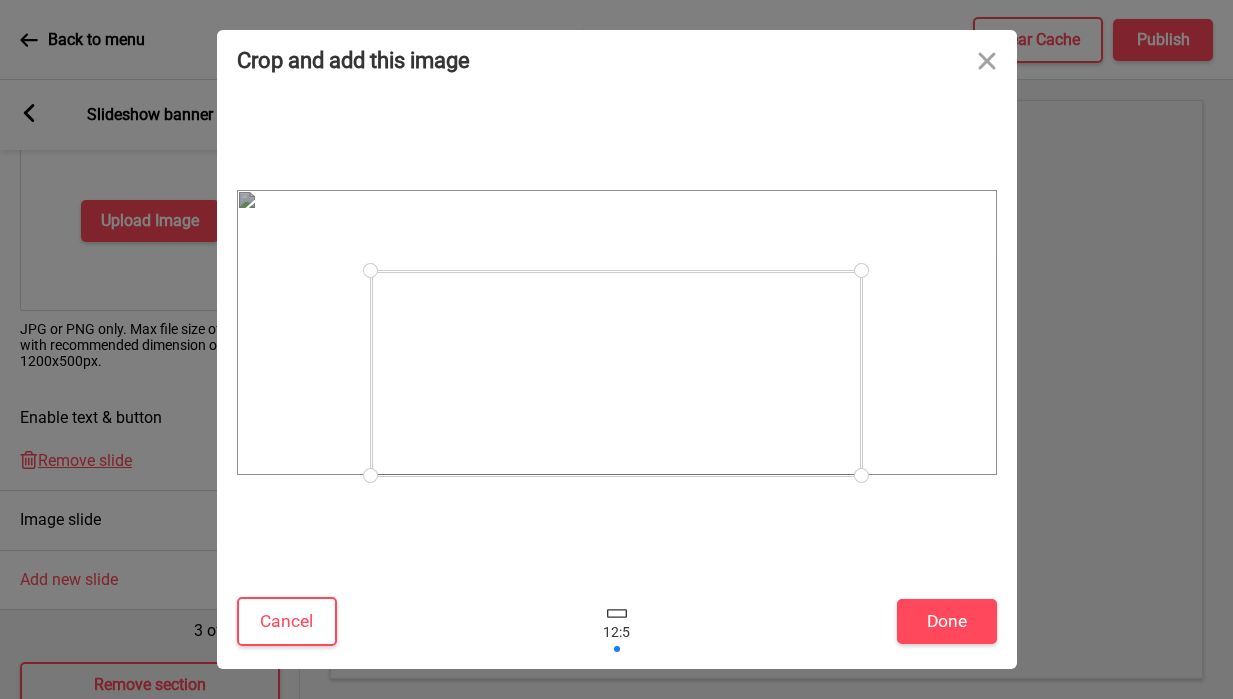 drag, startPoint x: 274, startPoint y: 233, endPoint x: 484, endPoint y: 270, distance: 213.23462 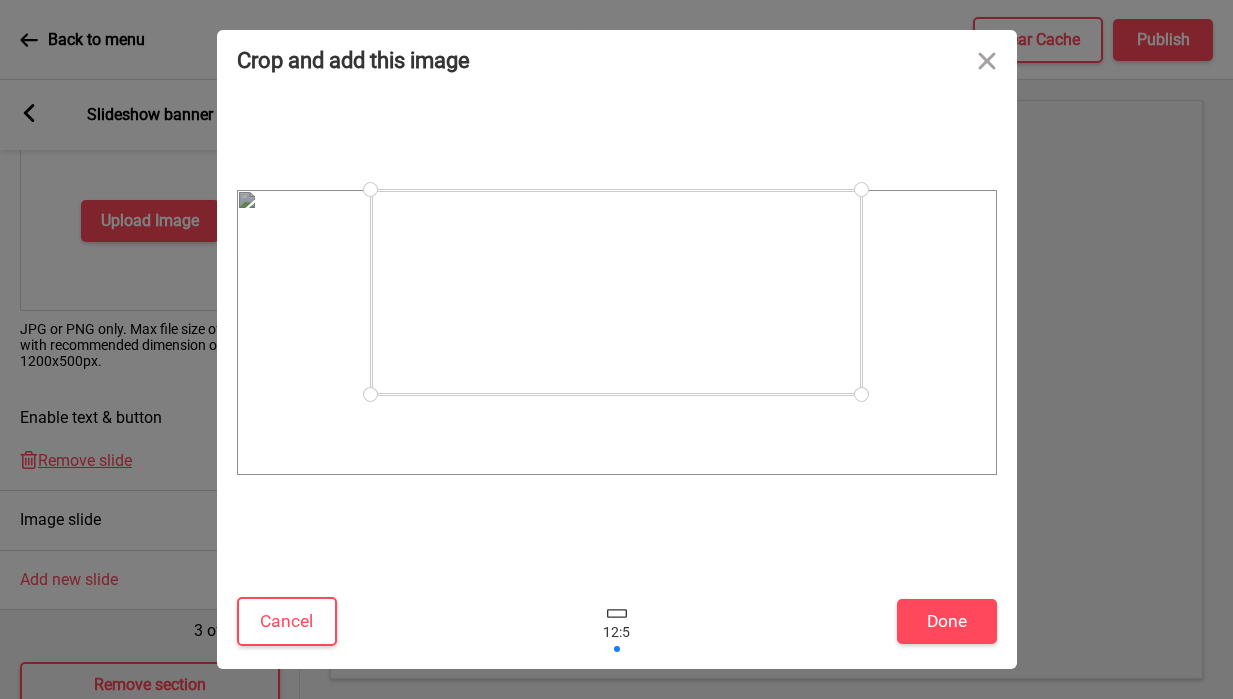 drag, startPoint x: 501, startPoint y: 327, endPoint x: 501, endPoint y: 245, distance: 82 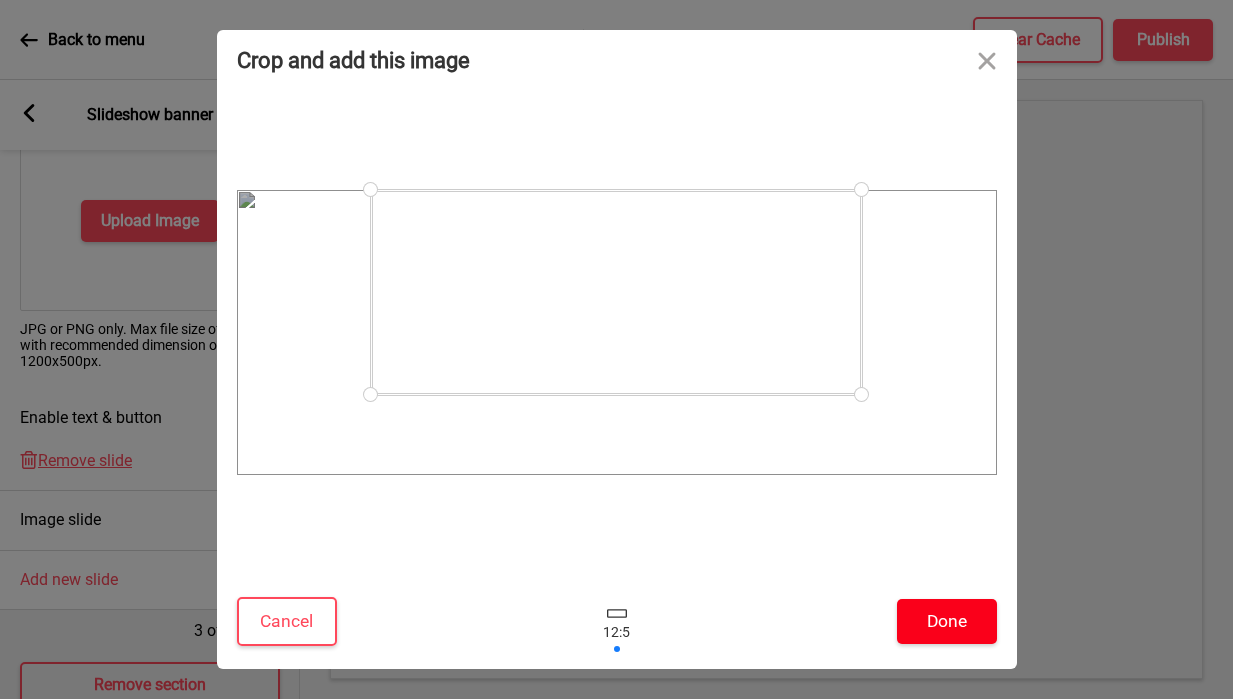 click on "Done" at bounding box center (947, 621) 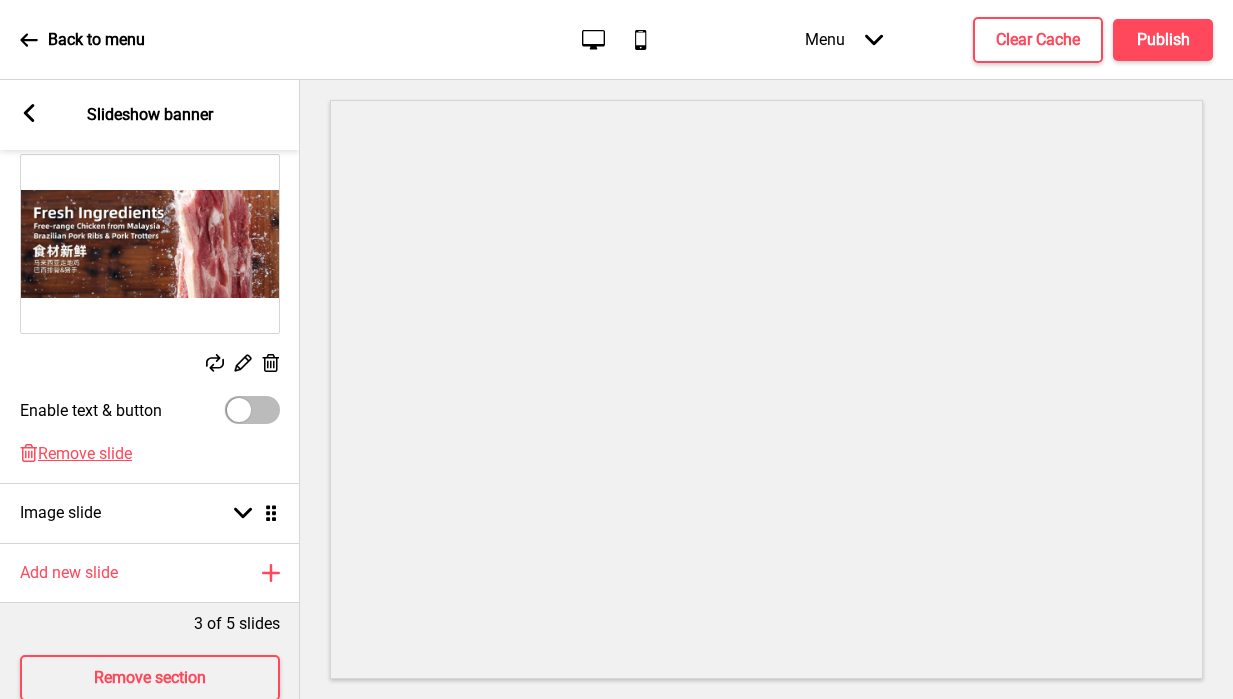 scroll, scrollTop: 405, scrollLeft: 0, axis: vertical 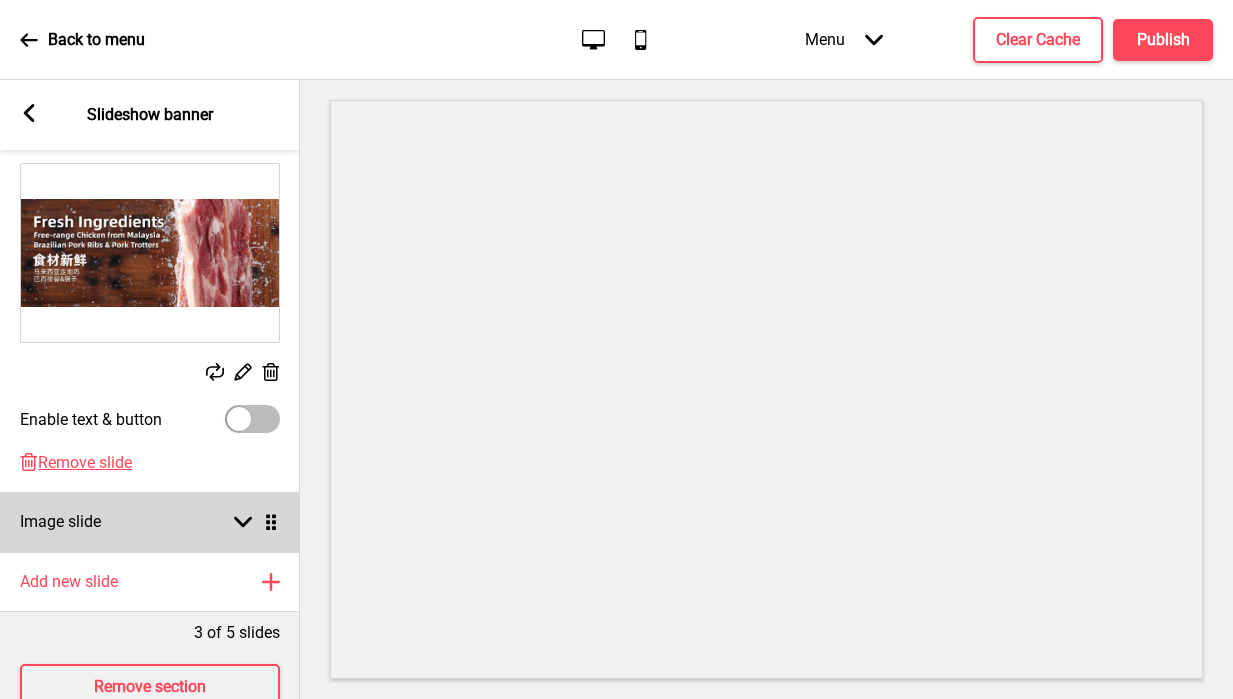 click on "Image slide Arrow down Drag" at bounding box center (150, 522) 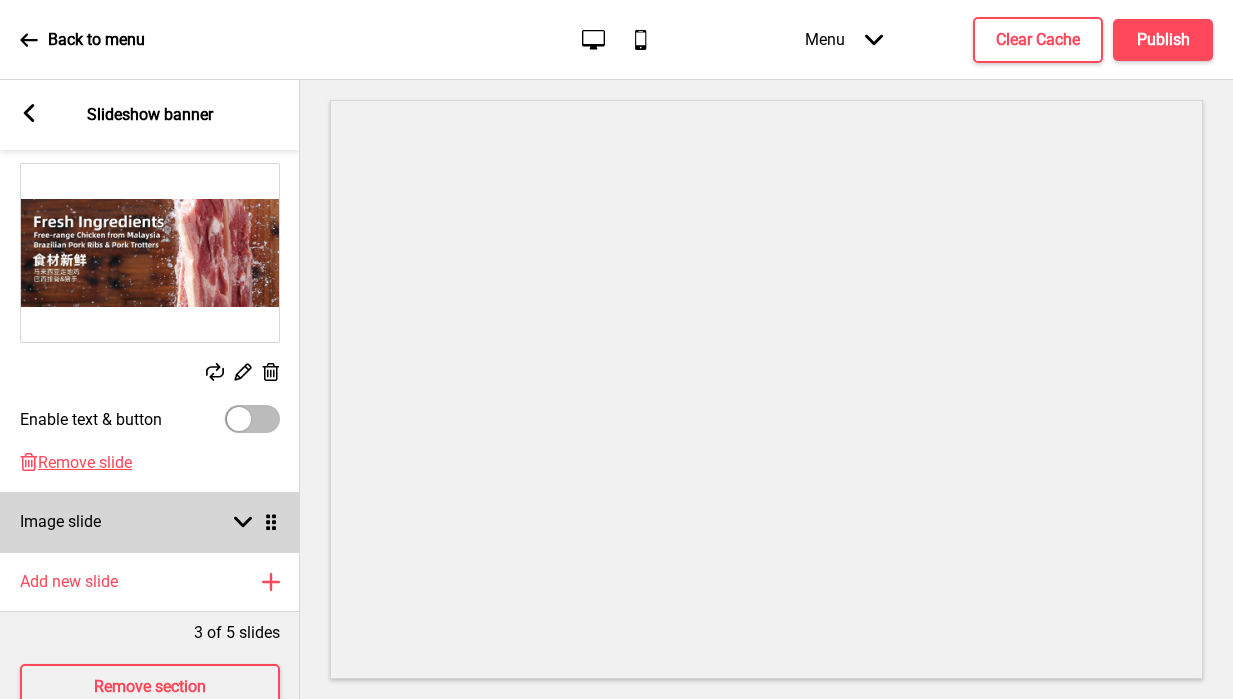 select on "right" 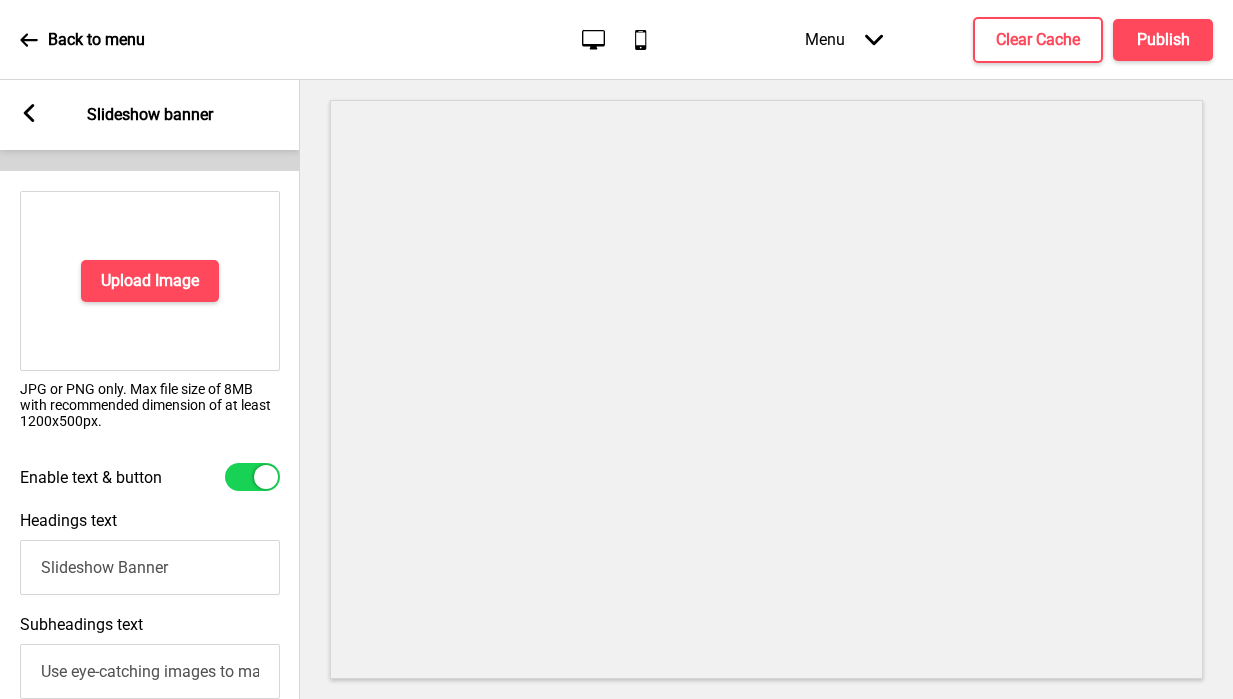 scroll, scrollTop: 442, scrollLeft: 0, axis: vertical 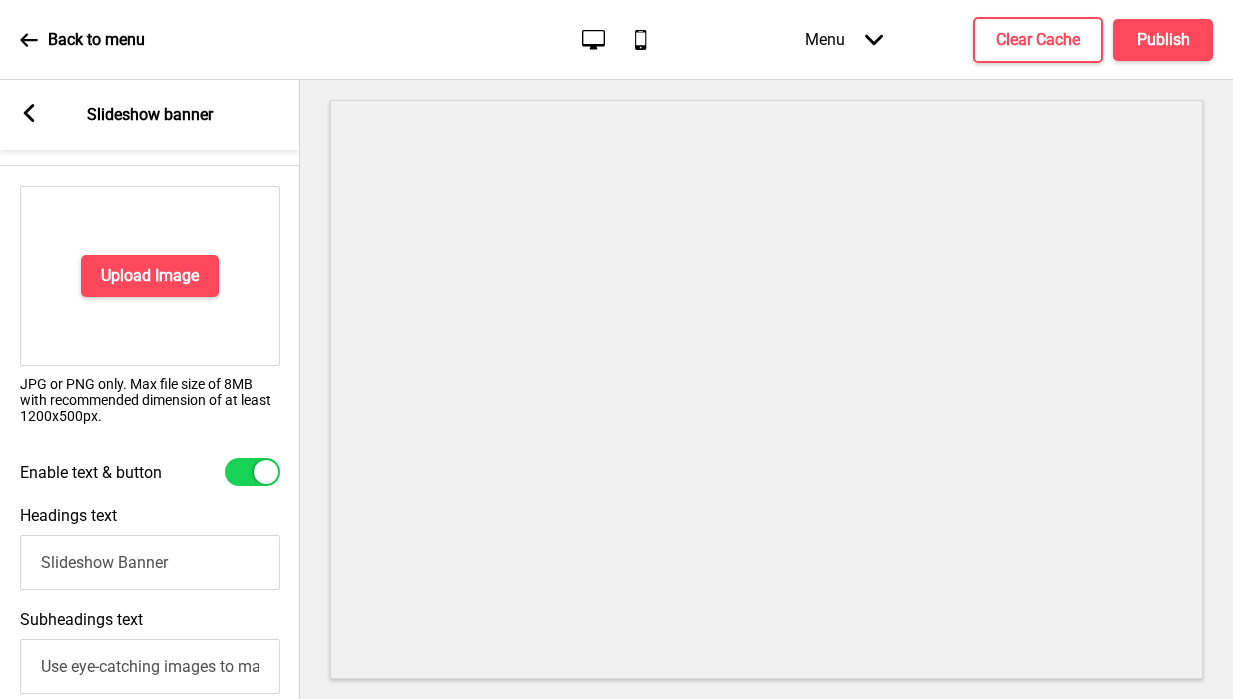 click at bounding box center [266, 472] 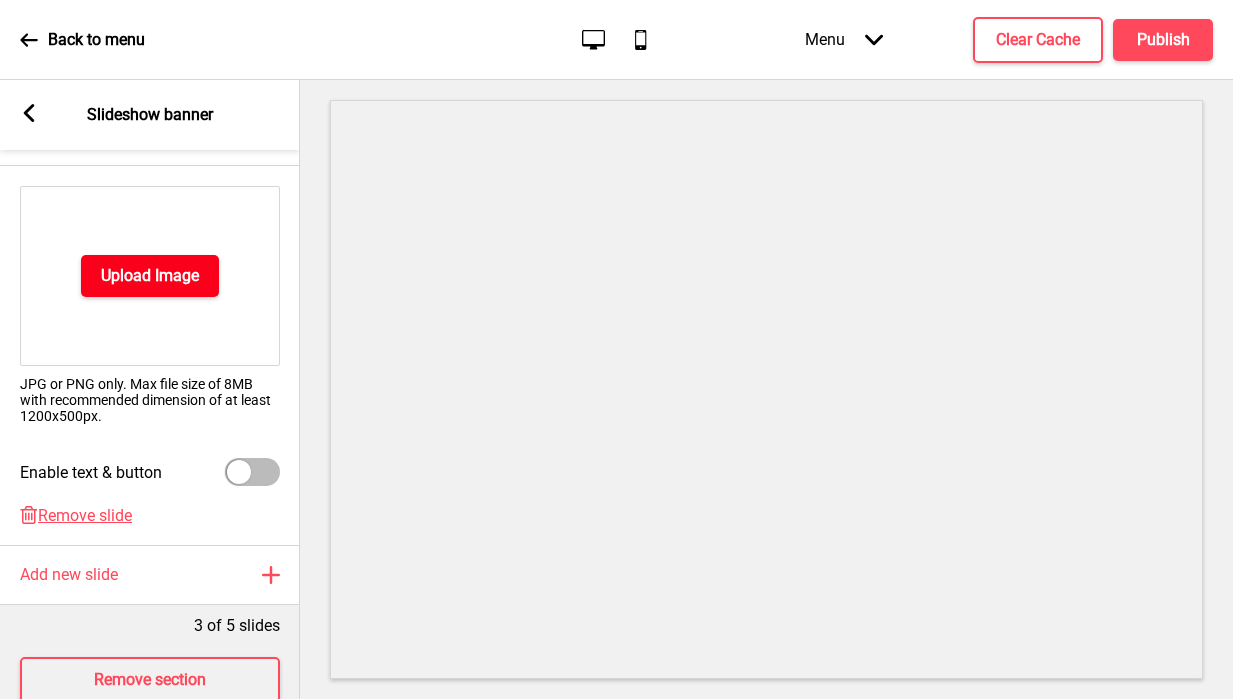click on "Upload Image" at bounding box center [150, 276] 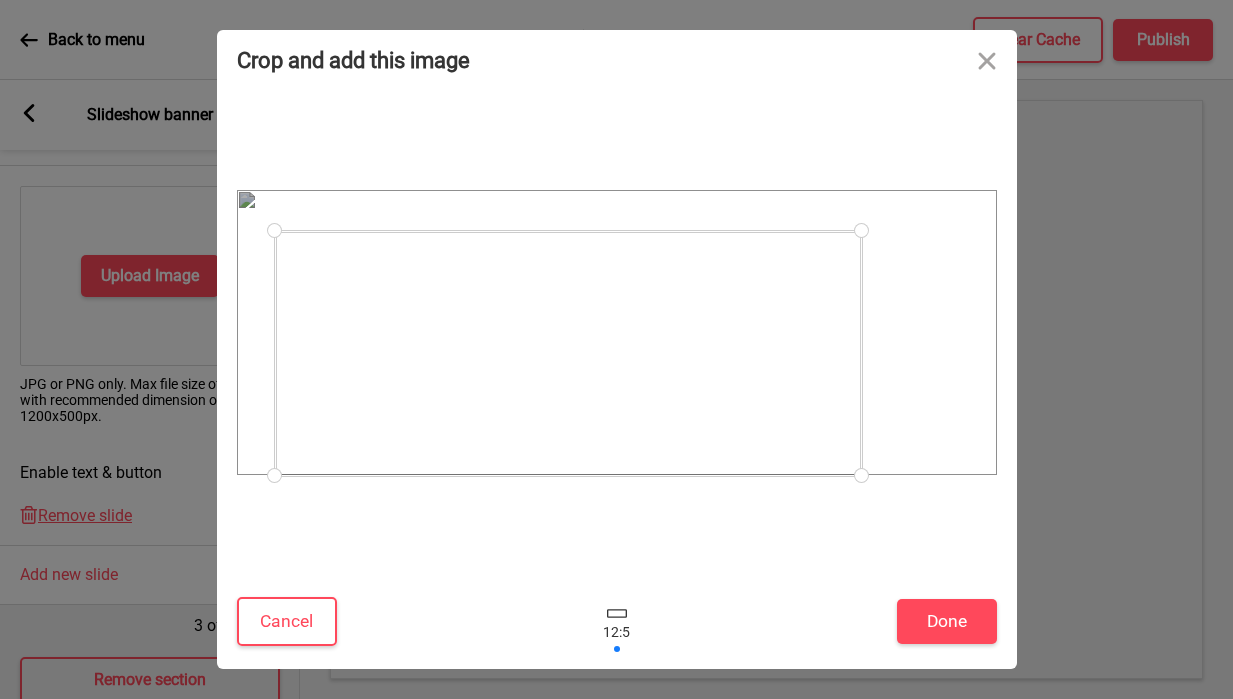 drag, startPoint x: 955, startPoint y: 192, endPoint x: 859, endPoint y: 230, distance: 103.24728 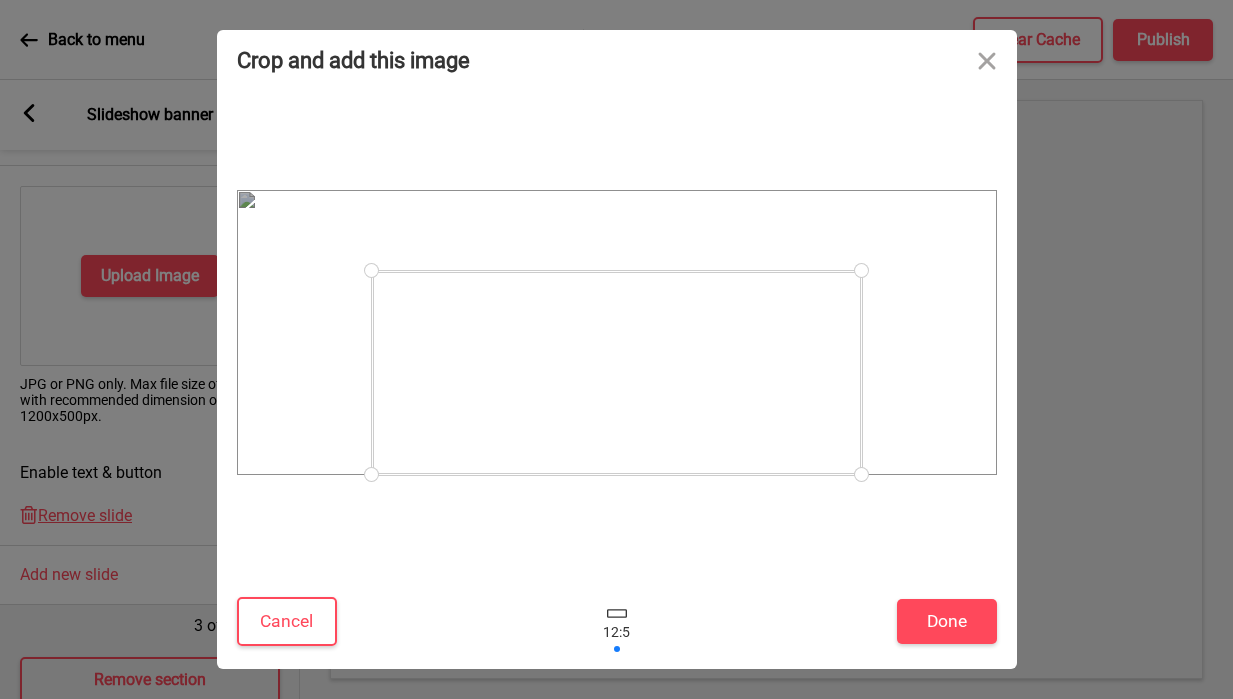 drag, startPoint x: 280, startPoint y: 231, endPoint x: 371, endPoint y: 285, distance: 105.81588 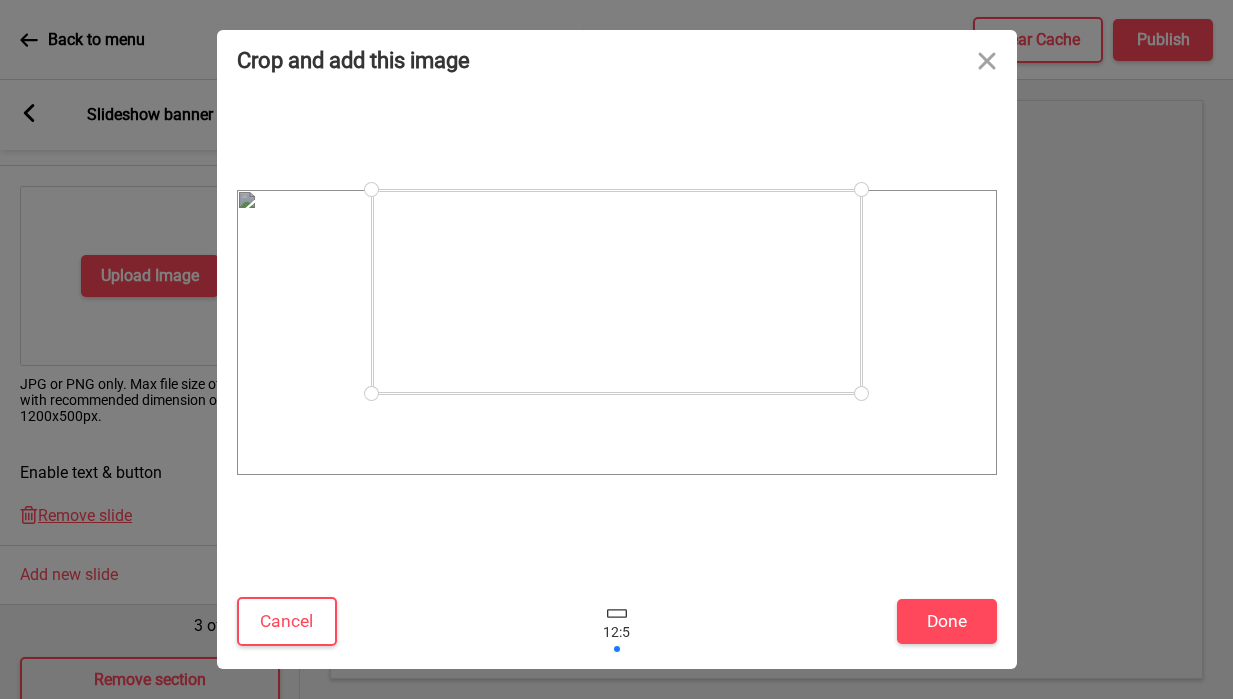 drag, startPoint x: 426, startPoint y: 350, endPoint x: 426, endPoint y: 266, distance: 84 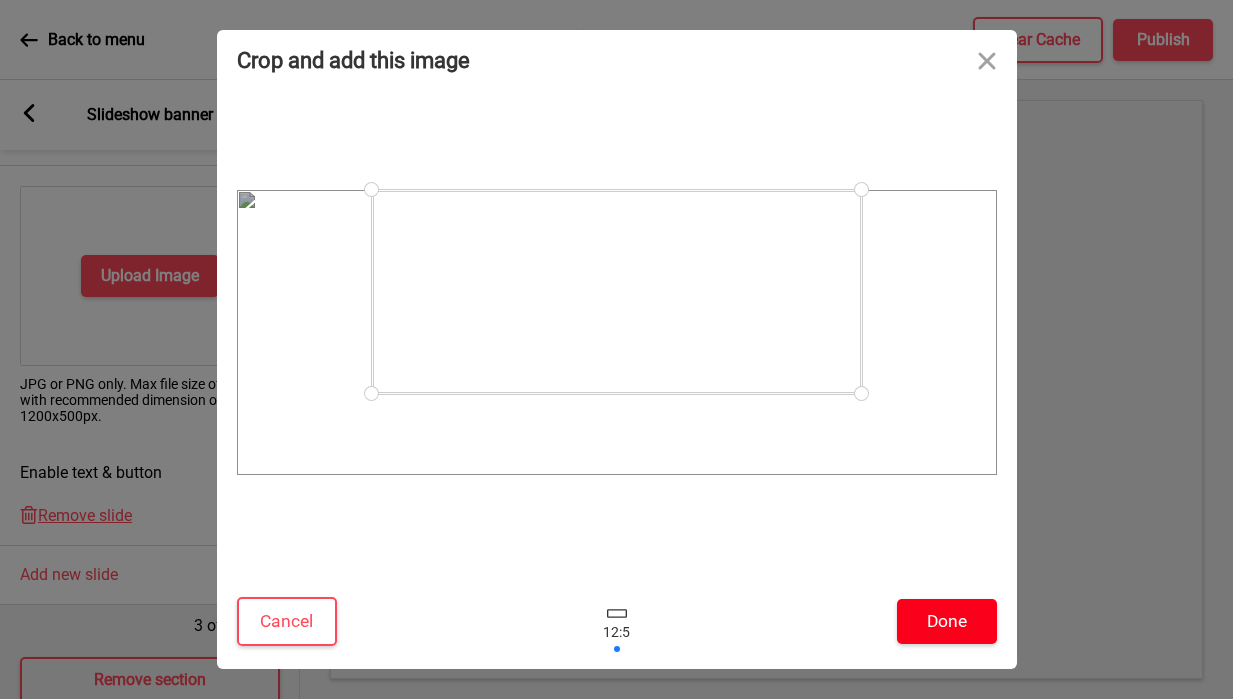 click on "Done" at bounding box center (947, 621) 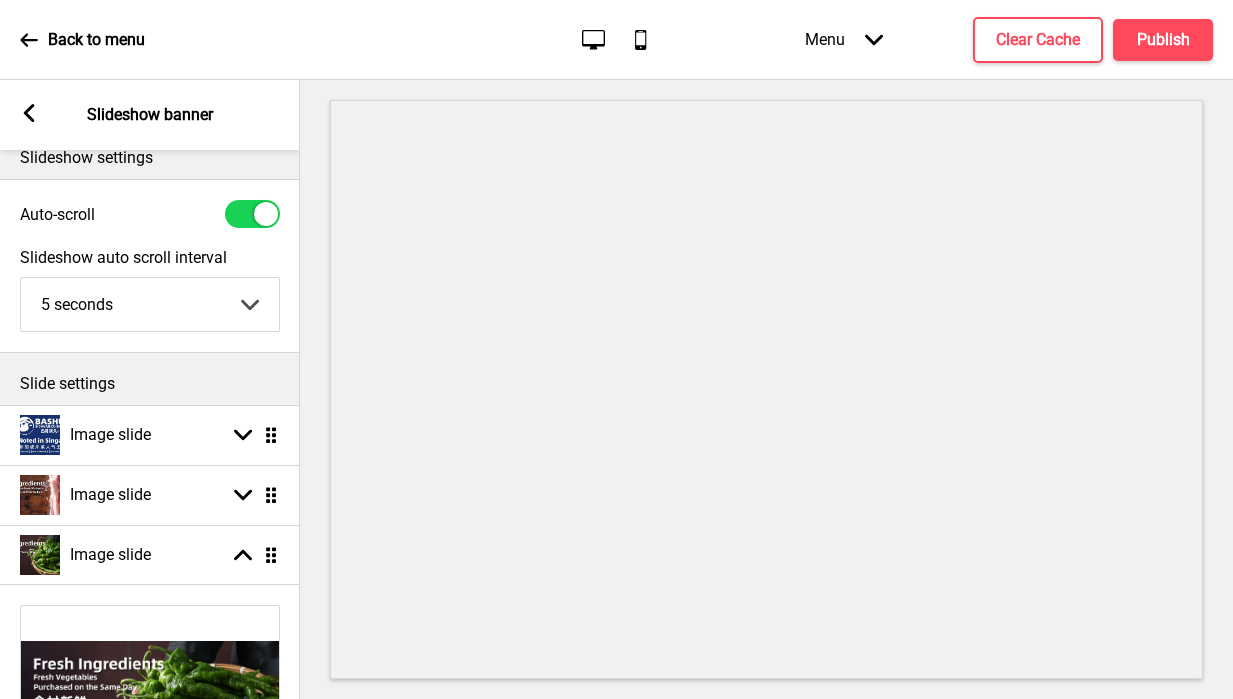 scroll, scrollTop: 26, scrollLeft: 0, axis: vertical 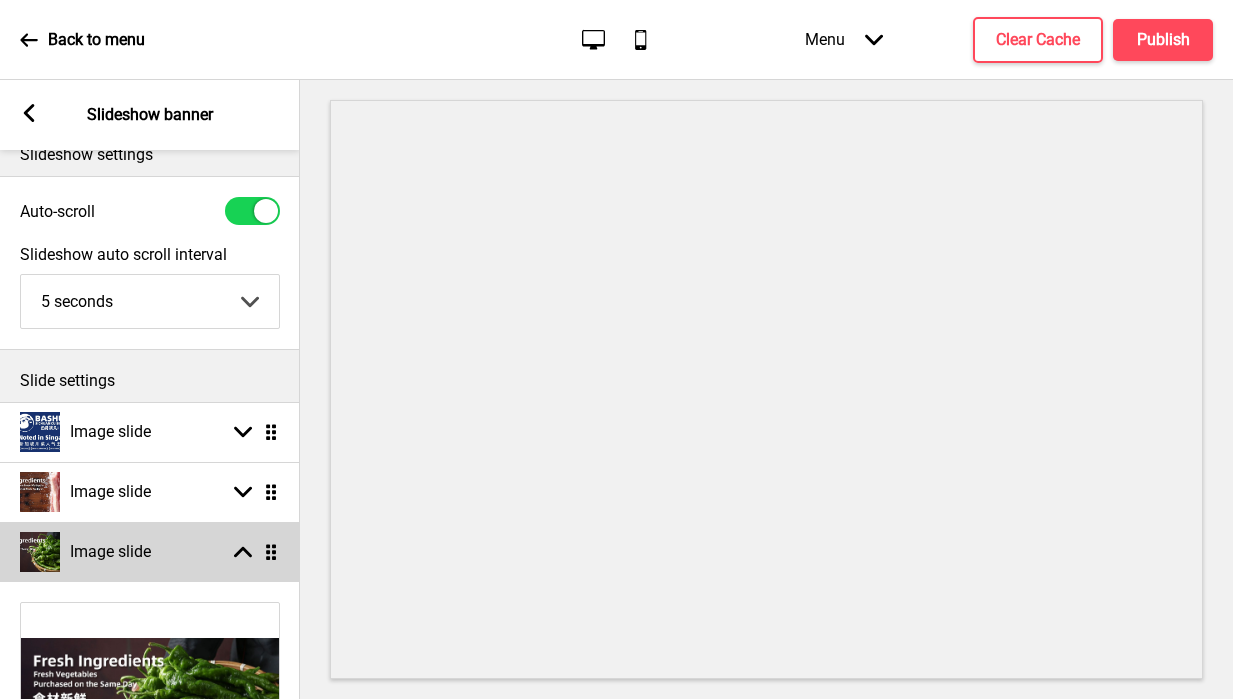 click on "Image slide Arrow up Drag" at bounding box center [150, 552] 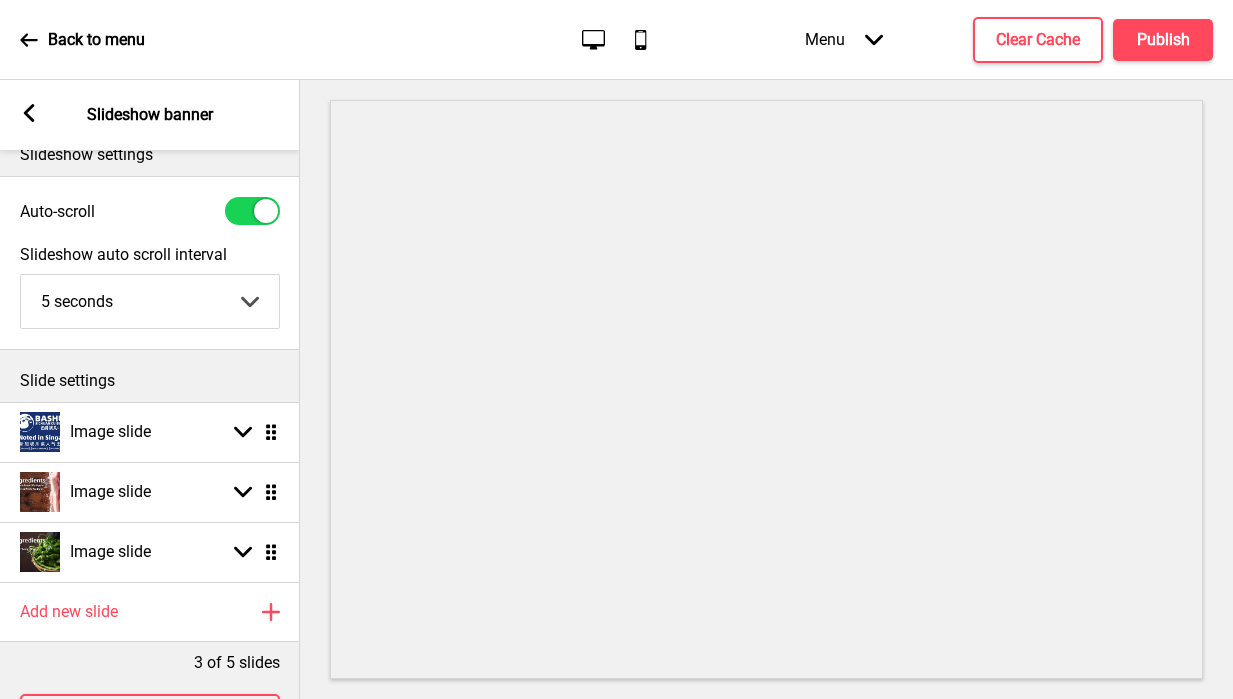 scroll, scrollTop: 0, scrollLeft: 0, axis: both 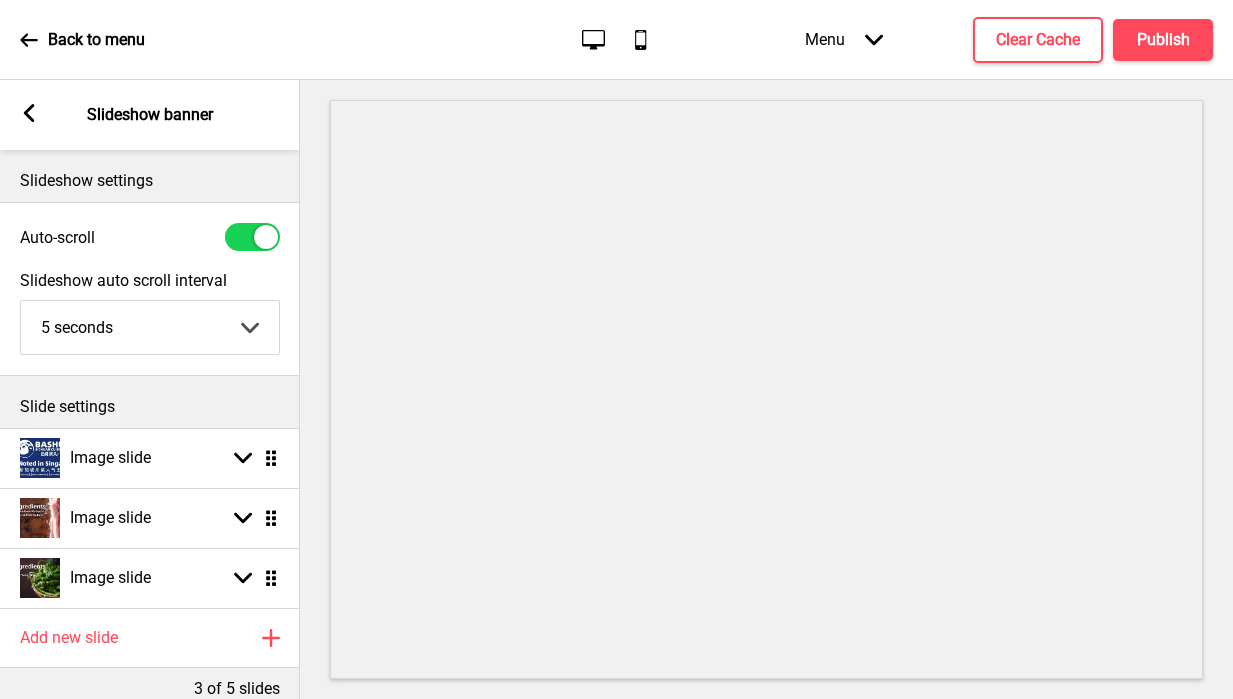 click on "Arrow left Slideshow banner" at bounding box center (150, 115) 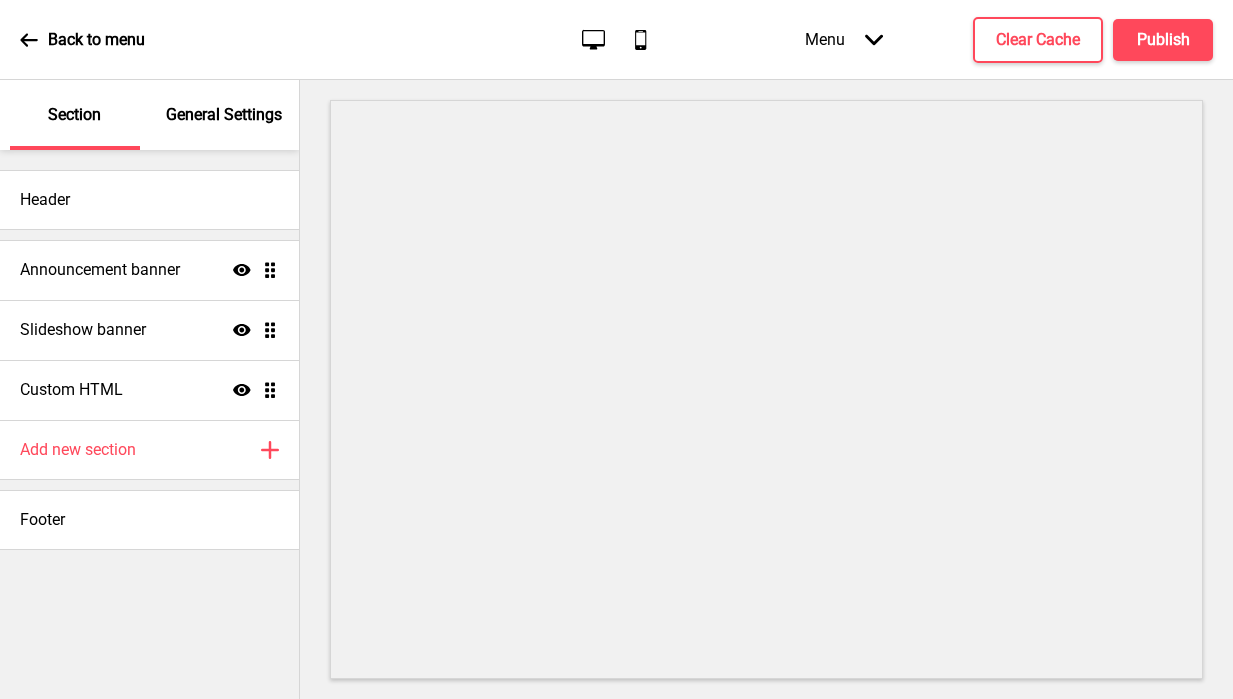click on "General Settings" at bounding box center (224, 115) 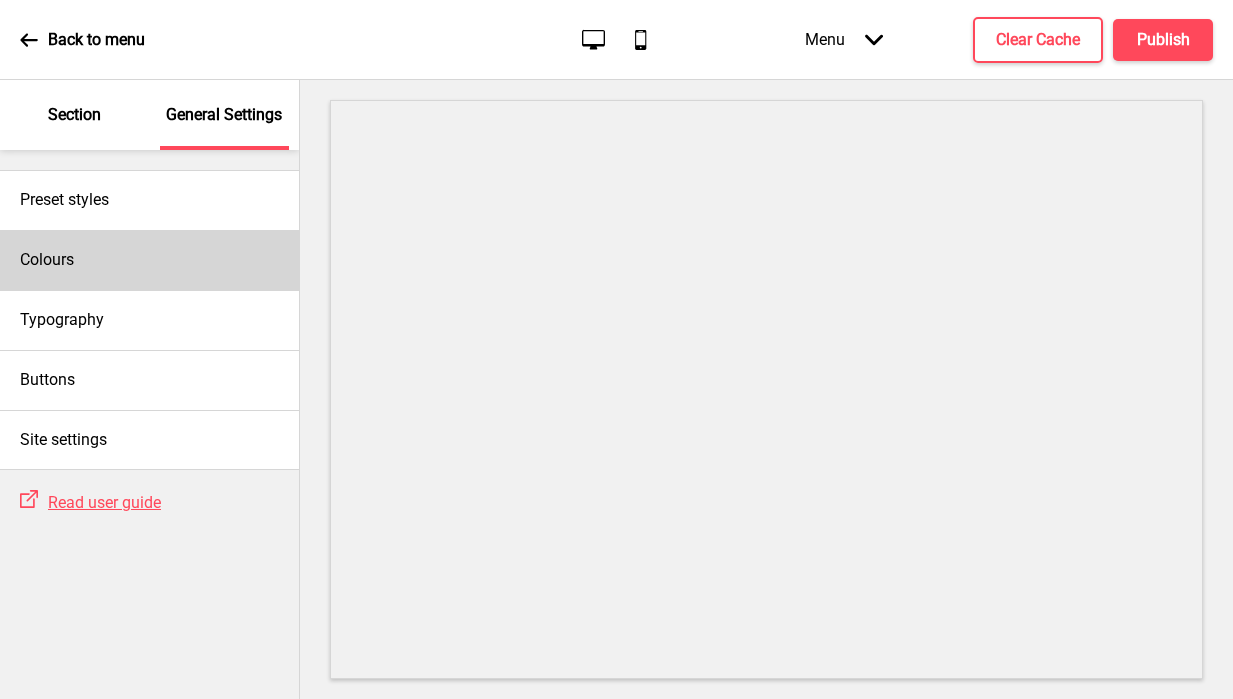 click on "Colours" at bounding box center (149, 260) 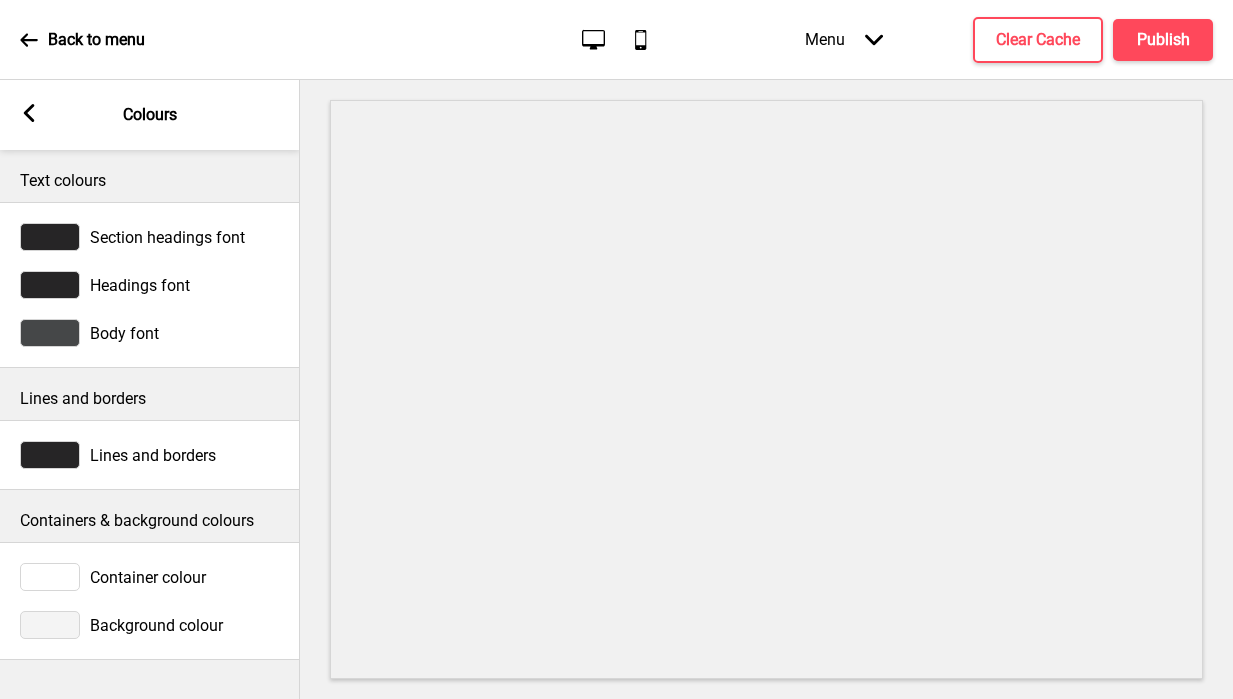 click at bounding box center (50, 625) 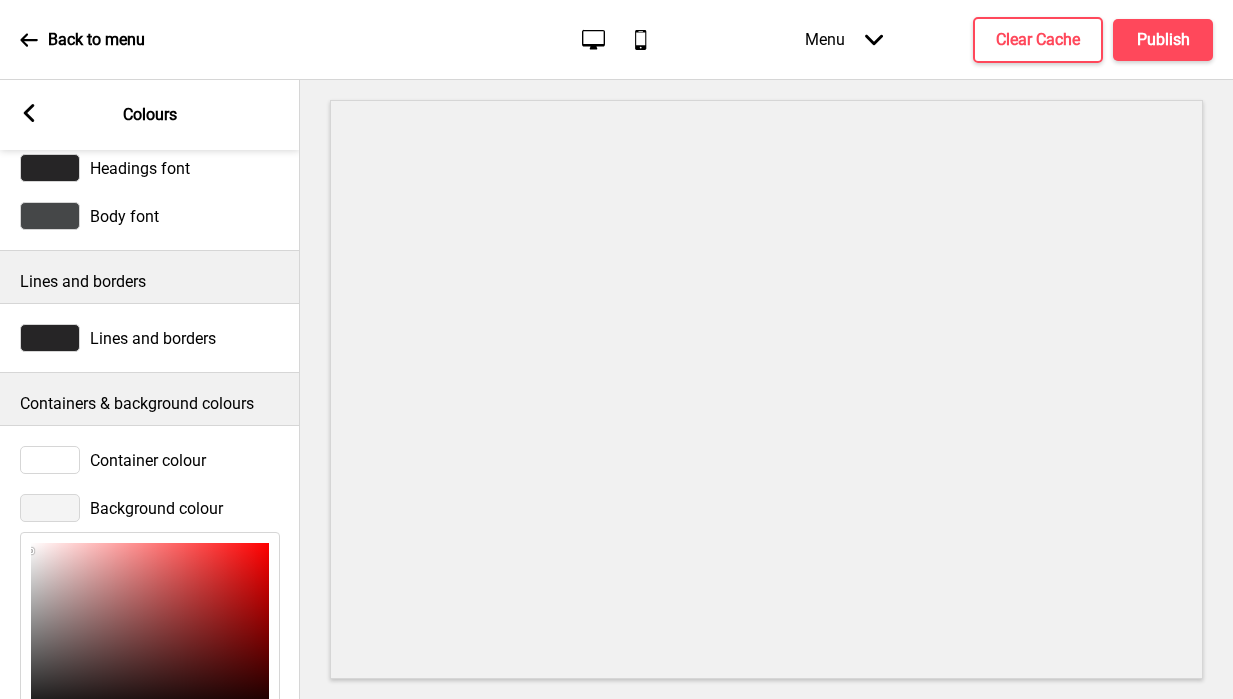 scroll, scrollTop: 307, scrollLeft: 0, axis: vertical 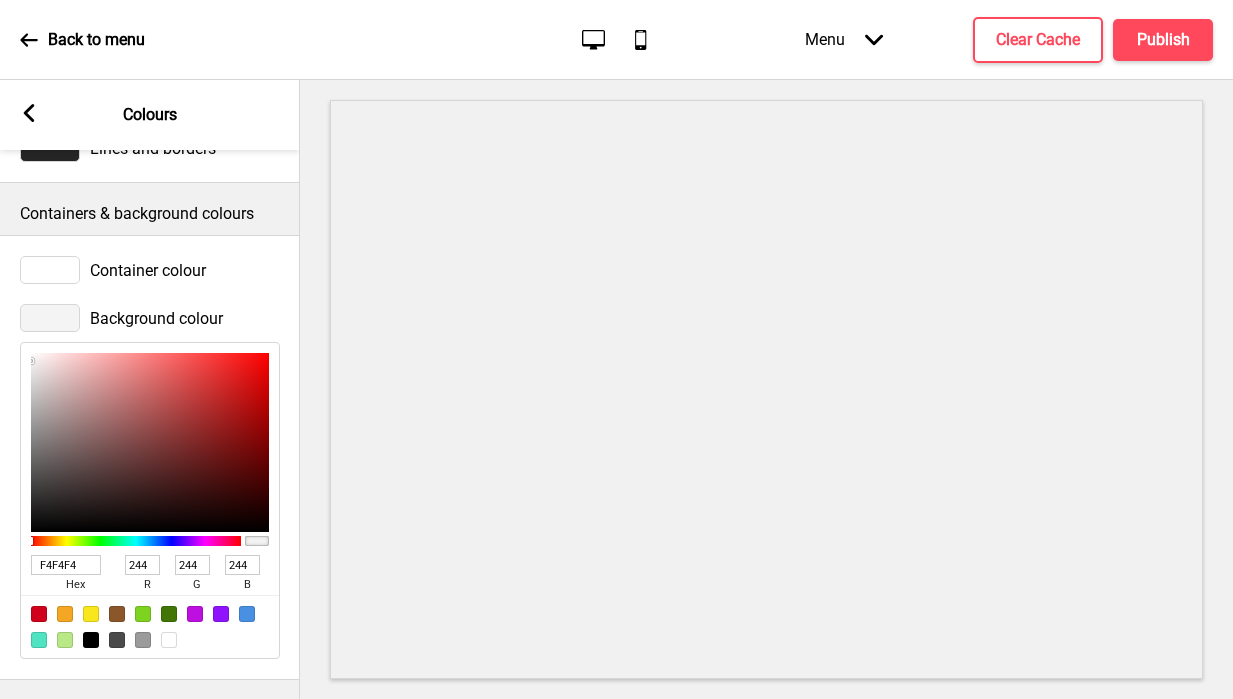 click at bounding box center (169, 640) 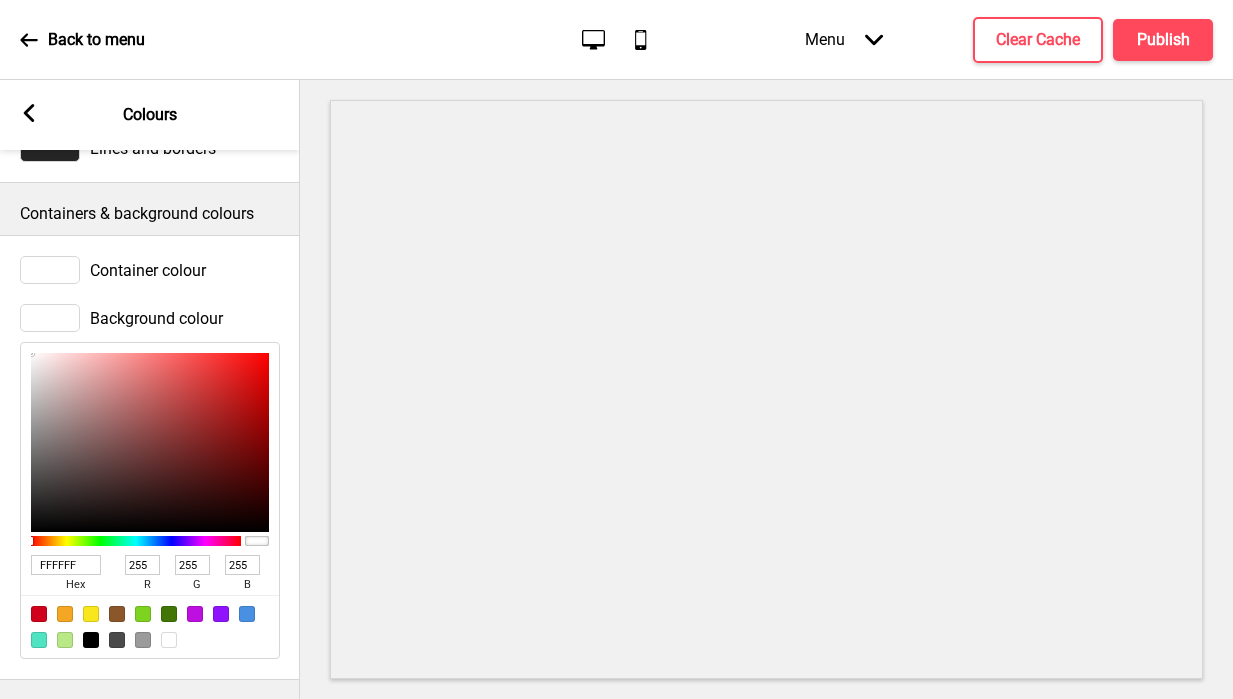 click on "Arrow left Colours" at bounding box center (150, 115) 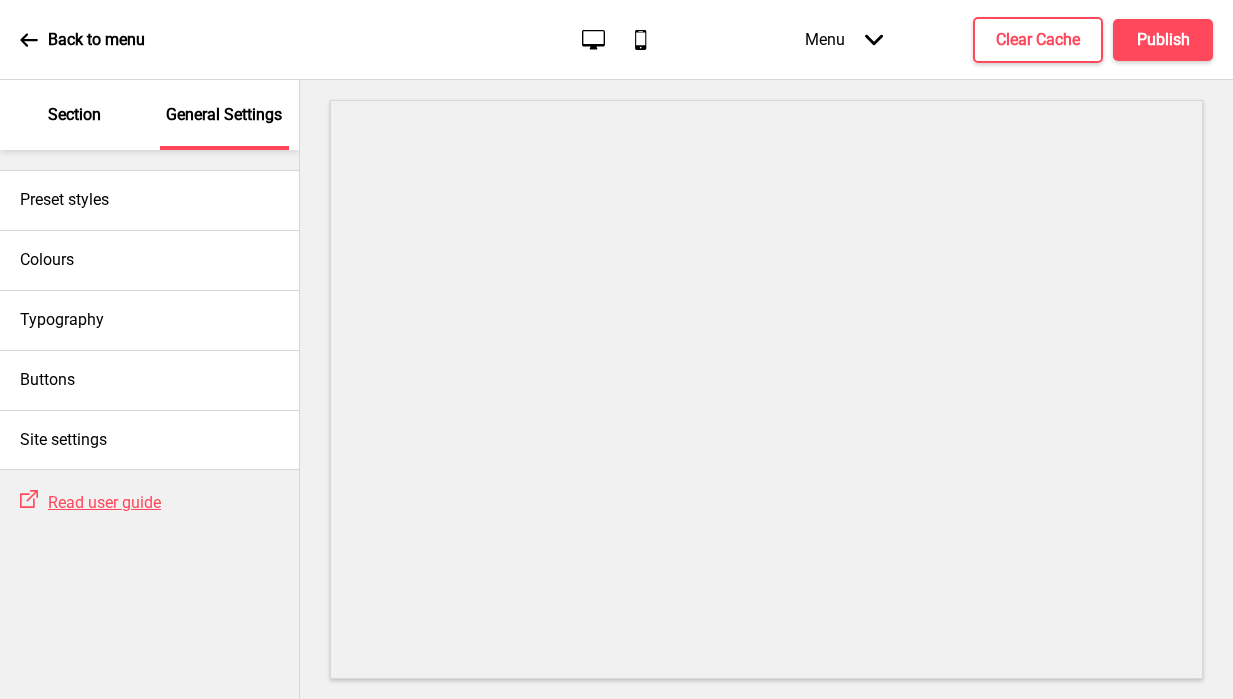 click on "Section" at bounding box center [74, 115] 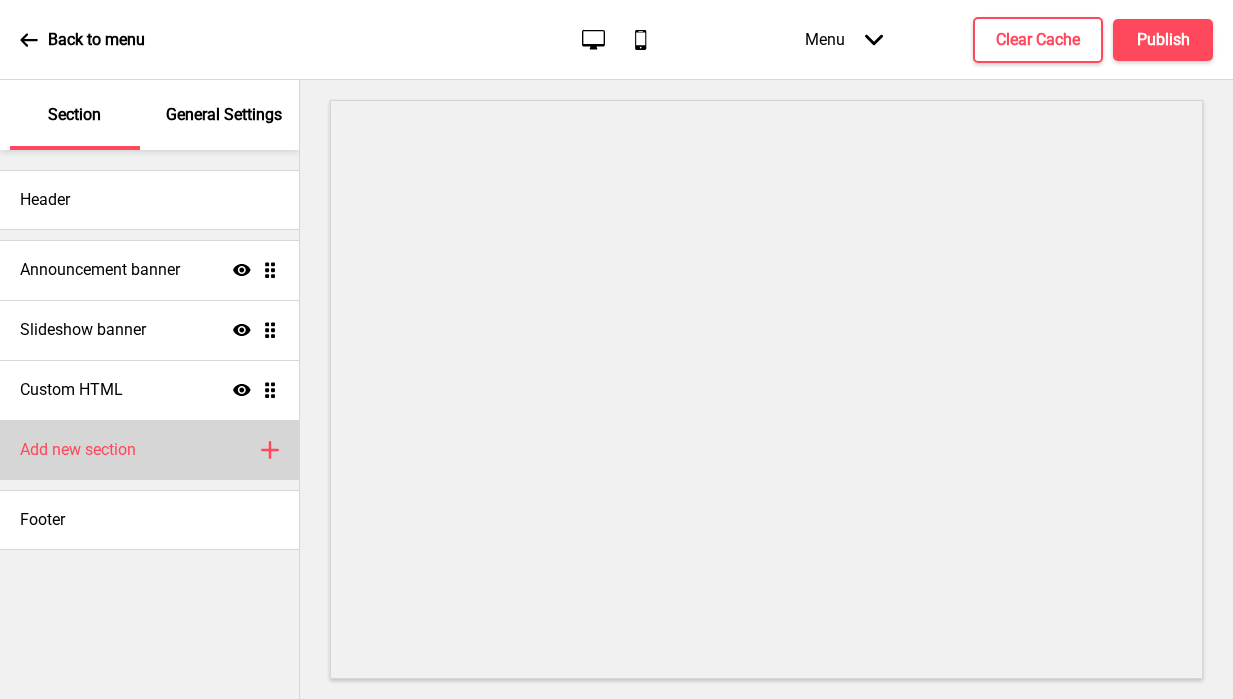 click on "Add new section" at bounding box center [78, 450] 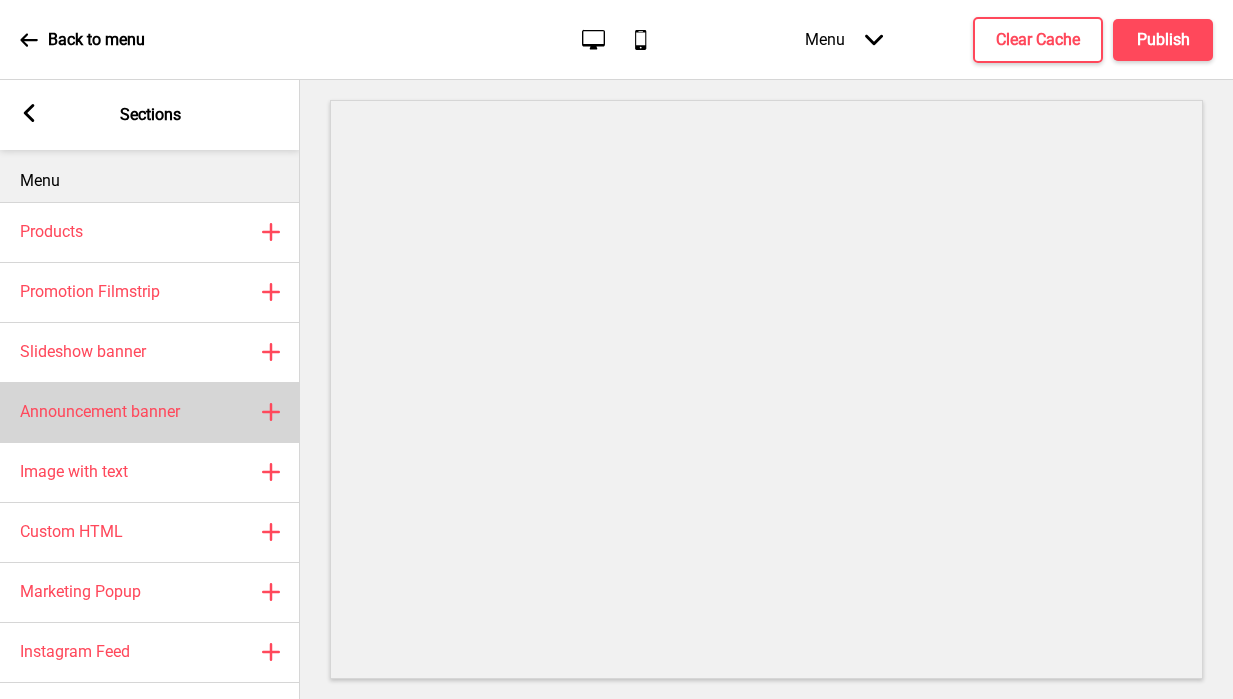 click on "Announcement banner Plus" at bounding box center (150, 412) 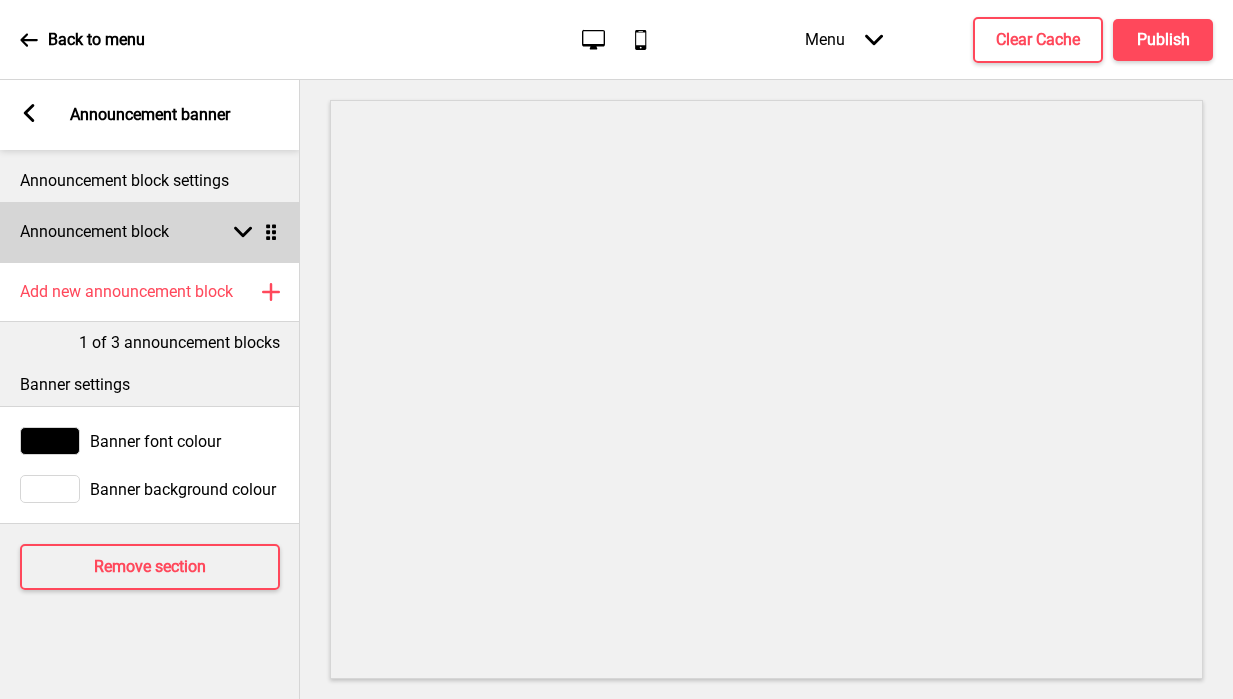 click on "Announcement block" at bounding box center (94, 232) 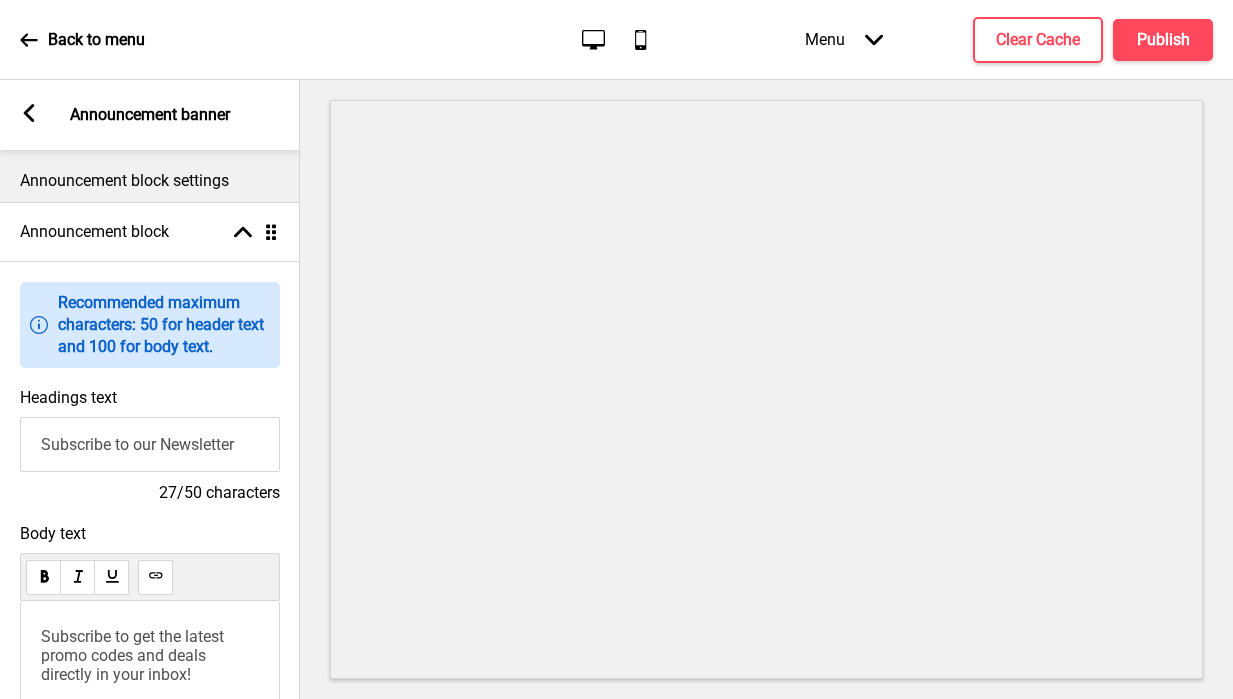 scroll, scrollTop: 143, scrollLeft: 0, axis: vertical 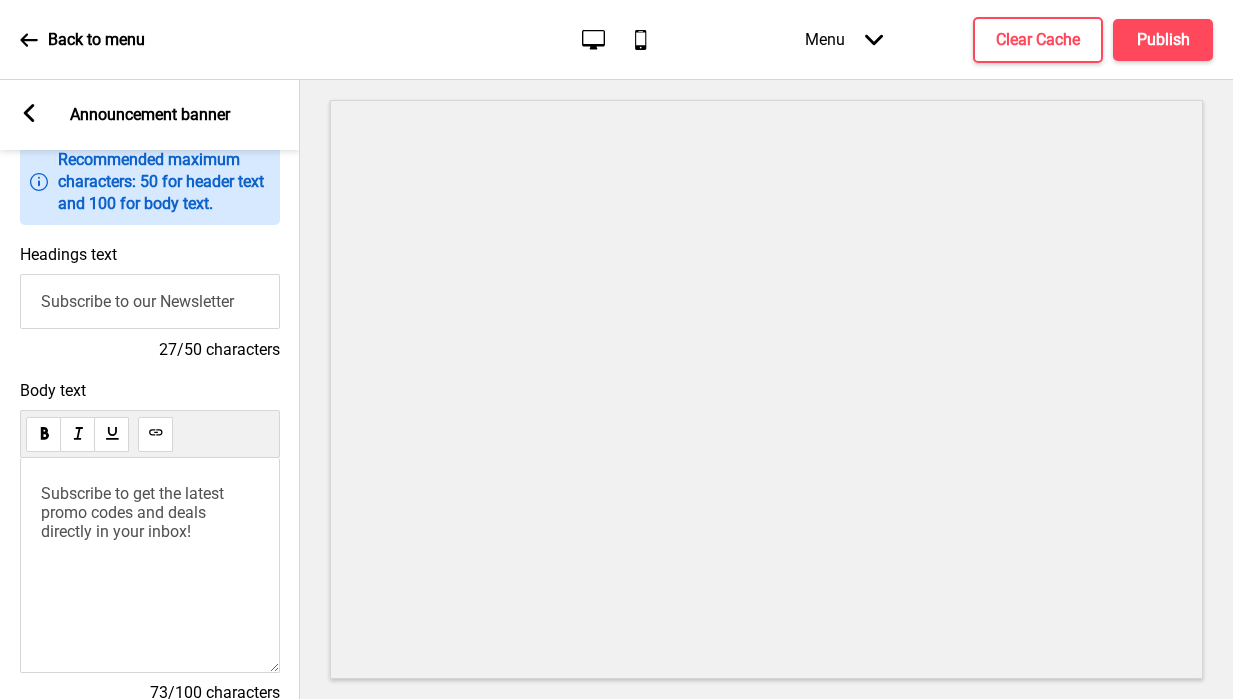 click on "Subscribe to get the latest promo codes and deals directly in your inbox!" at bounding box center [134, 512] 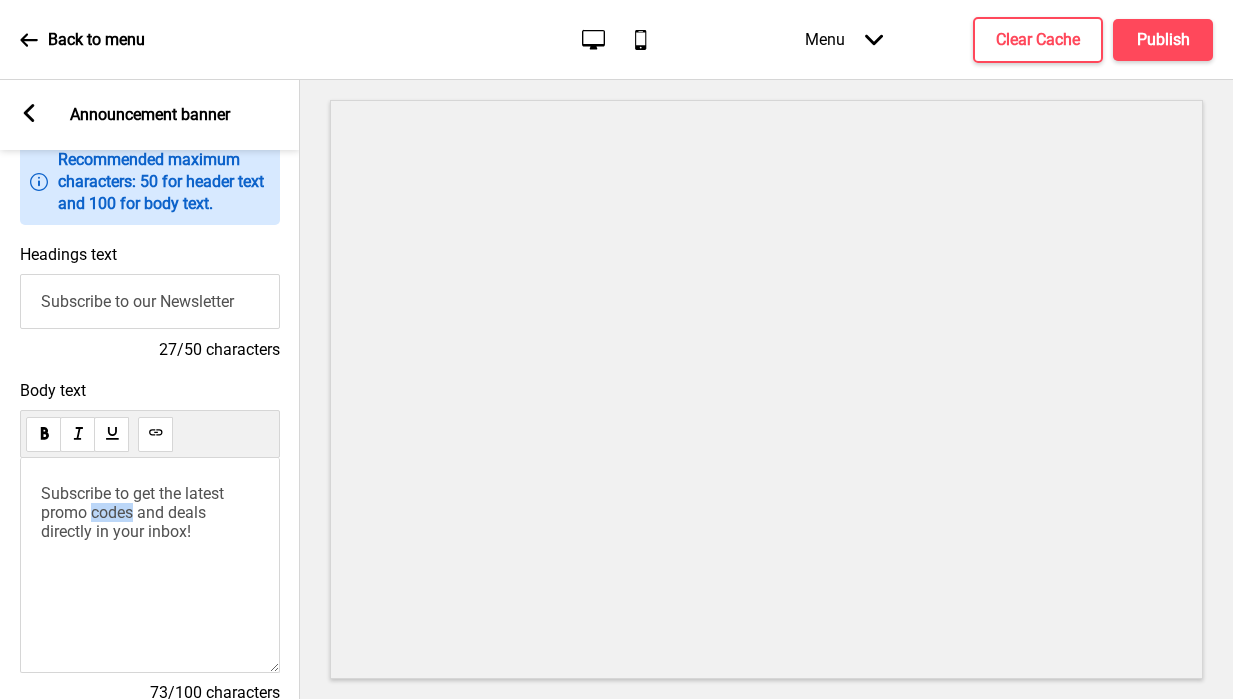 click on "Subscribe to get the latest promo codes and deals directly in your inbox!" at bounding box center (134, 512) 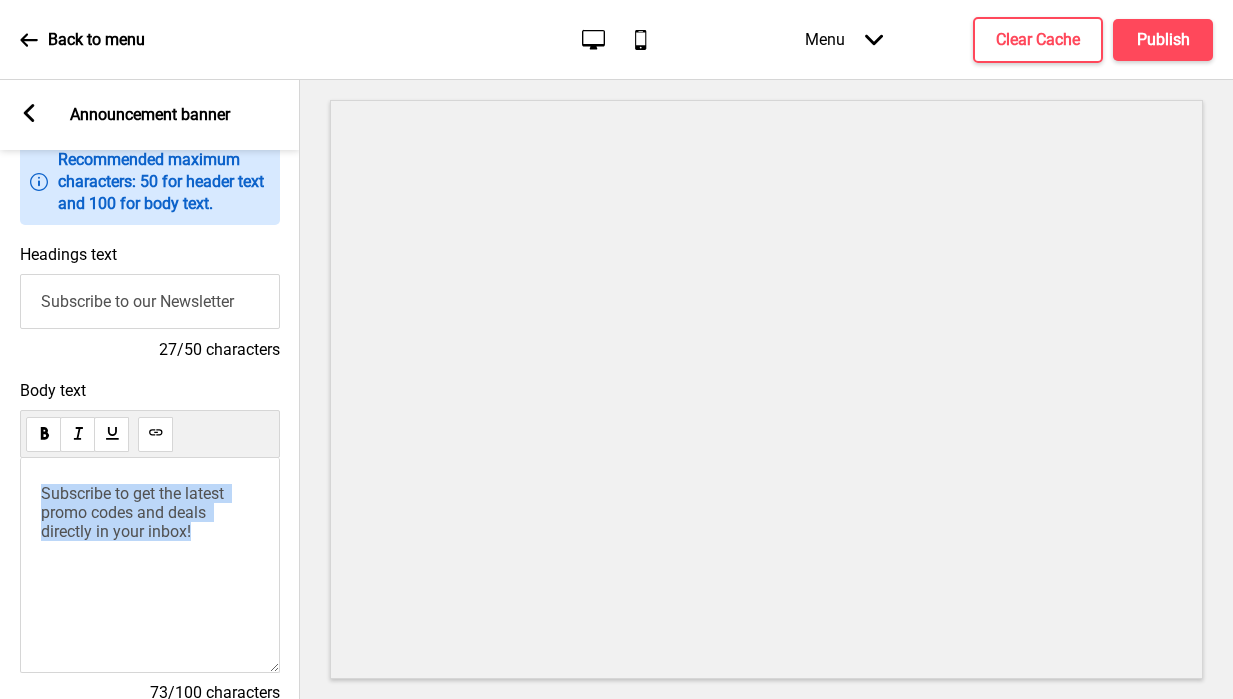 click on "Subscribe to get the latest promo codes and deals directly in your inbox!" at bounding box center [134, 512] 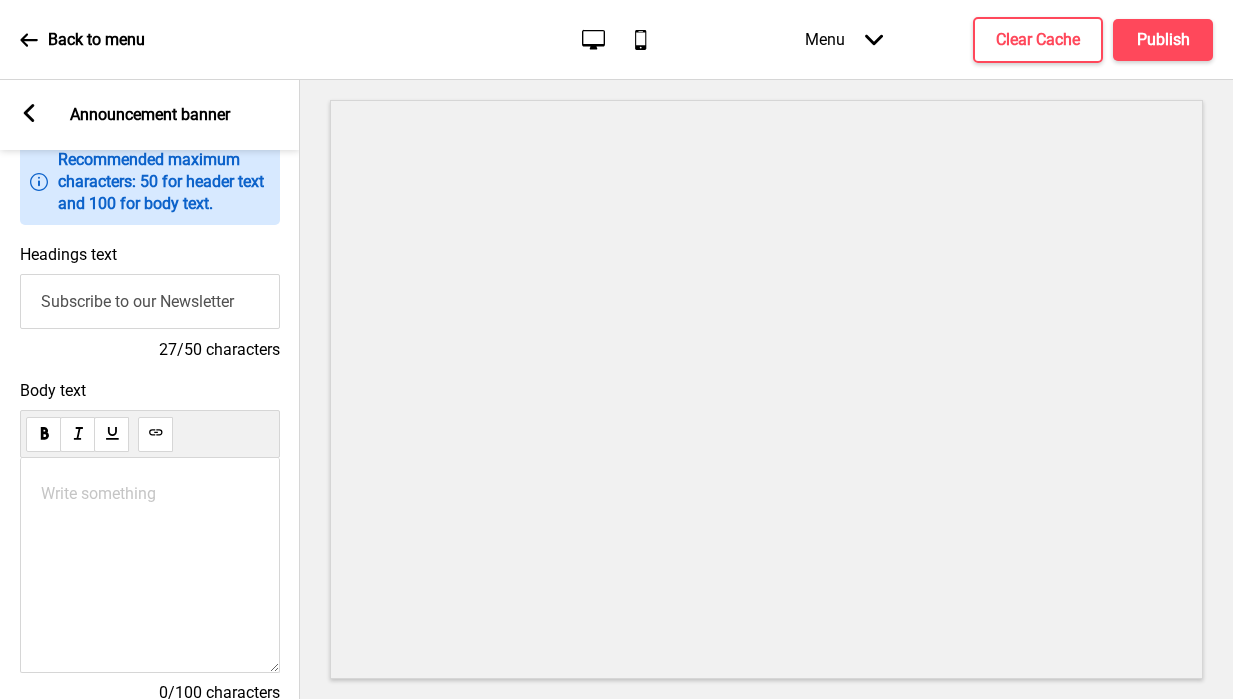 click on "Subscribe to our Newsletter" at bounding box center (150, 301) 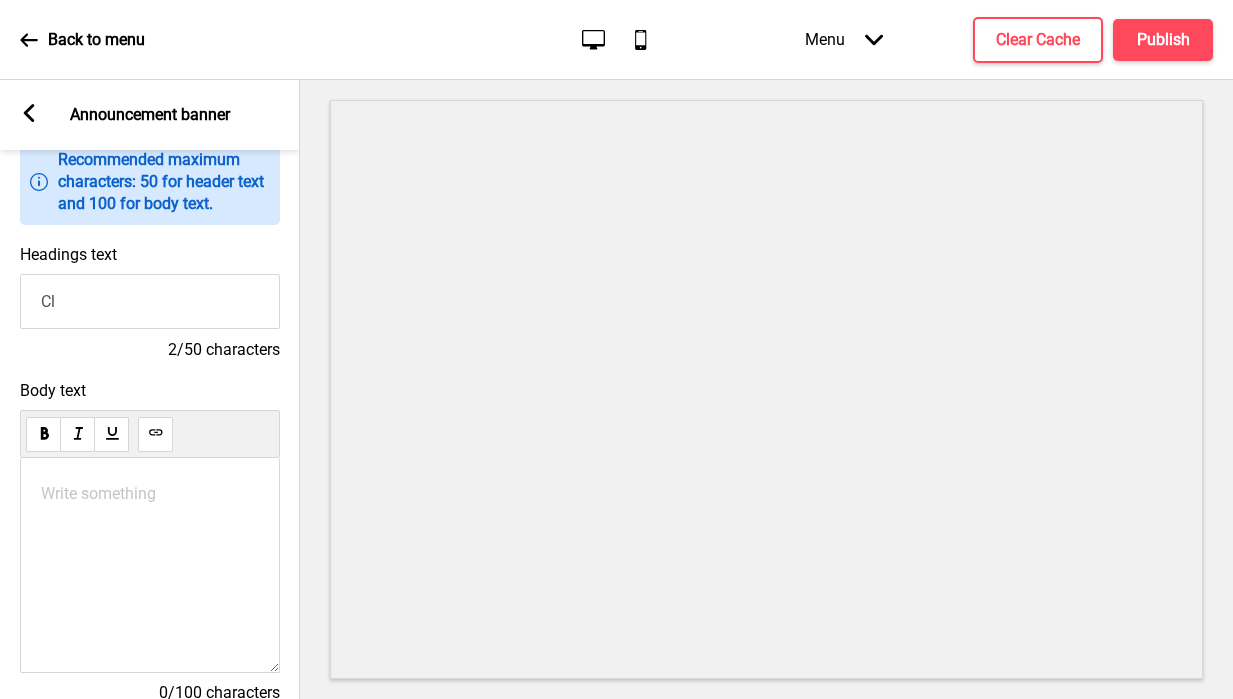 type on "C" 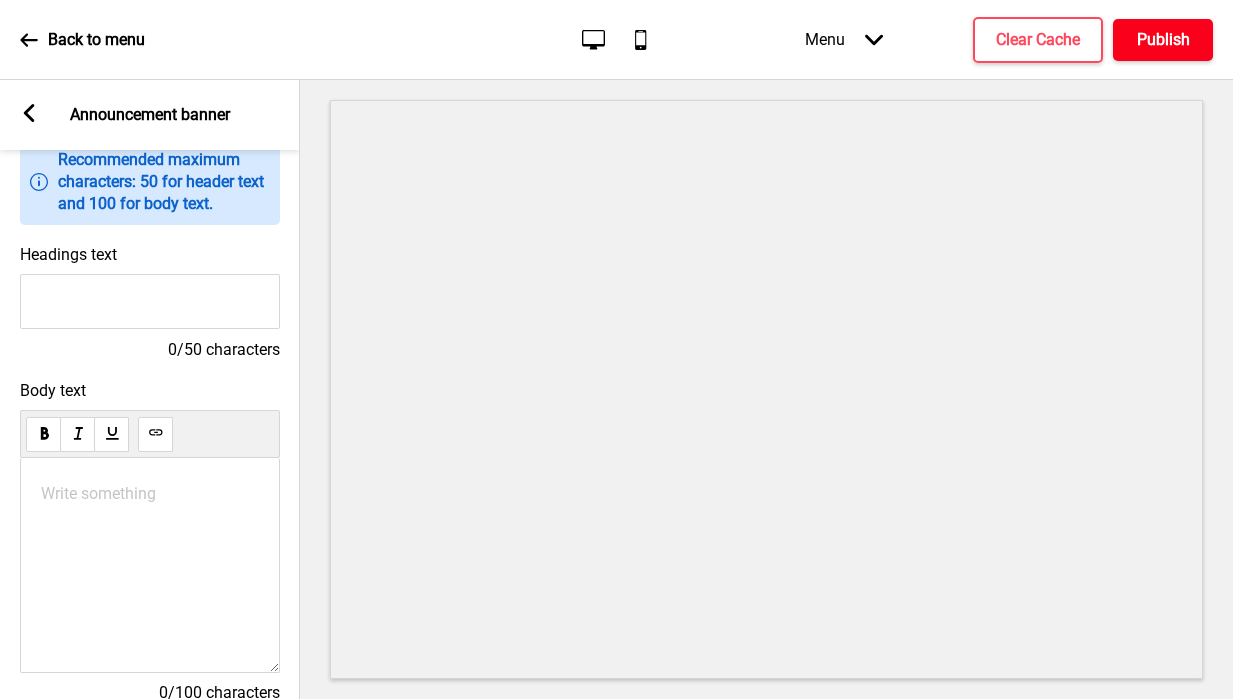 type 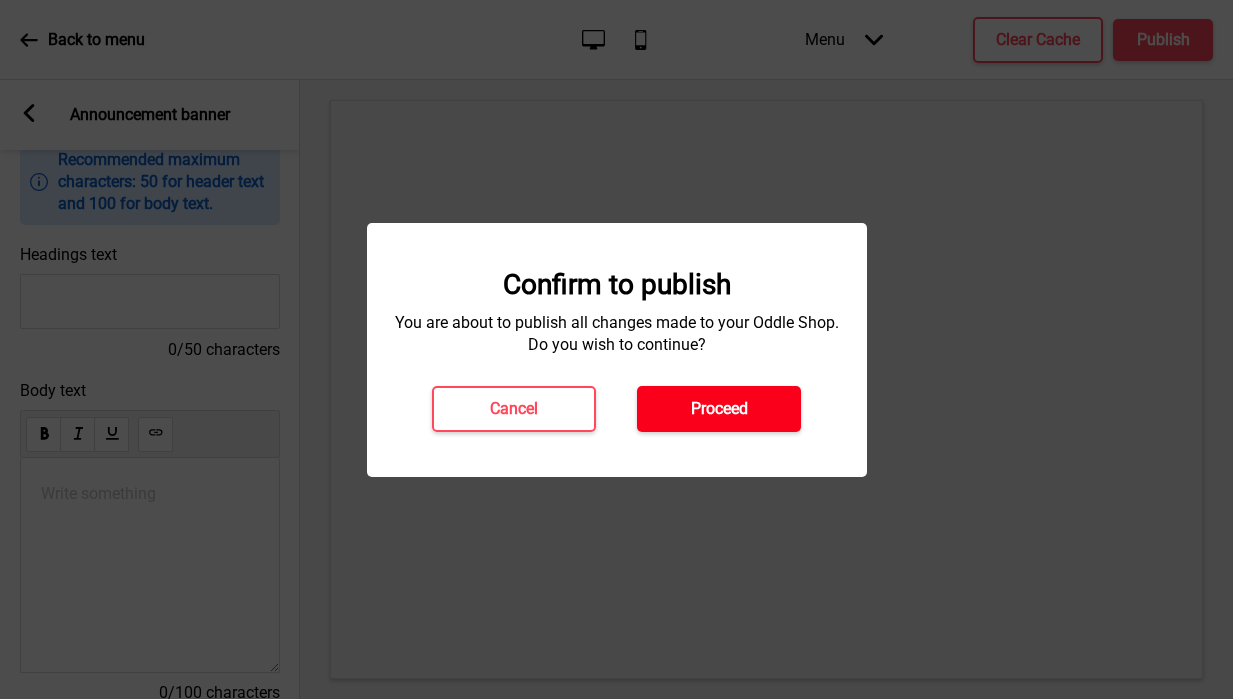 click on "Proceed" at bounding box center [719, 409] 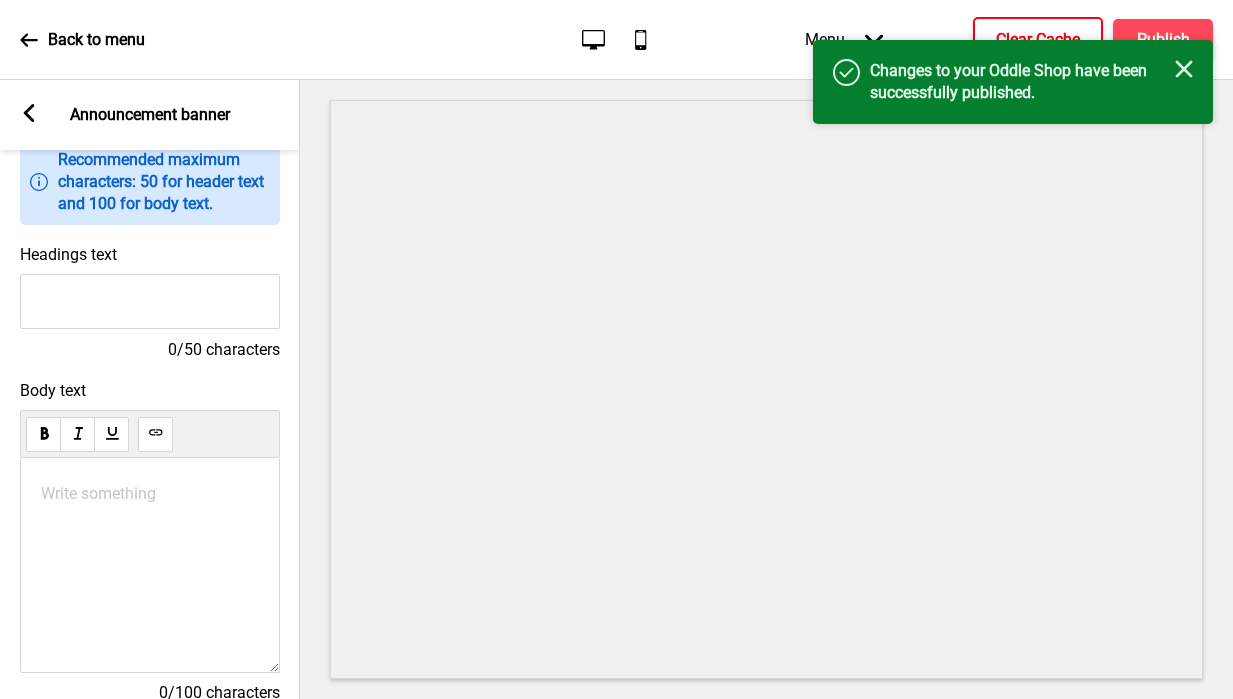click on "Clear Cache" at bounding box center [1038, 40] 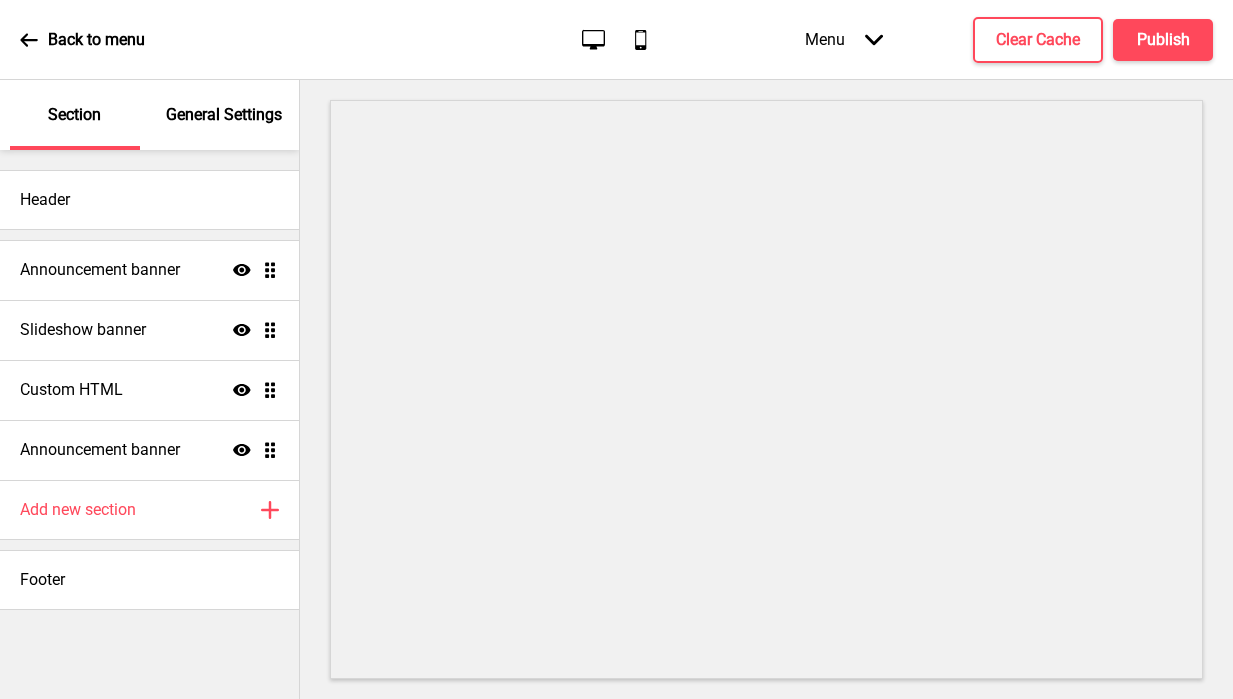 scroll, scrollTop: 0, scrollLeft: 0, axis: both 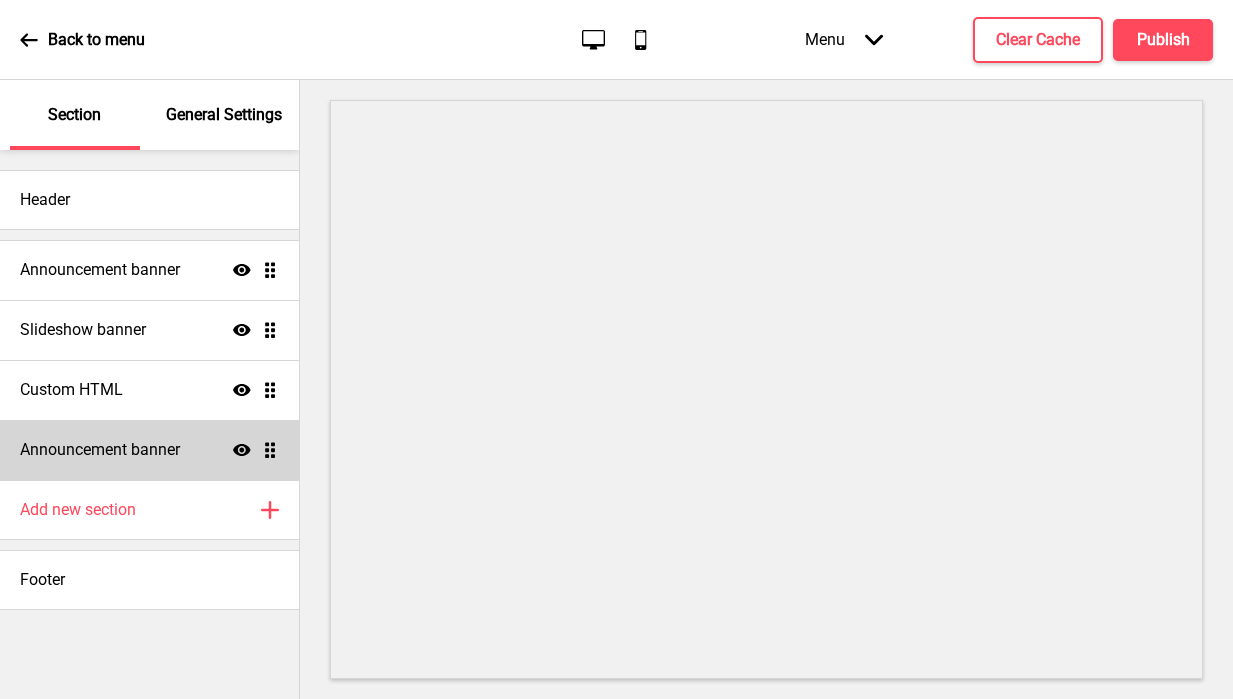 click on "Announcement banner Show Drag" at bounding box center [149, 450] 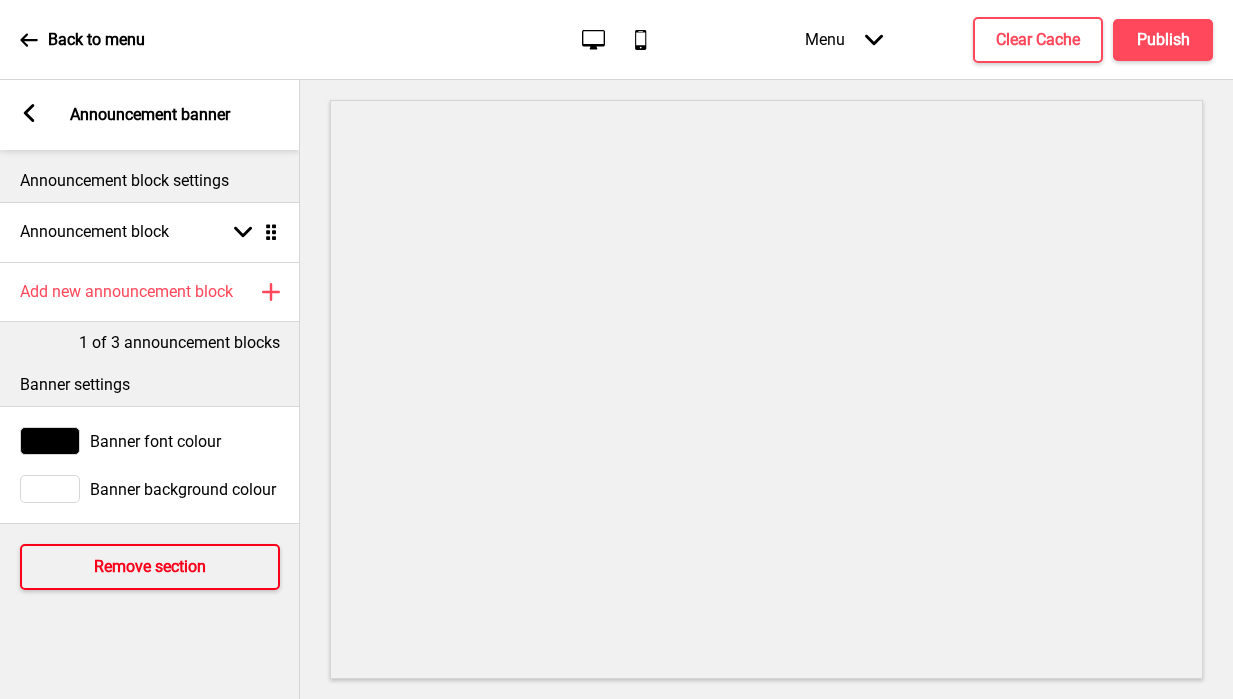 click on "Remove section" at bounding box center (150, 567) 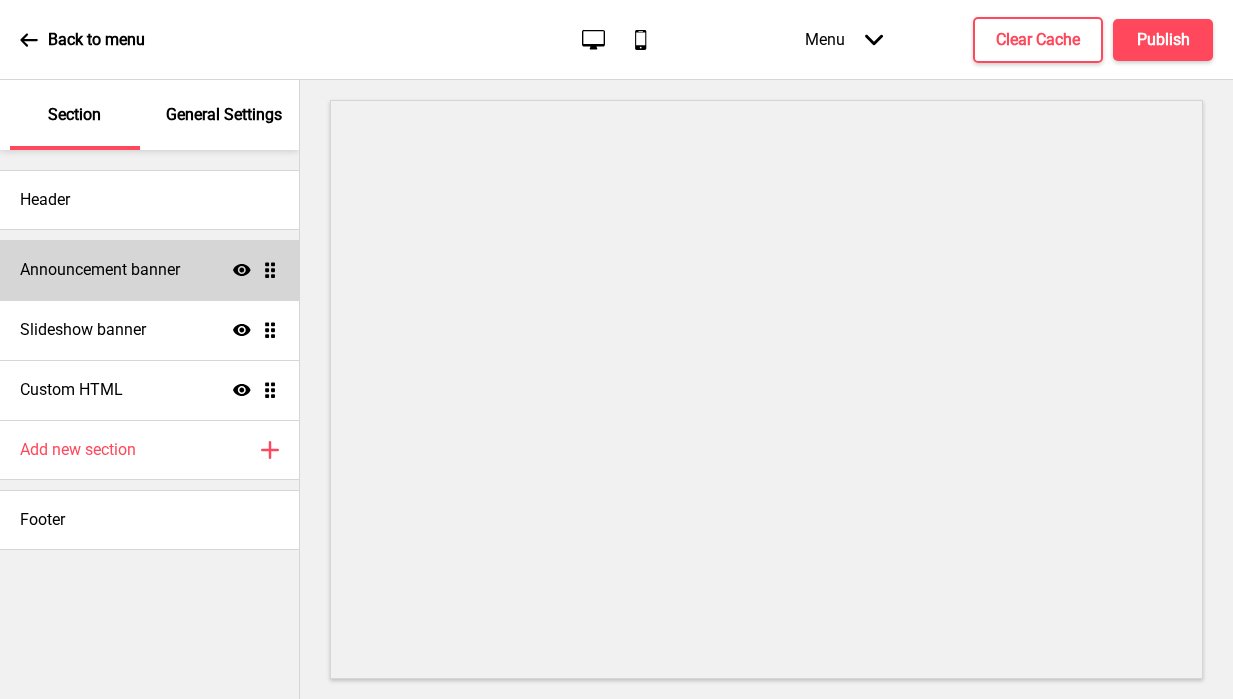 drag, startPoint x: 190, startPoint y: 267, endPoint x: 190, endPoint y: 293, distance: 26 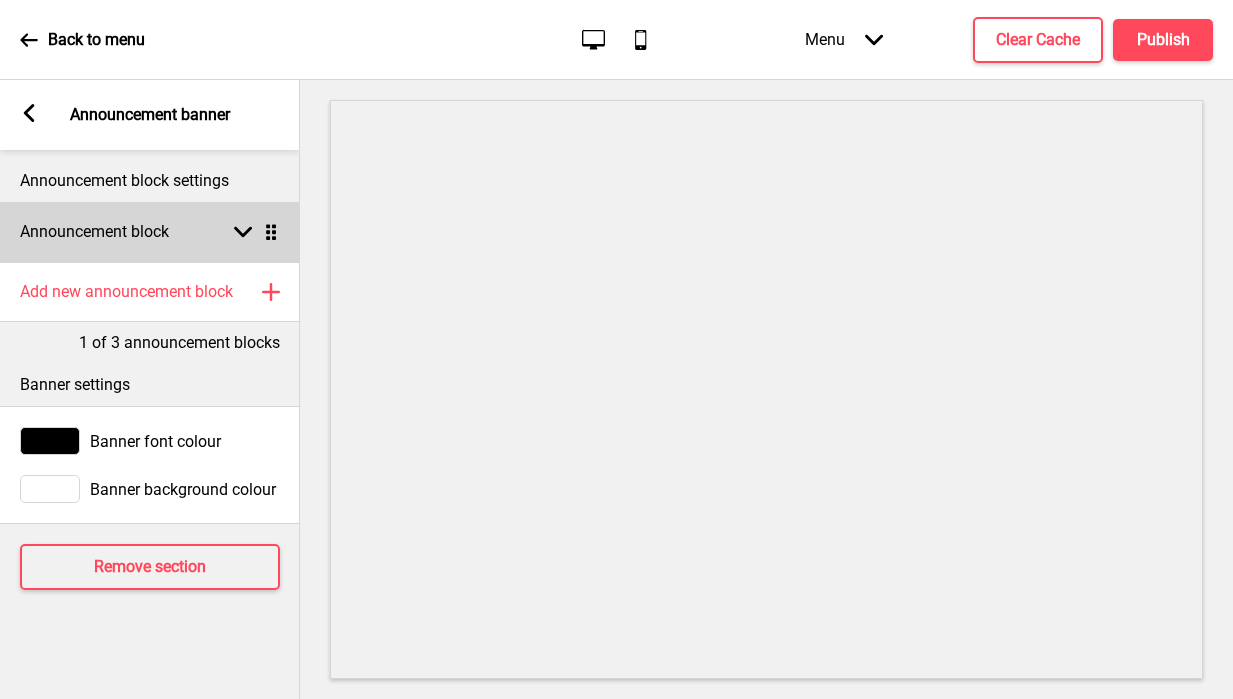 click on "Announcement block" at bounding box center (94, 232) 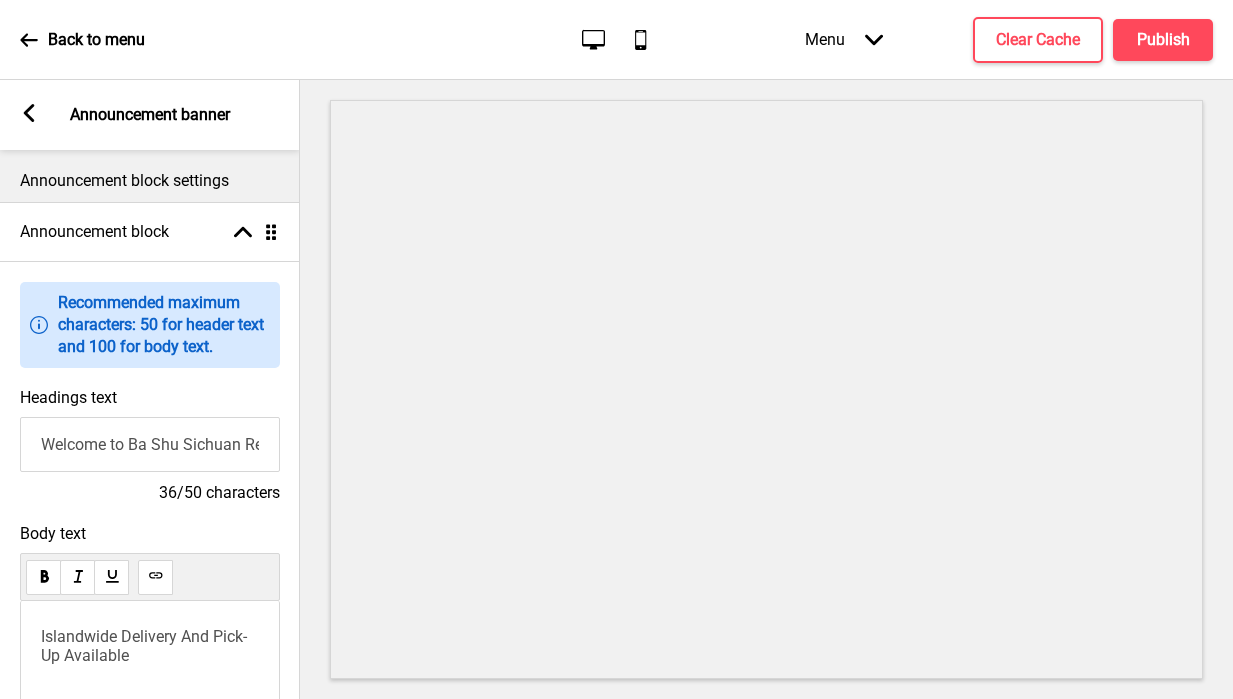 click on "Welcome to Ba Shu Sichuan Restaurant" at bounding box center [150, 444] 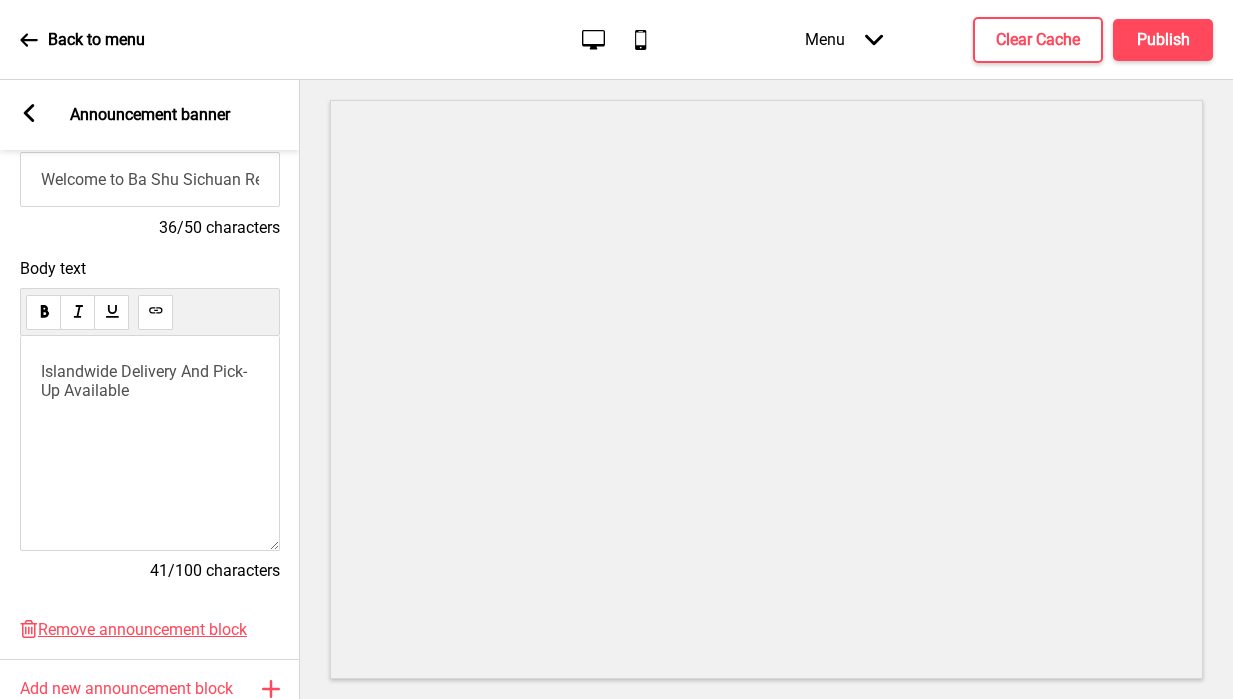 click on "Islandwide Delivery And Pick-Up Available" at bounding box center (150, 443) 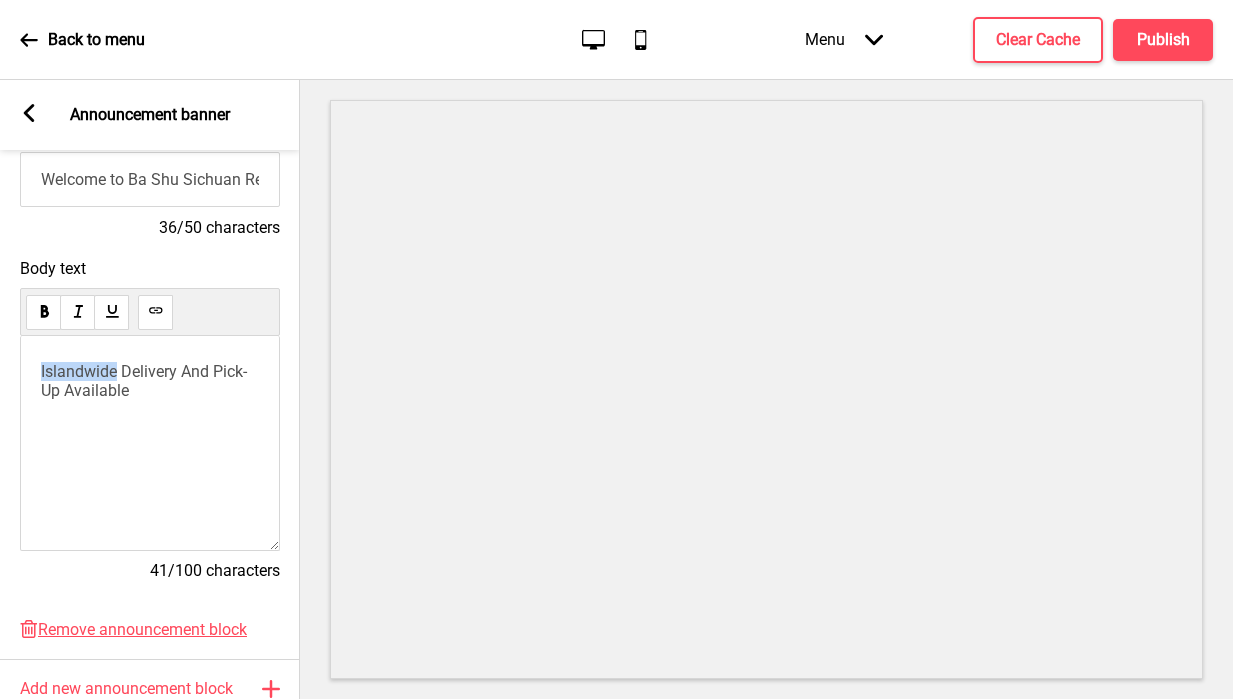 click on "Islandwide Delivery And Pick-Up Available" at bounding box center (144, 381) 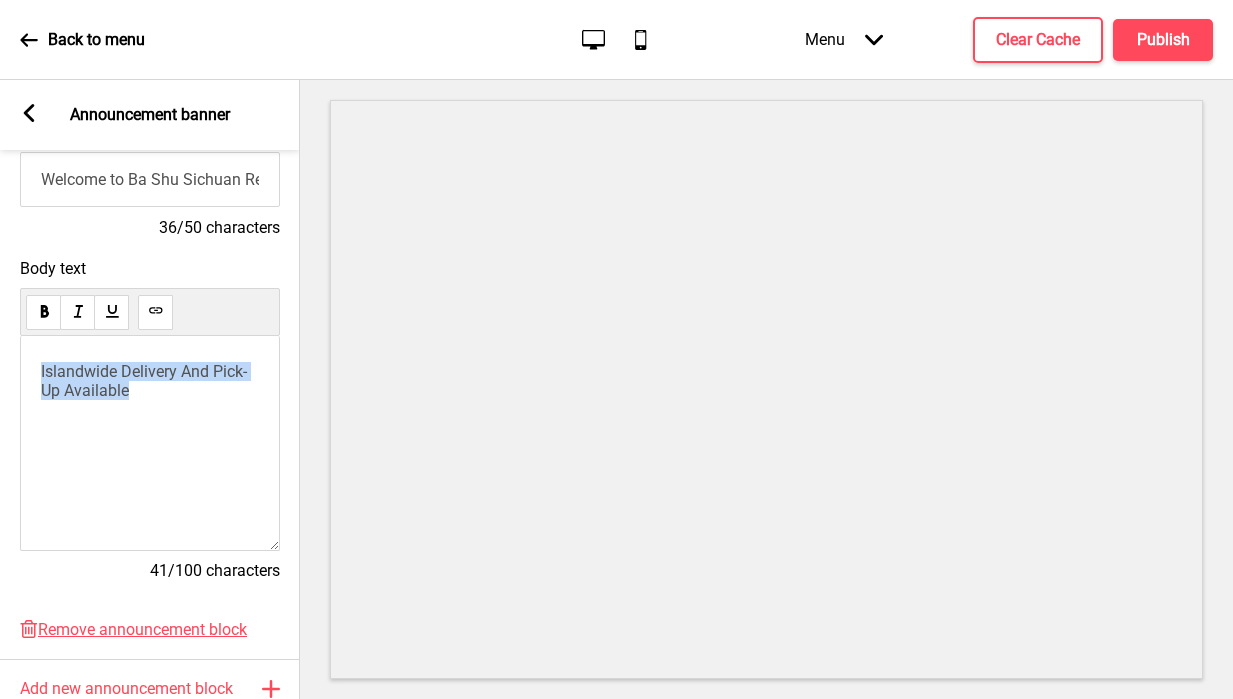click on "Islandwide Delivery And Pick-Up Available" at bounding box center [144, 381] 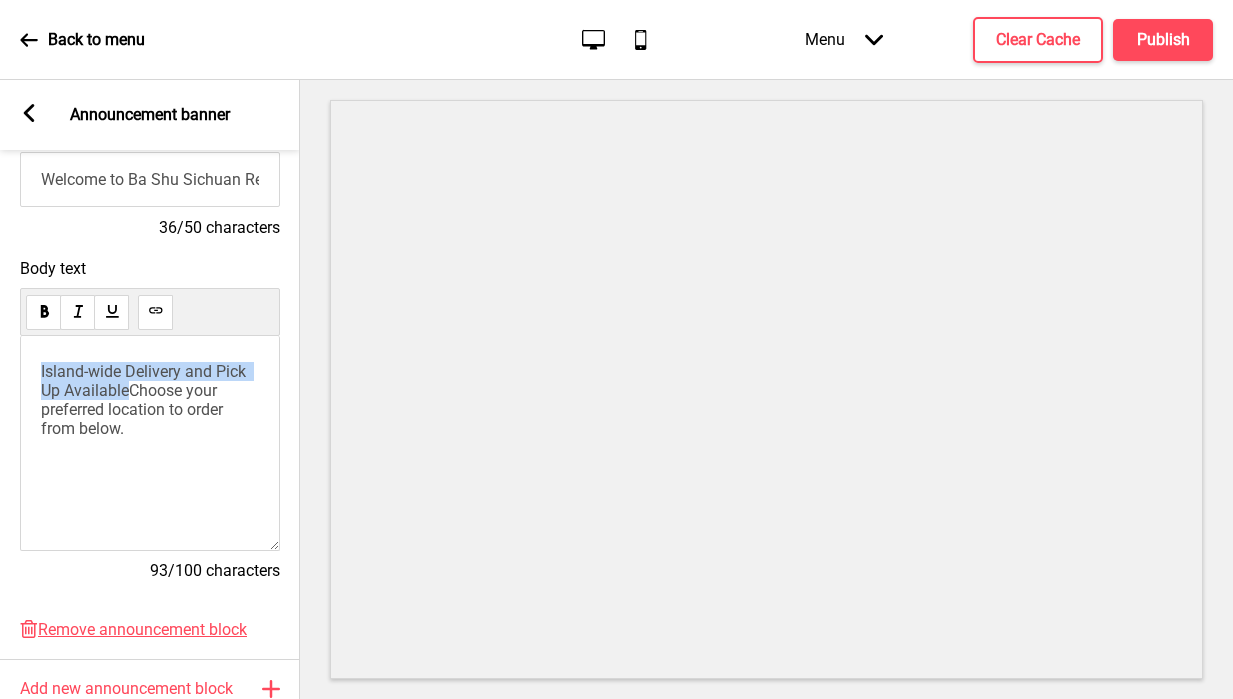 drag, startPoint x: 130, startPoint y: 393, endPoint x: 16, endPoint y: 361, distance: 118.40608 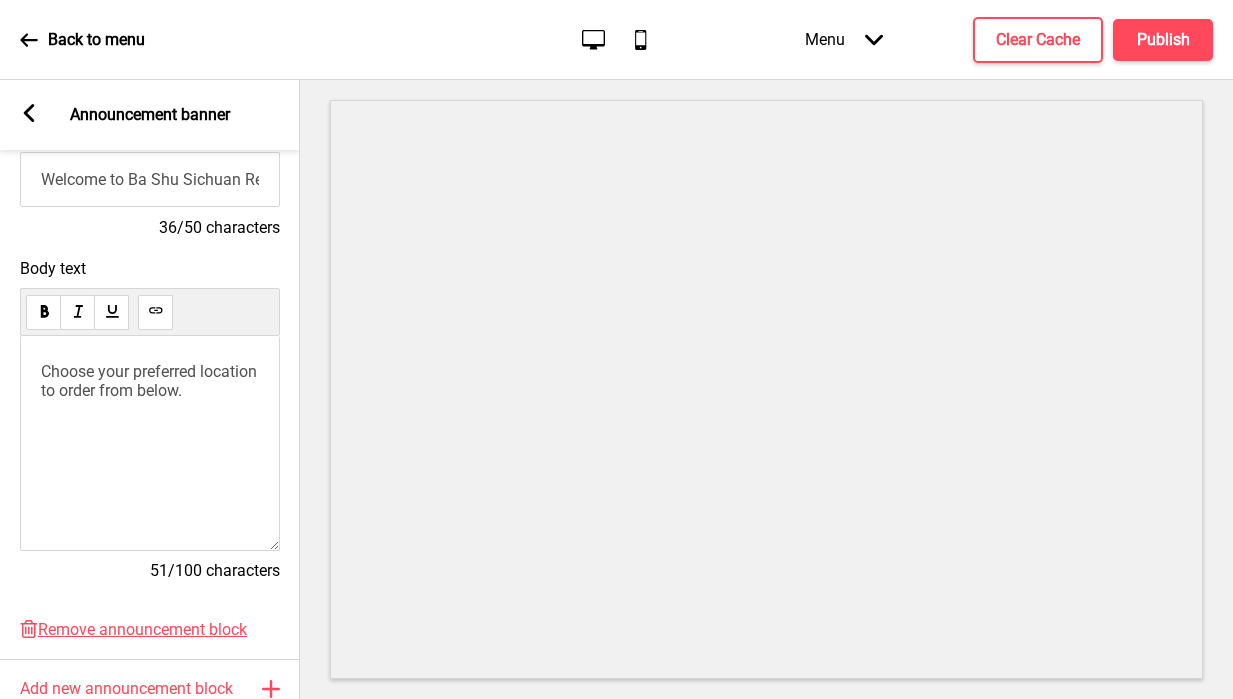 click on "Welcome to Ba Shu Sichuan Restaurant" at bounding box center [150, 179] 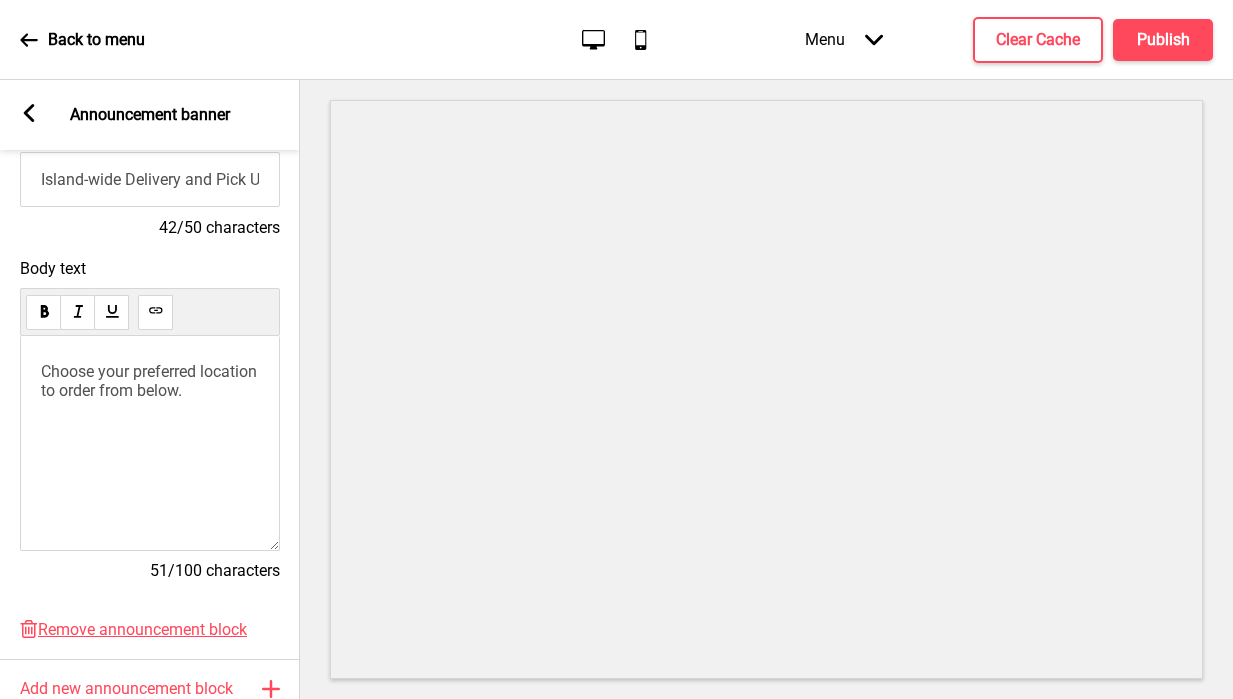 scroll, scrollTop: 0, scrollLeft: 87, axis: horizontal 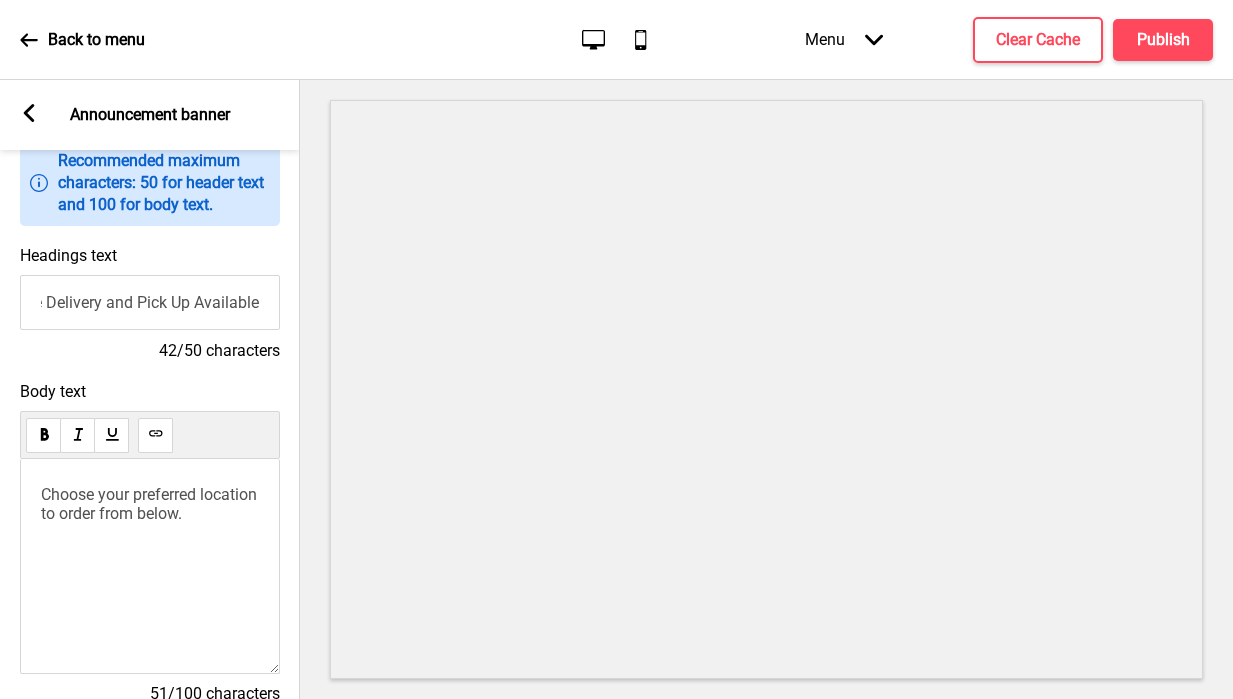 type on "Island-wide Delivery and Pick Up Available" 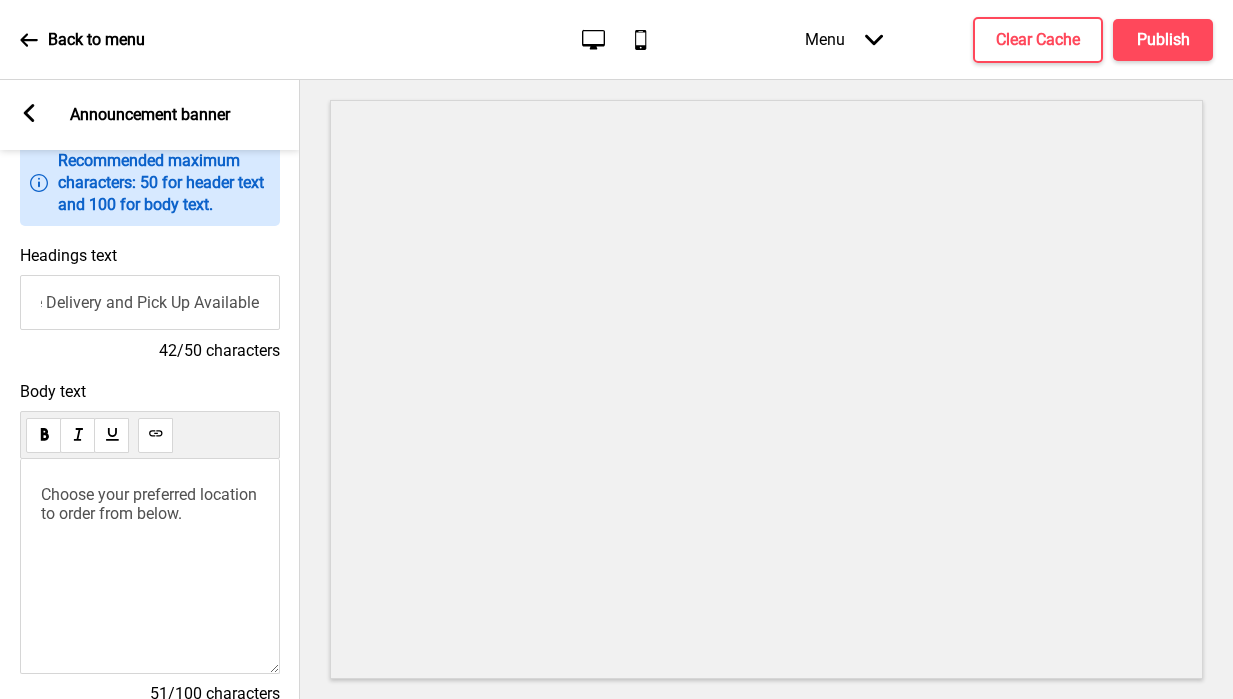 click 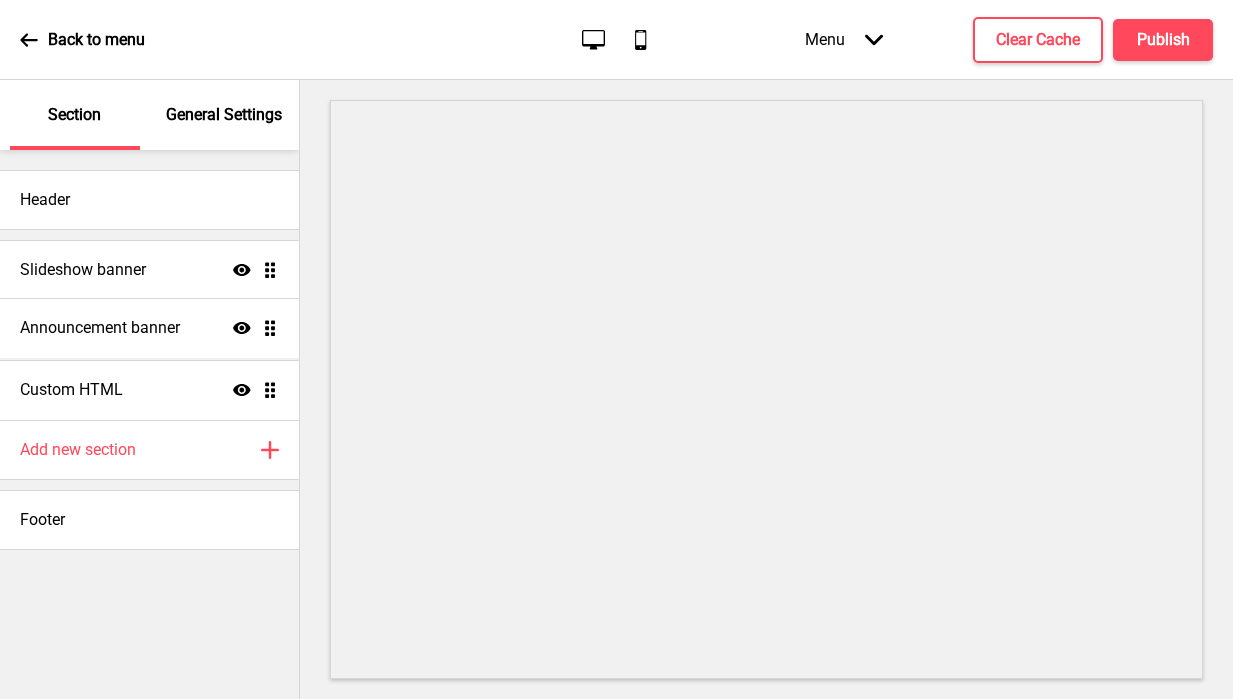 drag, startPoint x: 268, startPoint y: 274, endPoint x: 267, endPoint y: 338, distance: 64.00781 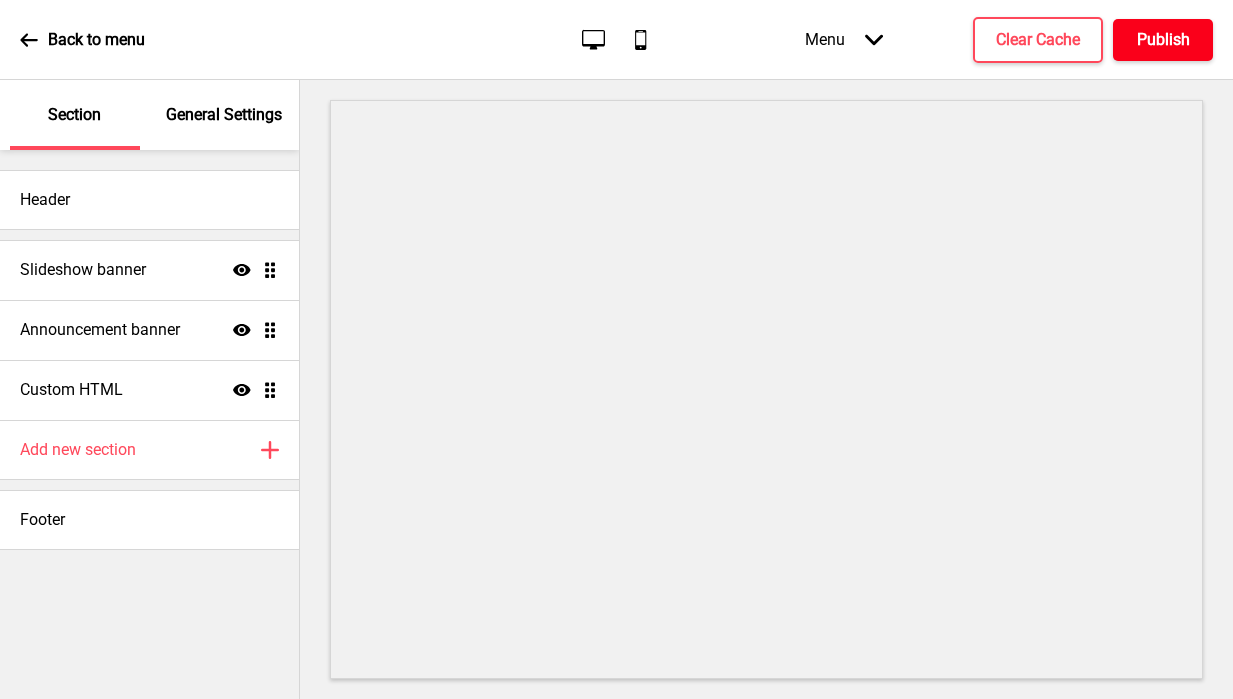 click on "Publish" at bounding box center (1163, 40) 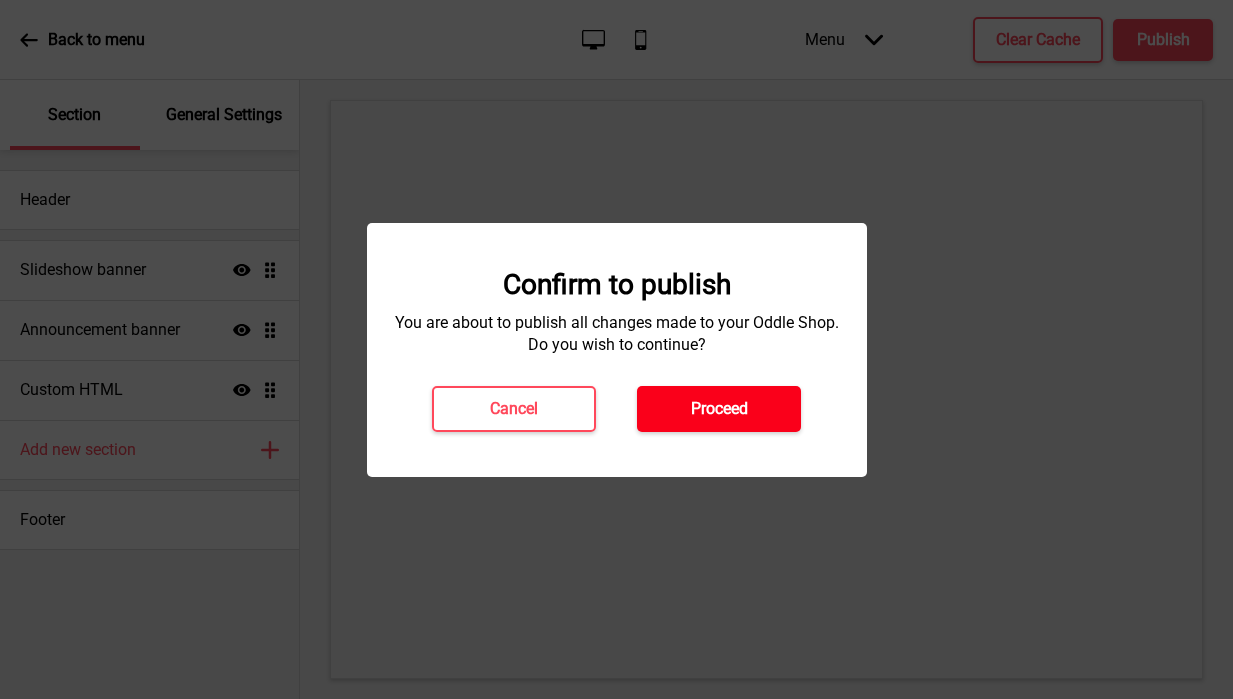 click on "Proceed" at bounding box center [719, 409] 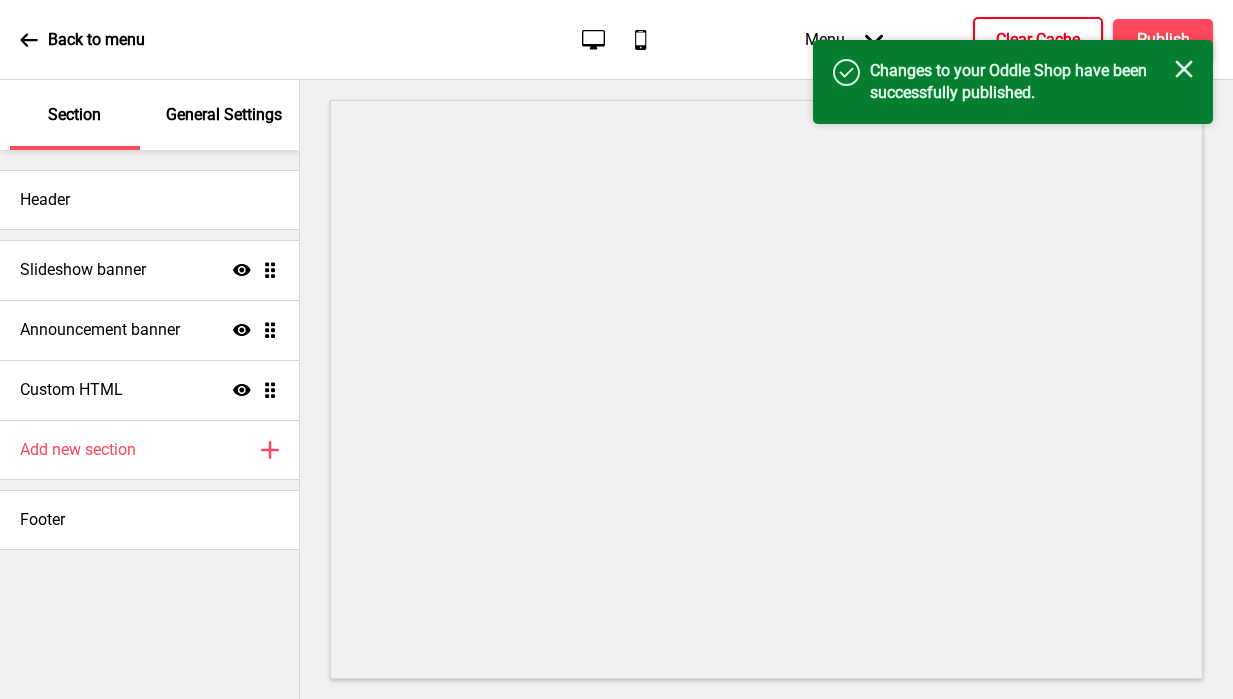 click on "Clear Cache" at bounding box center (1038, 40) 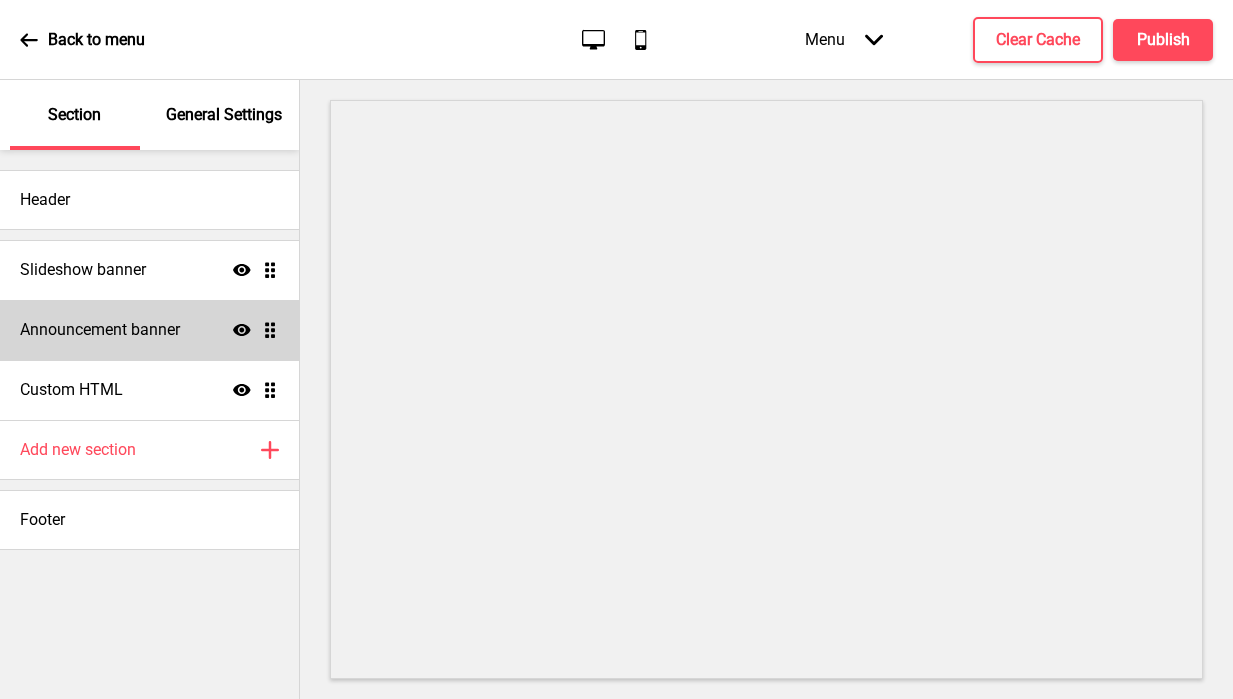 click on "Announcement banner Show Drag" at bounding box center [149, 330] 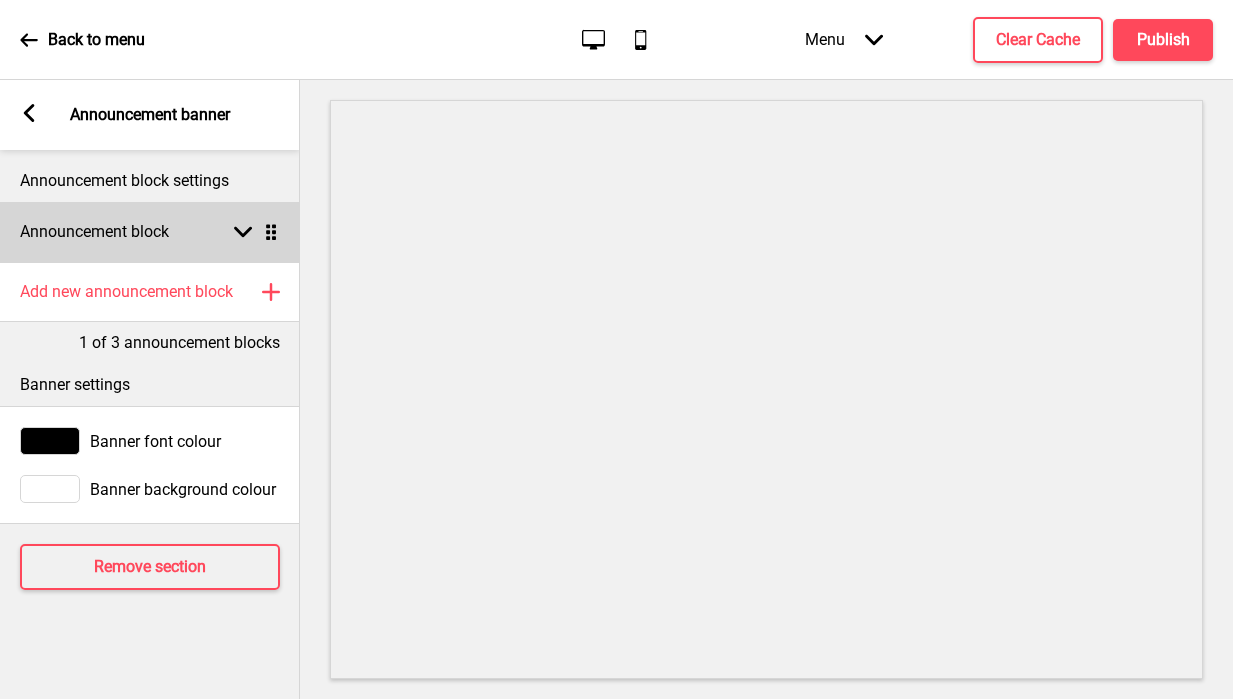click on "Announcement block" at bounding box center [94, 232] 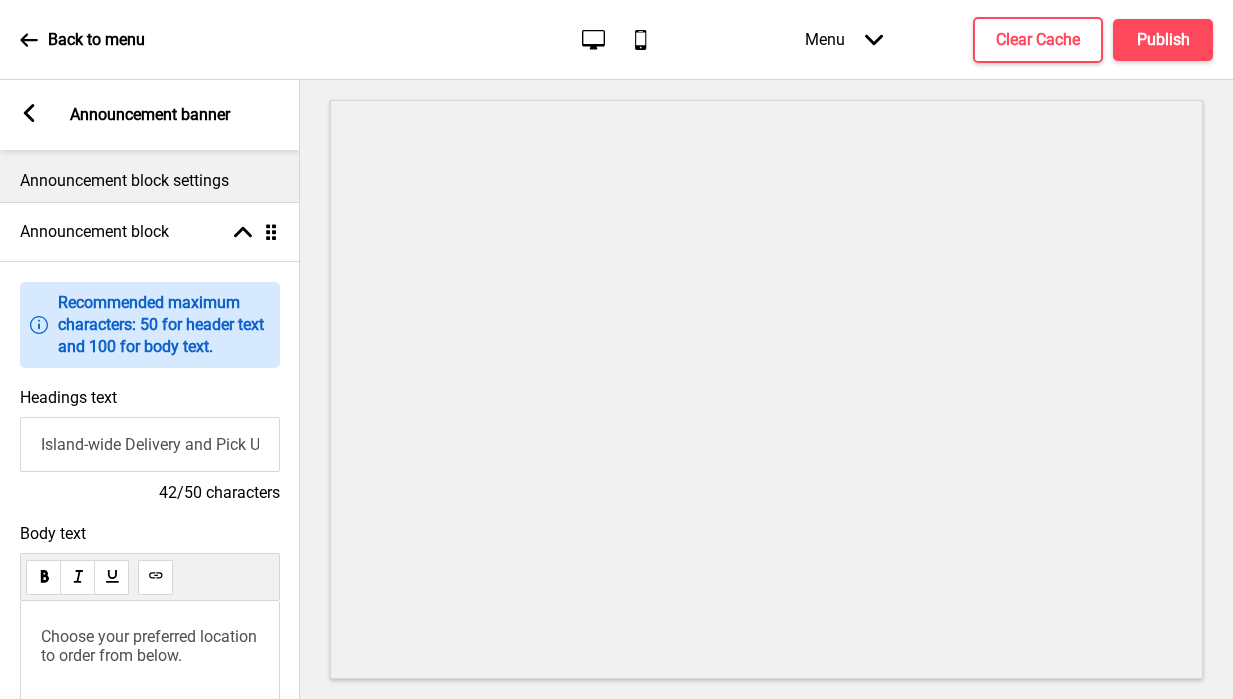 click on "Island-wide Delivery and Pick Up Available" at bounding box center (150, 444) 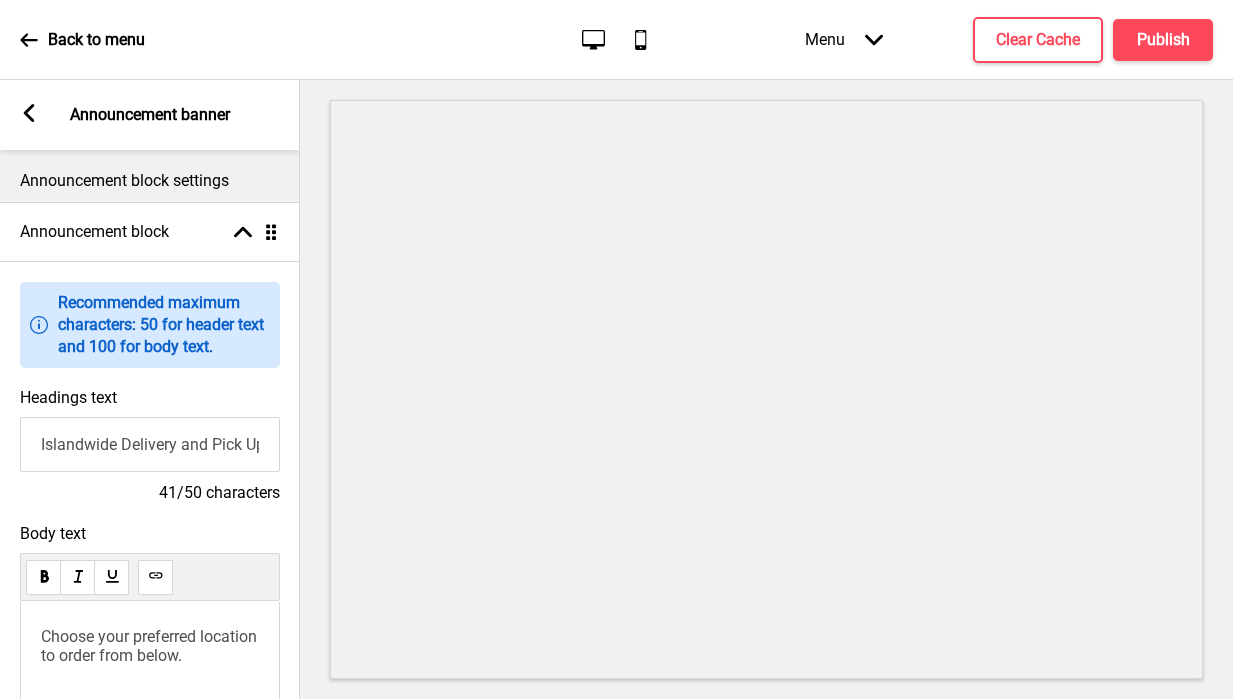 click on "Islandwide Delivery and Pick Up Available" at bounding box center [150, 444] 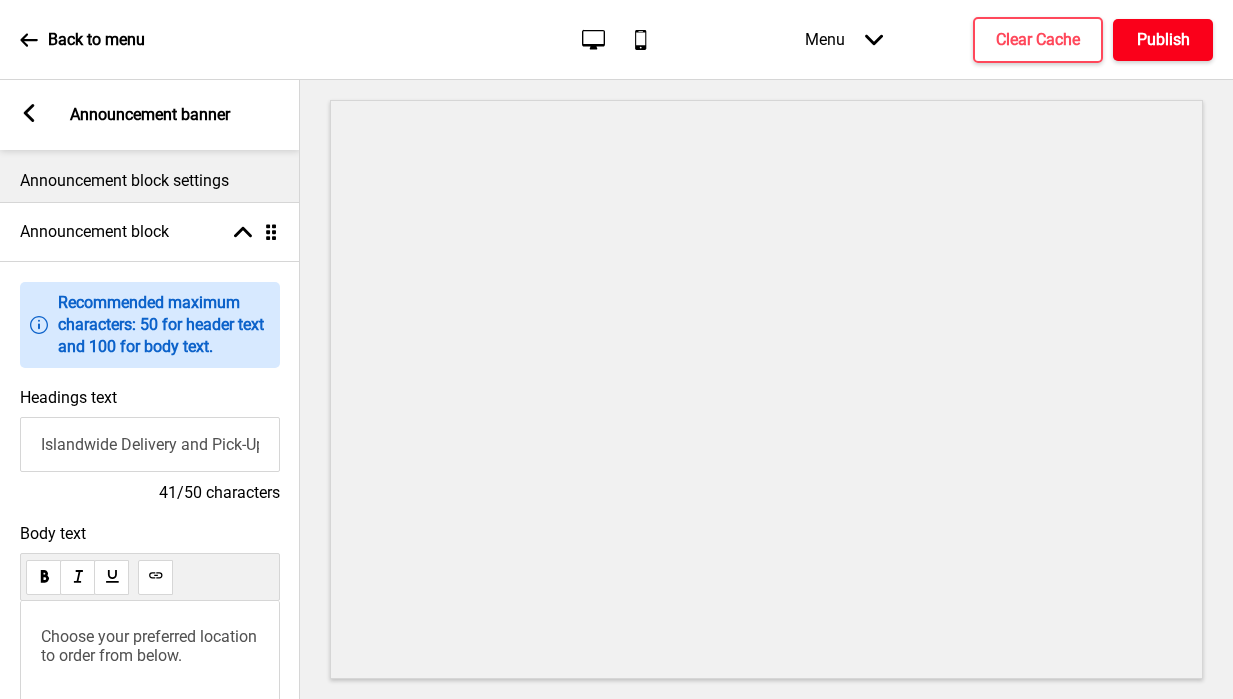 type on "Islandwide Delivery and Pick-Up Available" 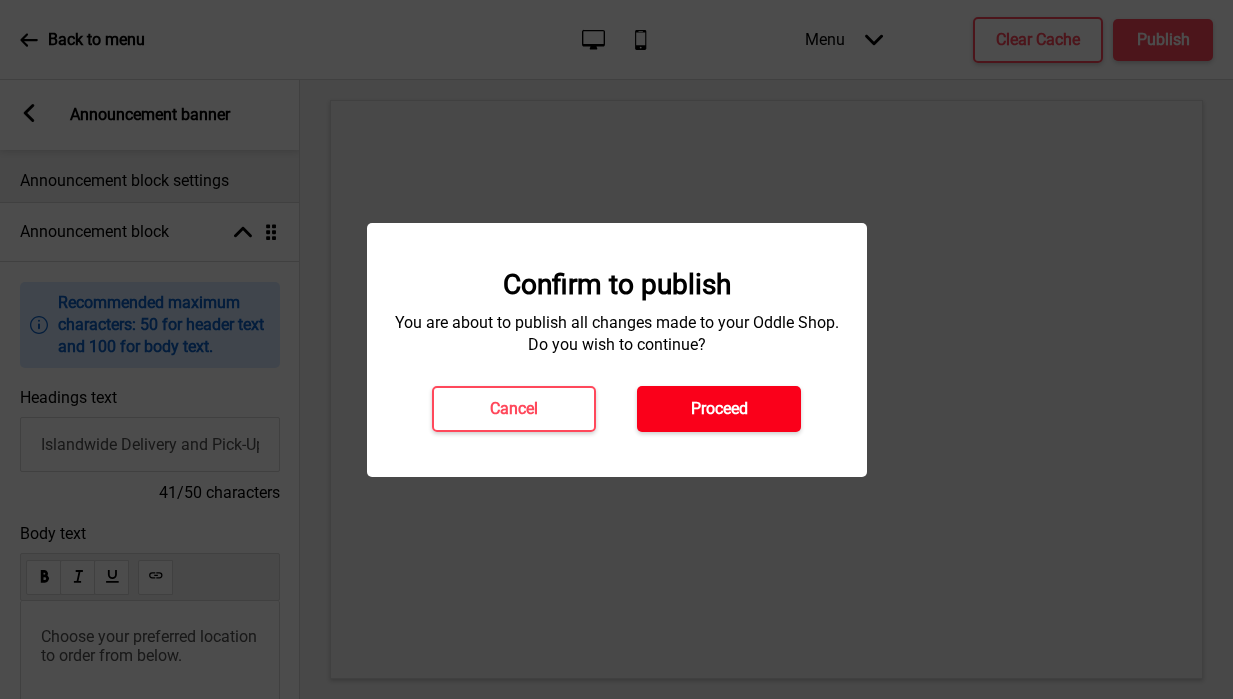 click on "Proceed" at bounding box center (719, 409) 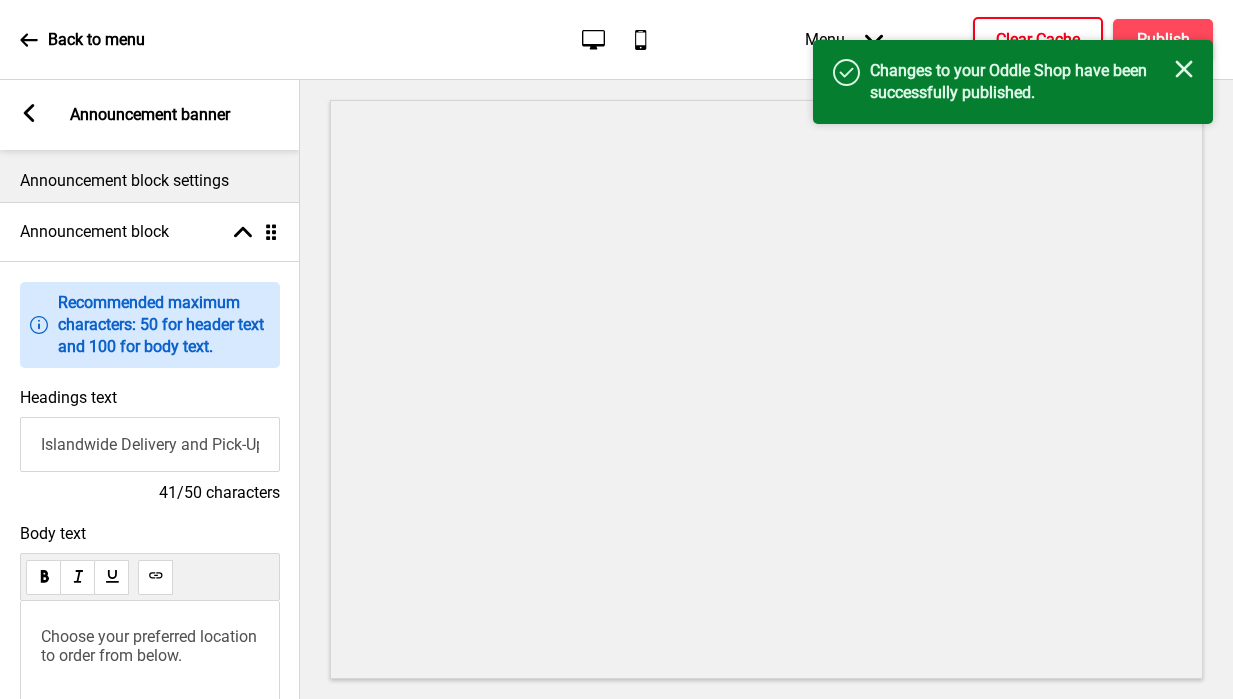 click on "Clear Cache" at bounding box center [1038, 40] 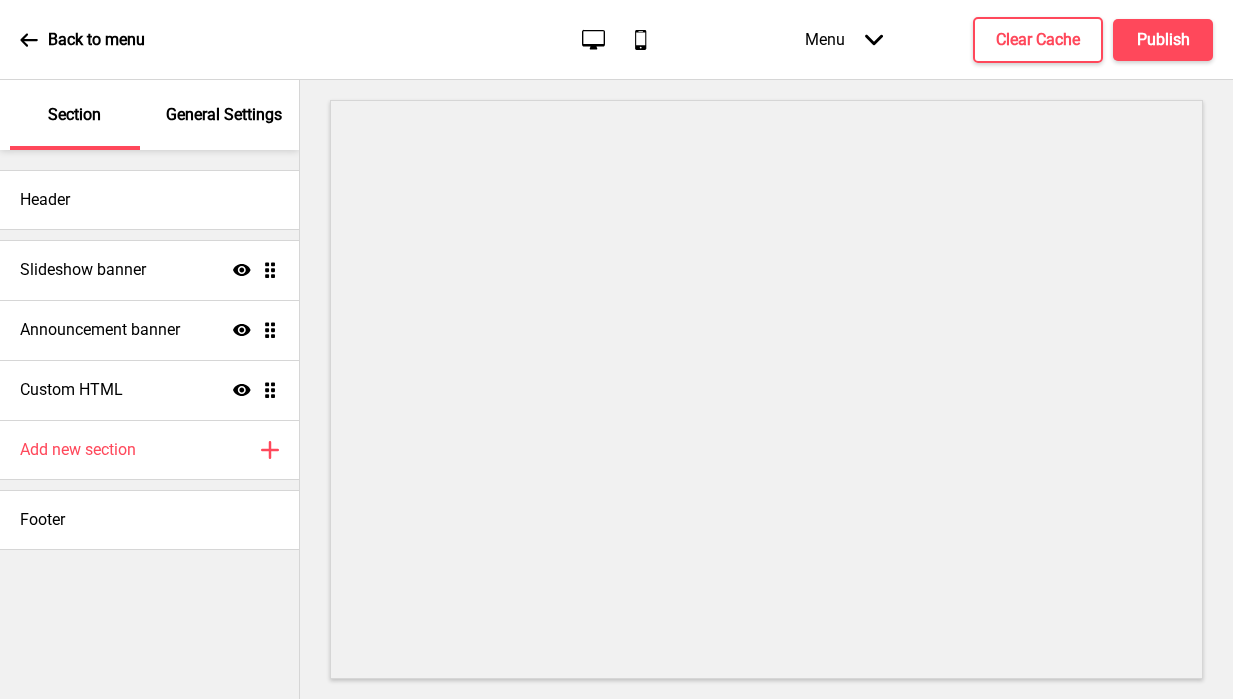 scroll, scrollTop: 0, scrollLeft: 0, axis: both 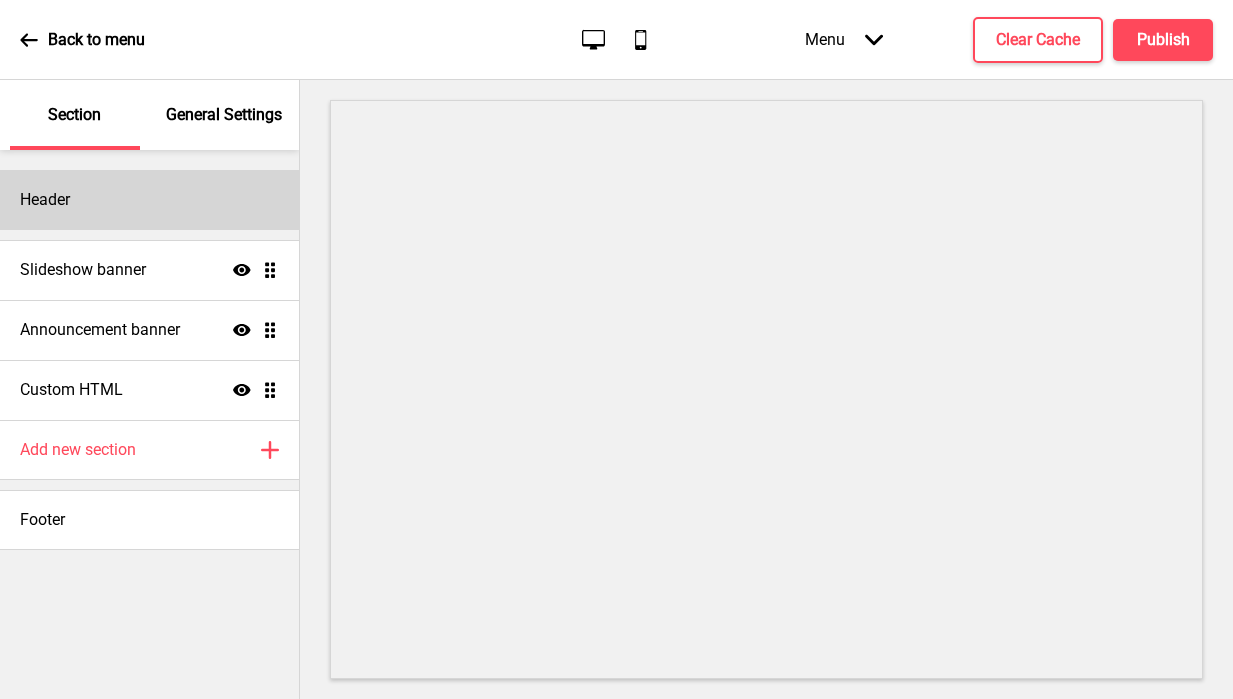 click on "Header" at bounding box center [149, 200] 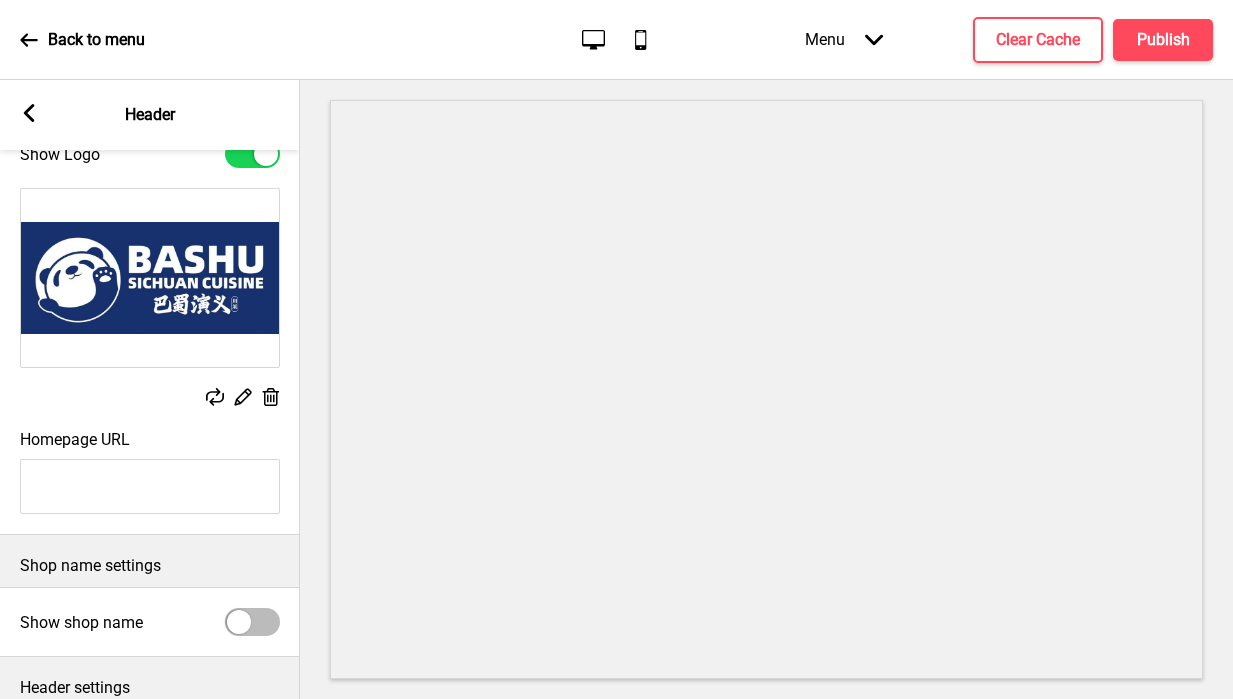 scroll, scrollTop: 231, scrollLeft: 0, axis: vertical 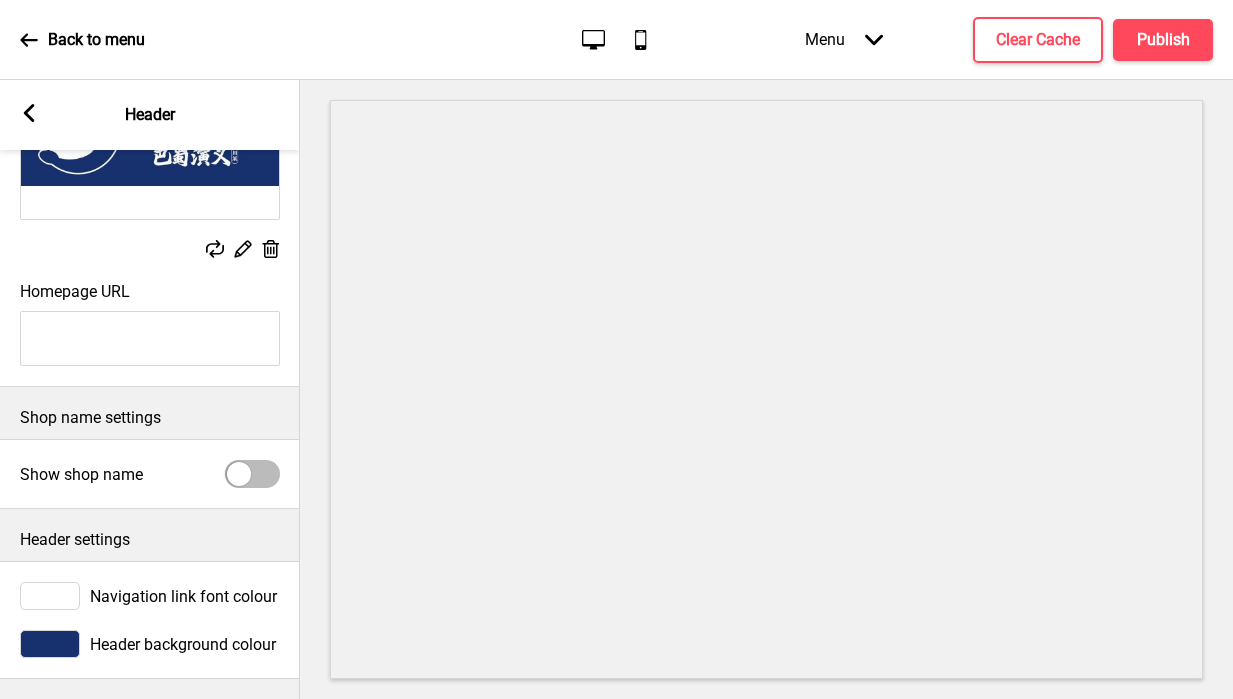 click at bounding box center [50, 644] 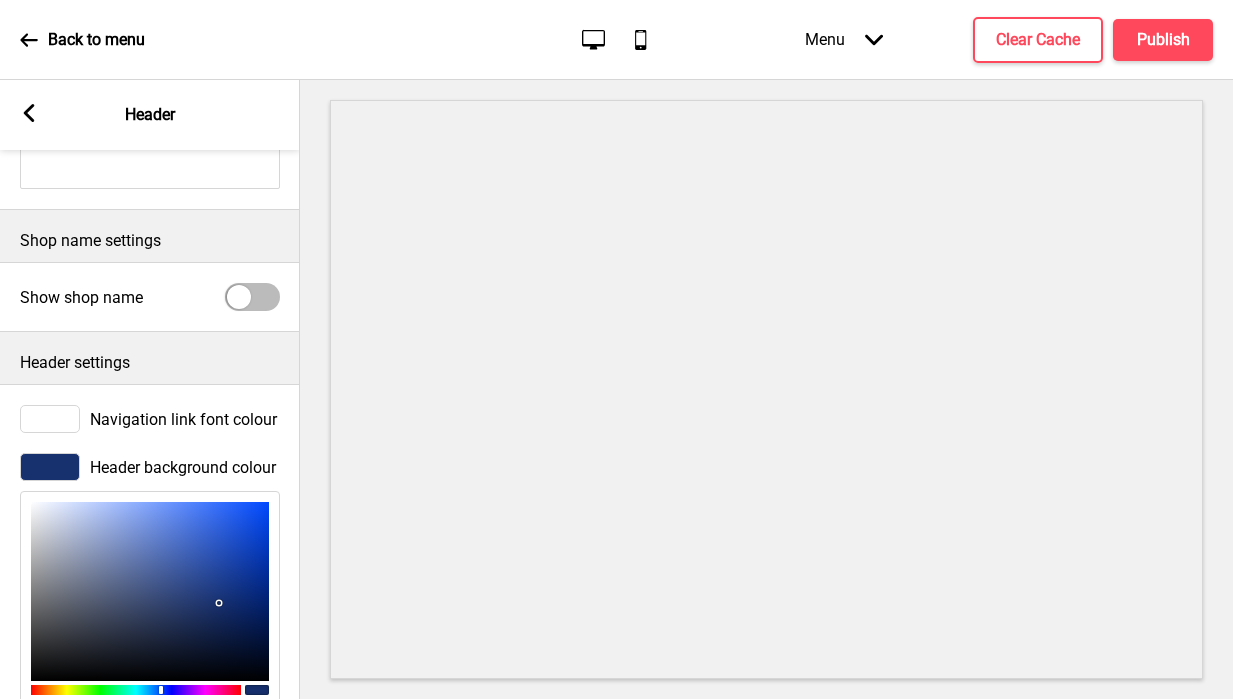 scroll, scrollTop: 557, scrollLeft: 0, axis: vertical 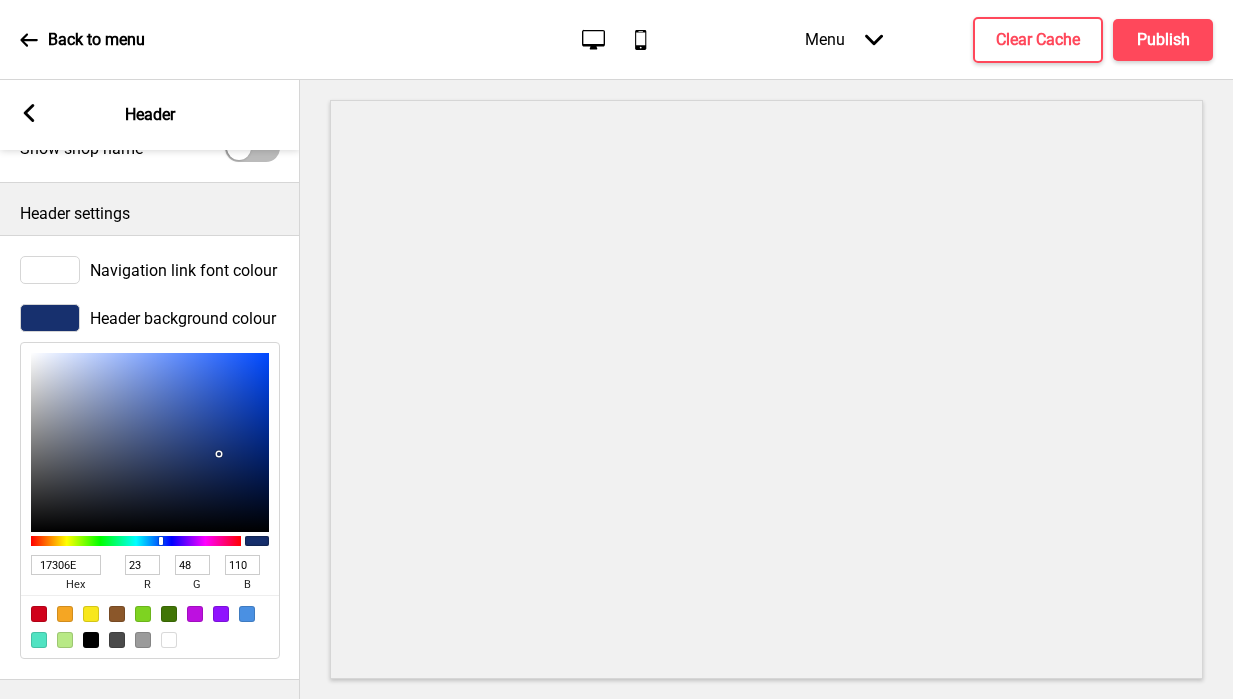 click on "17306E" at bounding box center (66, 565) 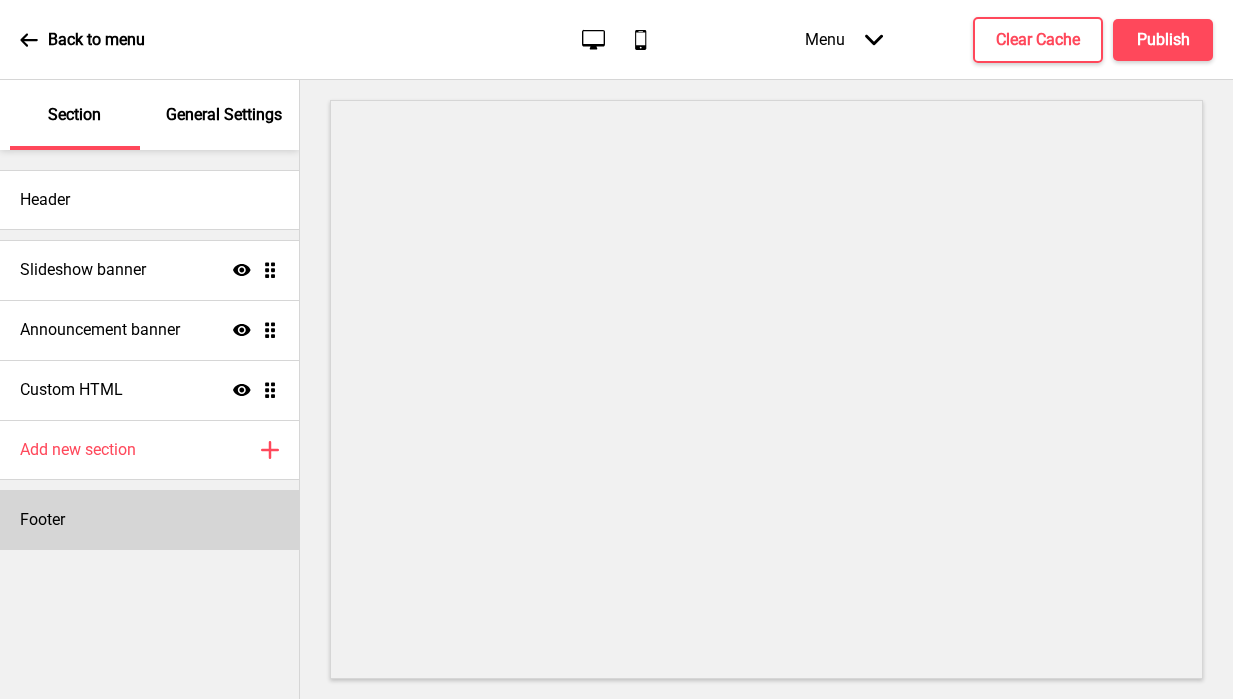 click on "Footer" at bounding box center (149, 520) 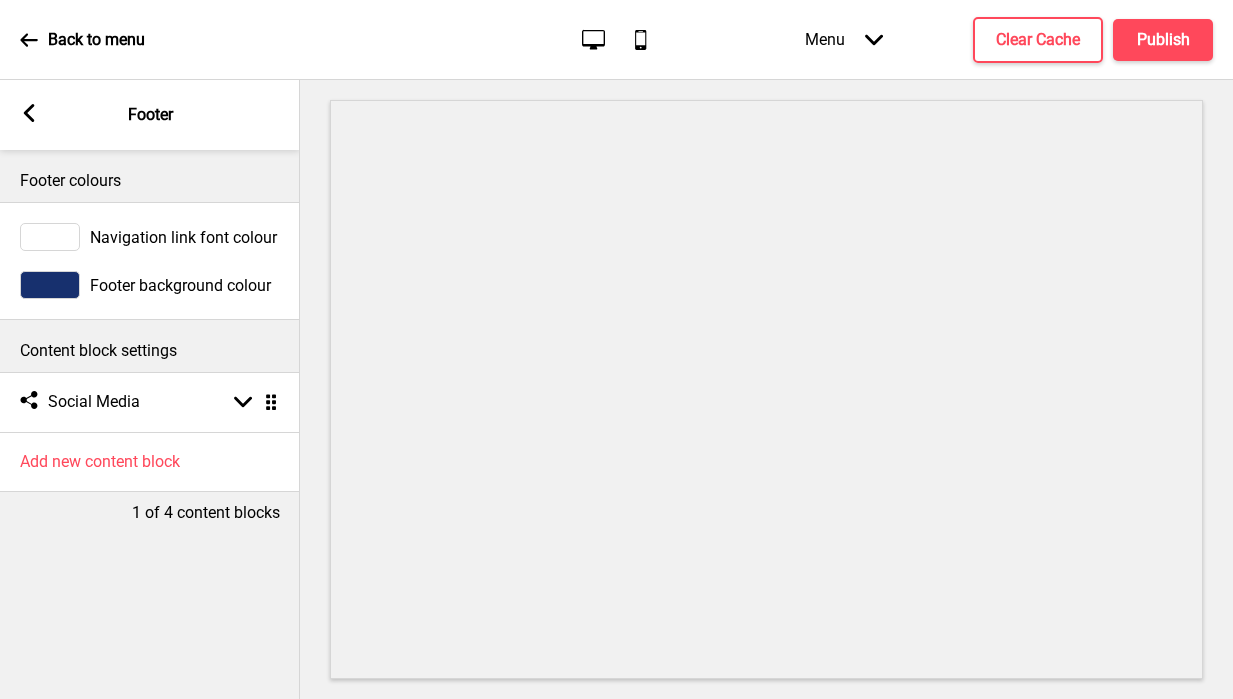 click on "Footer background colour" at bounding box center (180, 285) 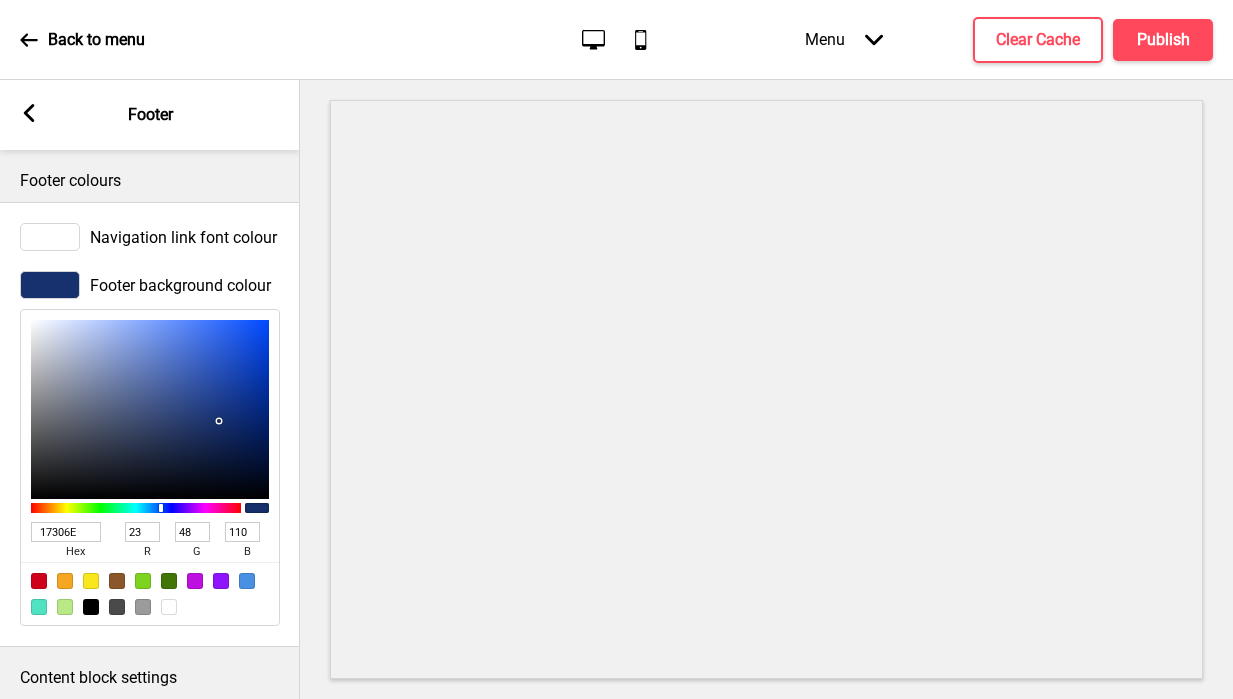 click on "17306E" at bounding box center (66, 532) 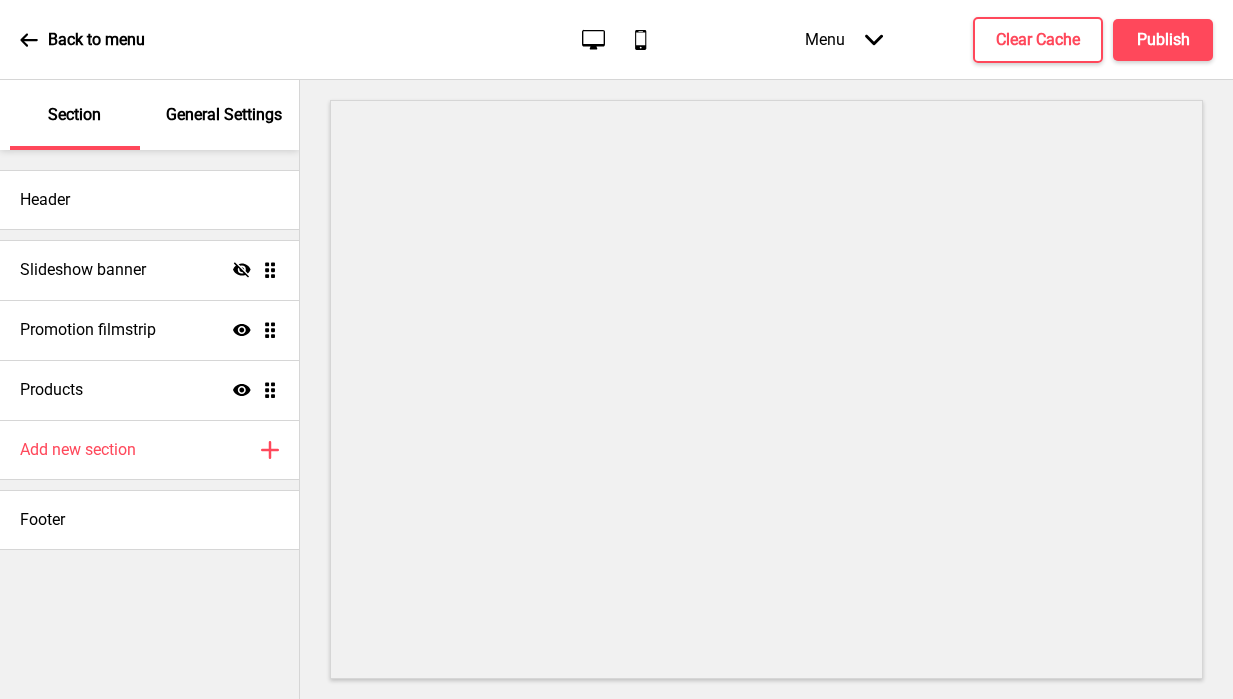 scroll, scrollTop: 0, scrollLeft: 0, axis: both 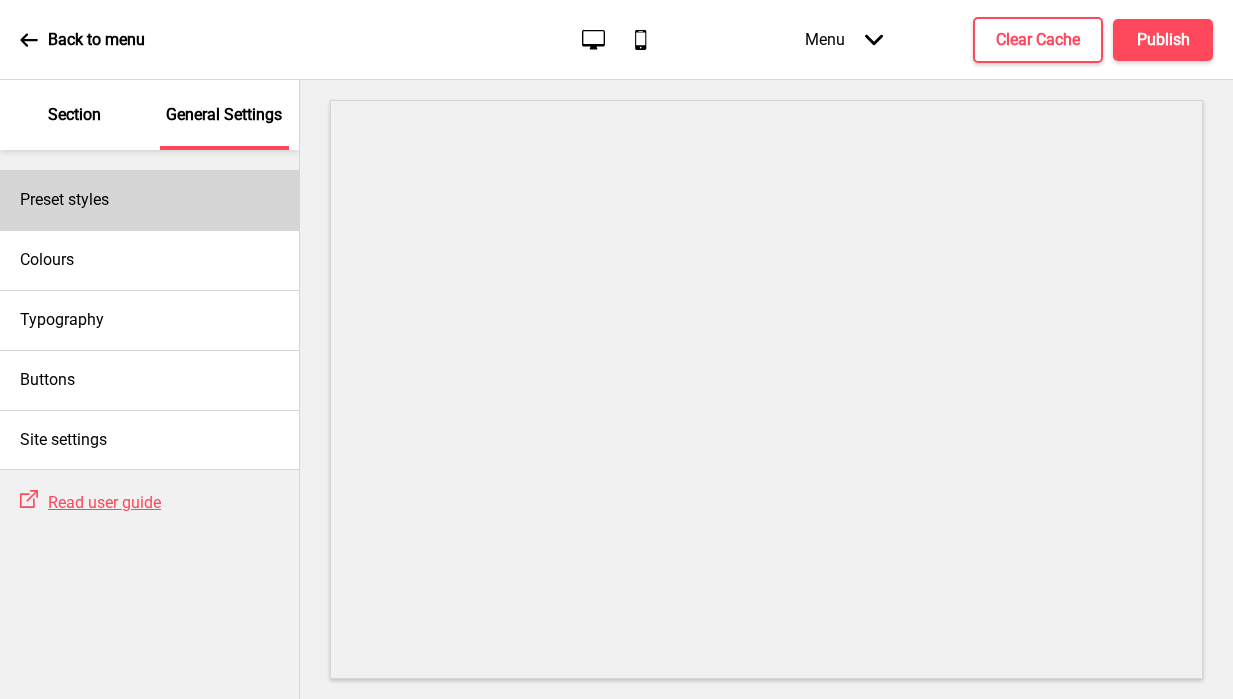 click on "Preset styles" at bounding box center (149, 200) 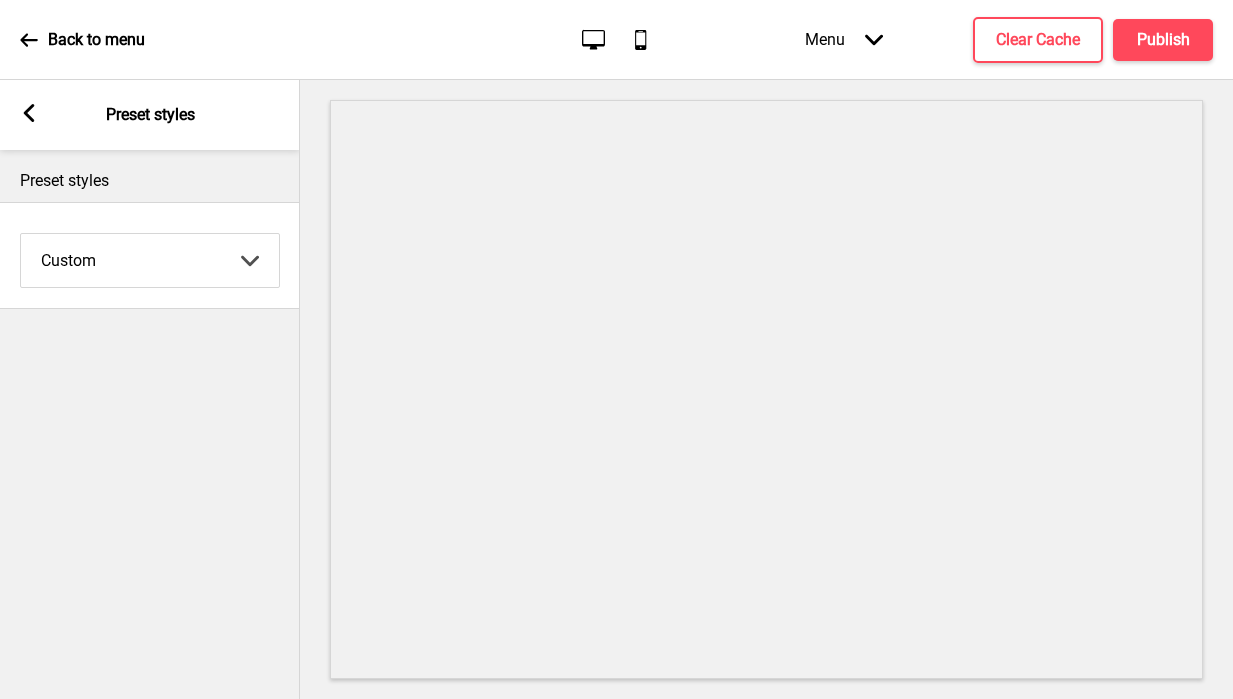 click on "Coffee Contrast Dark Earth Marine Minimalist Modern Oddle Pastel Yellow Fruits Custom" at bounding box center (150, 260) 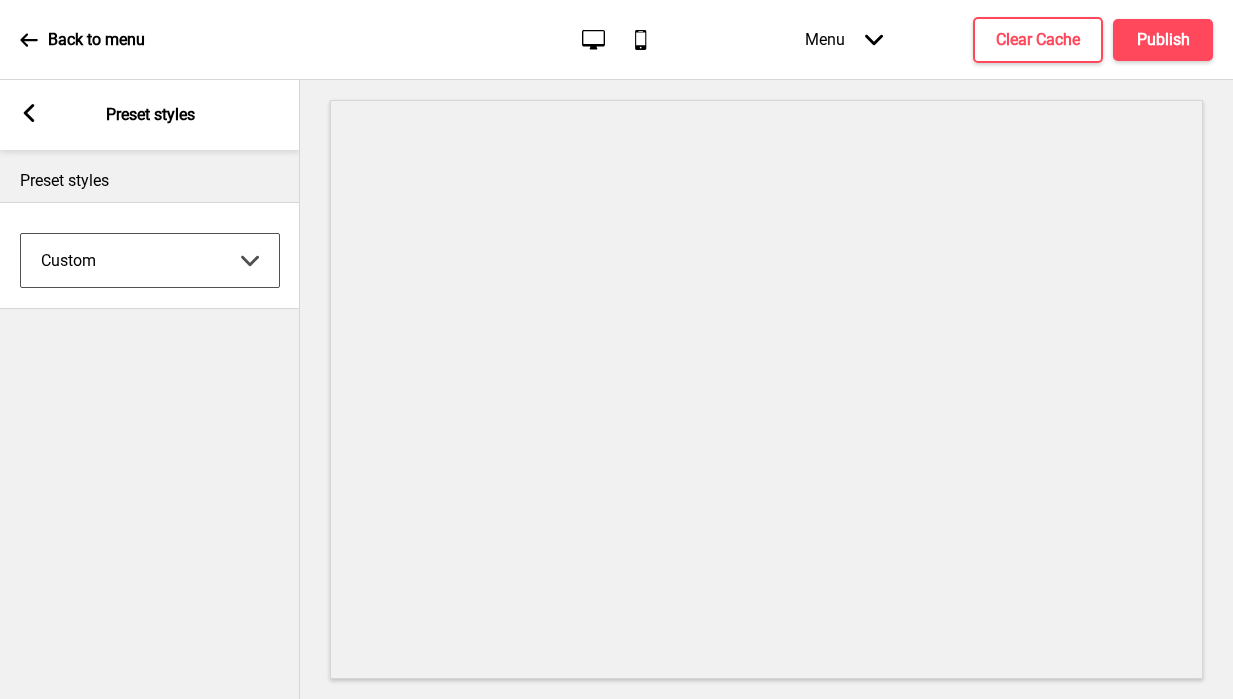 select on "minimalist" 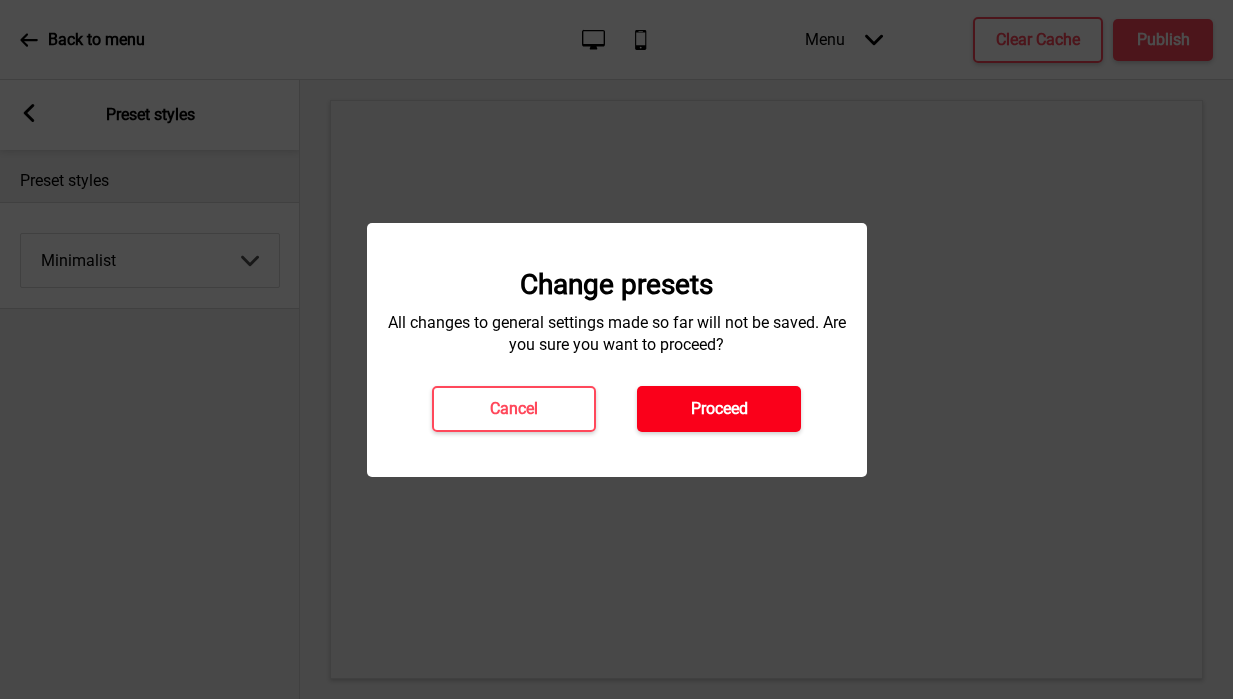 click on "Proceed" at bounding box center (719, 409) 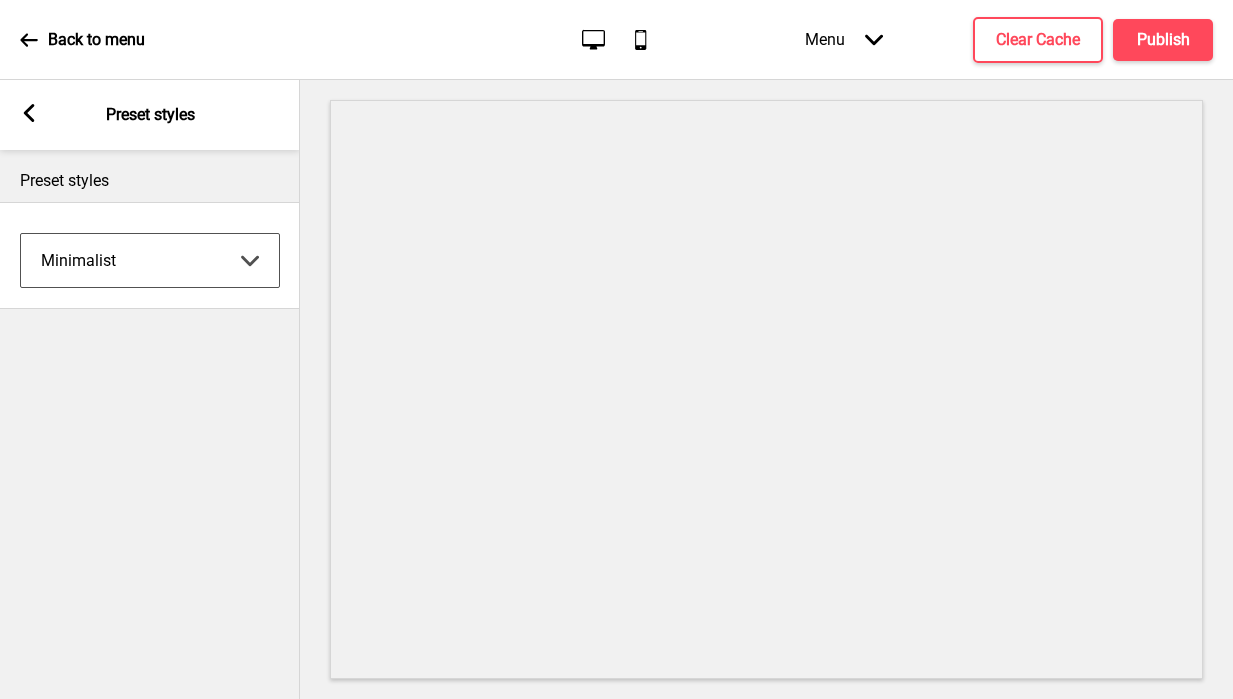 click 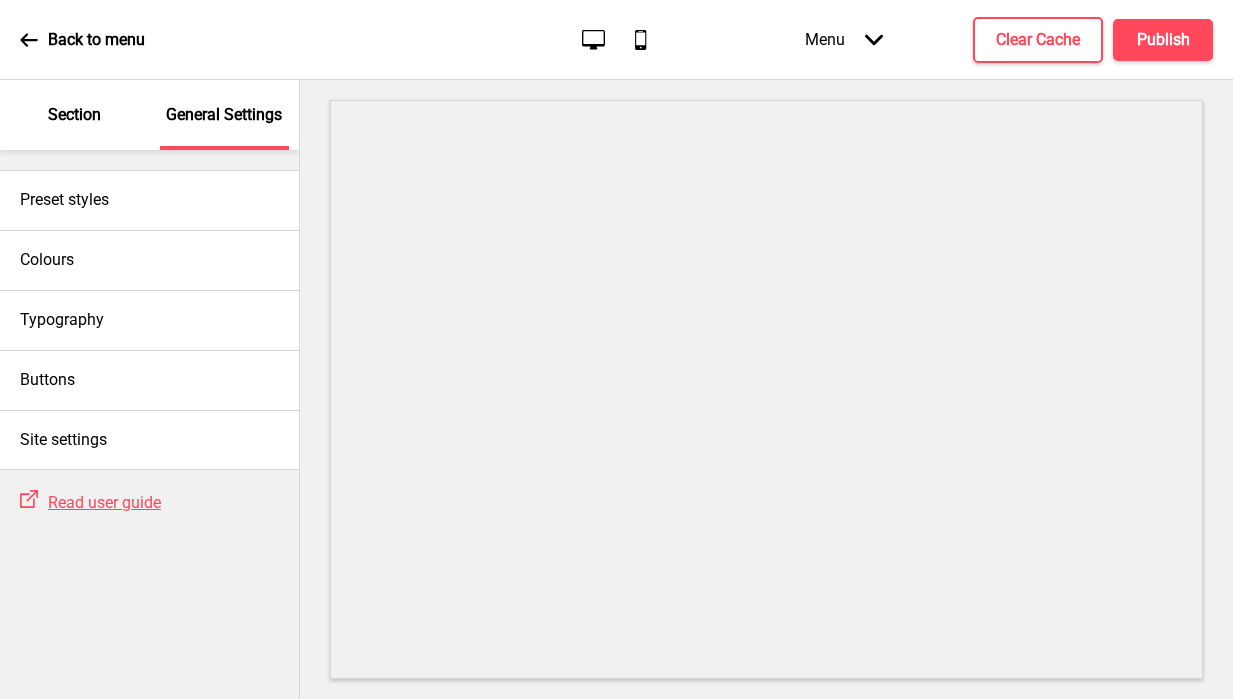 click on "Section" at bounding box center [74, 115] 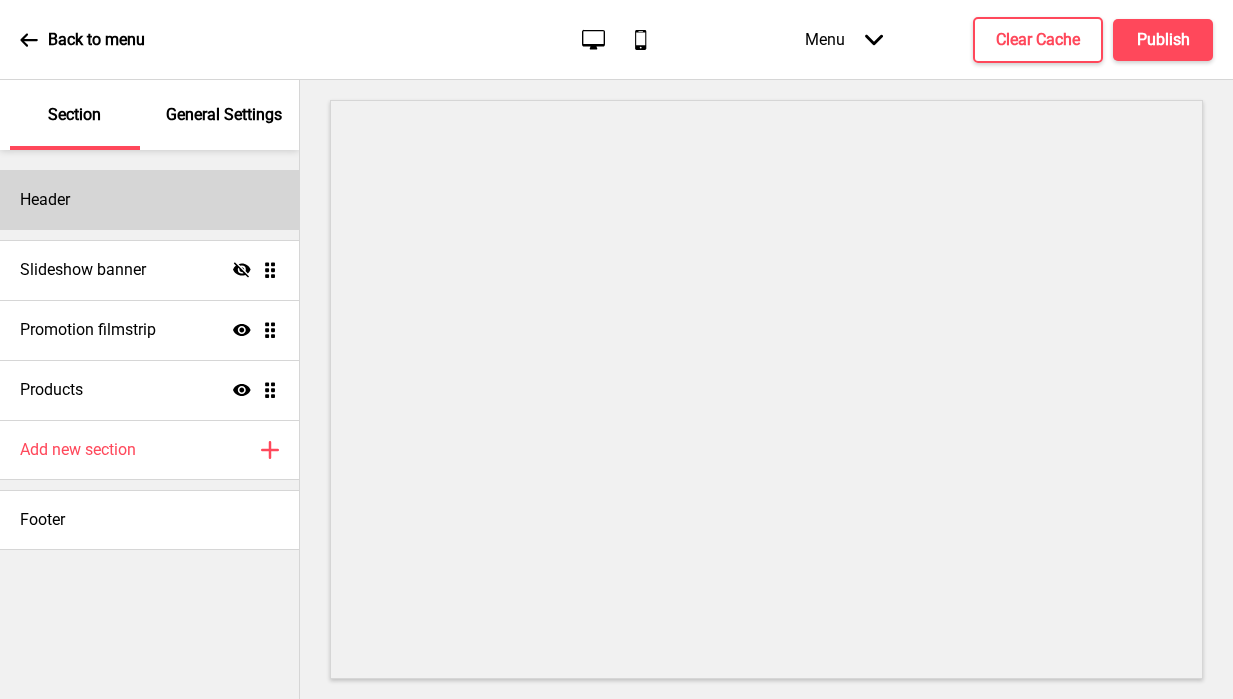 click on "Header" at bounding box center (149, 200) 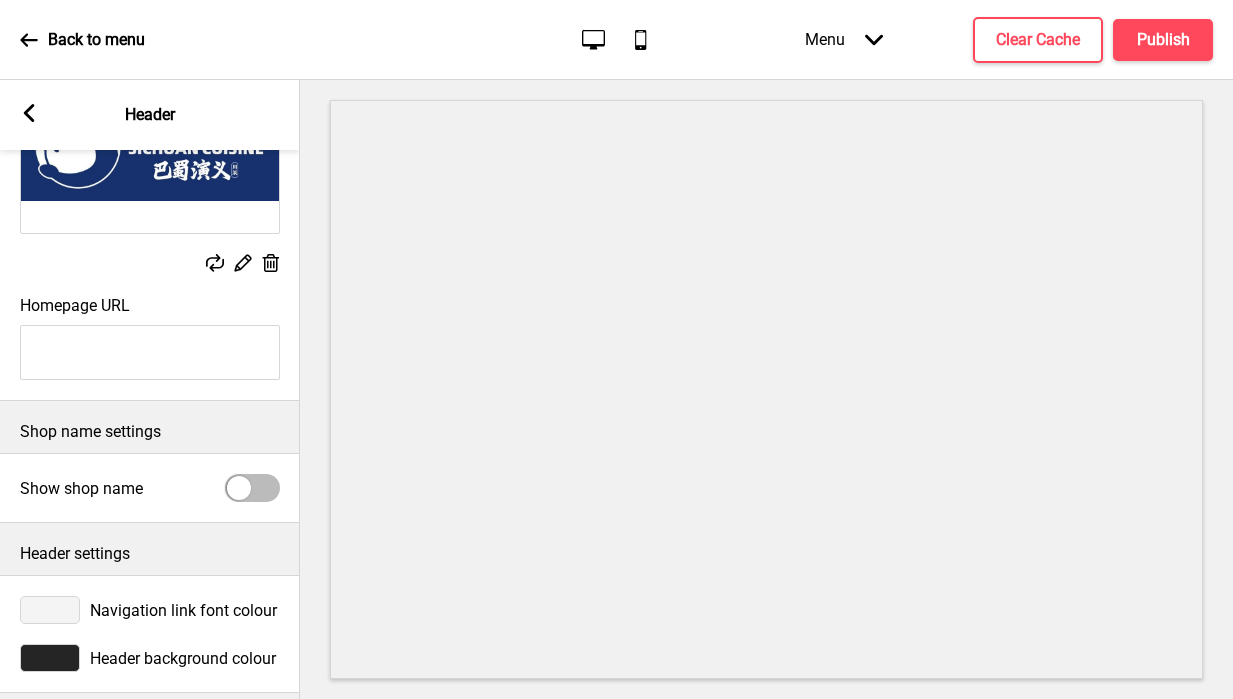 scroll, scrollTop: 231, scrollLeft: 0, axis: vertical 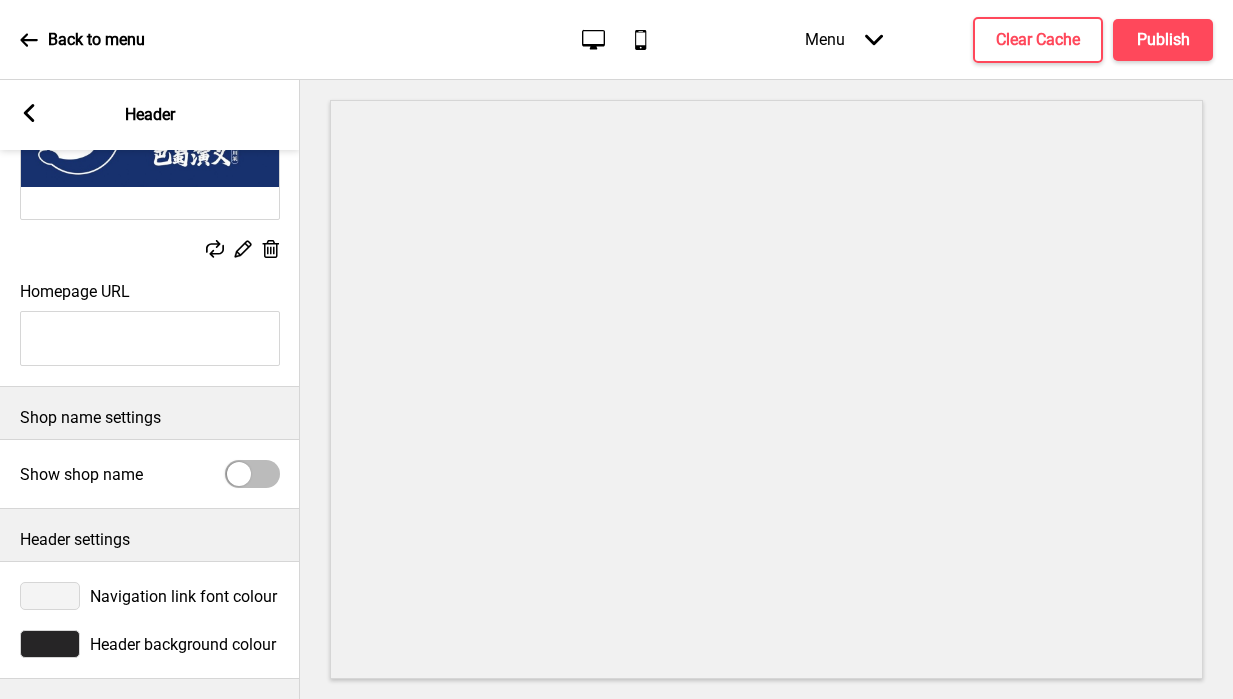 click at bounding box center [50, 644] 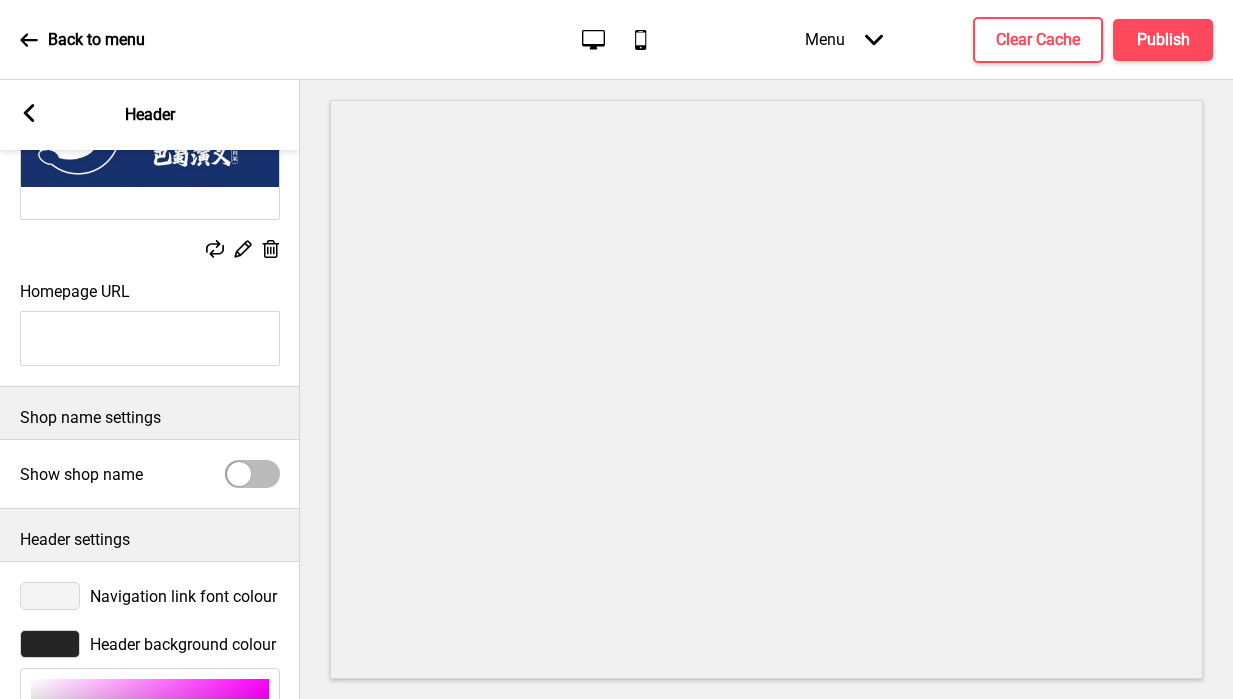 scroll, scrollTop: 557, scrollLeft: 0, axis: vertical 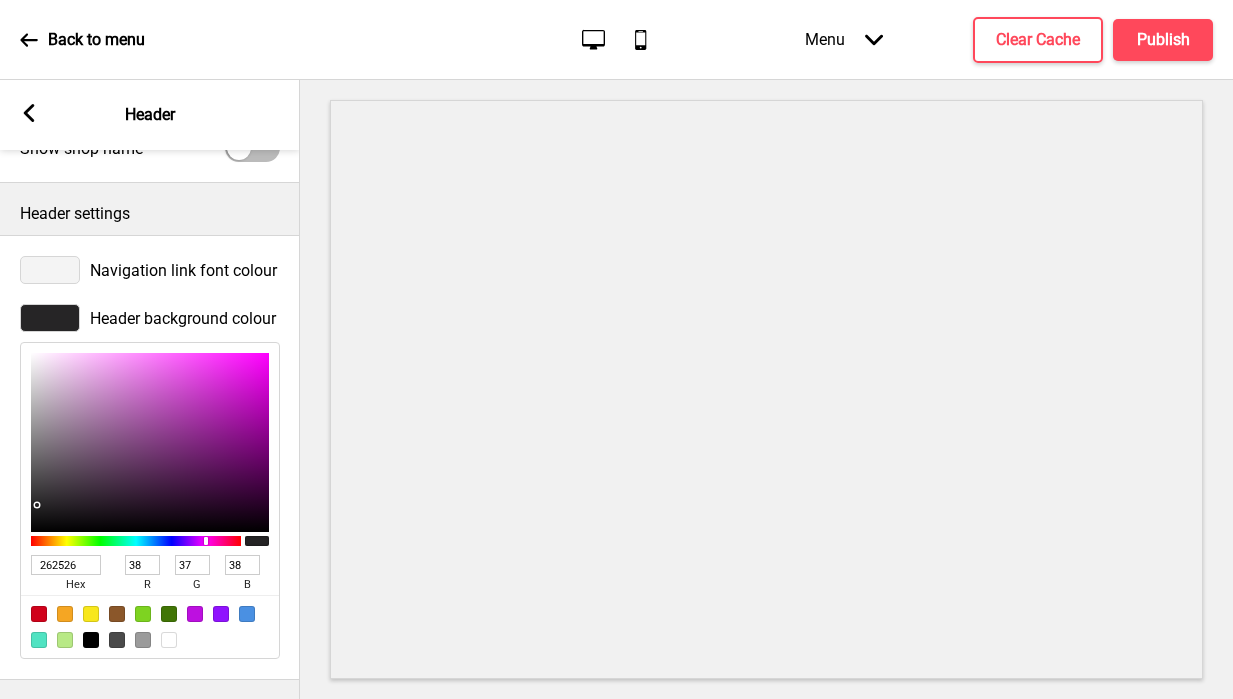 click on "262526" at bounding box center [66, 565] 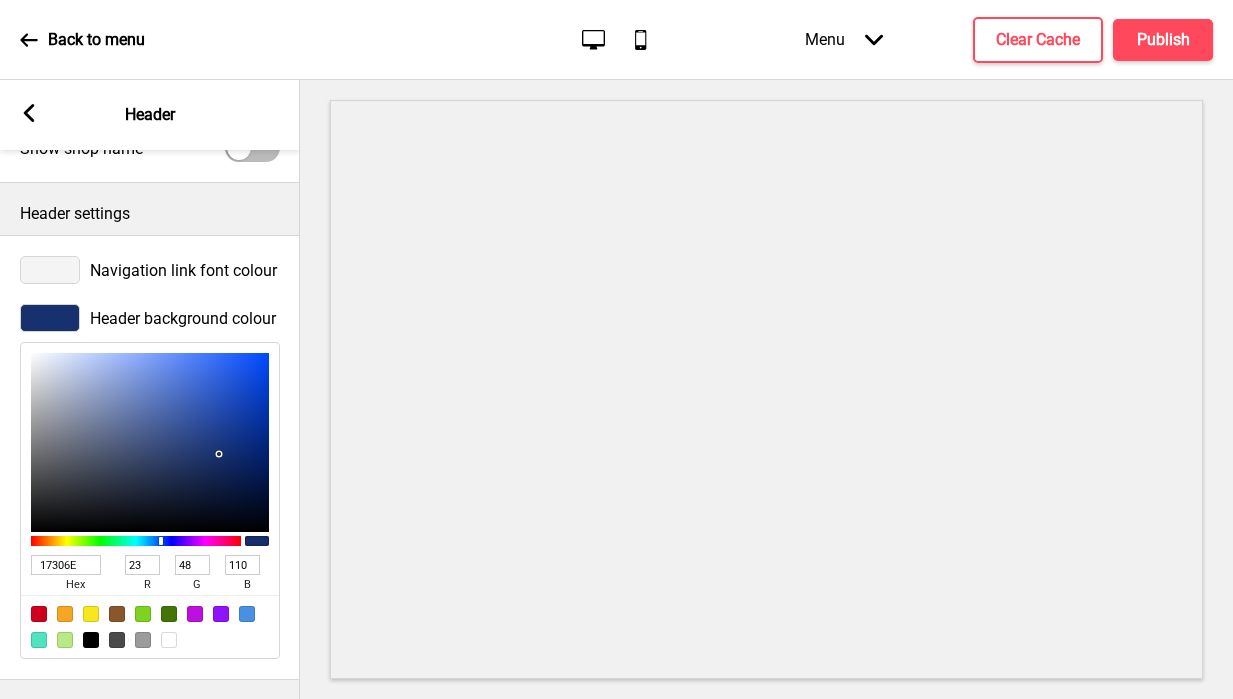 type on "17306E" 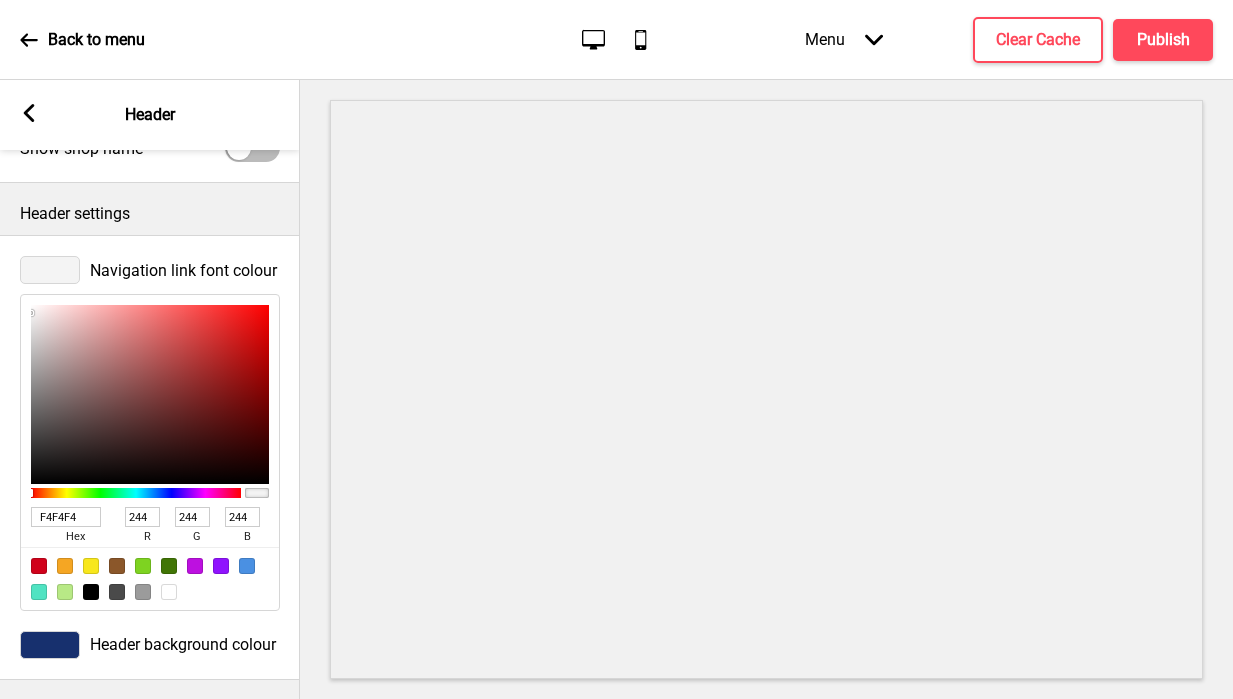 click at bounding box center (169, 592) 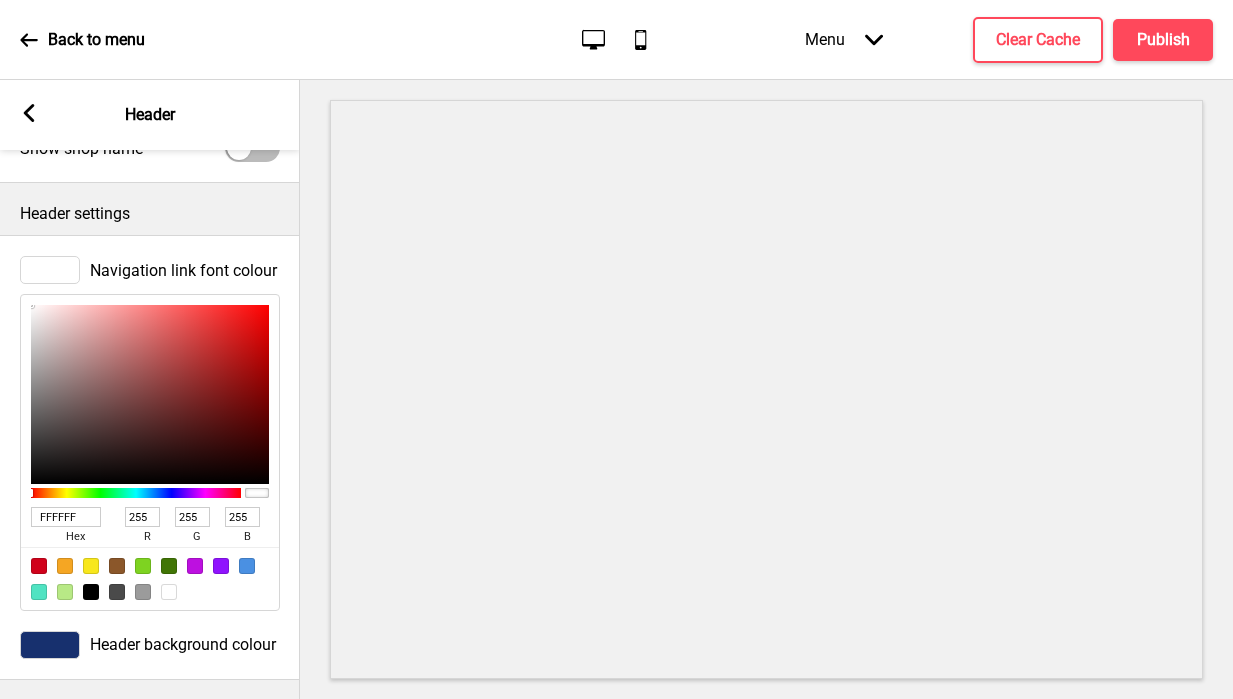 click on "Header settings" at bounding box center [150, 214] 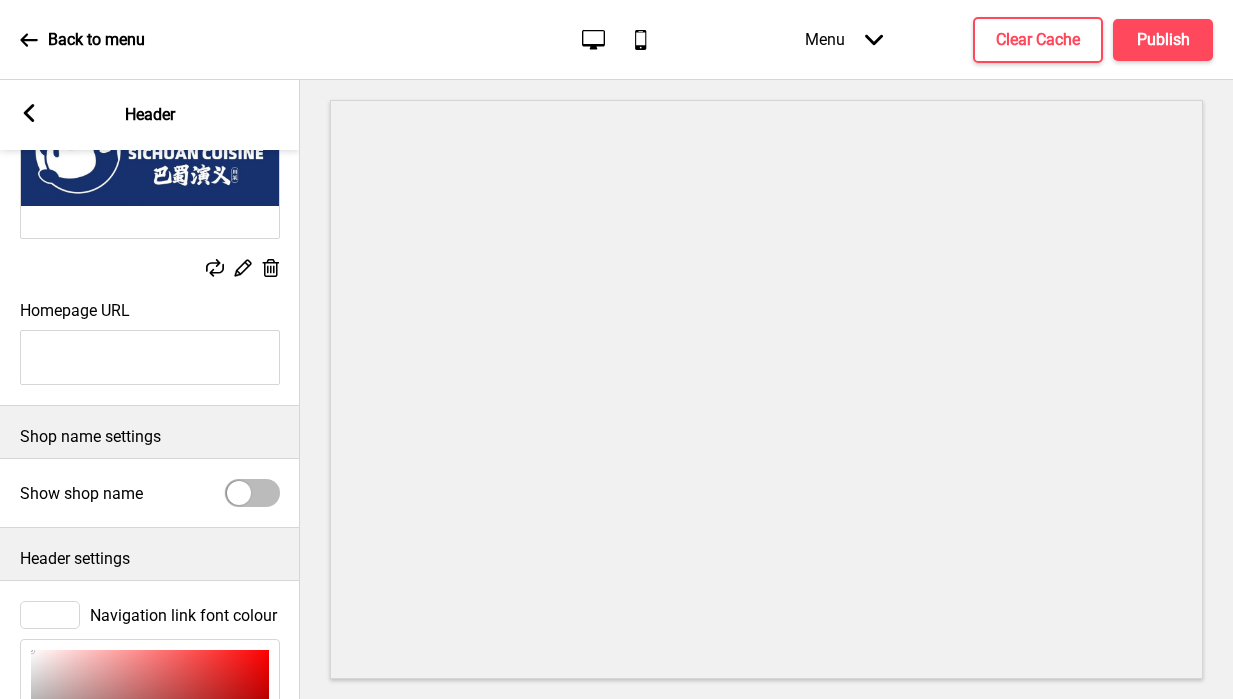 scroll, scrollTop: 0, scrollLeft: 0, axis: both 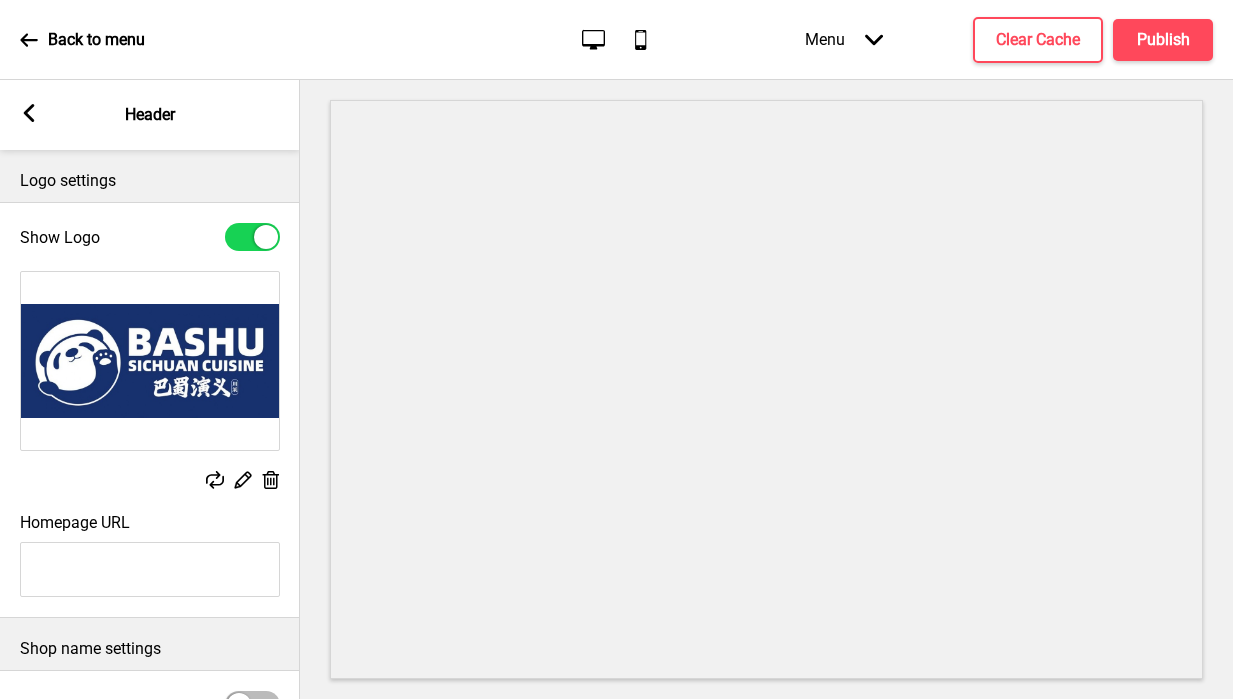 click 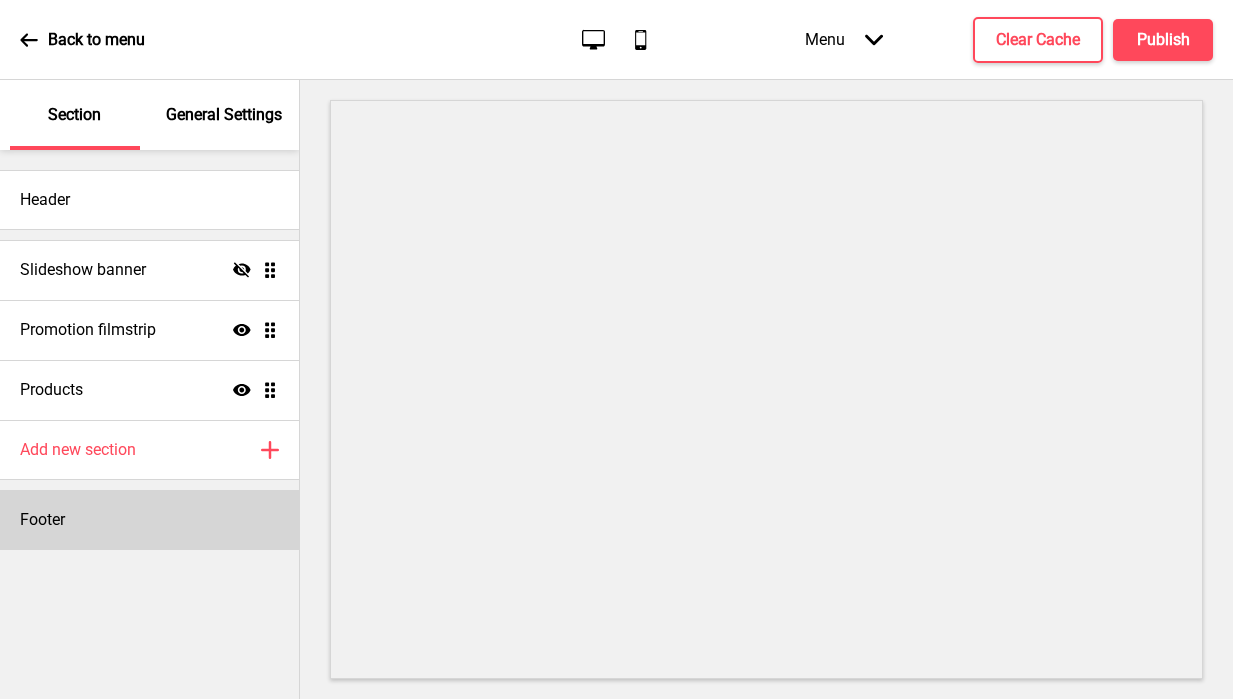 click on "Footer" at bounding box center (149, 520) 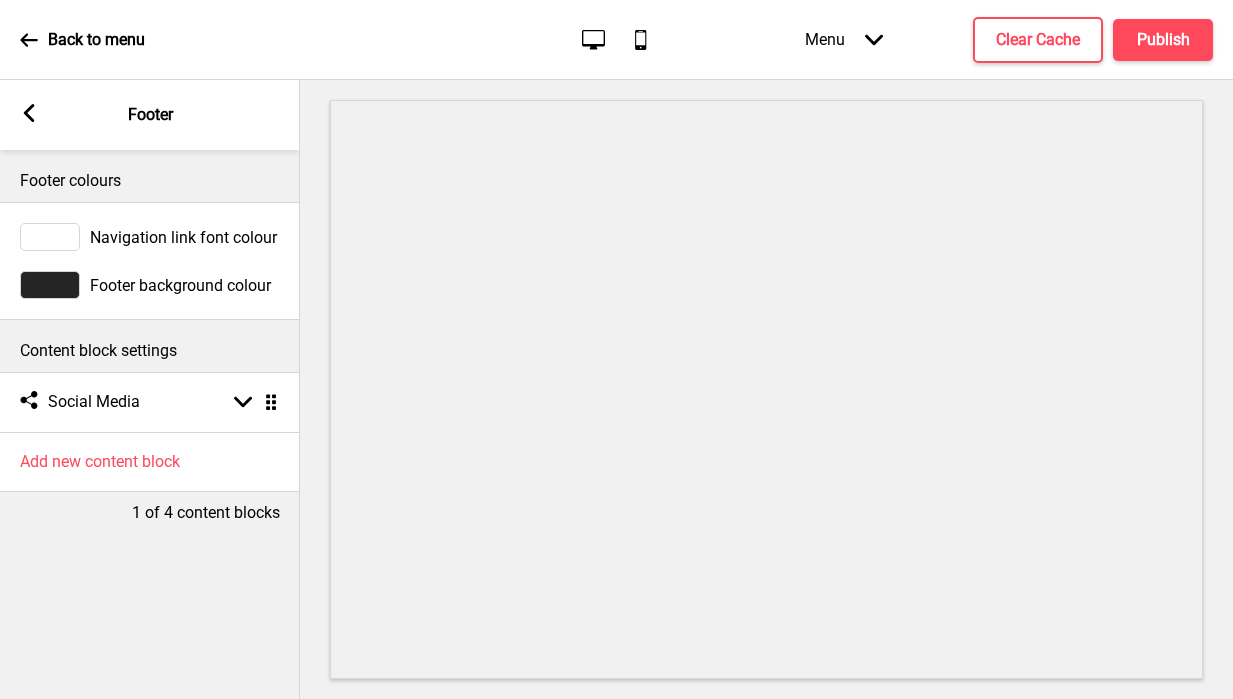 click on "Footer background colour" at bounding box center [180, 285] 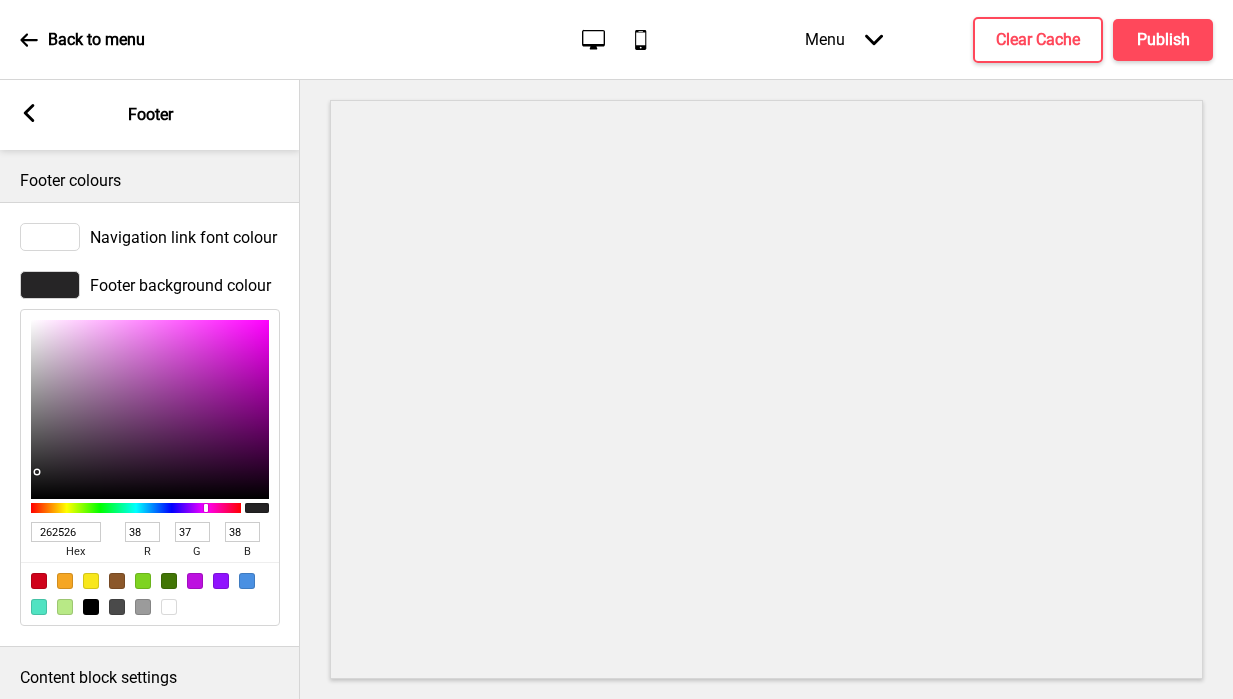 click on "262526" at bounding box center (66, 532) 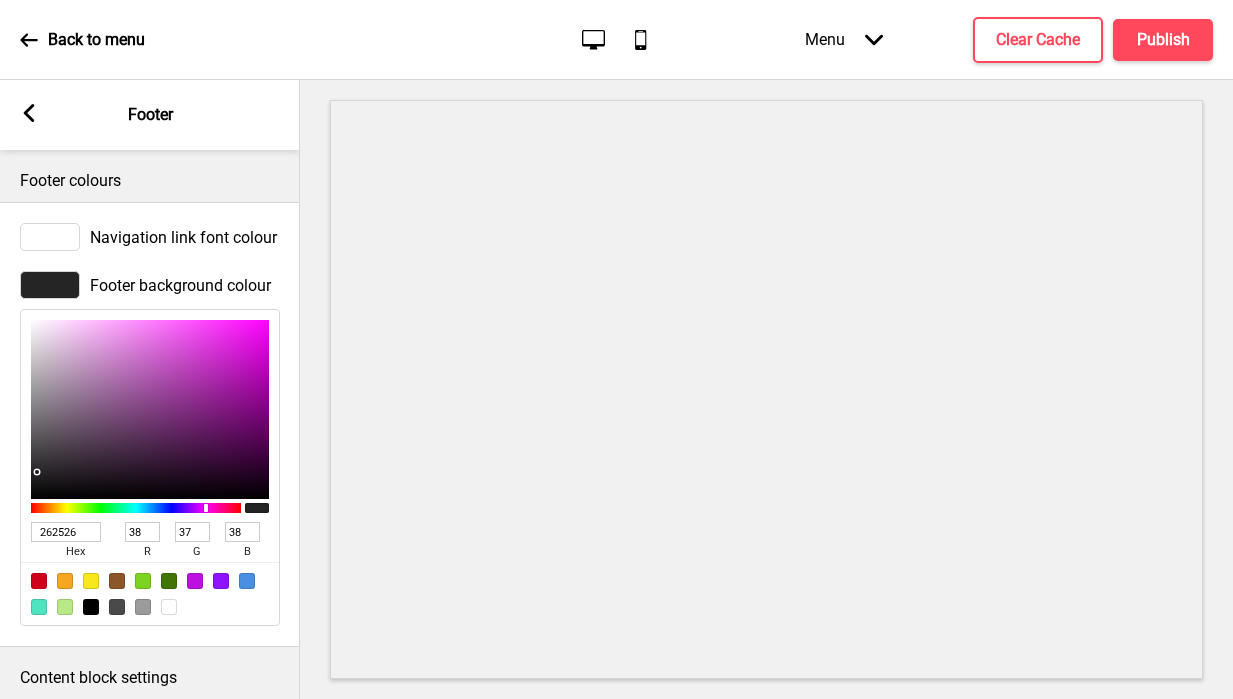 type on "17306E" 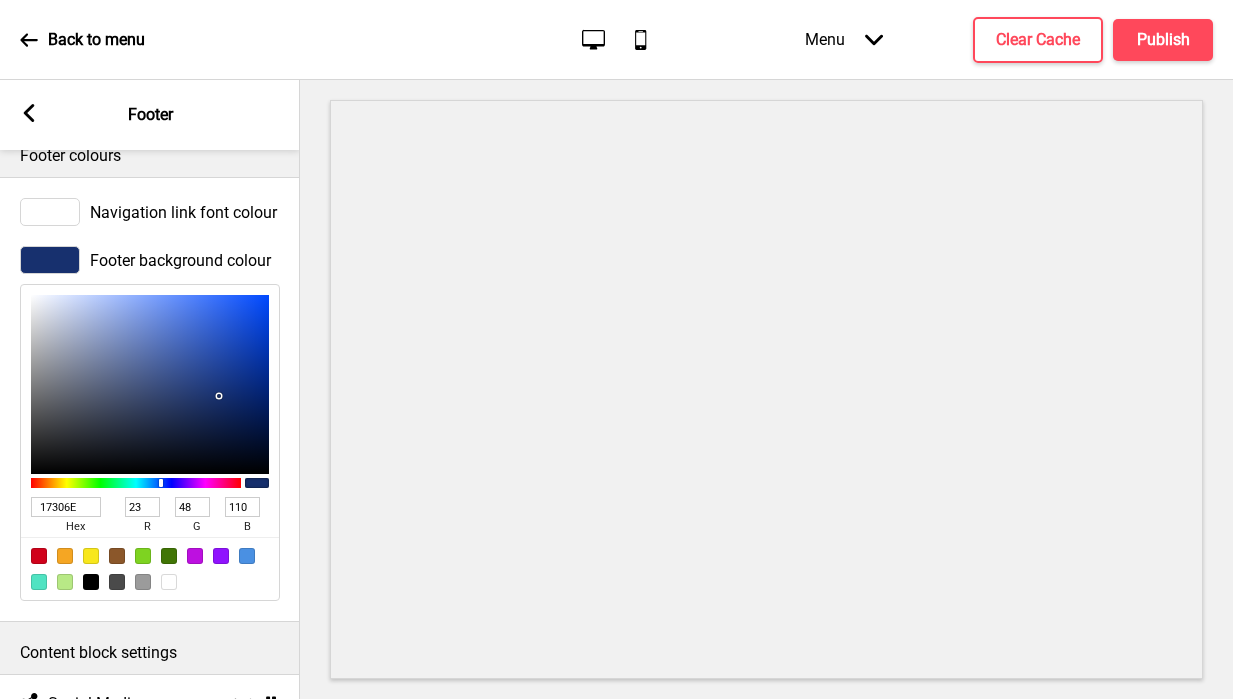 scroll, scrollTop: 171, scrollLeft: 0, axis: vertical 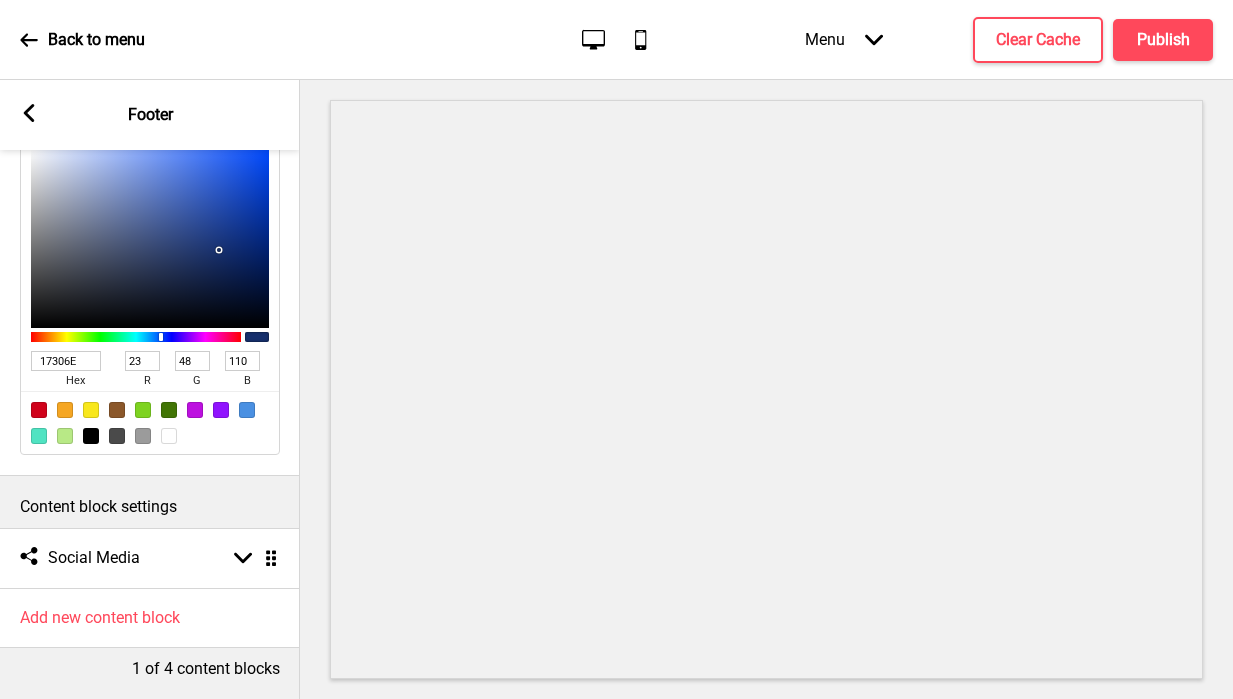 type on "17306E" 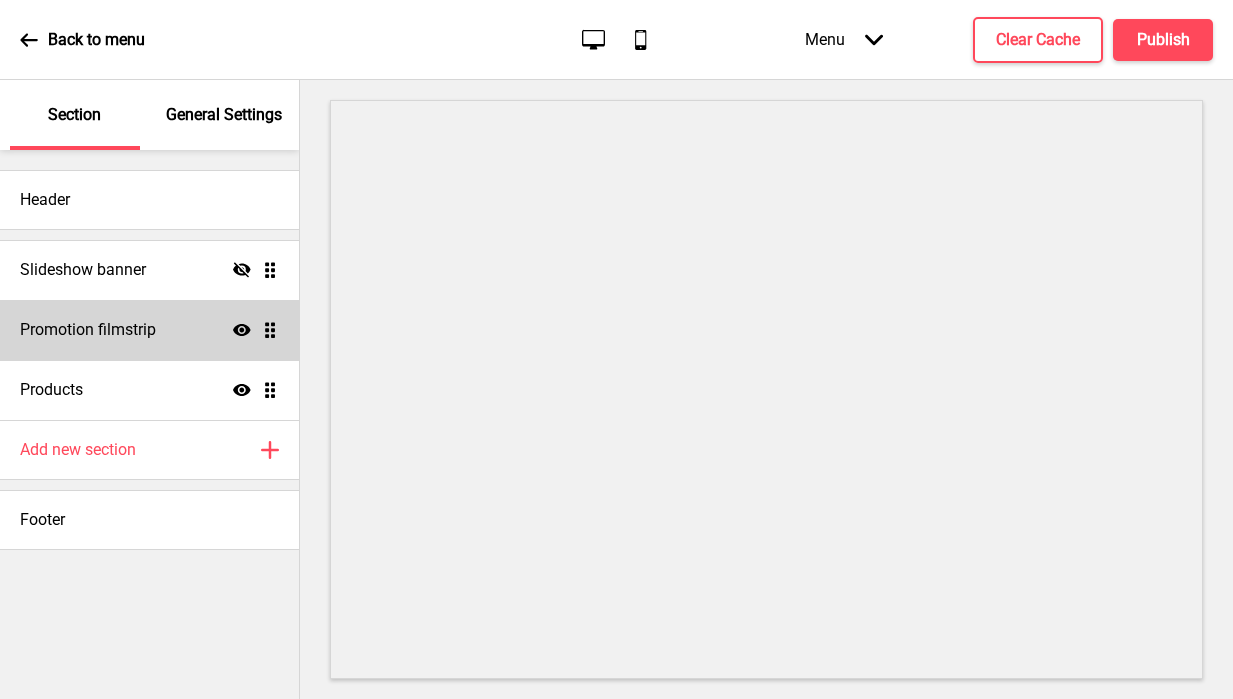click on "Promotion filmstrip Show Drag" at bounding box center (149, 330) 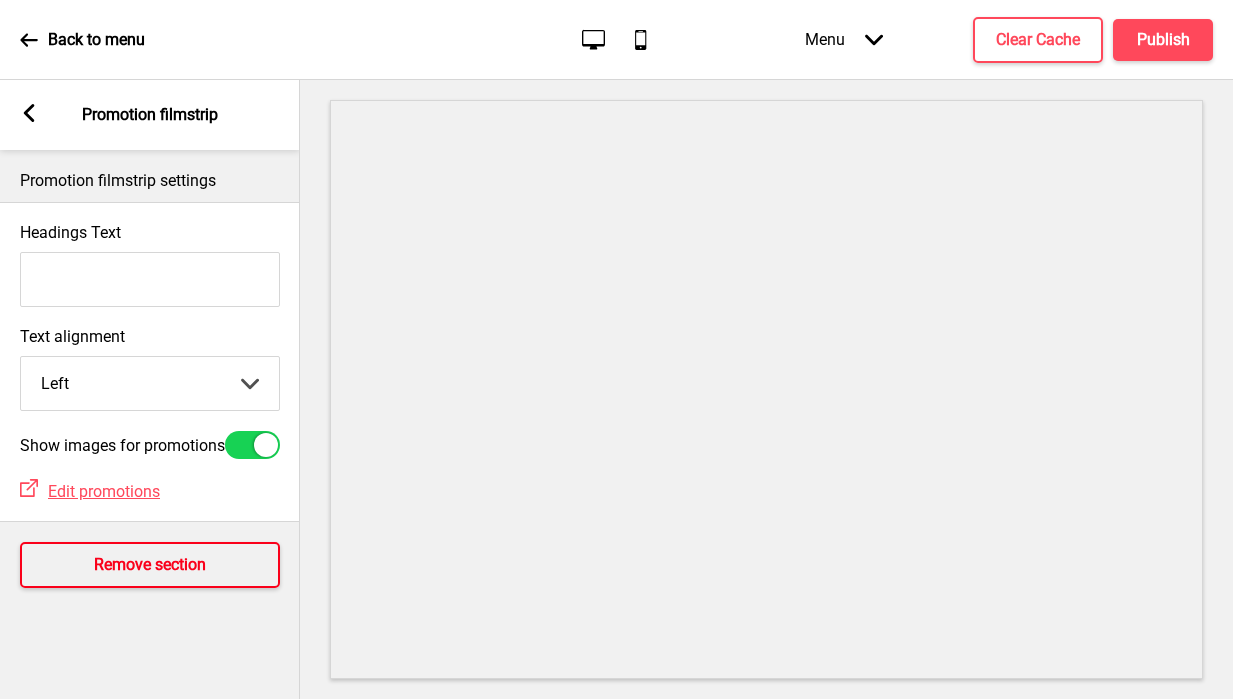 click on "Remove section" at bounding box center [150, 565] 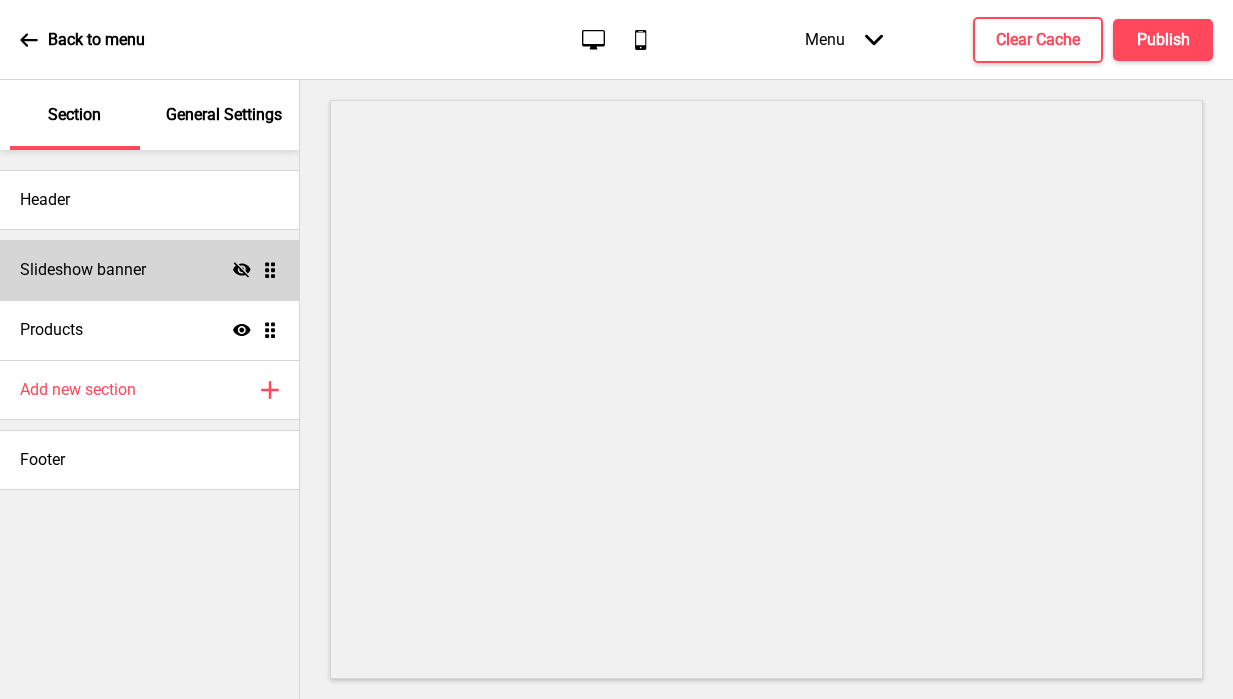 click on "Hide" 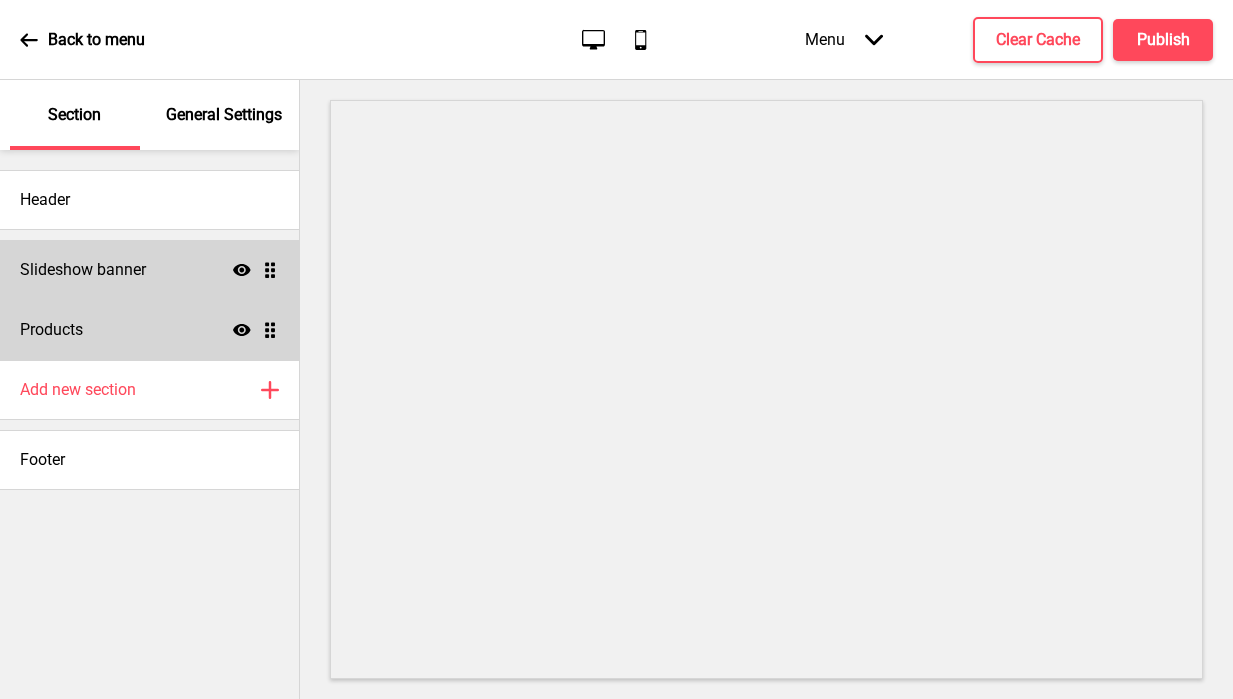 click on "Products Show Drag" at bounding box center (149, 330) 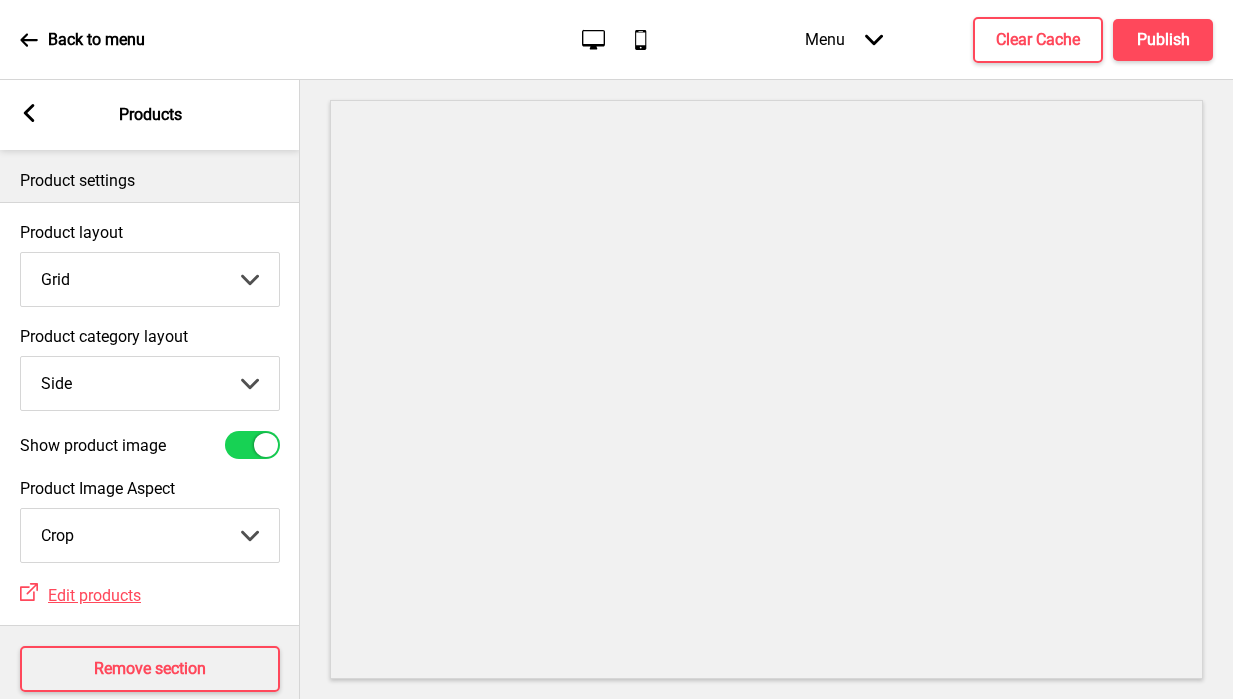 click on "Top Side" at bounding box center (150, 383) 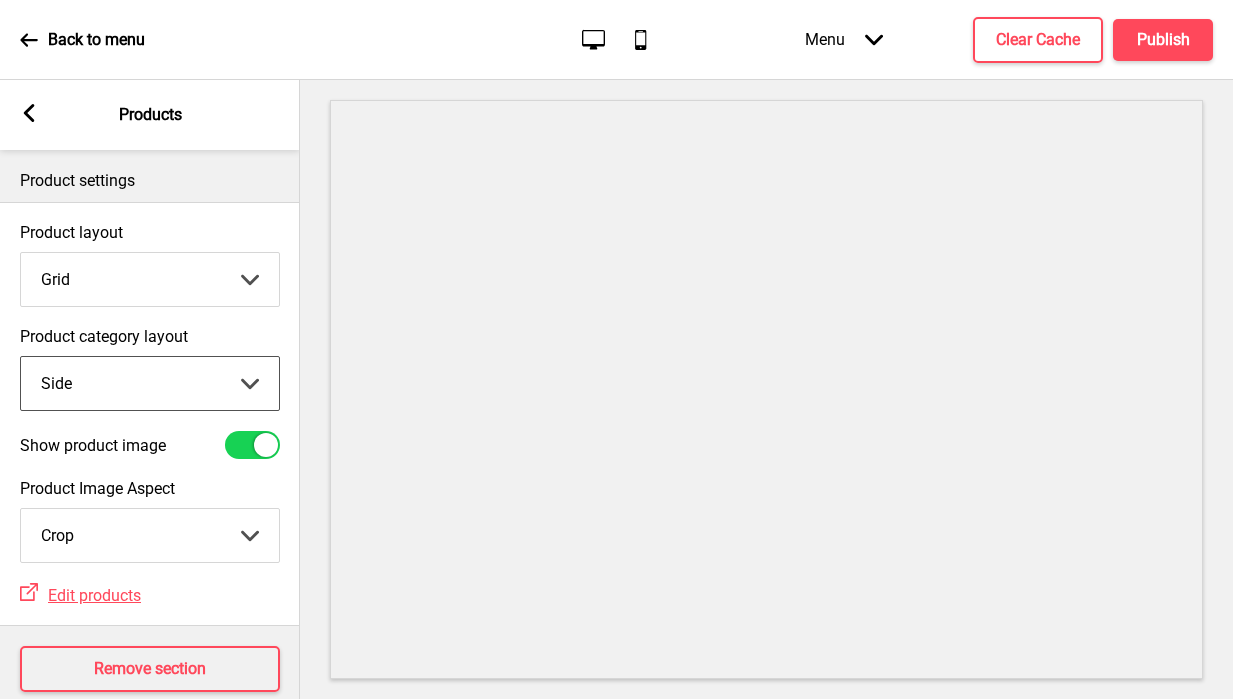 select on "top" 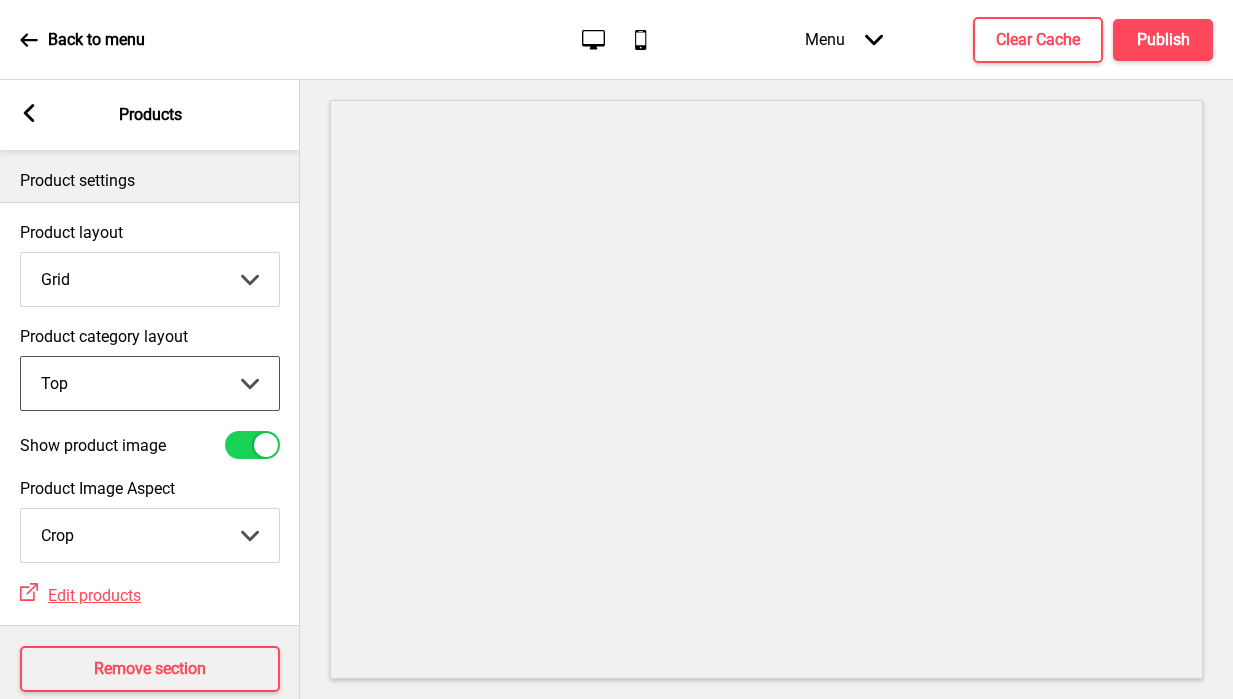click 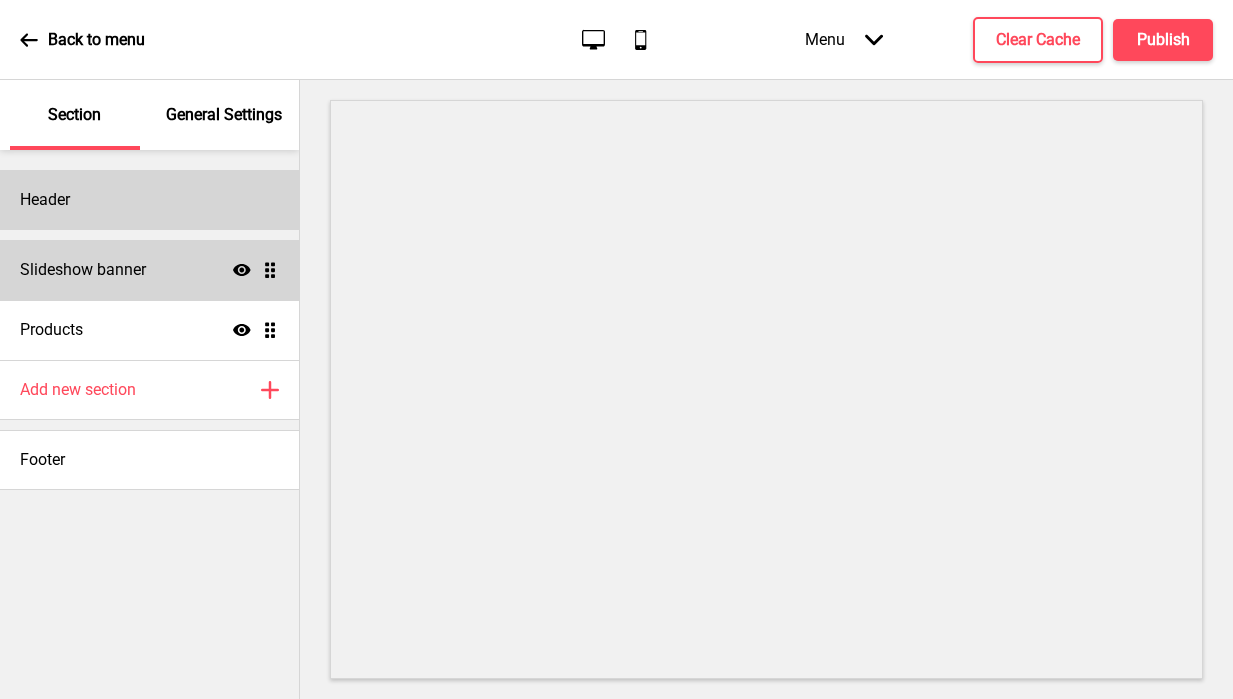 click on "Header" at bounding box center [149, 200] 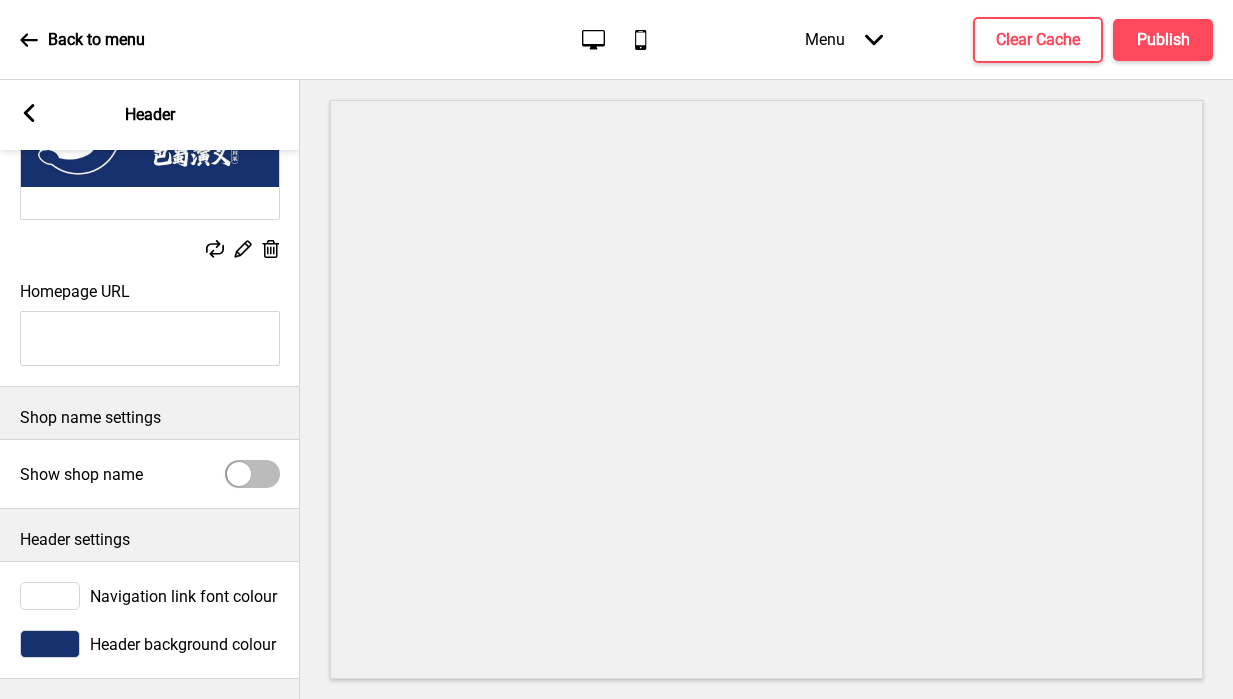 scroll, scrollTop: 0, scrollLeft: 0, axis: both 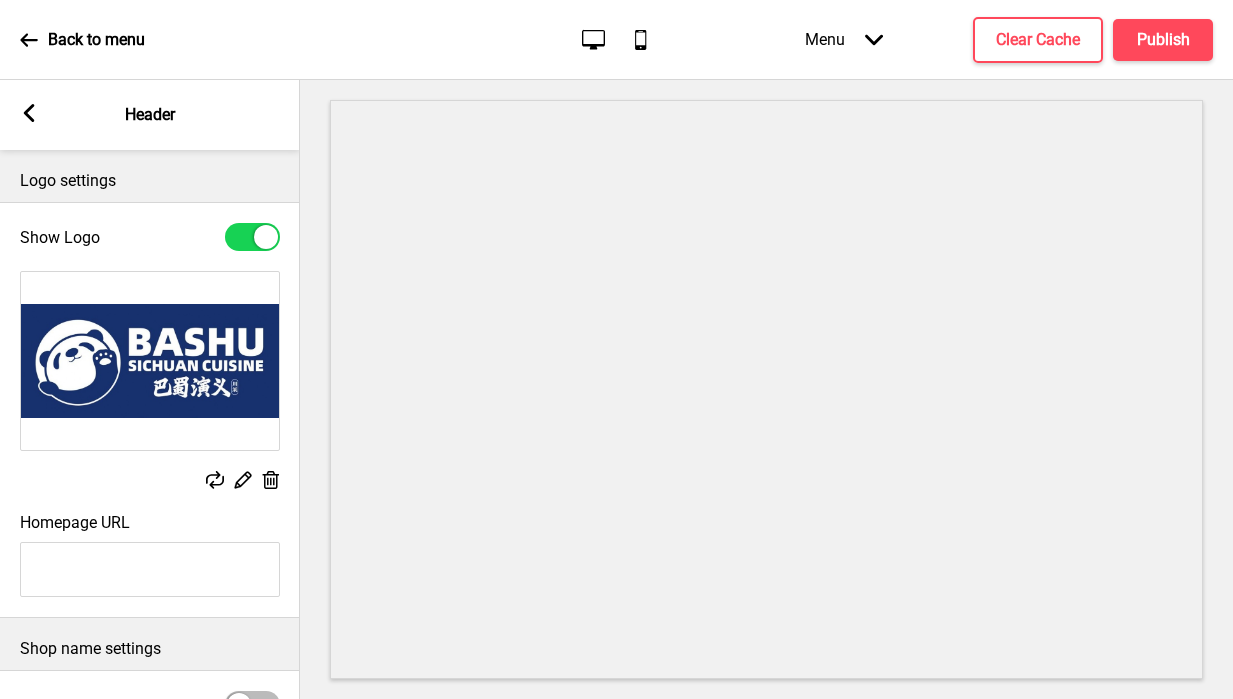 click 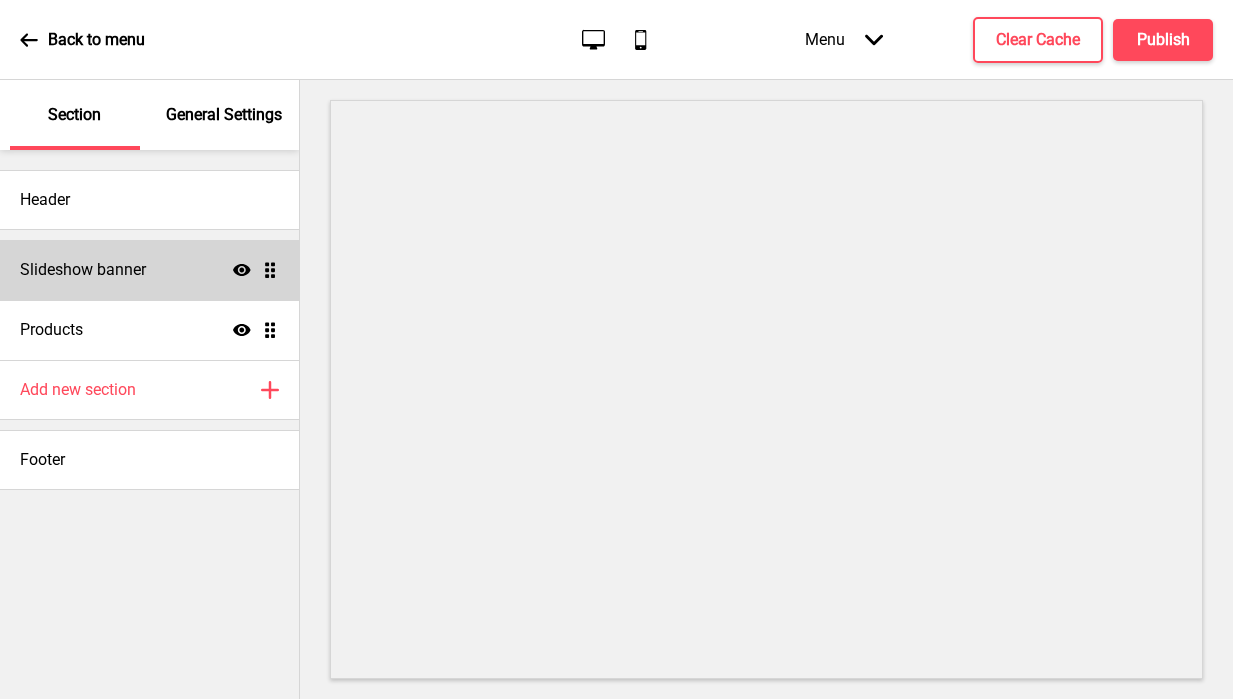click on "General Settings" at bounding box center (224, 115) 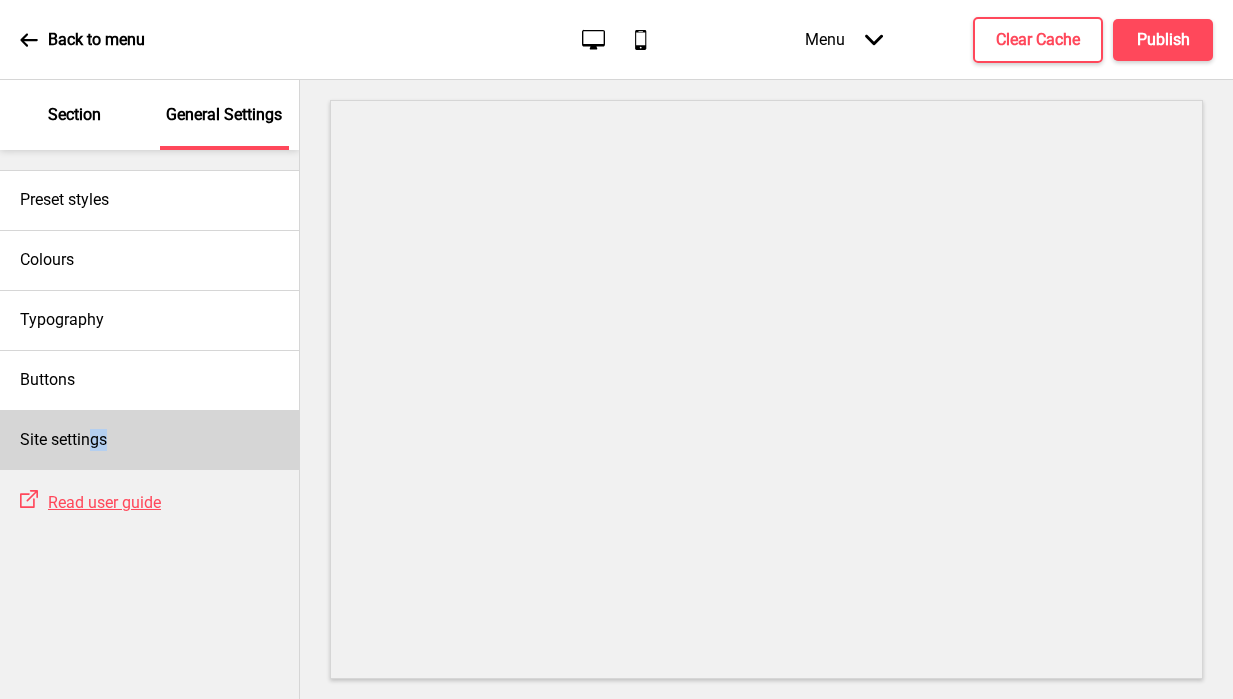 click on "Site settings" at bounding box center (149, 440) 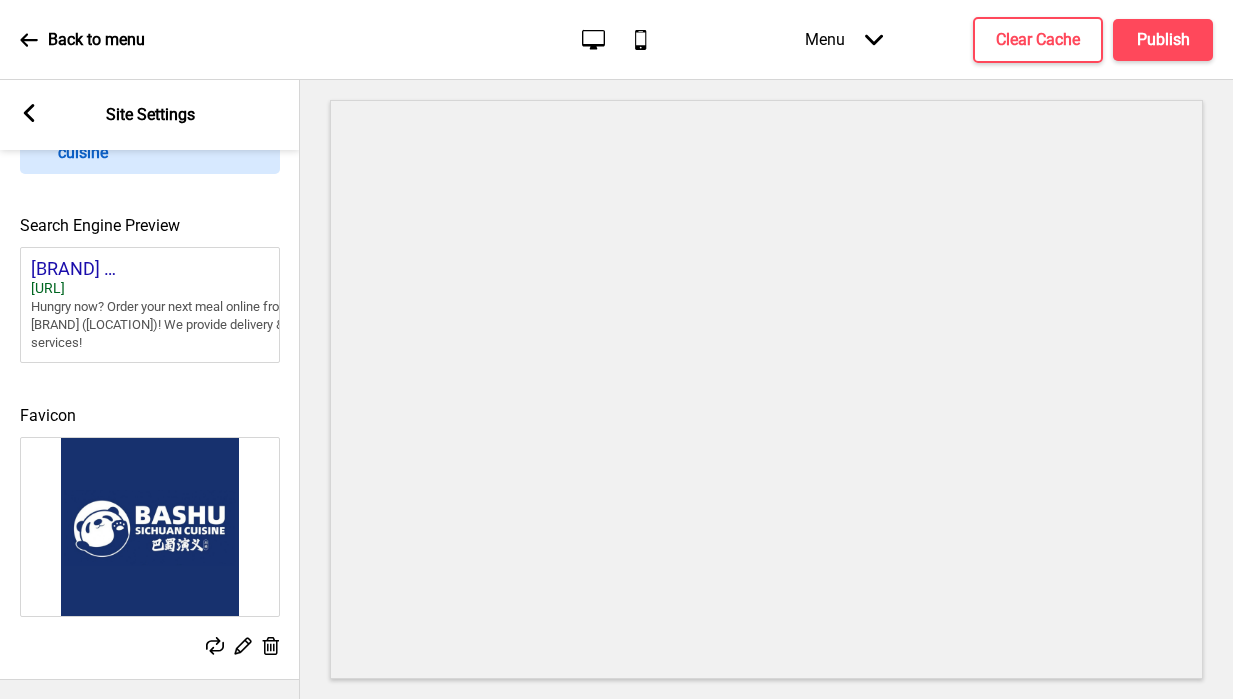 scroll, scrollTop: 0, scrollLeft: 0, axis: both 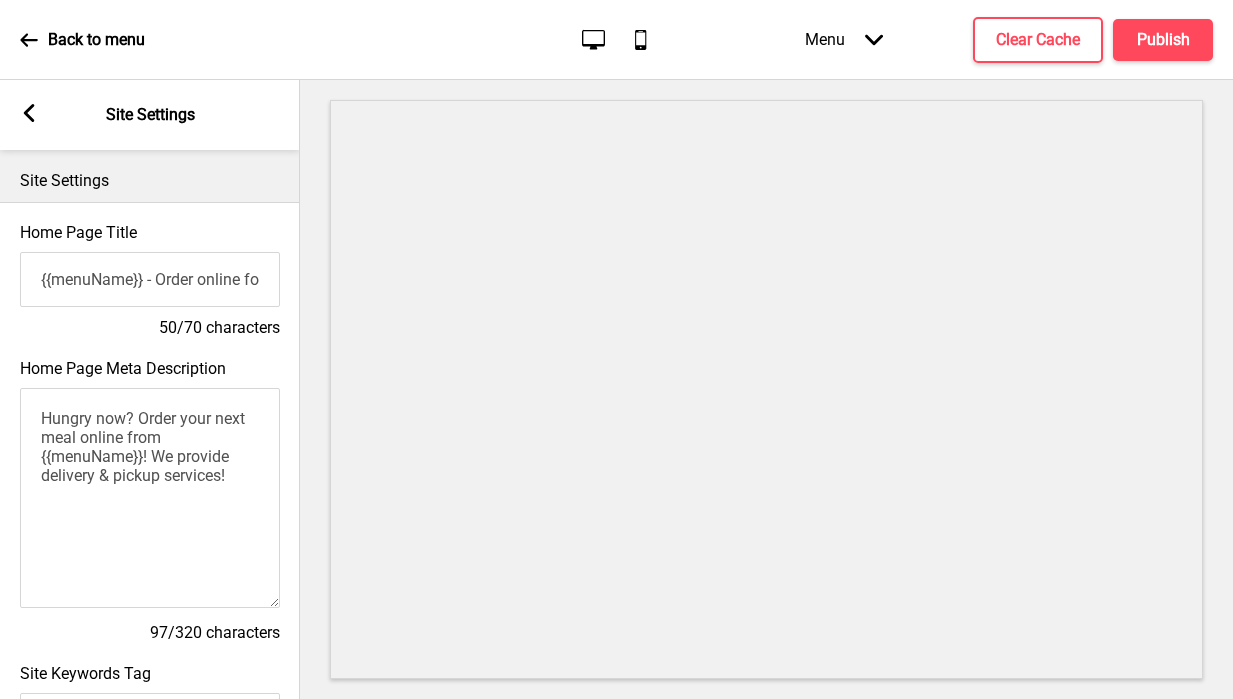 click on "Arrow left" at bounding box center [29, 115] 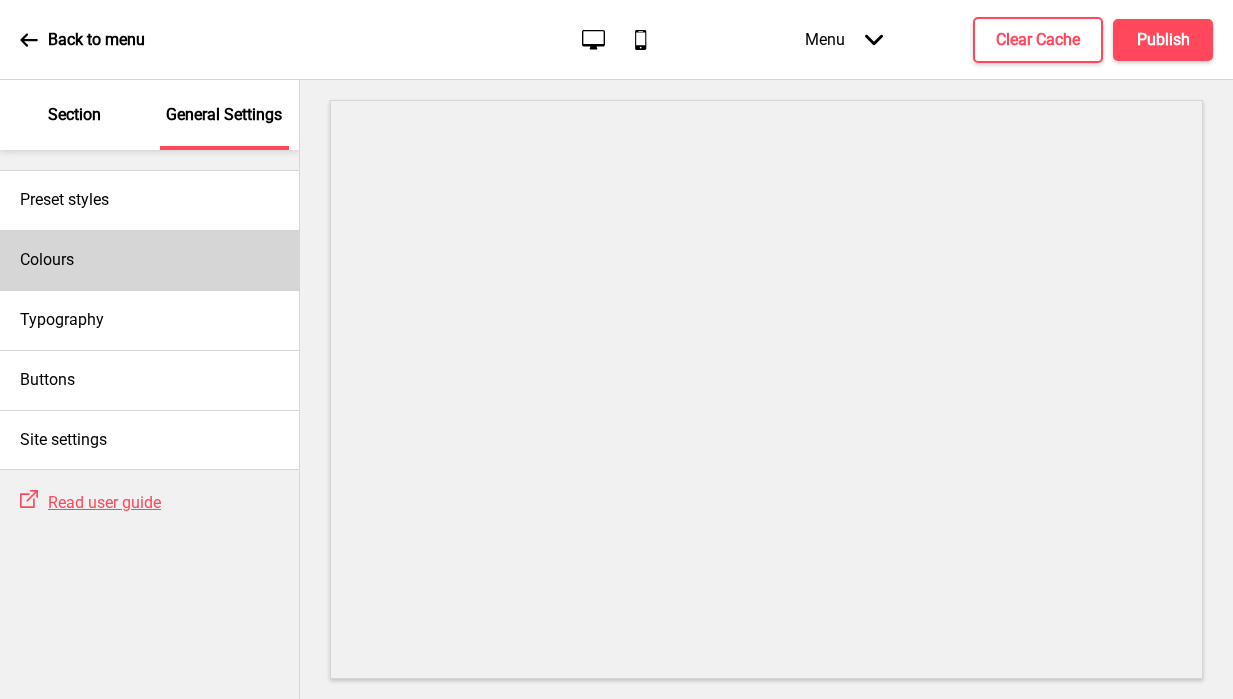 click on "Colours" at bounding box center [149, 260] 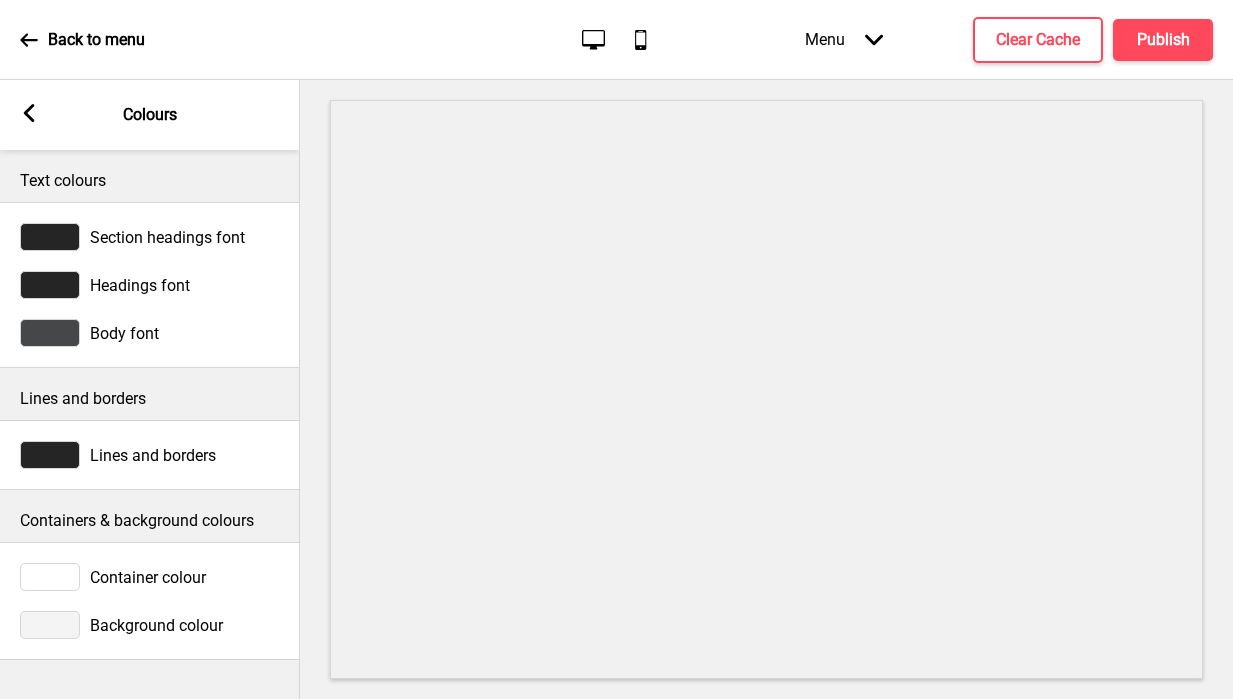 click at bounding box center (50, 625) 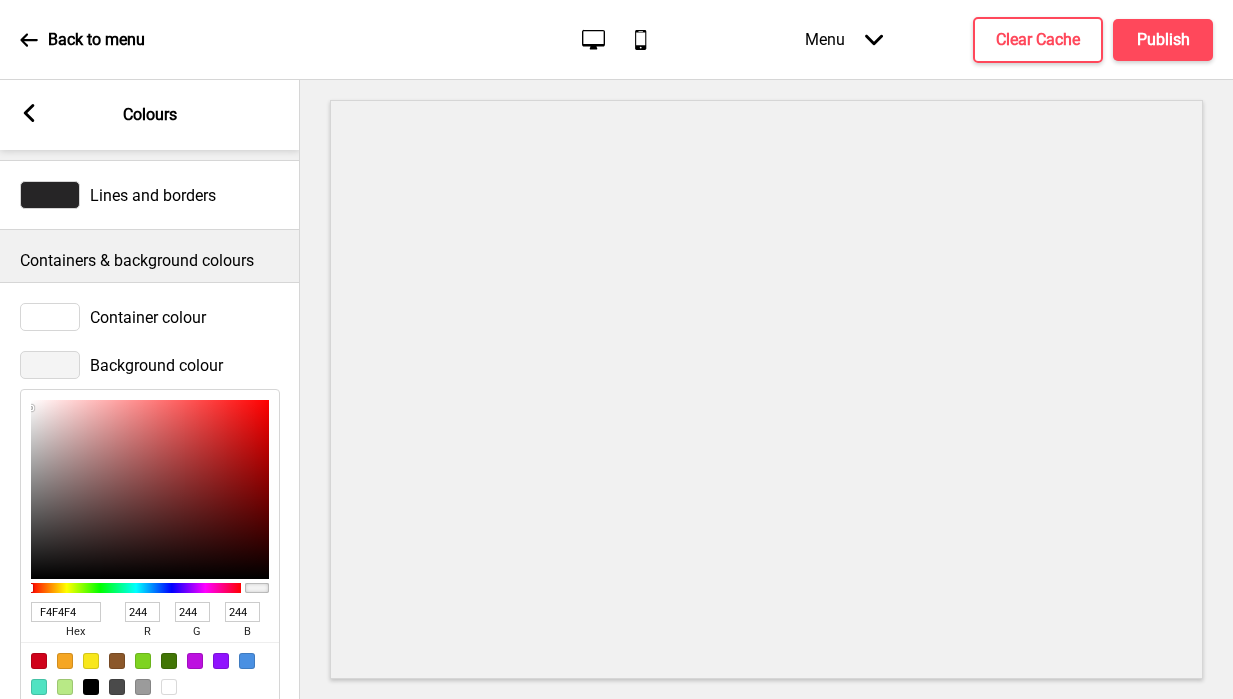 scroll, scrollTop: 307, scrollLeft: 0, axis: vertical 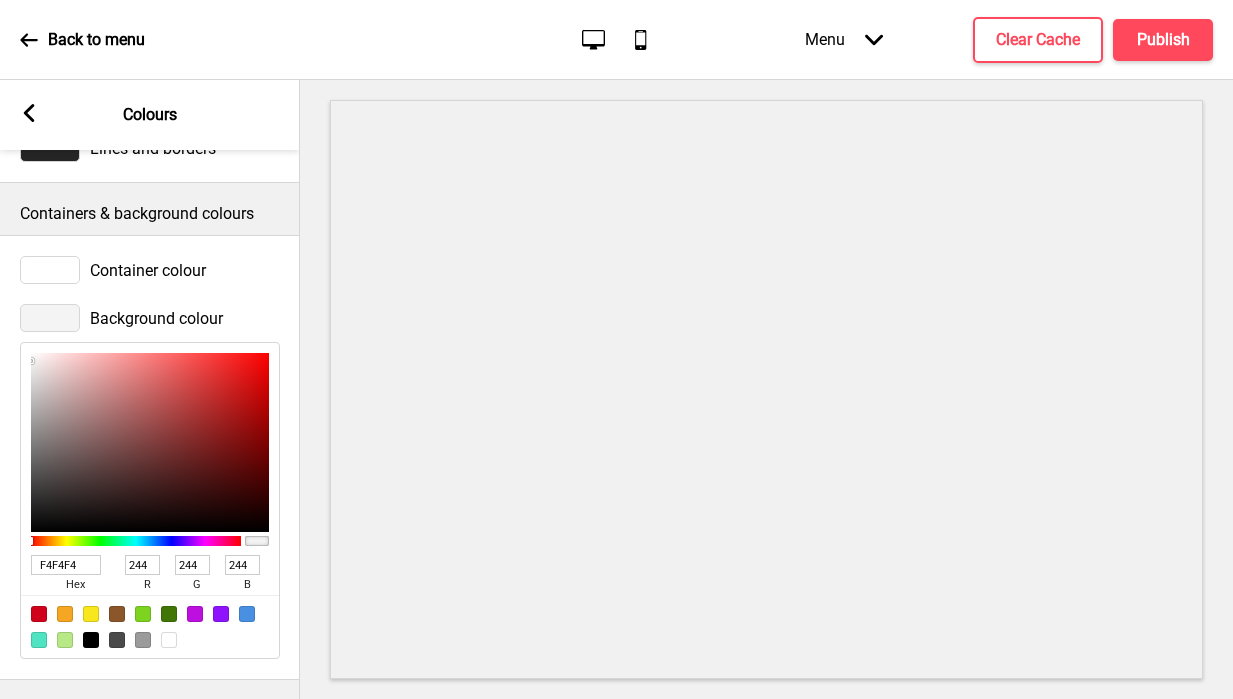 click at bounding box center [169, 640] 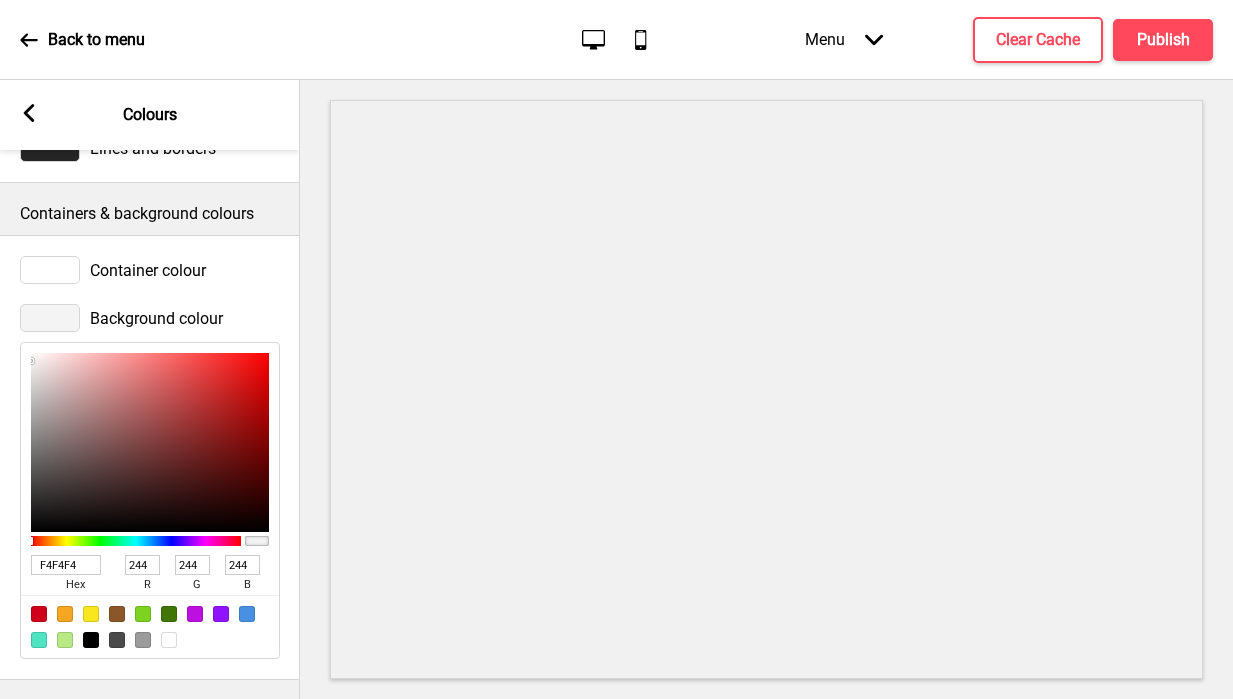type on "FFFFFF" 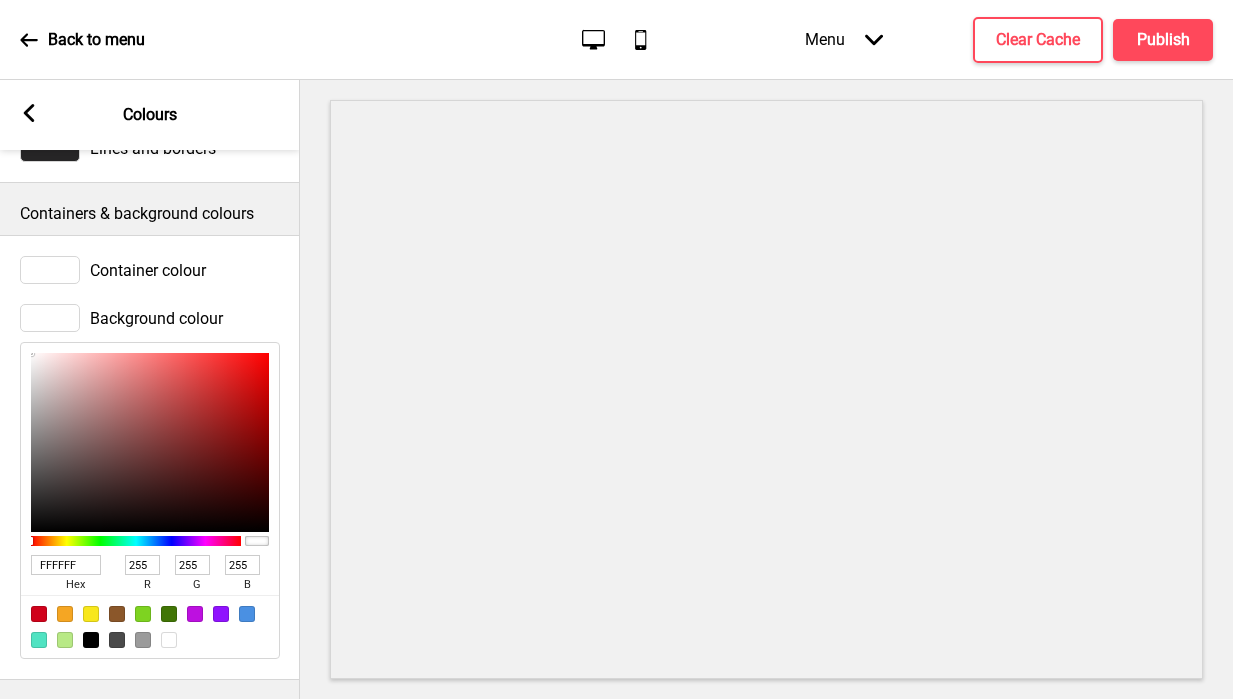 scroll, scrollTop: 0, scrollLeft: 0, axis: both 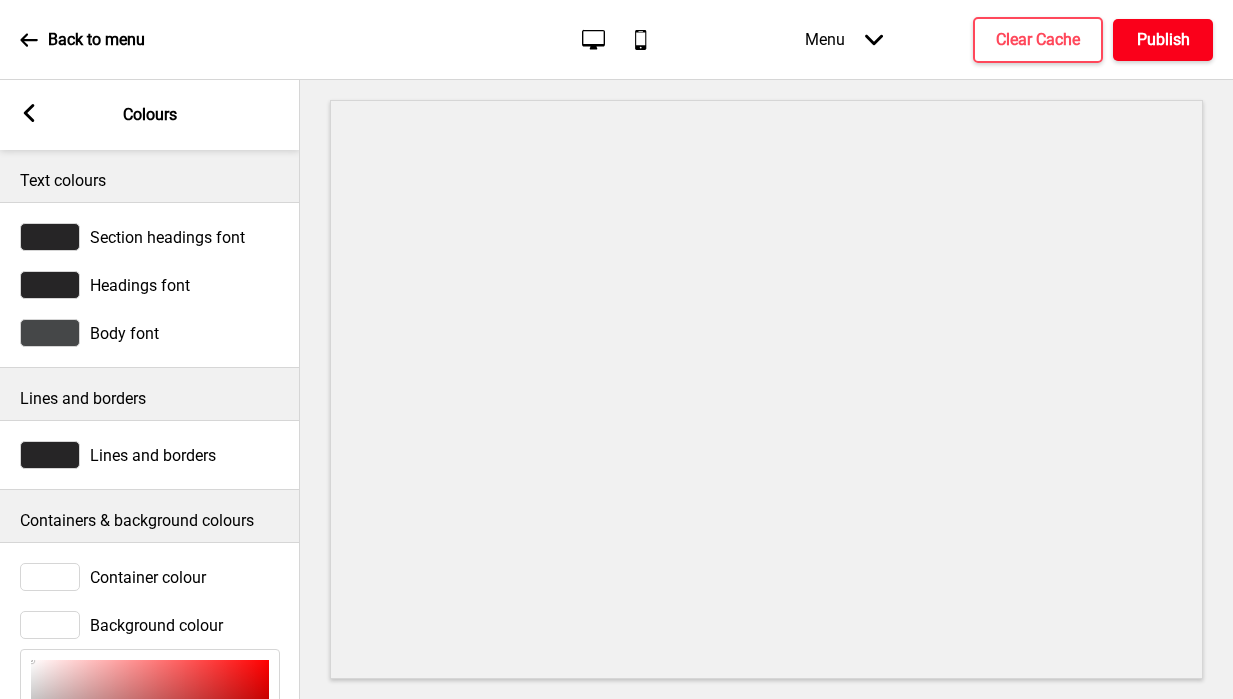 click on "Publish" at bounding box center (1163, 40) 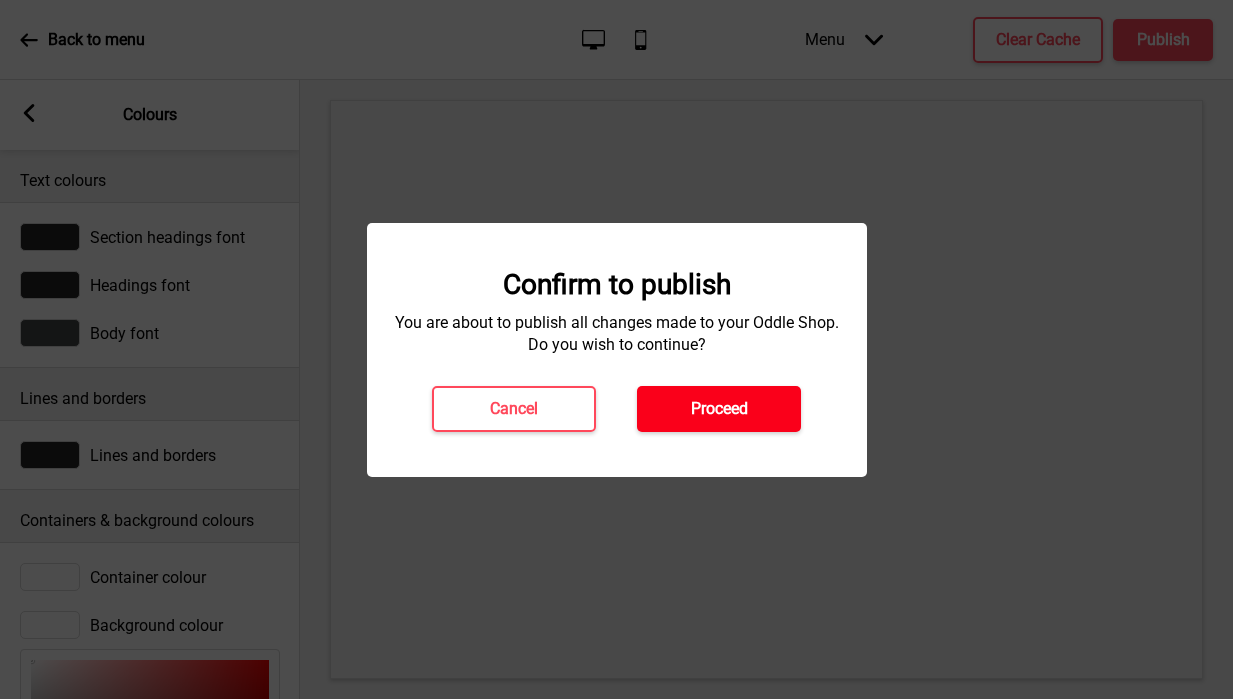 click on "Proceed" at bounding box center [719, 409] 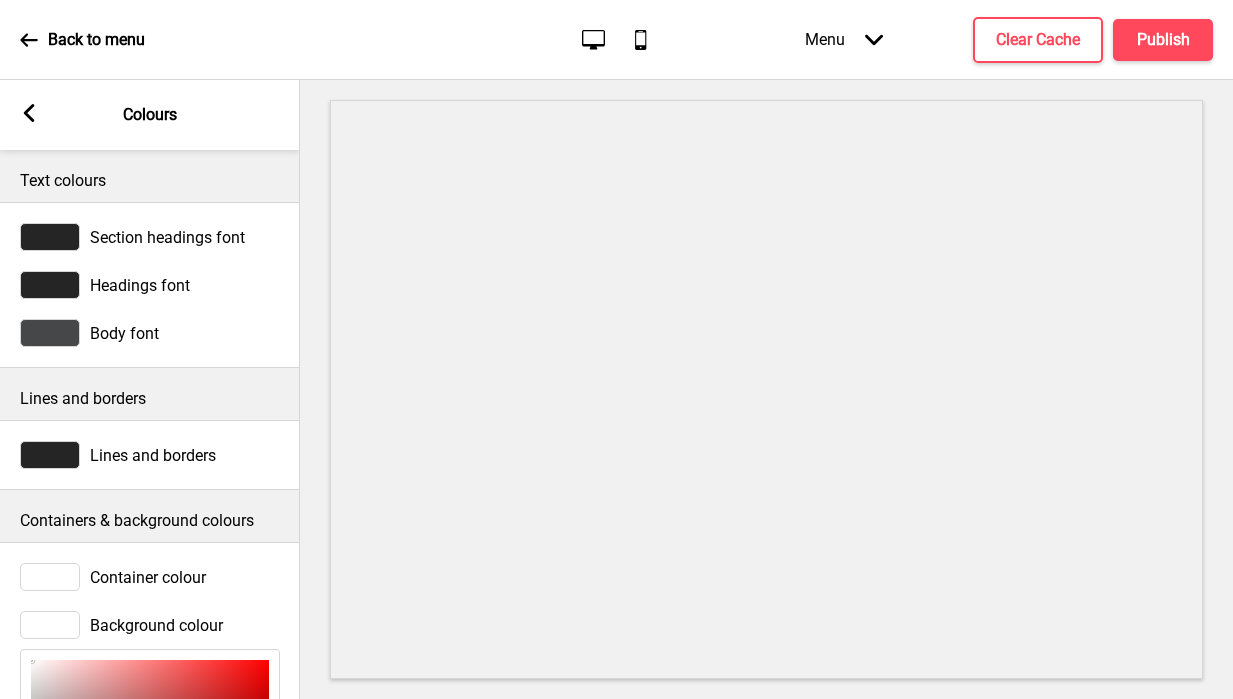 click on "Arrow left Colours" at bounding box center [150, 115] 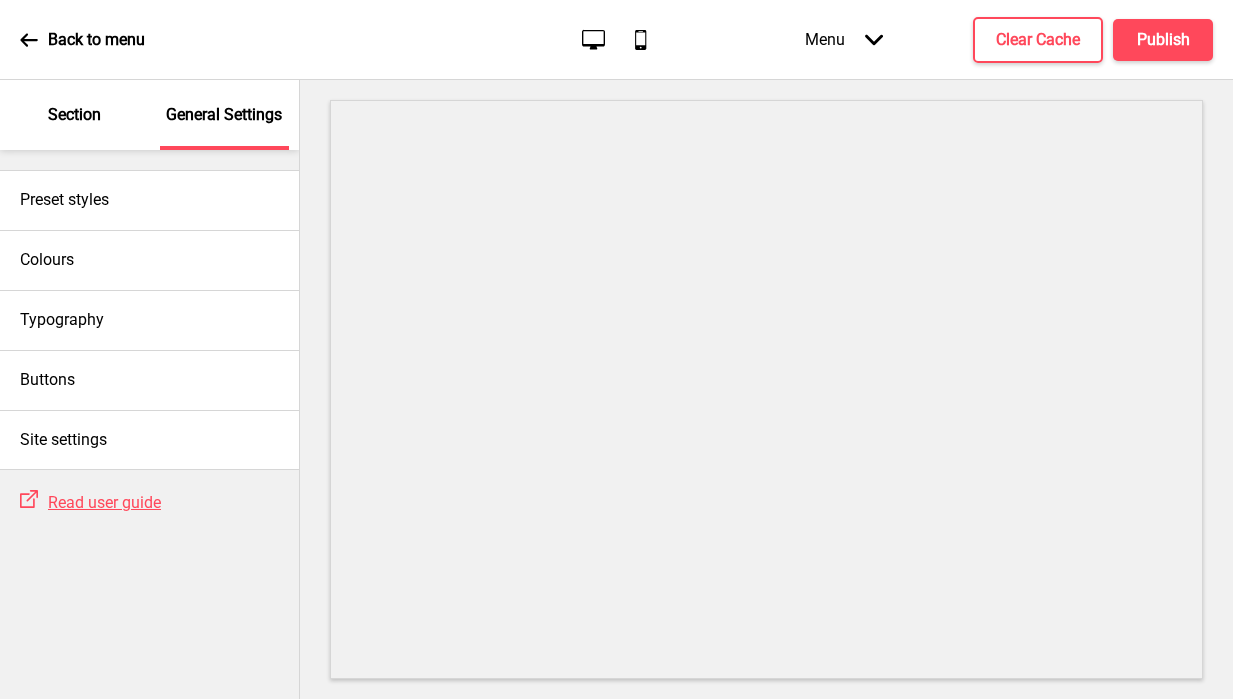 click on "Section" at bounding box center (74, 115) 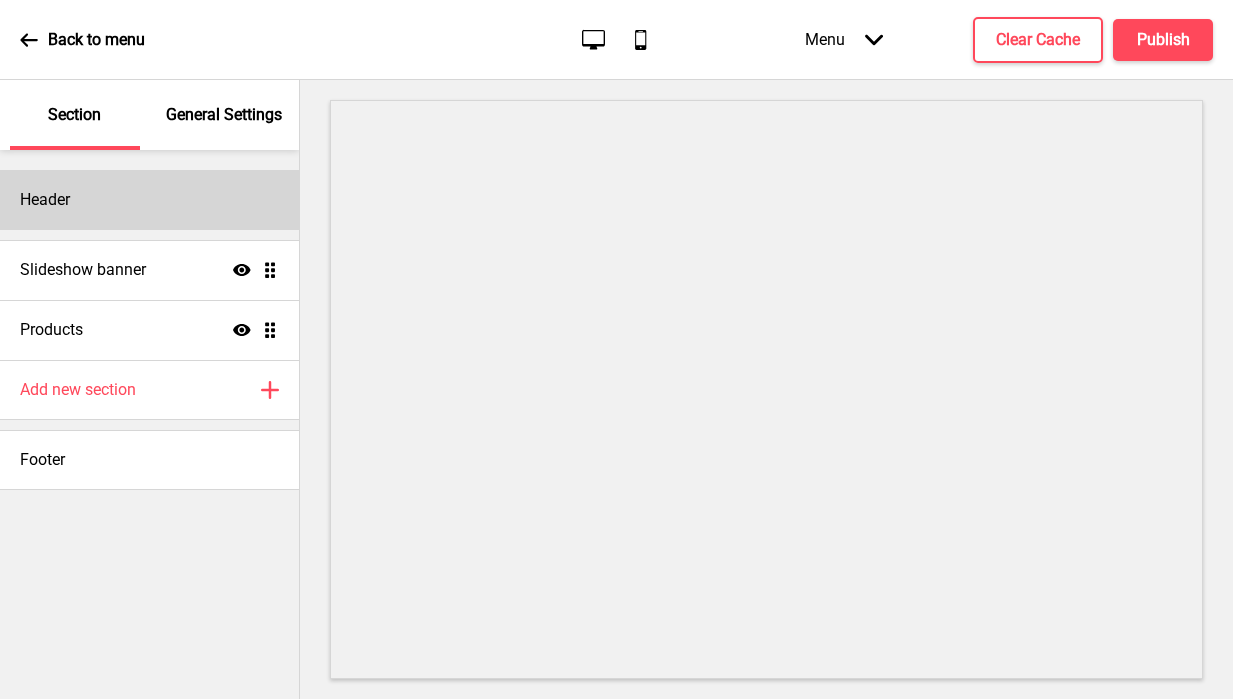 click on "Header" at bounding box center [45, 200] 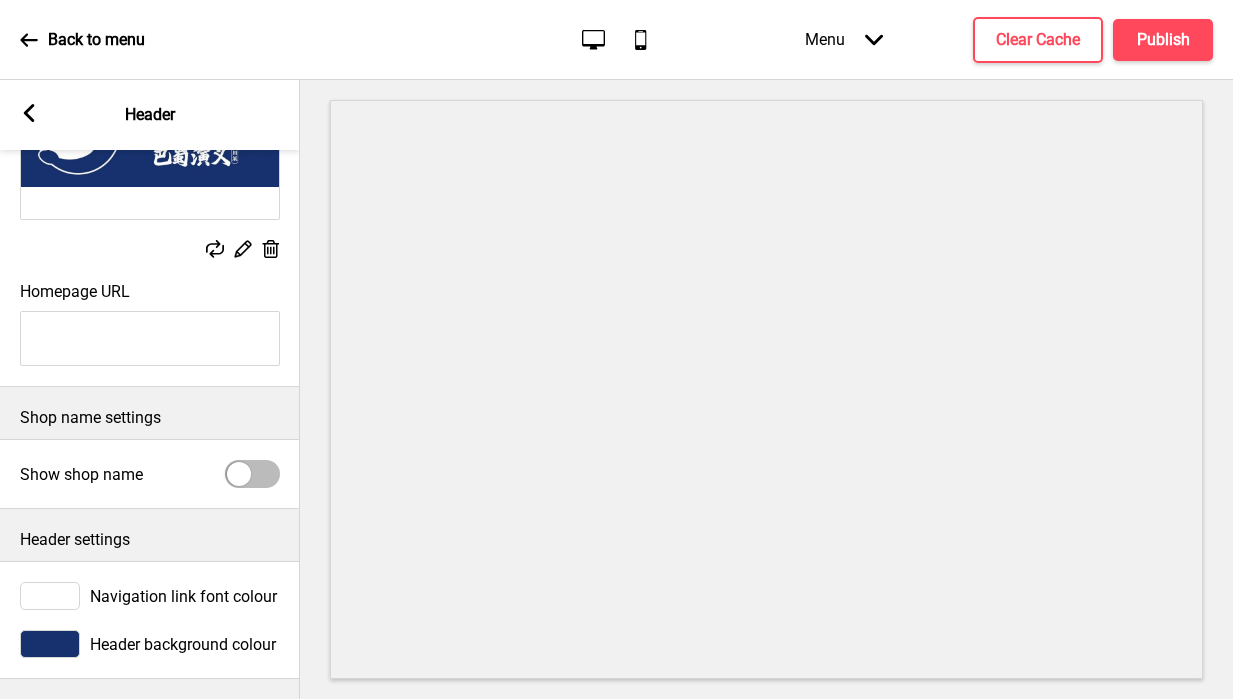 scroll, scrollTop: 0, scrollLeft: 0, axis: both 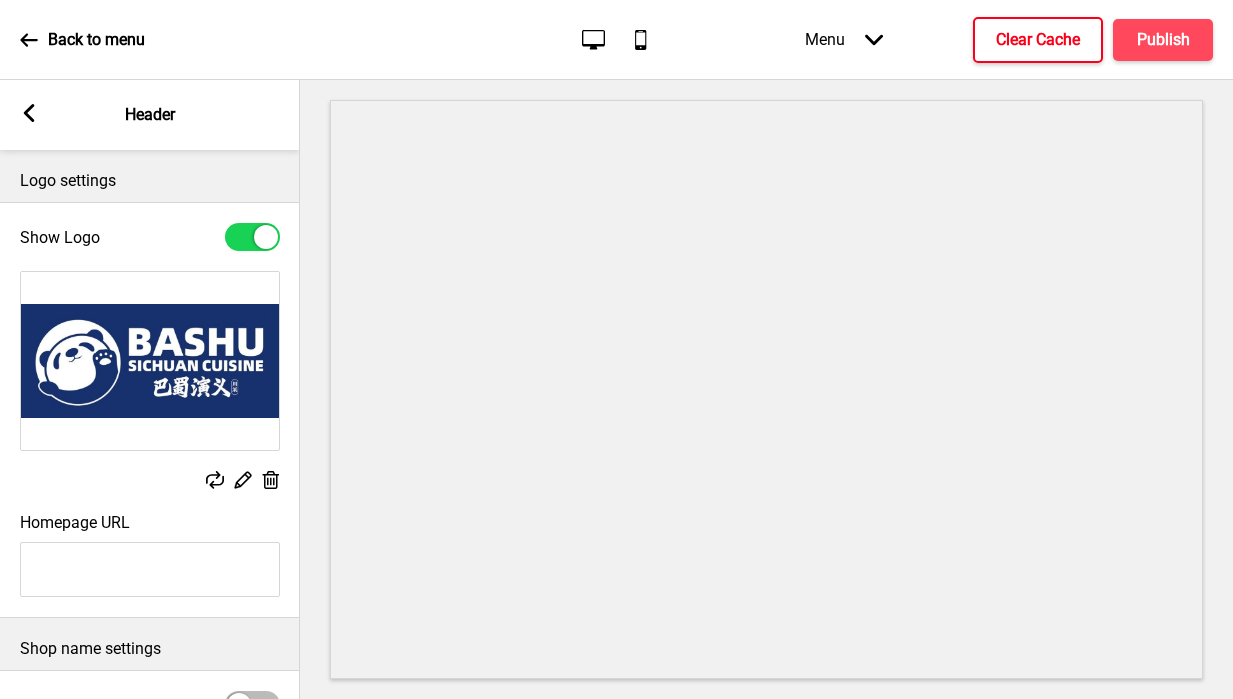 click on "Clear Cache" at bounding box center [1038, 40] 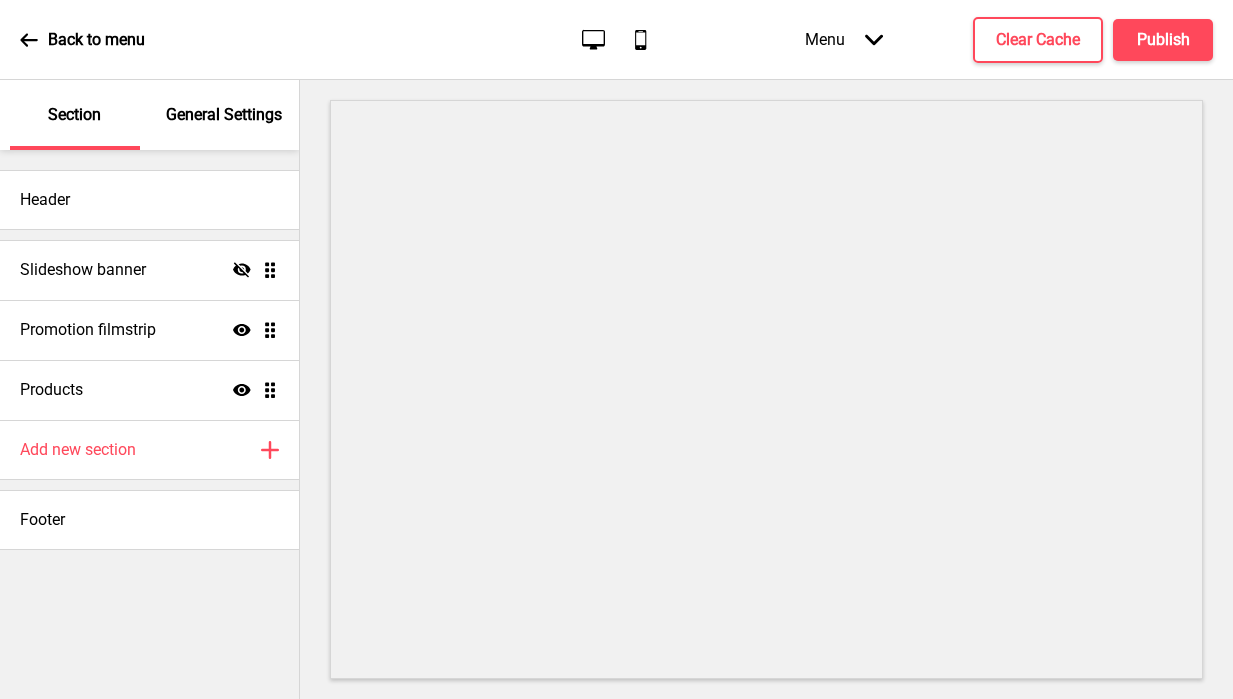 scroll, scrollTop: 0, scrollLeft: 0, axis: both 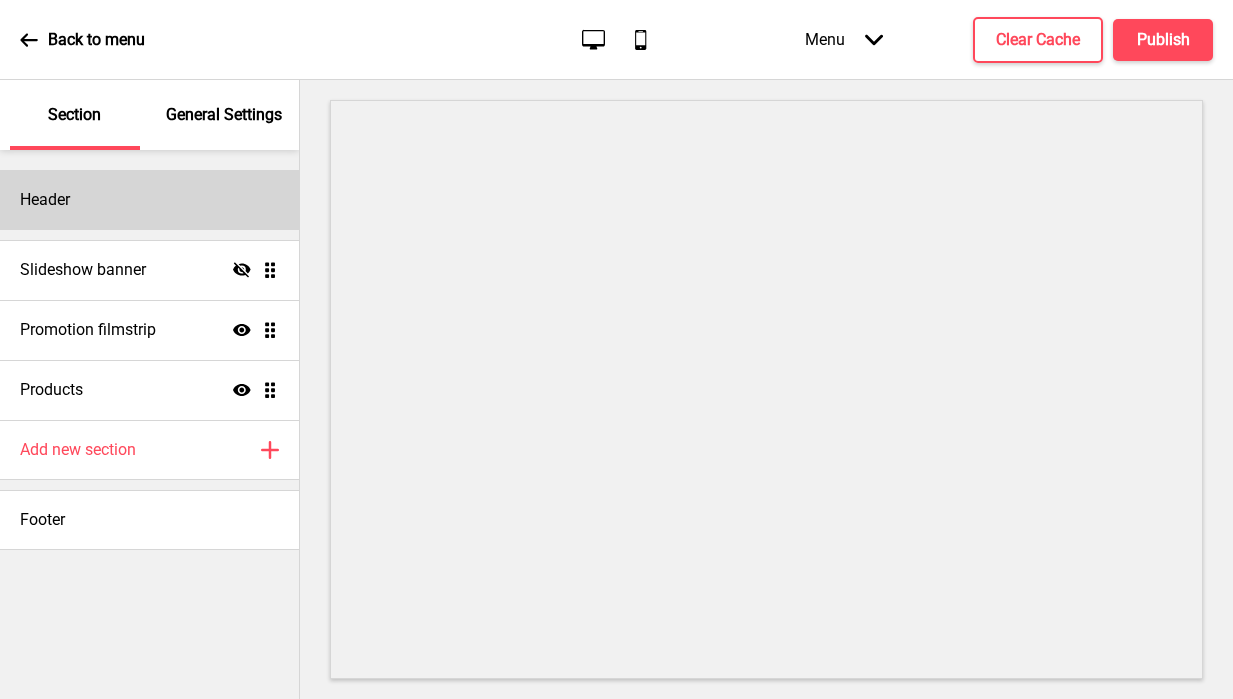 click on "Header" at bounding box center (149, 200) 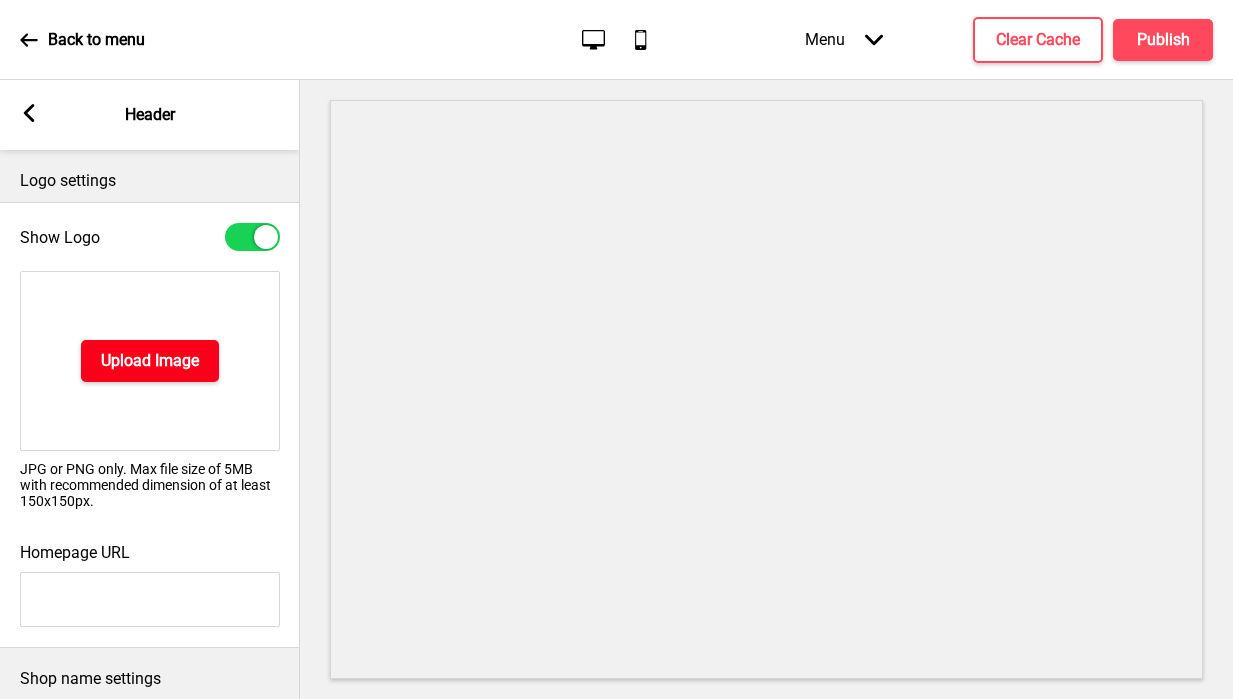 click on "Upload Image" at bounding box center (150, 361) 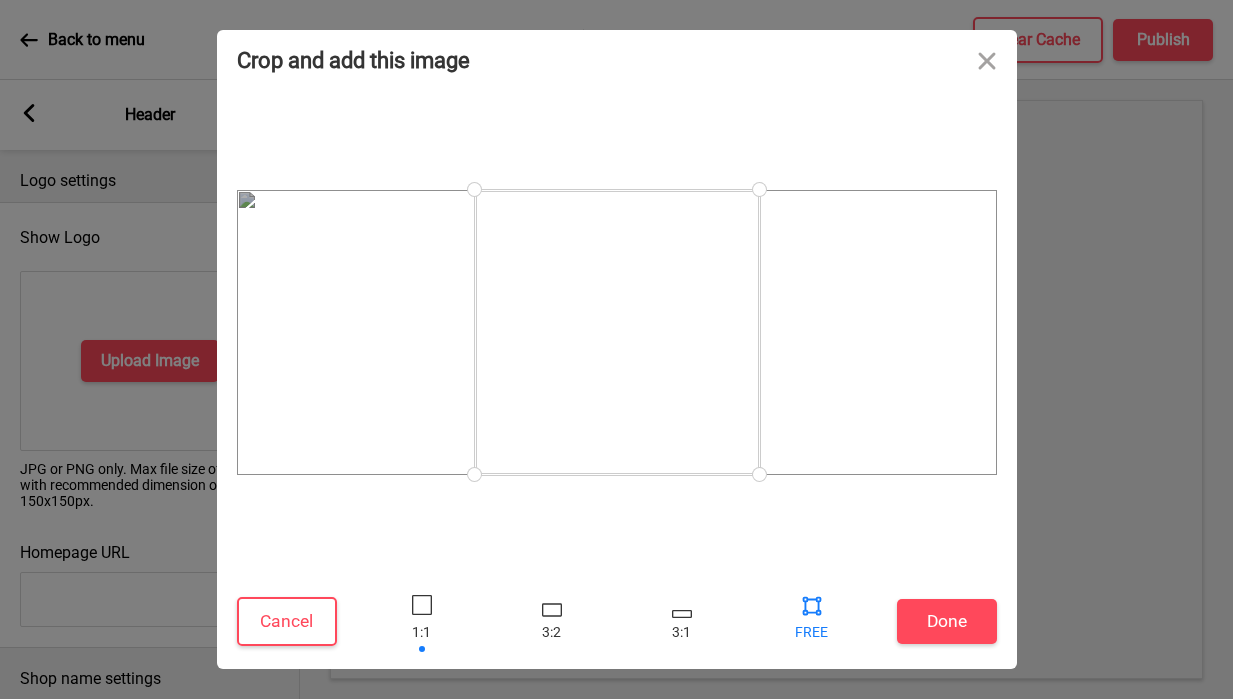 click at bounding box center (812, 605) 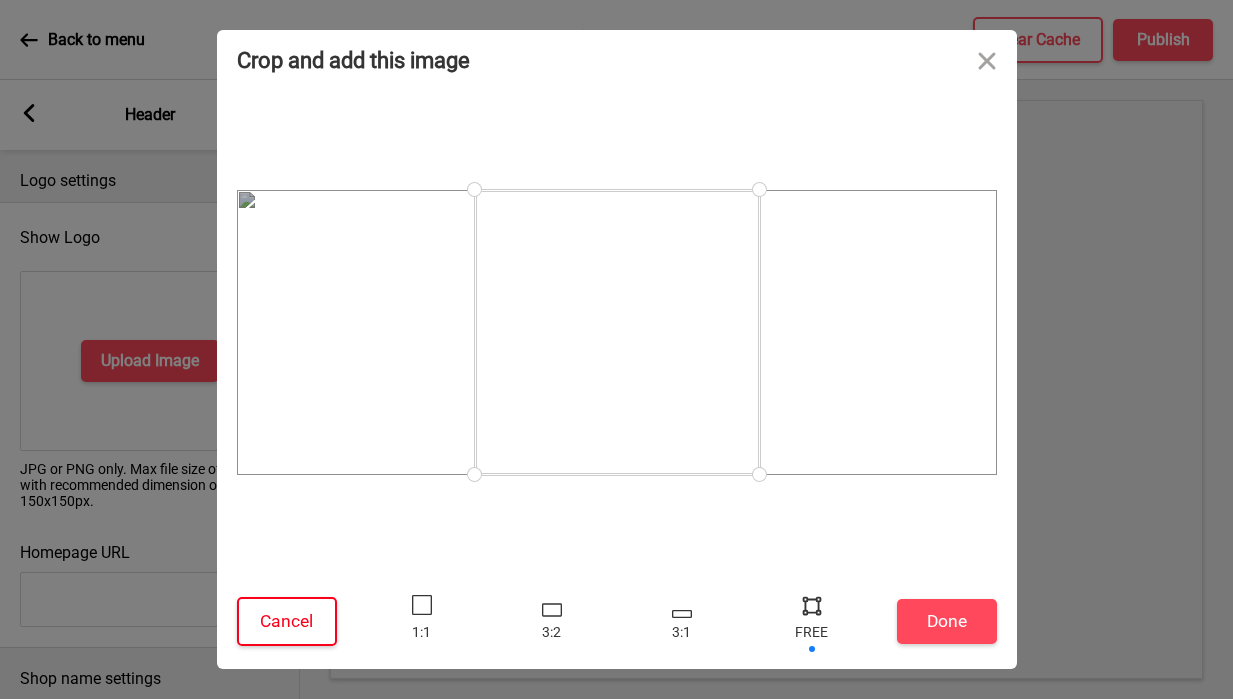 click on "Cancel" at bounding box center [287, 621] 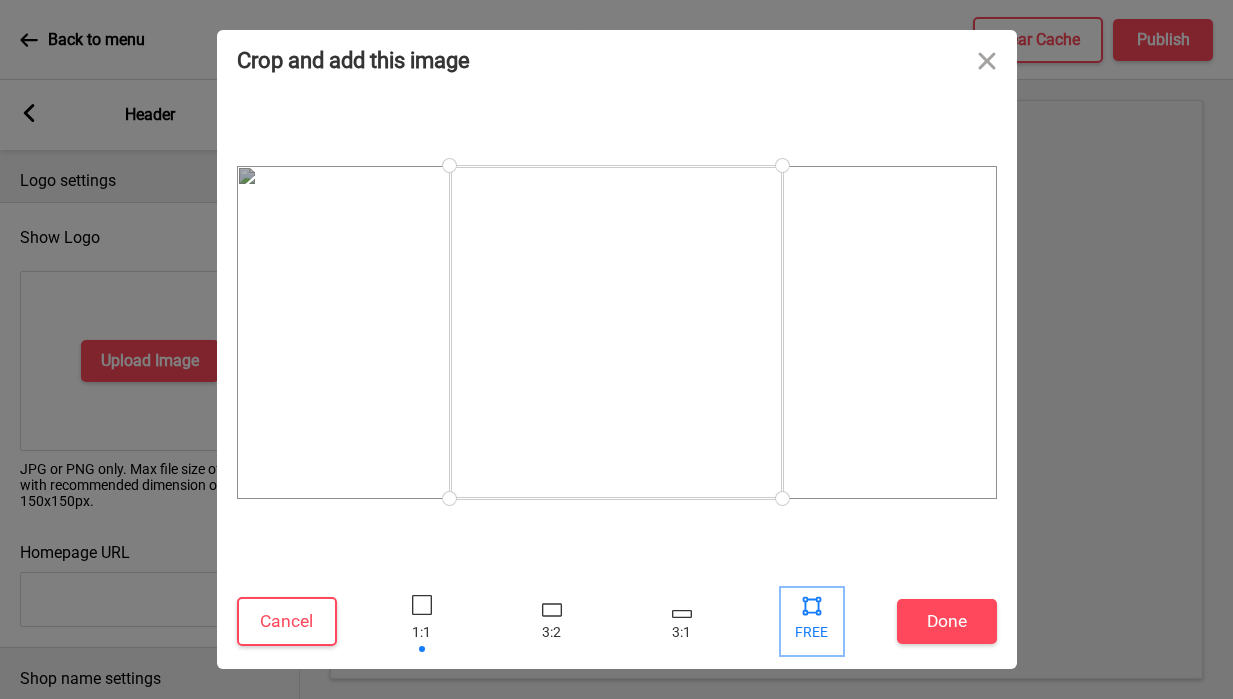 click at bounding box center [812, 605] 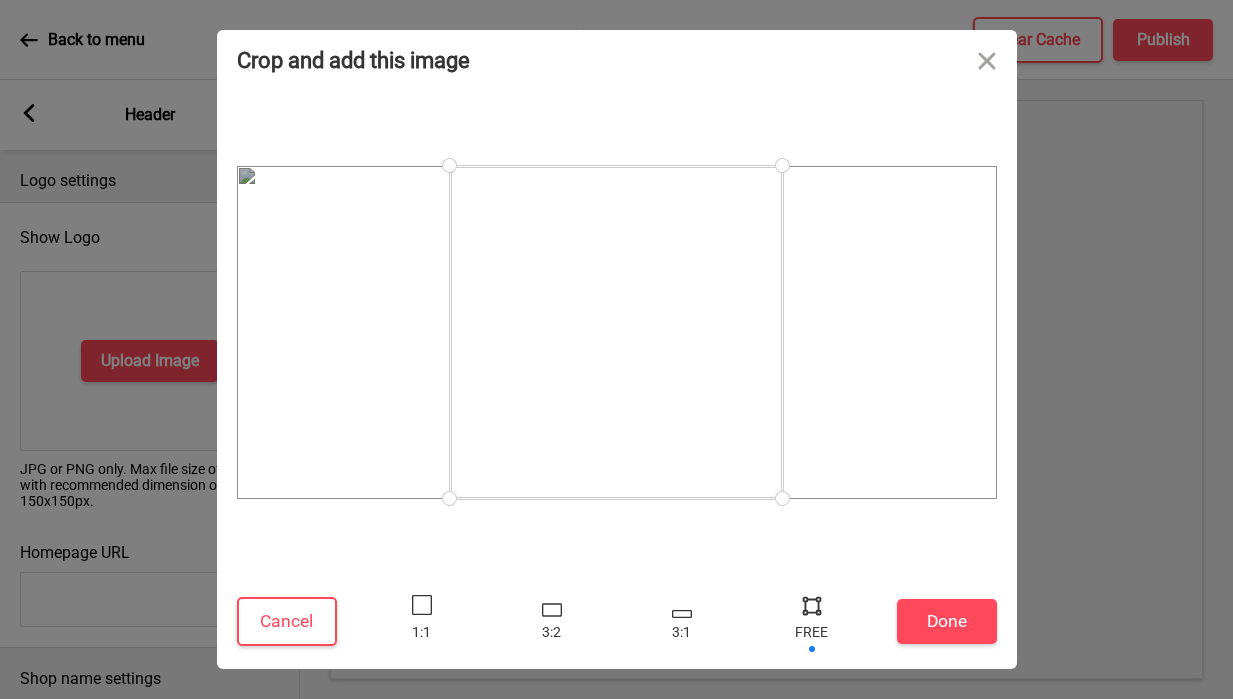 click at bounding box center (812, 605) 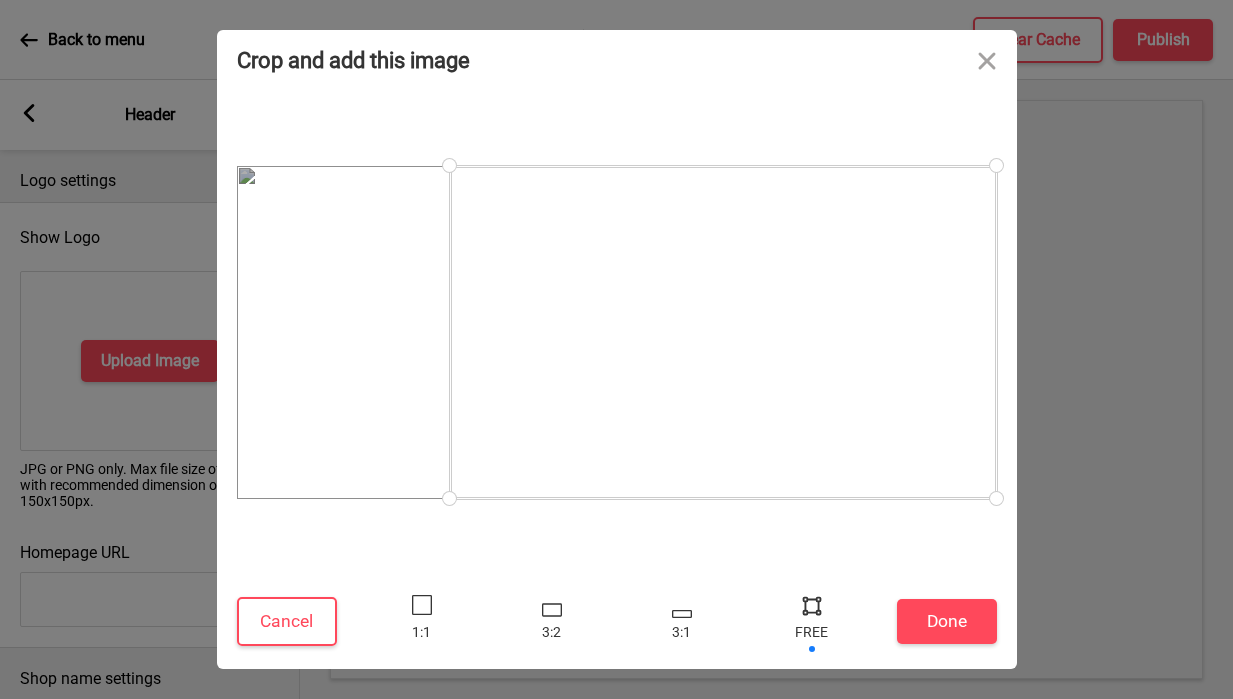 drag, startPoint x: 775, startPoint y: 163, endPoint x: 1104, endPoint y: 80, distance: 339.3081 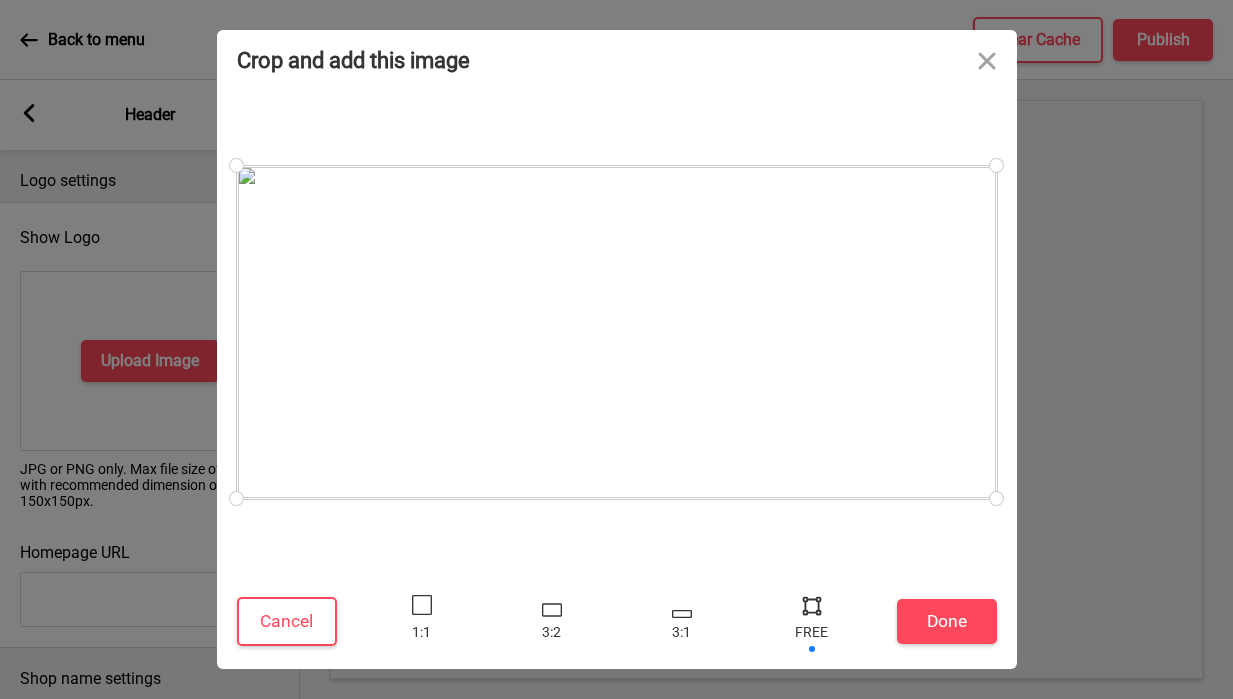 drag, startPoint x: 452, startPoint y: 170, endPoint x: 117, endPoint y: 127, distance: 337.7484 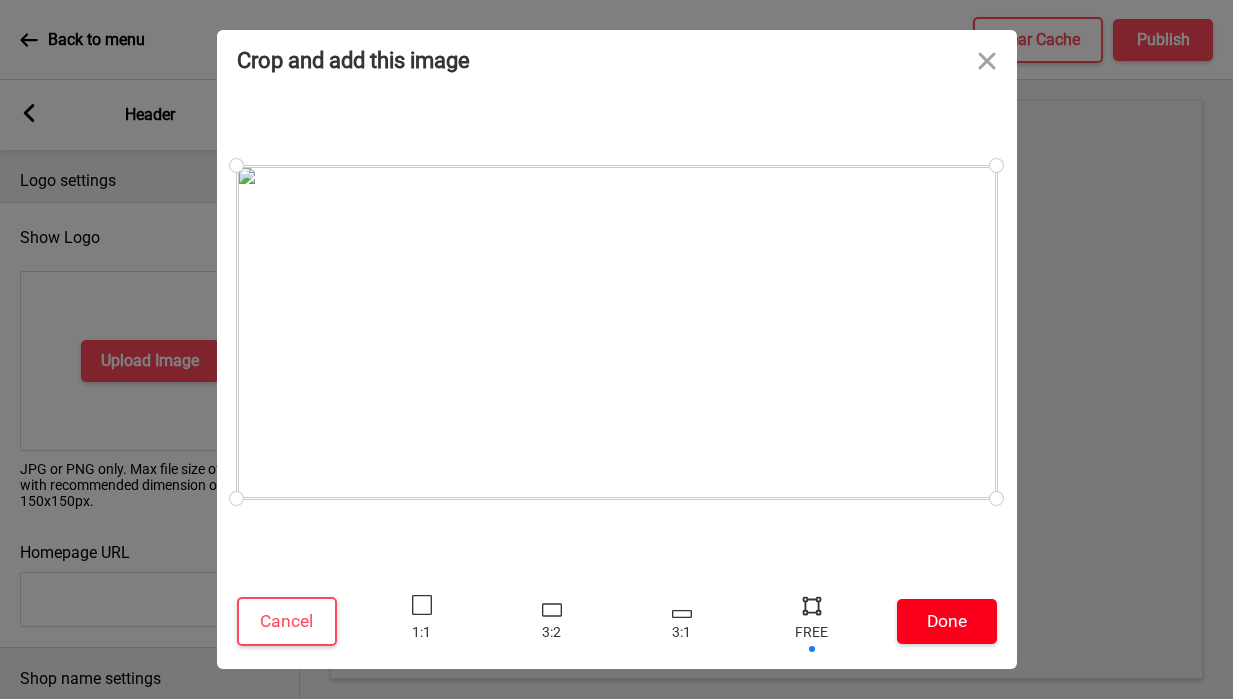 click on "Done" at bounding box center (947, 621) 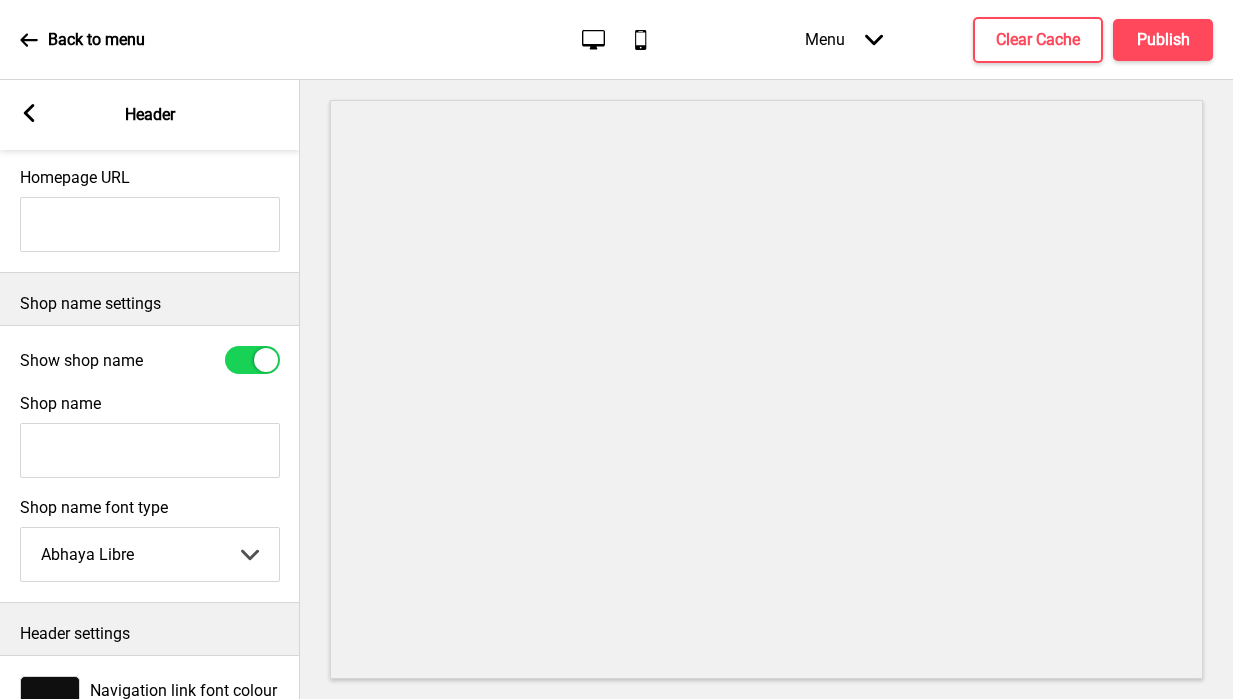 click at bounding box center (266, 360) 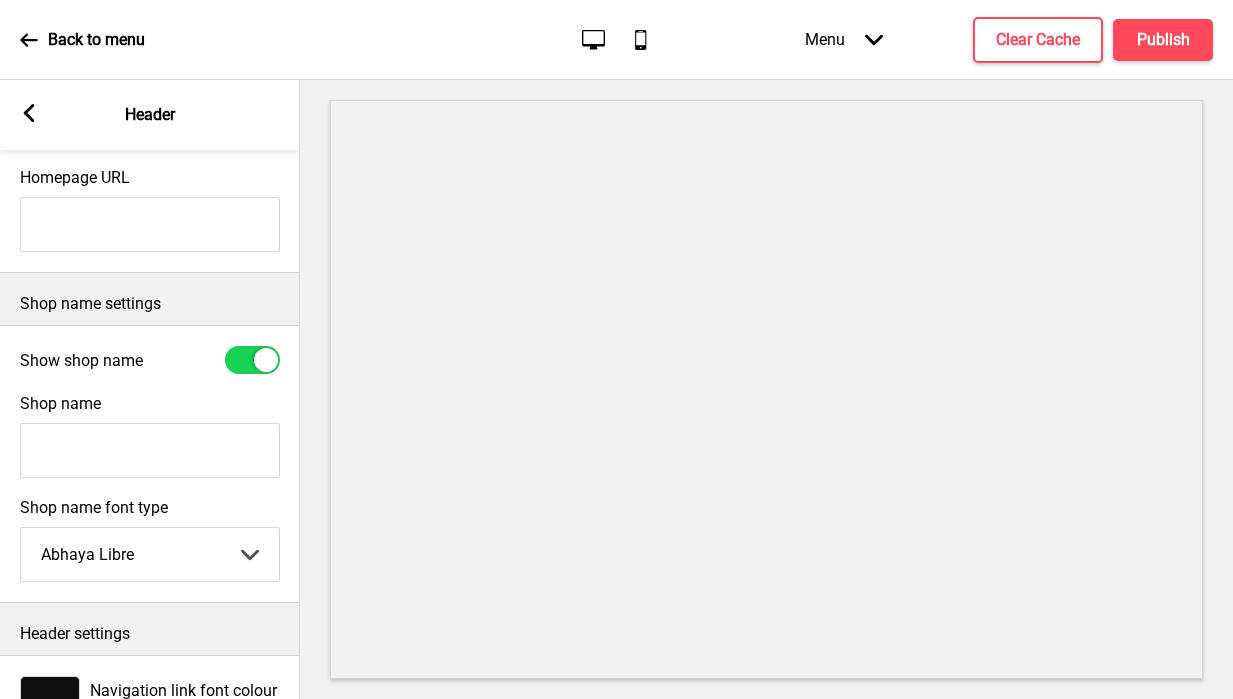 checkbox on "false" 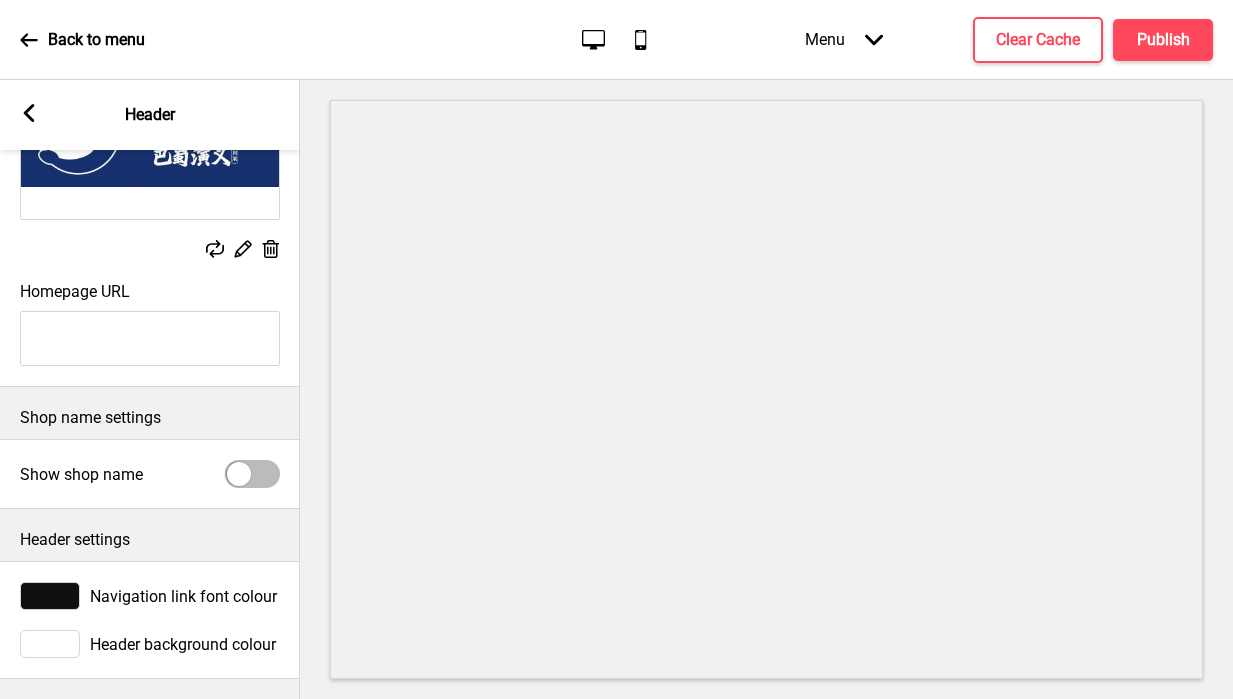 click at bounding box center [50, 596] 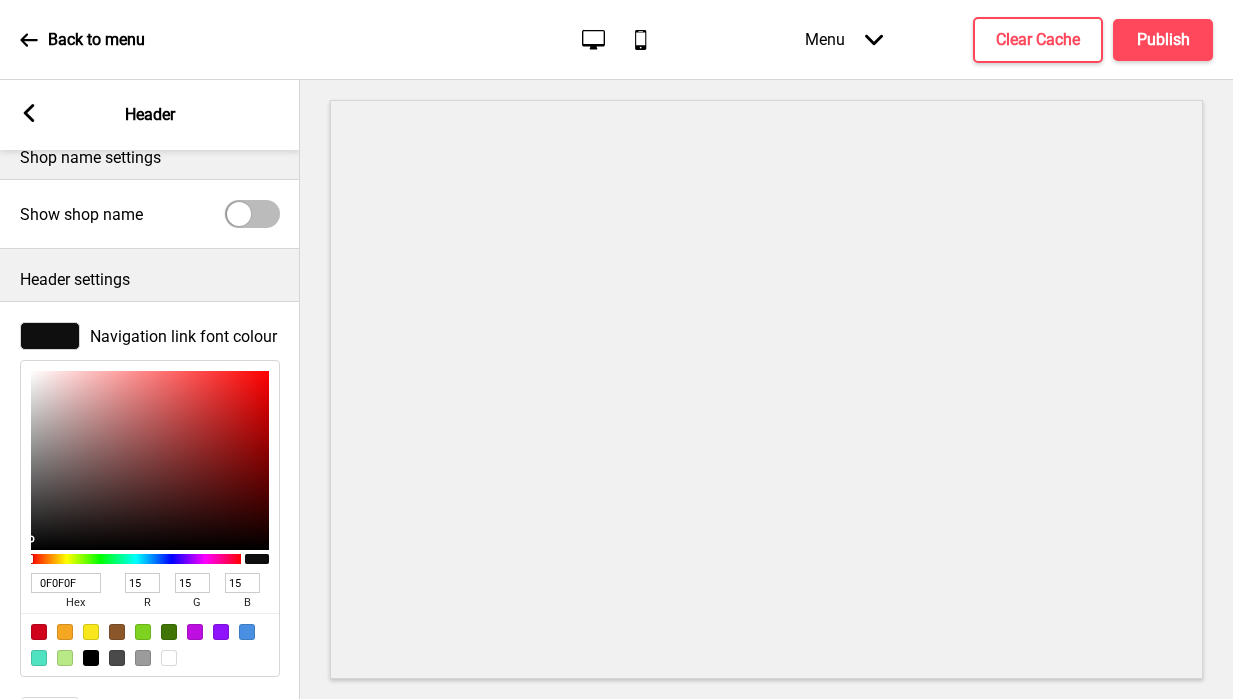 scroll, scrollTop: 557, scrollLeft: 0, axis: vertical 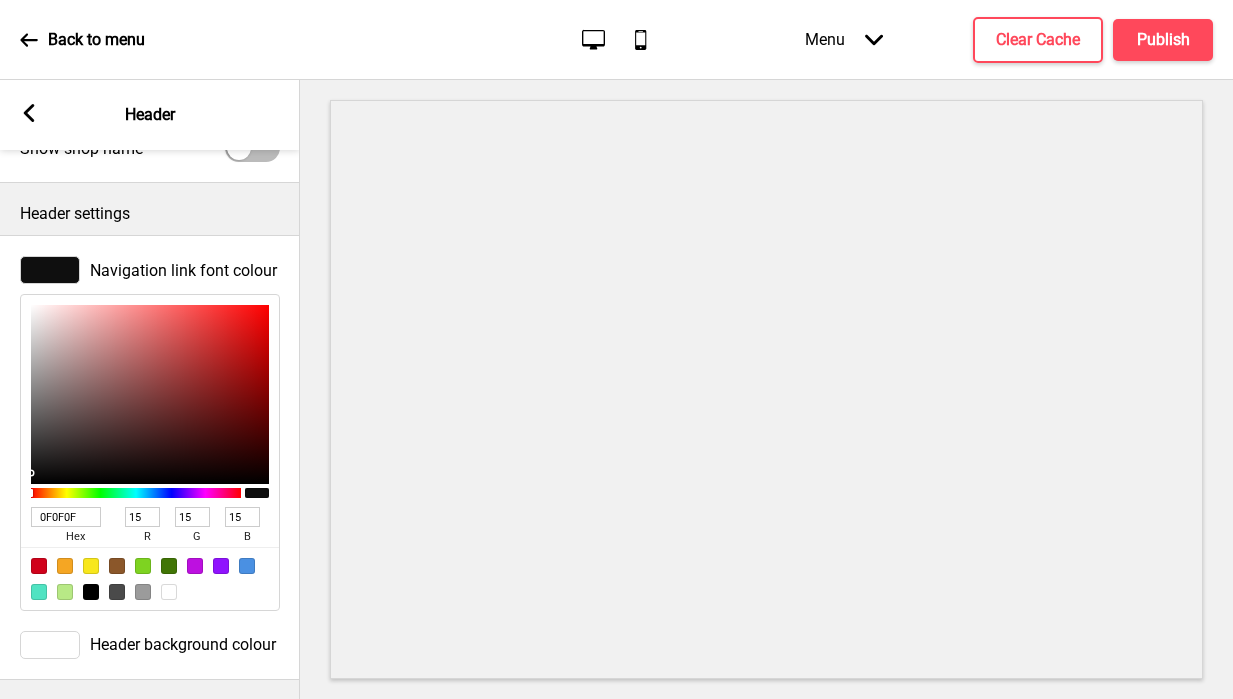 click on "0F0F0F" at bounding box center [66, 517] 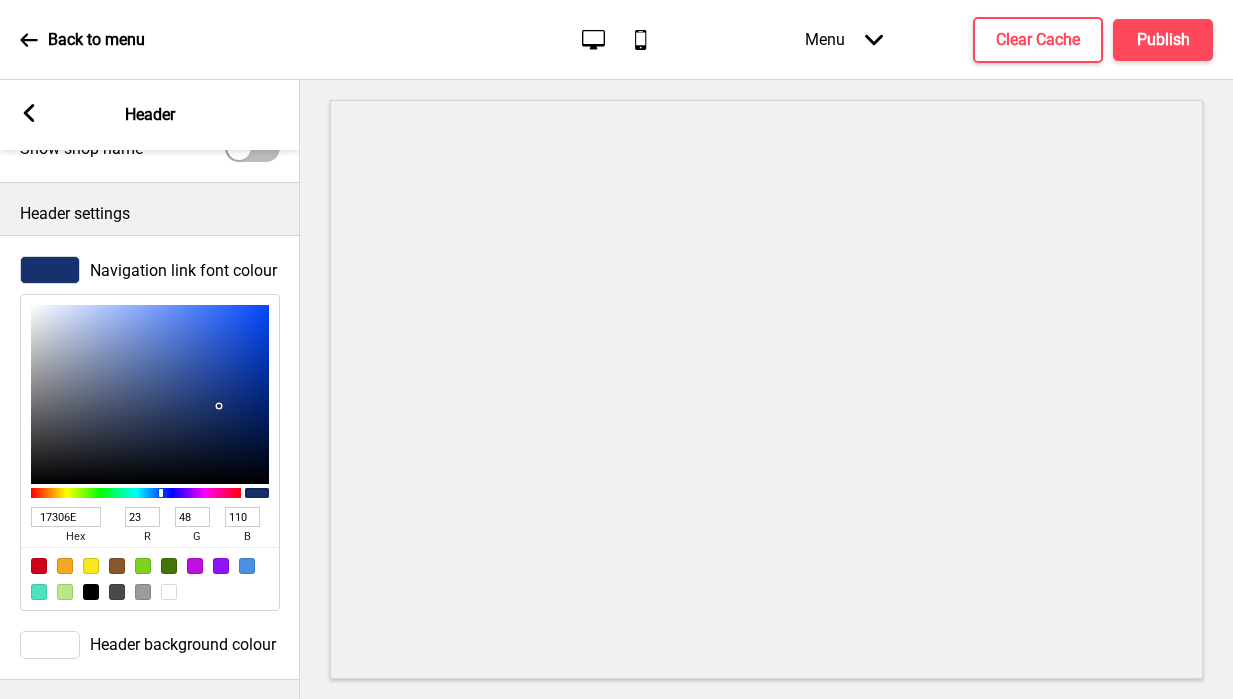type on "17306E" 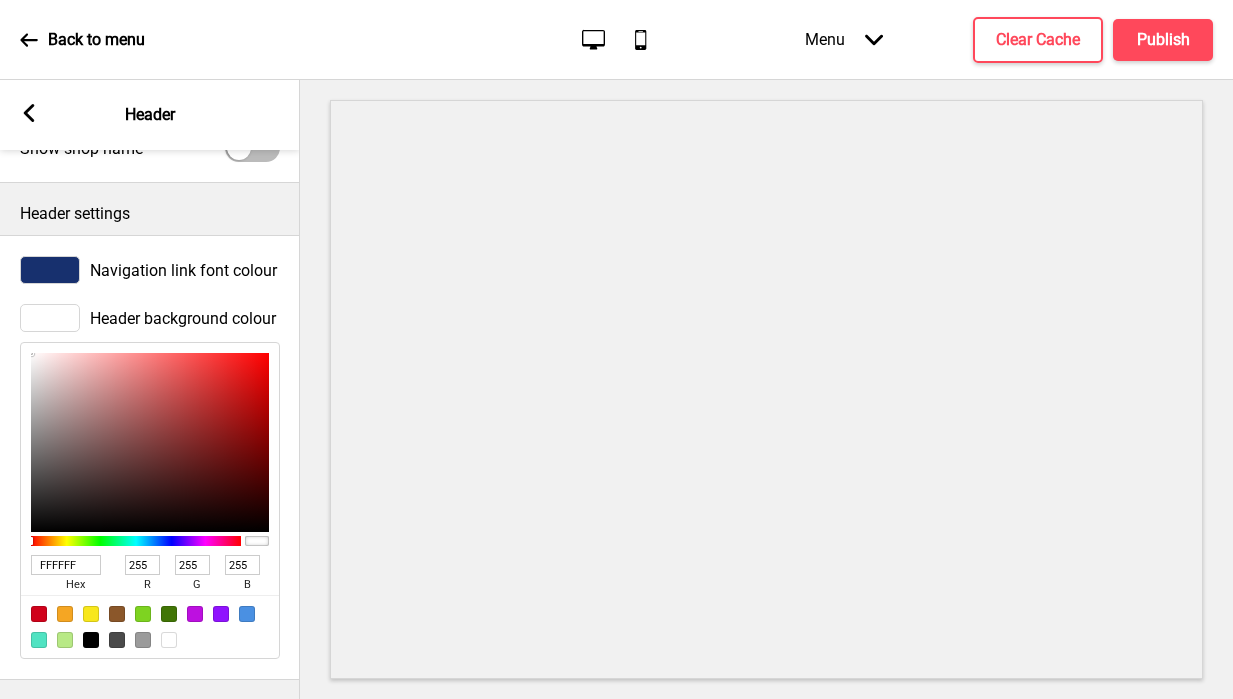 click 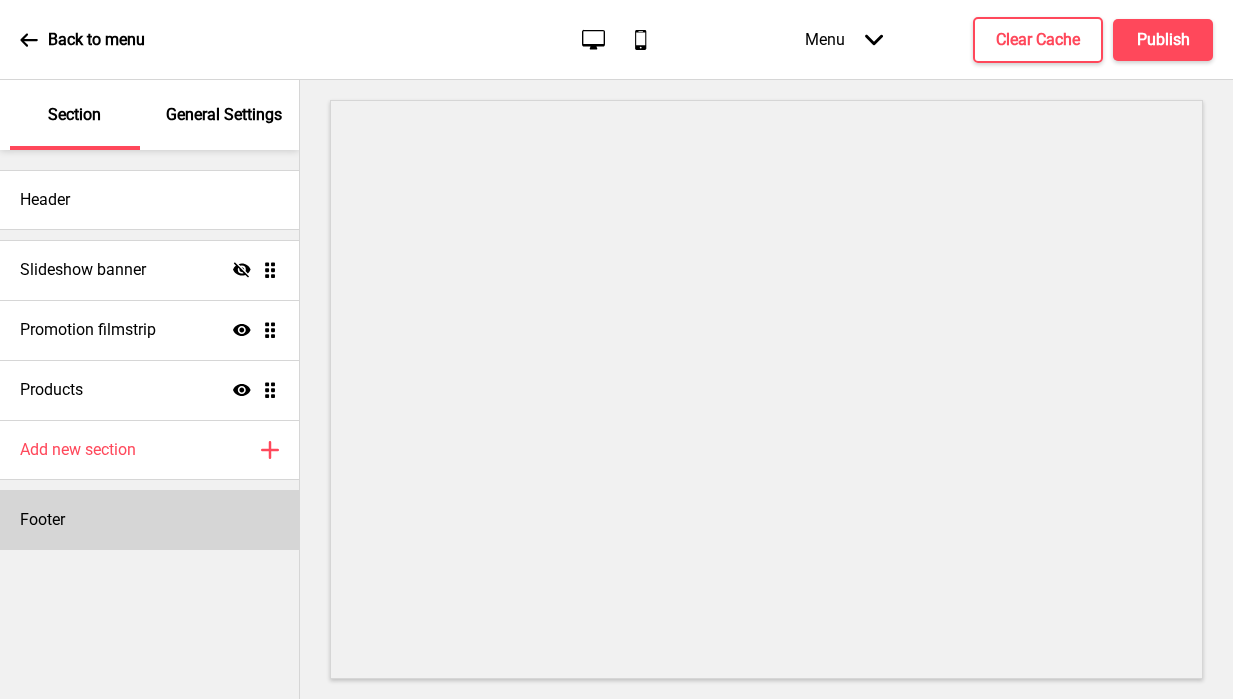 click on "Footer" at bounding box center [149, 520] 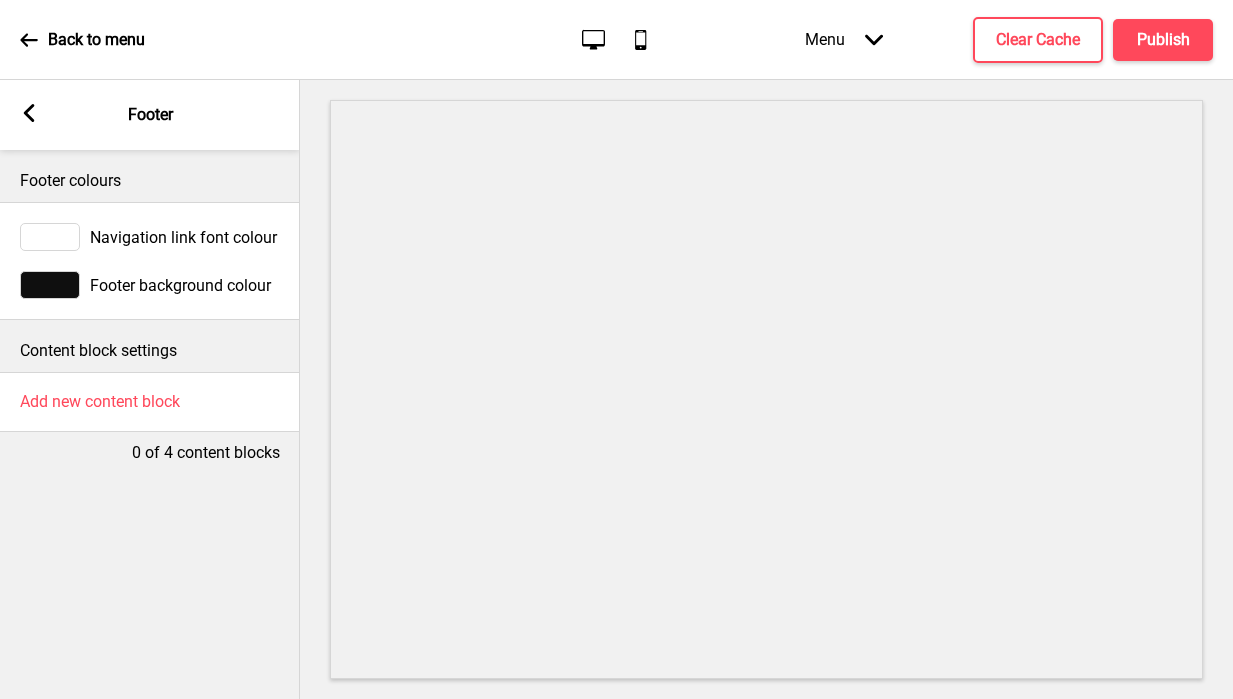 click at bounding box center (50, 285) 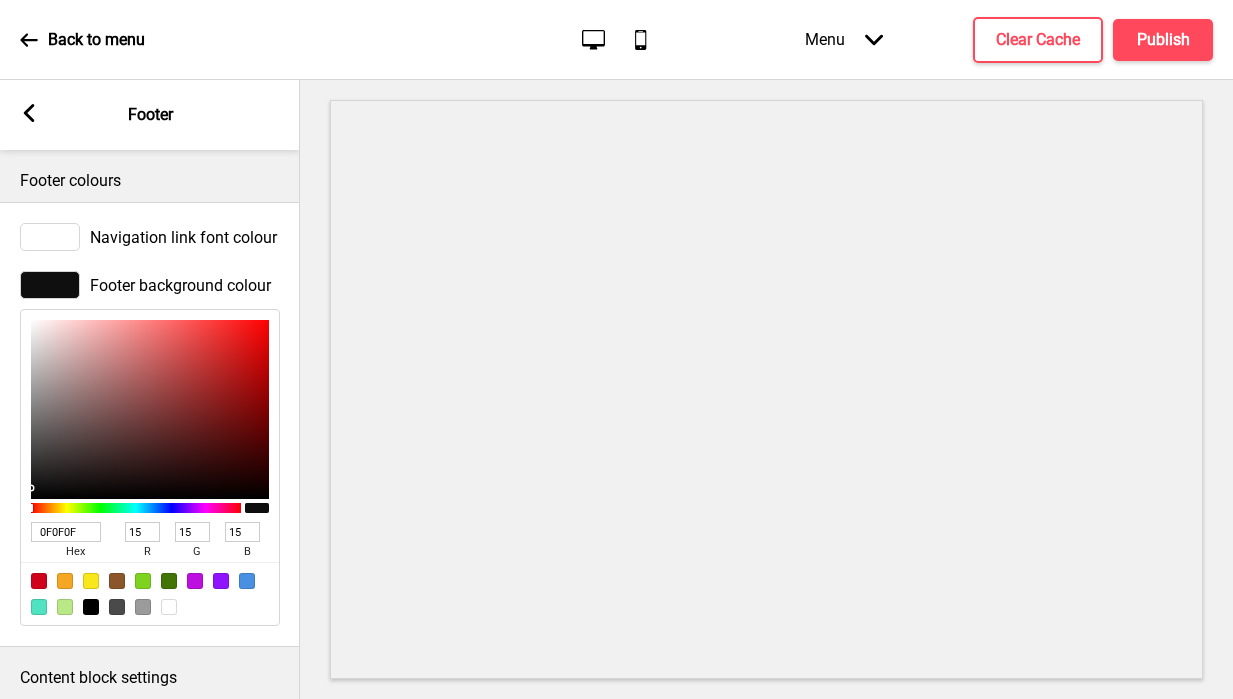 click on "0F0F0F" at bounding box center [66, 532] 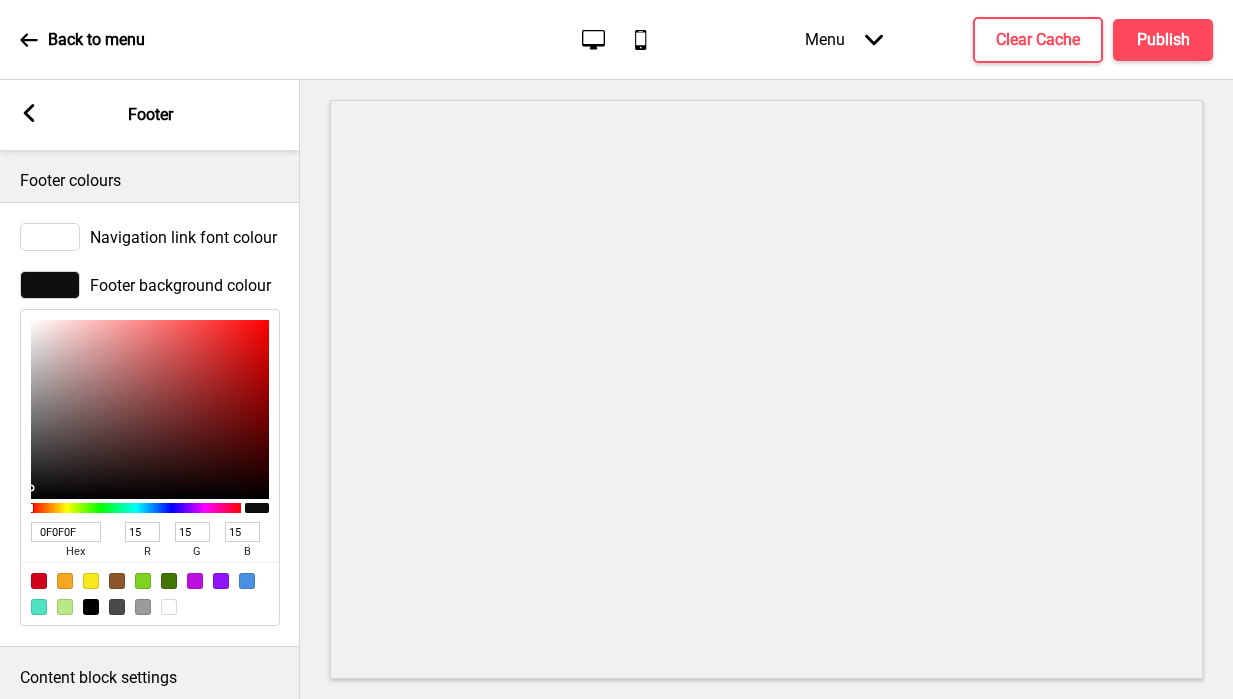 type on "17306E" 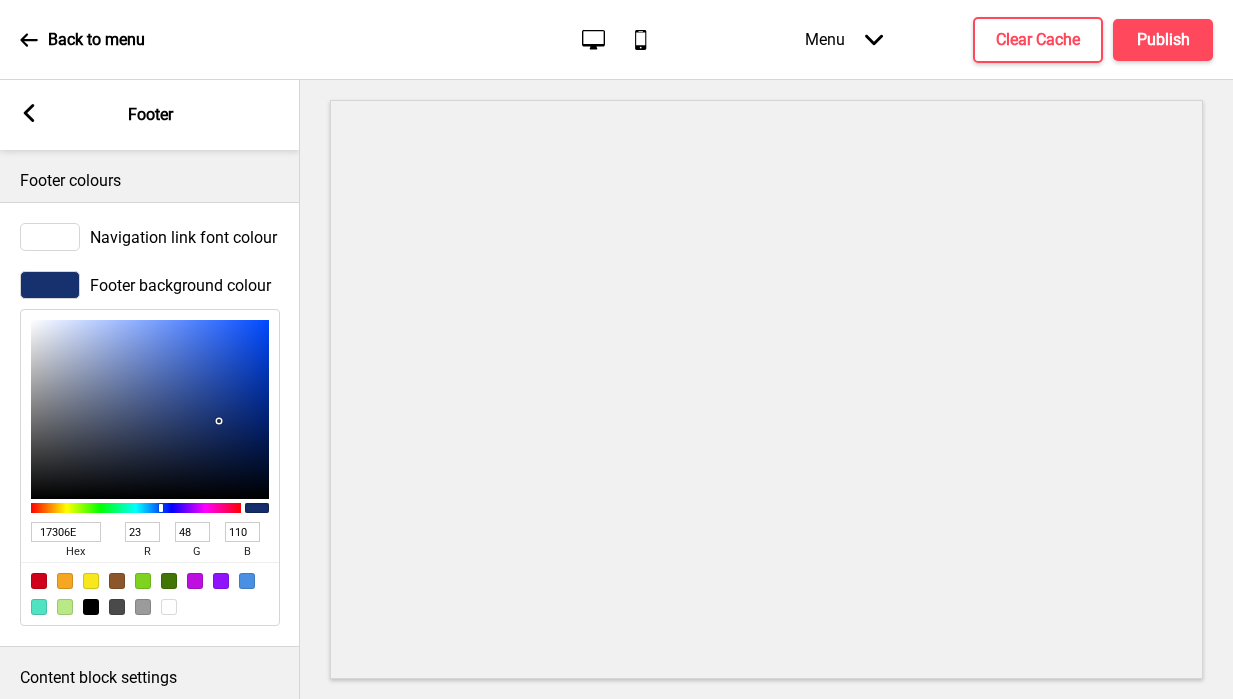 type on "17306E" 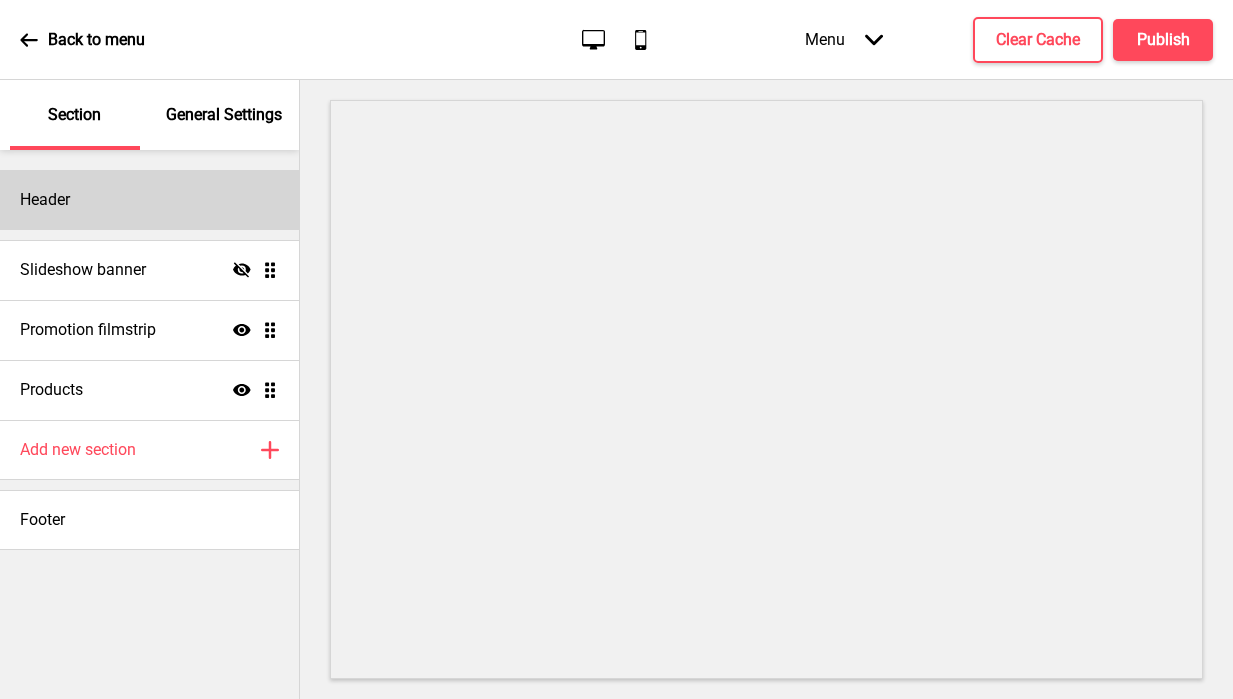 click on "Header" at bounding box center (149, 200) 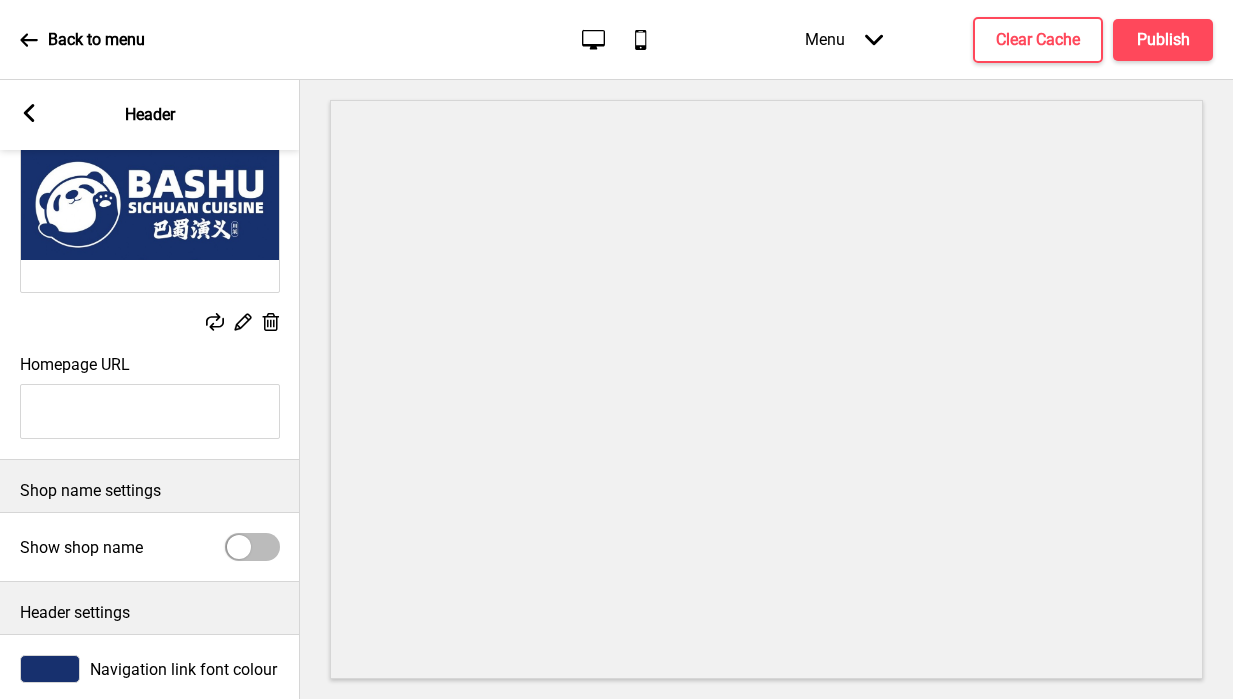 scroll, scrollTop: 231, scrollLeft: 0, axis: vertical 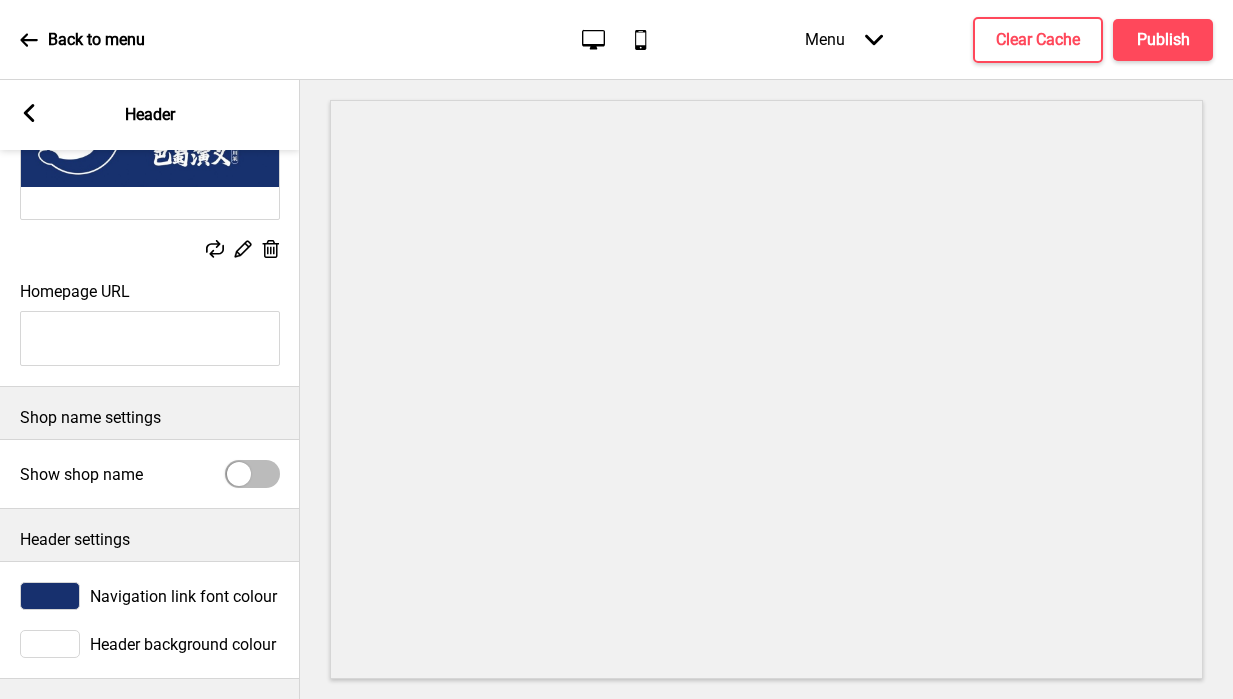 click 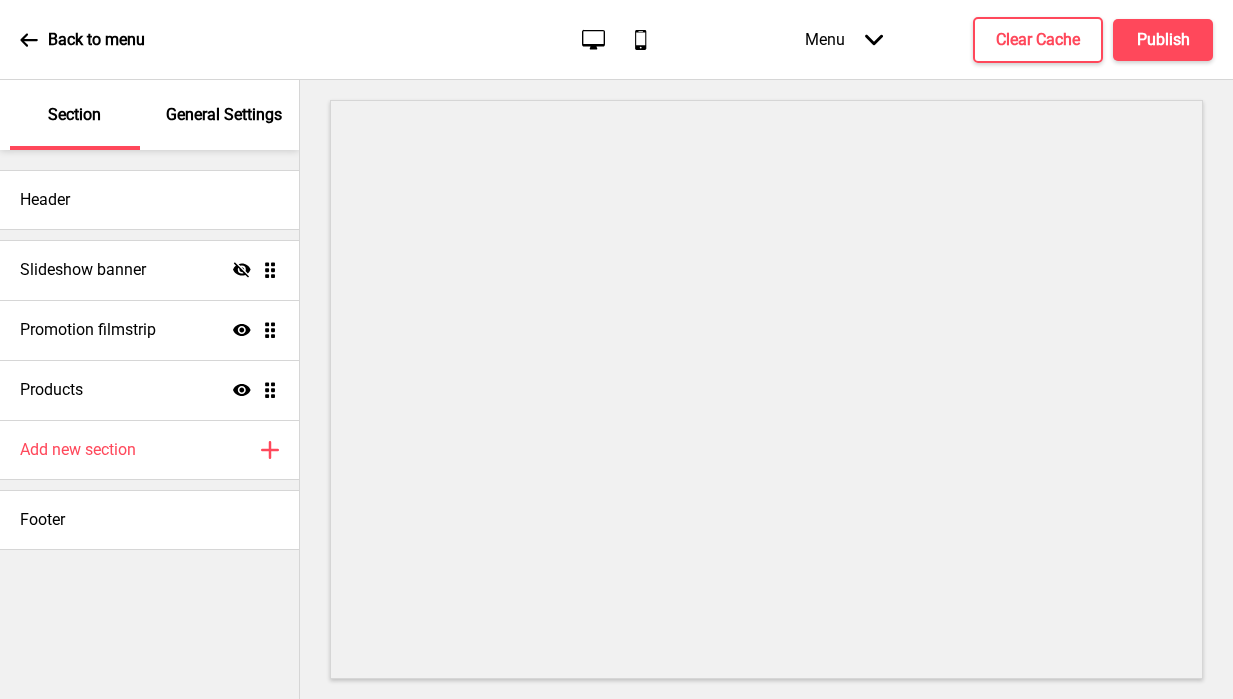 click on "General Settings" at bounding box center (224, 115) 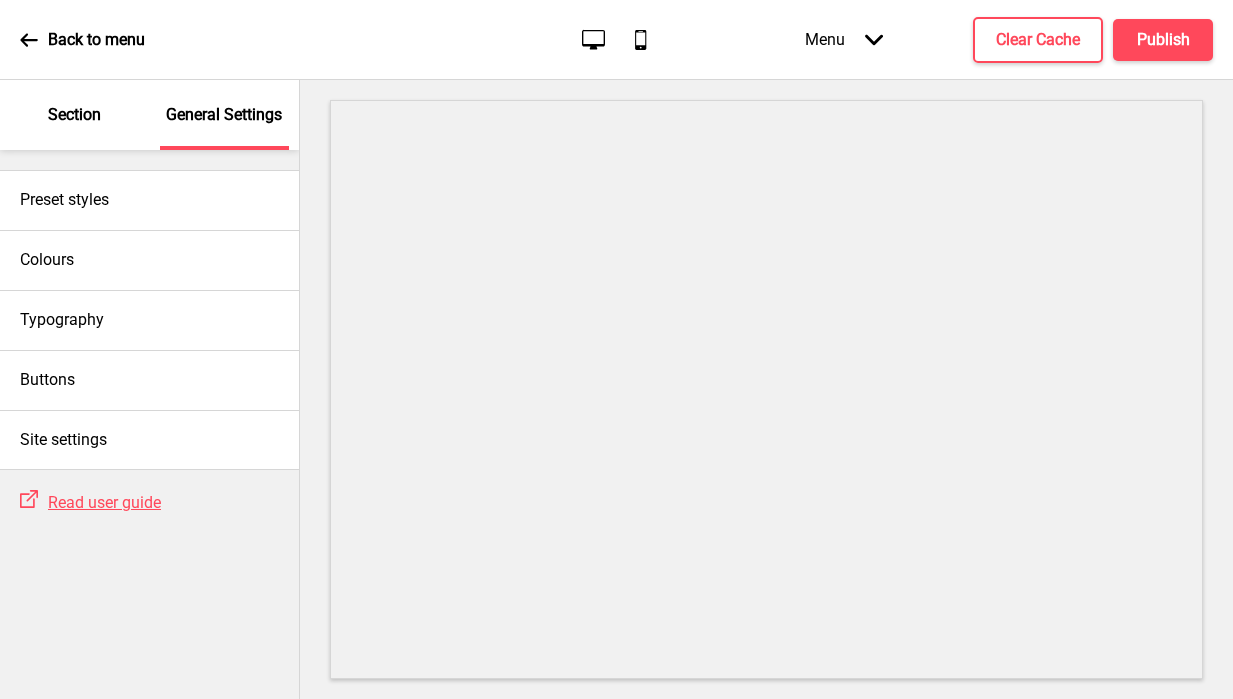click on "Section" at bounding box center (75, 115) 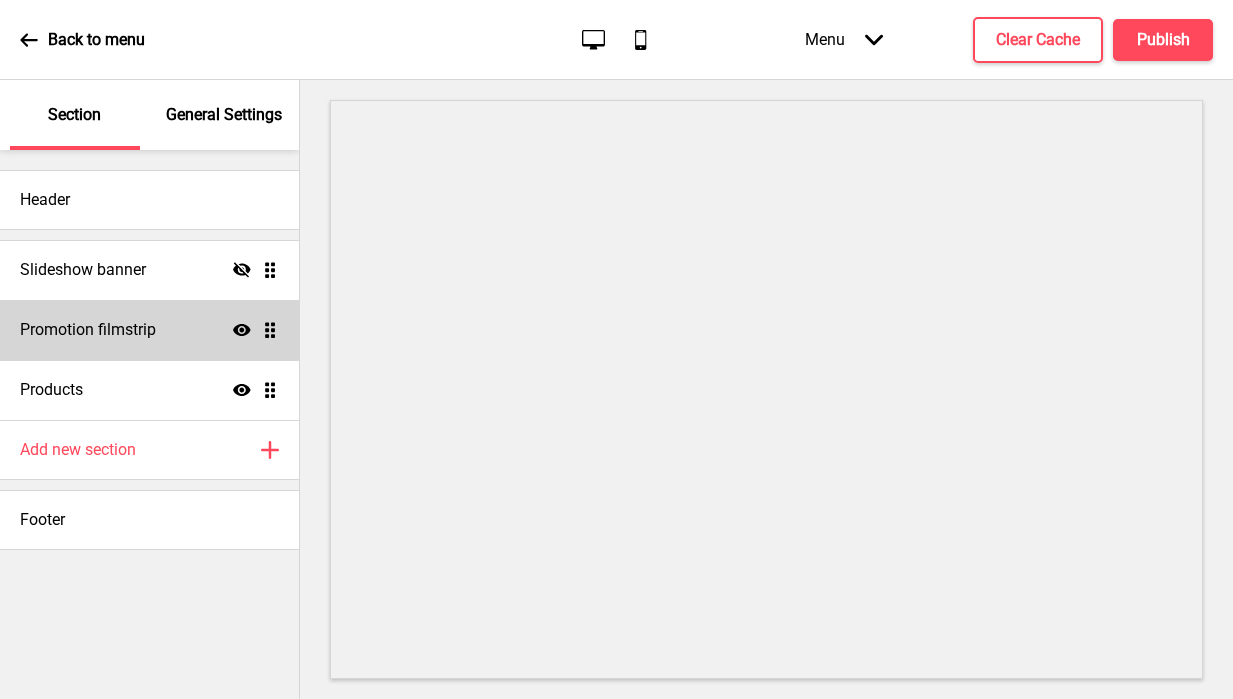 click on "Promotion filmstrip Show Drag" at bounding box center [149, 330] 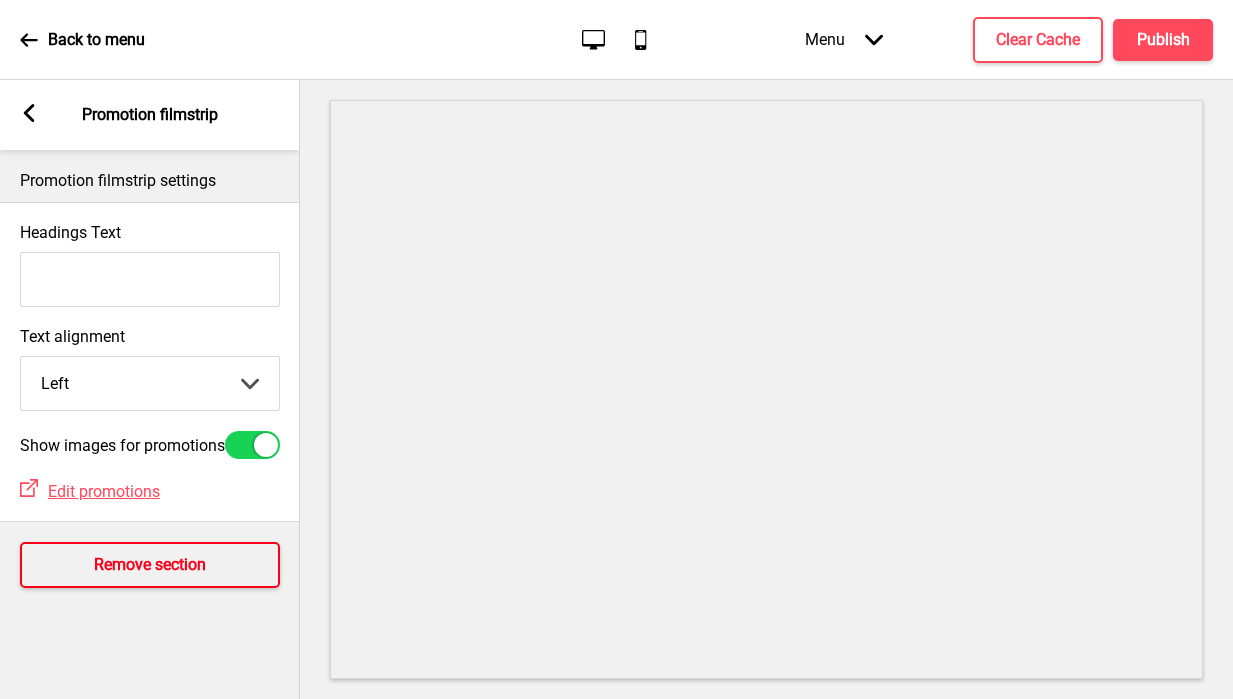 click on "Remove section" at bounding box center [150, 565] 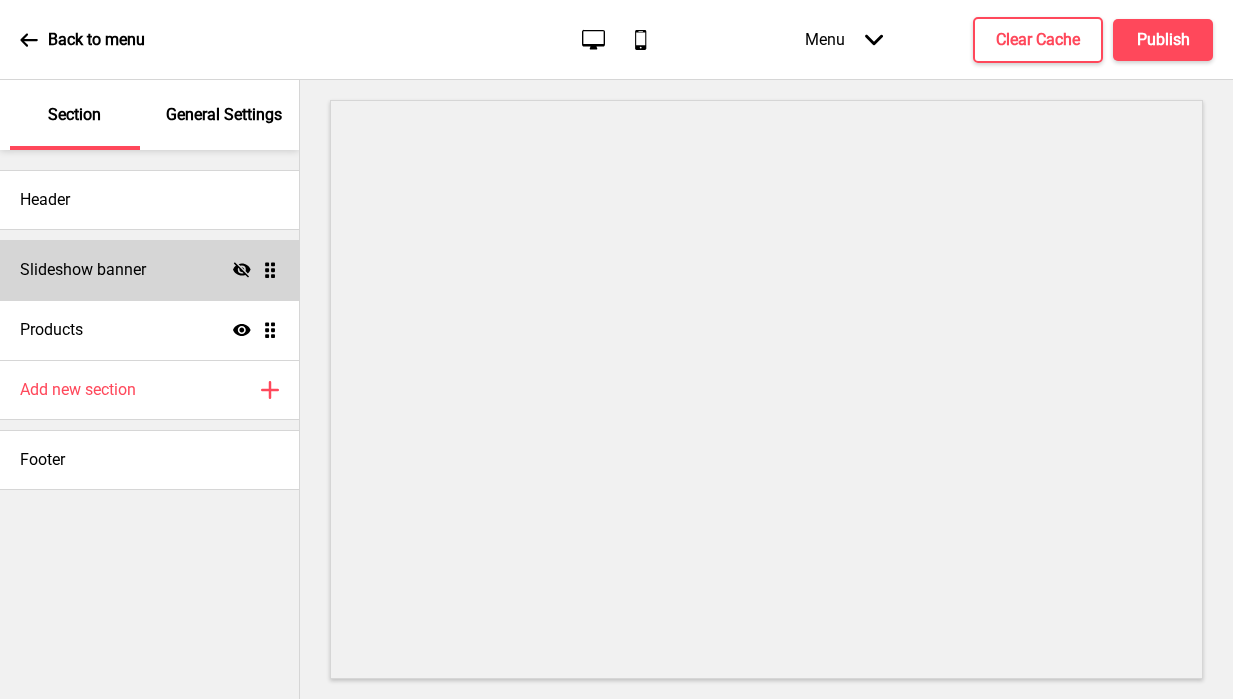 click on "Hide" 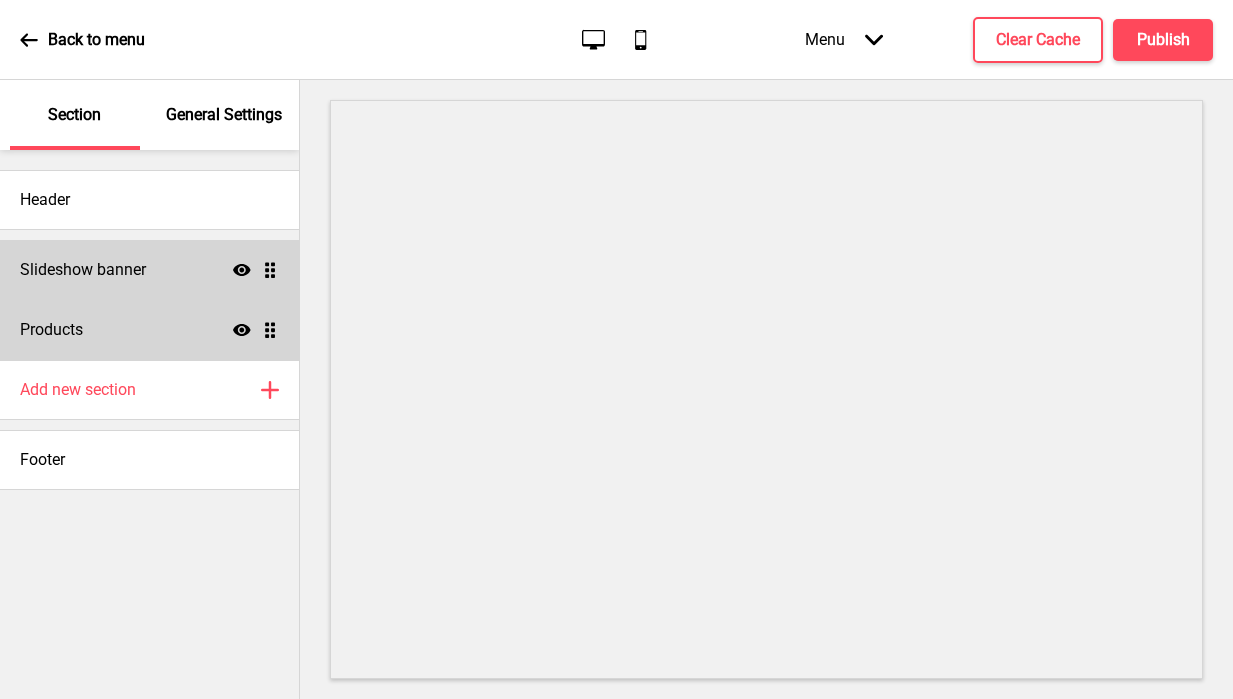 click on "Products Show Drag" at bounding box center [149, 330] 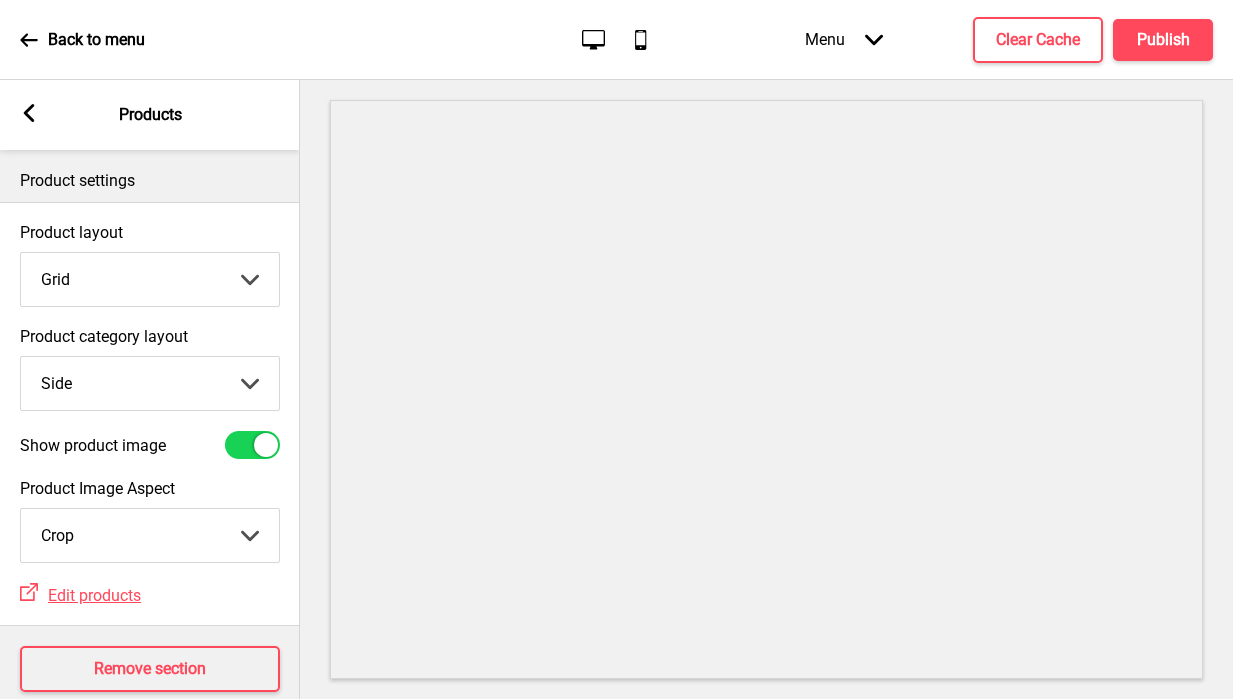 click on "Top Side" at bounding box center (150, 383) 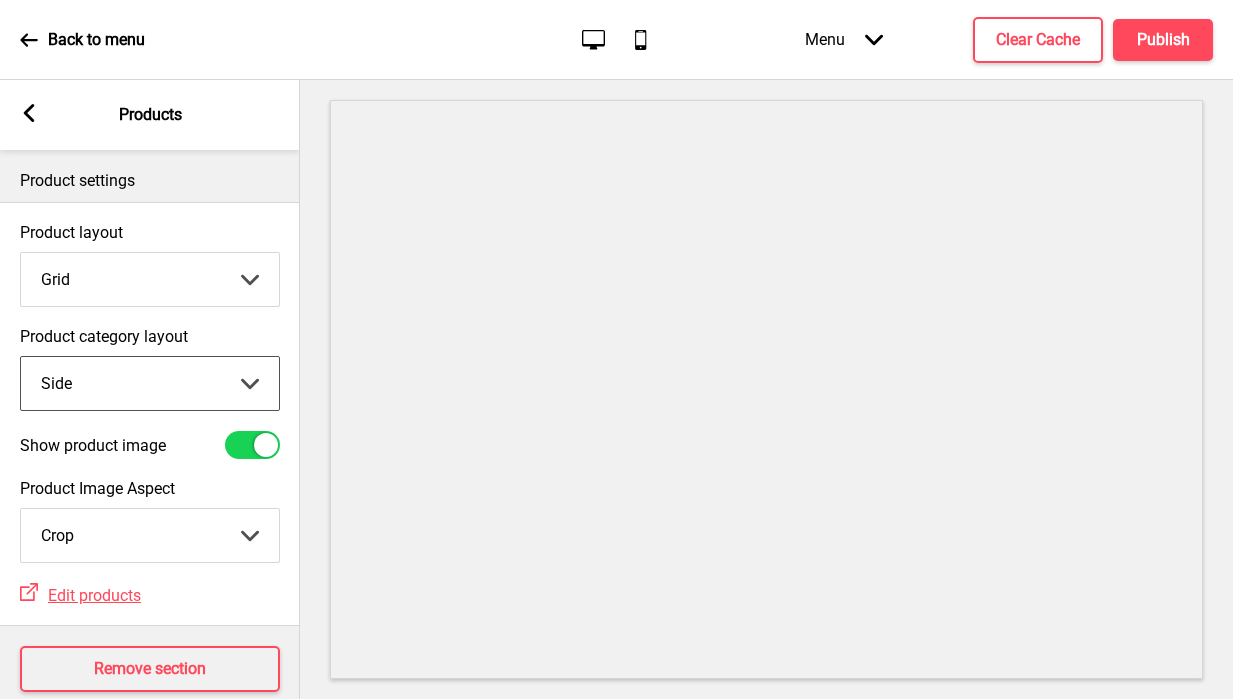 select on "top" 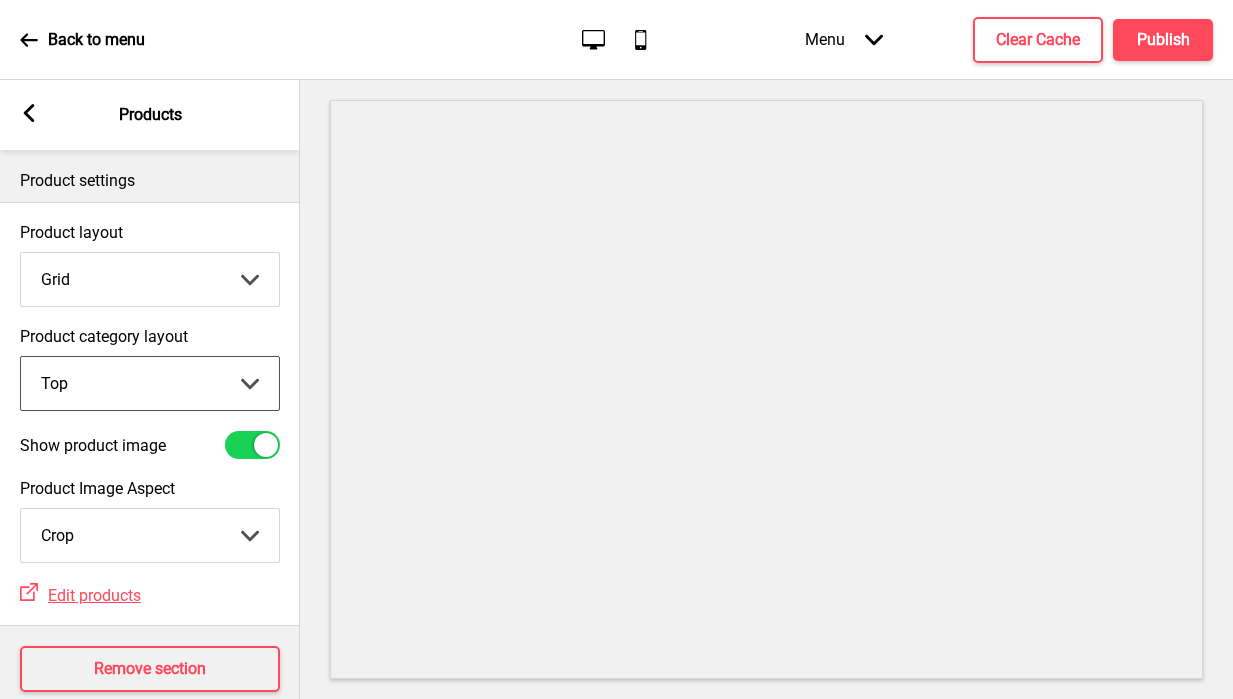 click 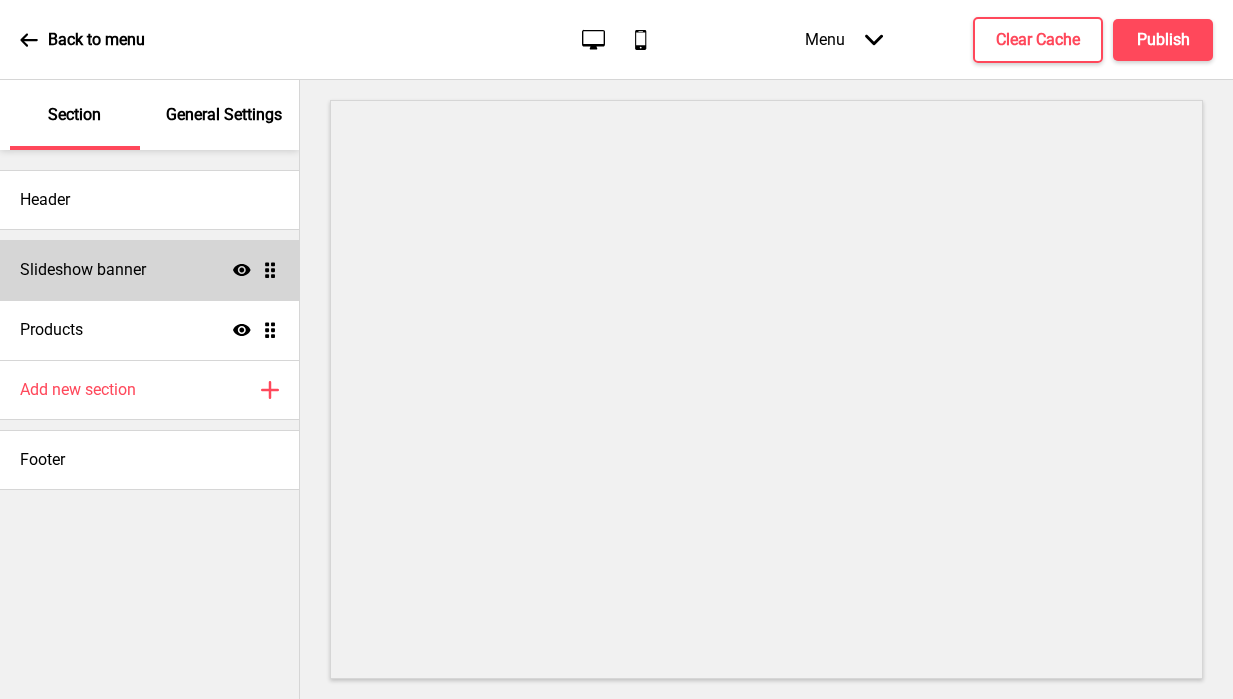 click on "General Settings" at bounding box center [224, 115] 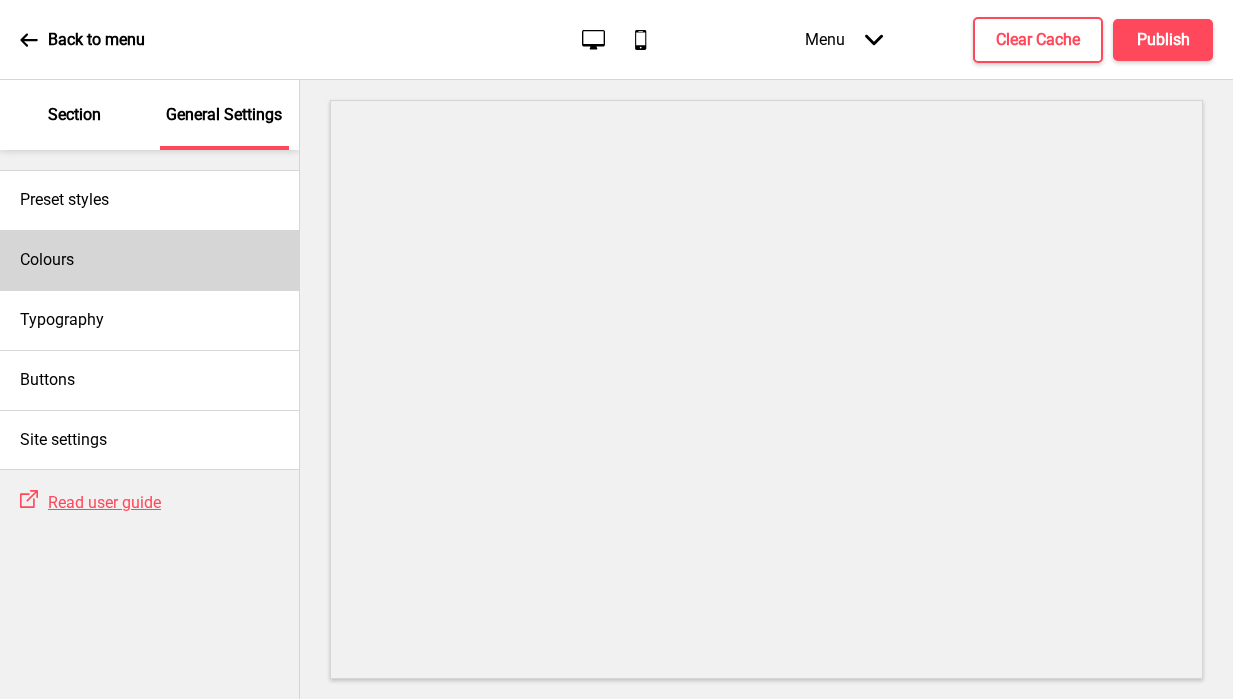 click on "Colours" at bounding box center (149, 260) 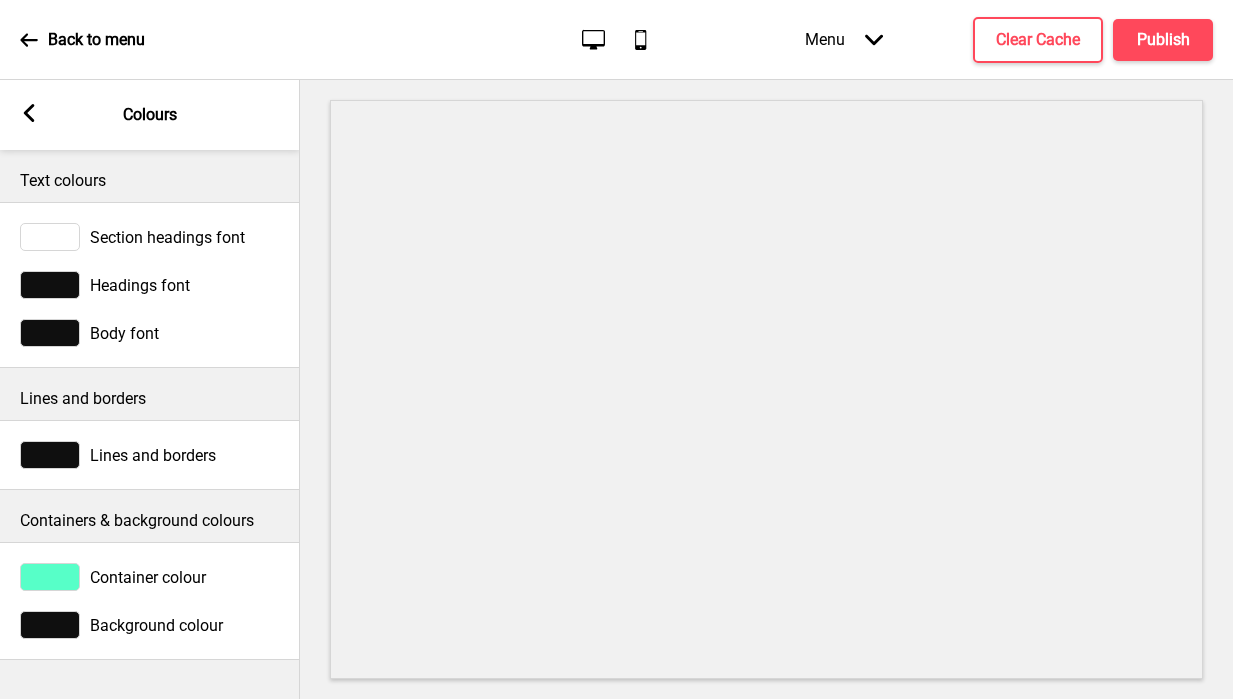 click 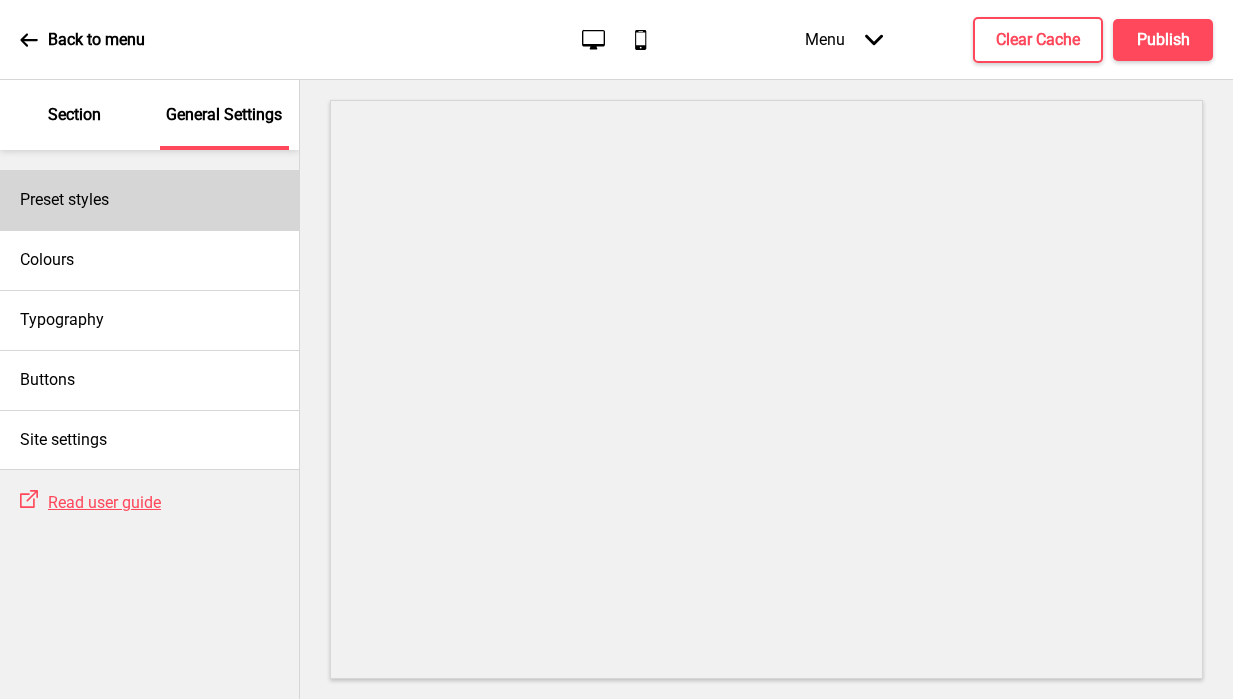 click on "Preset styles" at bounding box center [64, 200] 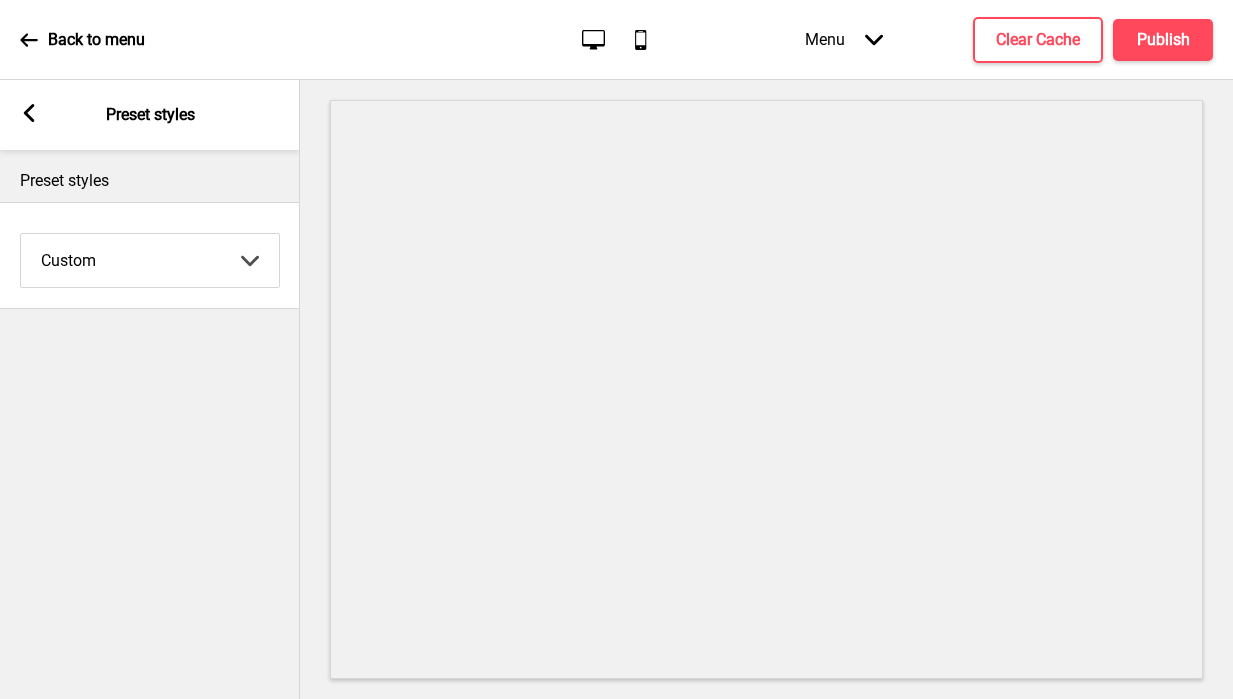 click on "Coffee Contrast Dark Earth Marine Minimalist Modern Oddle Pastel Yellow Fruits Custom" at bounding box center [150, 260] 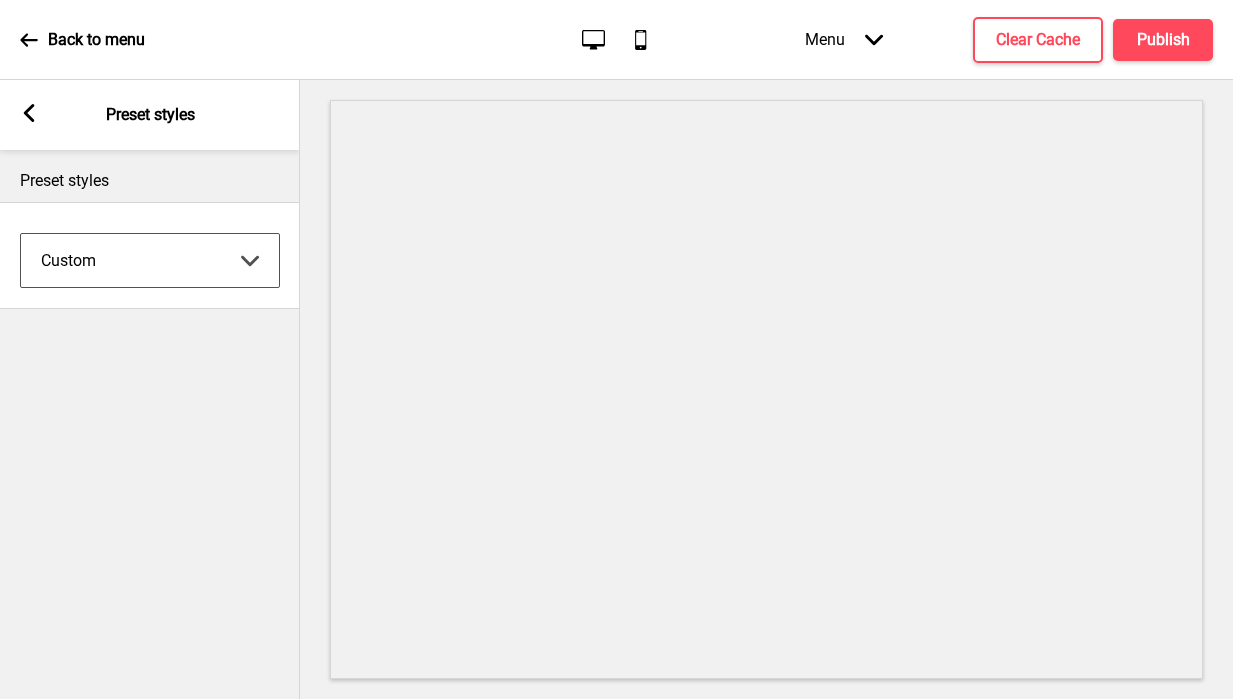 select on "minimalist" 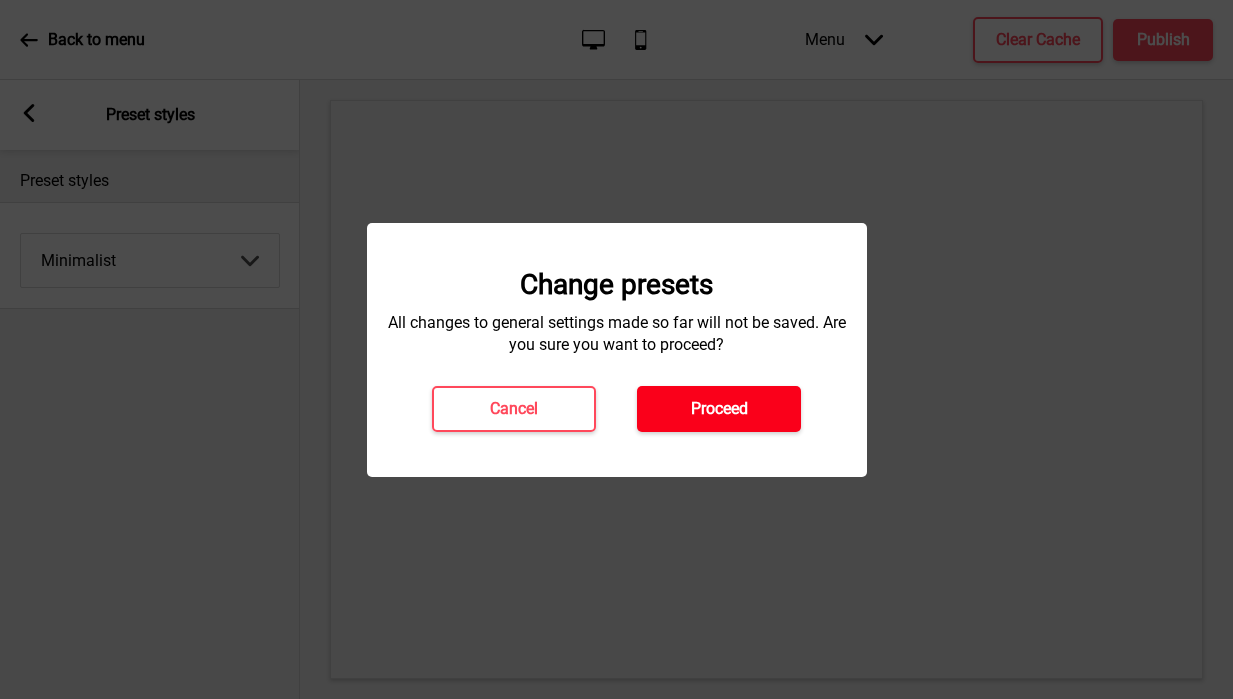 click on "Proceed" at bounding box center [719, 409] 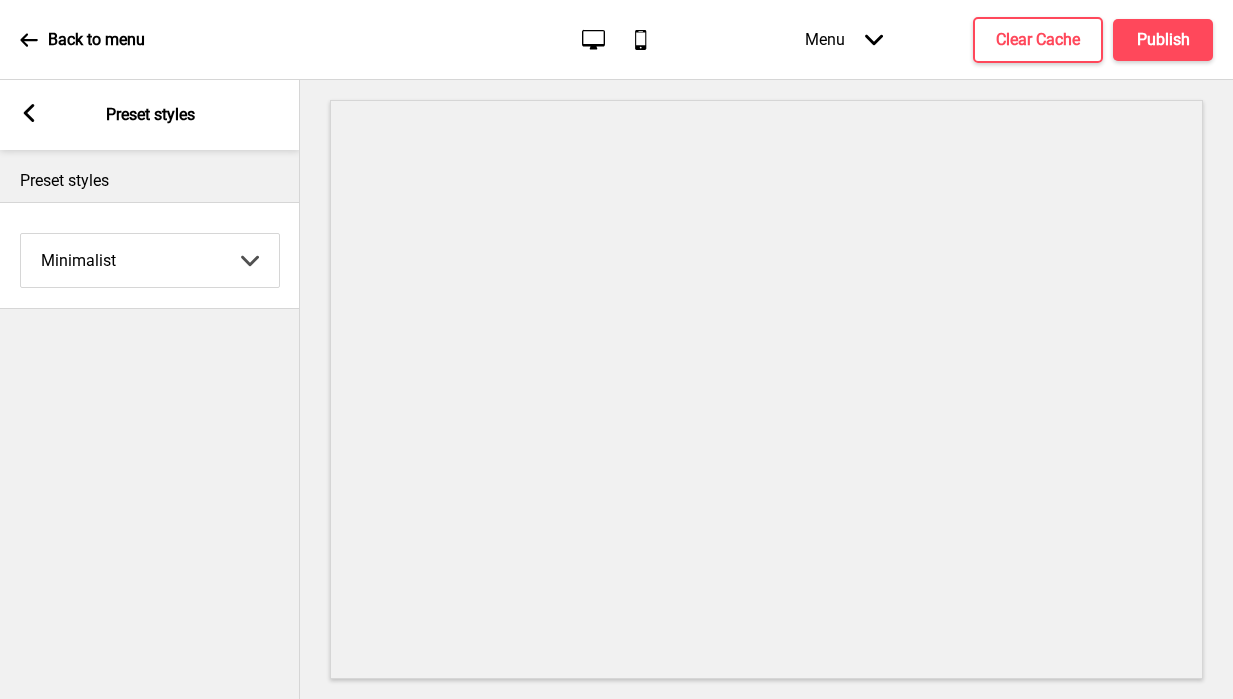 click 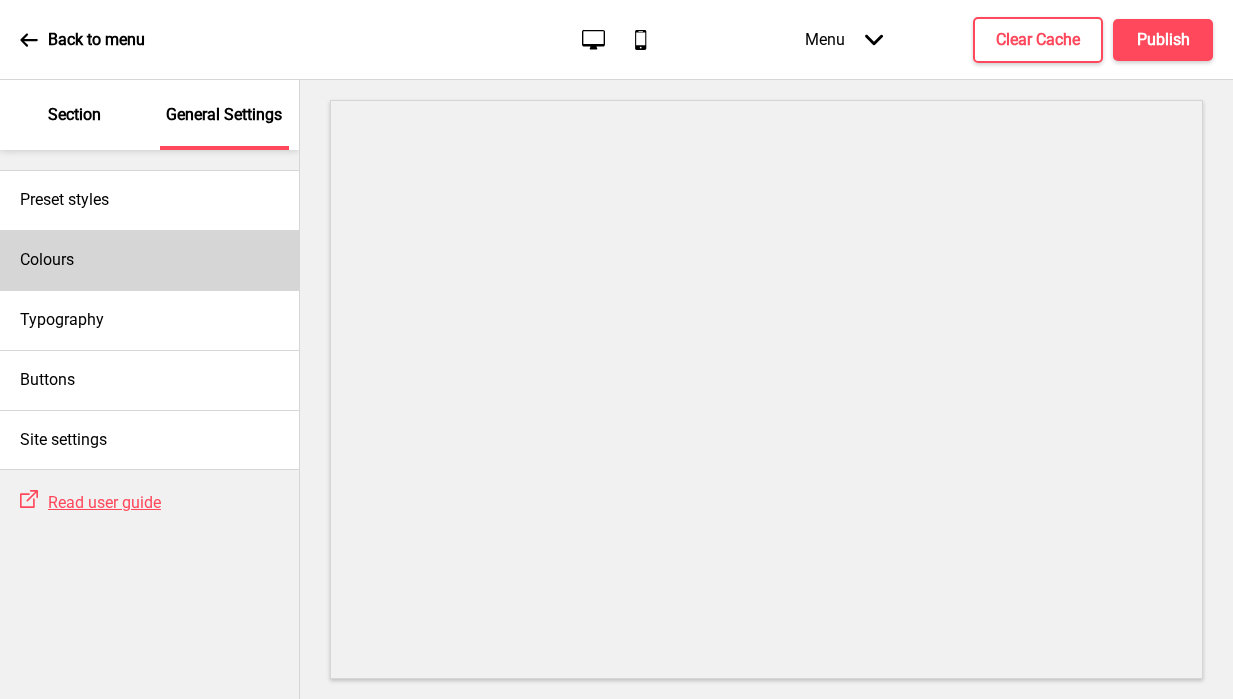 click on "Colours" at bounding box center [149, 260] 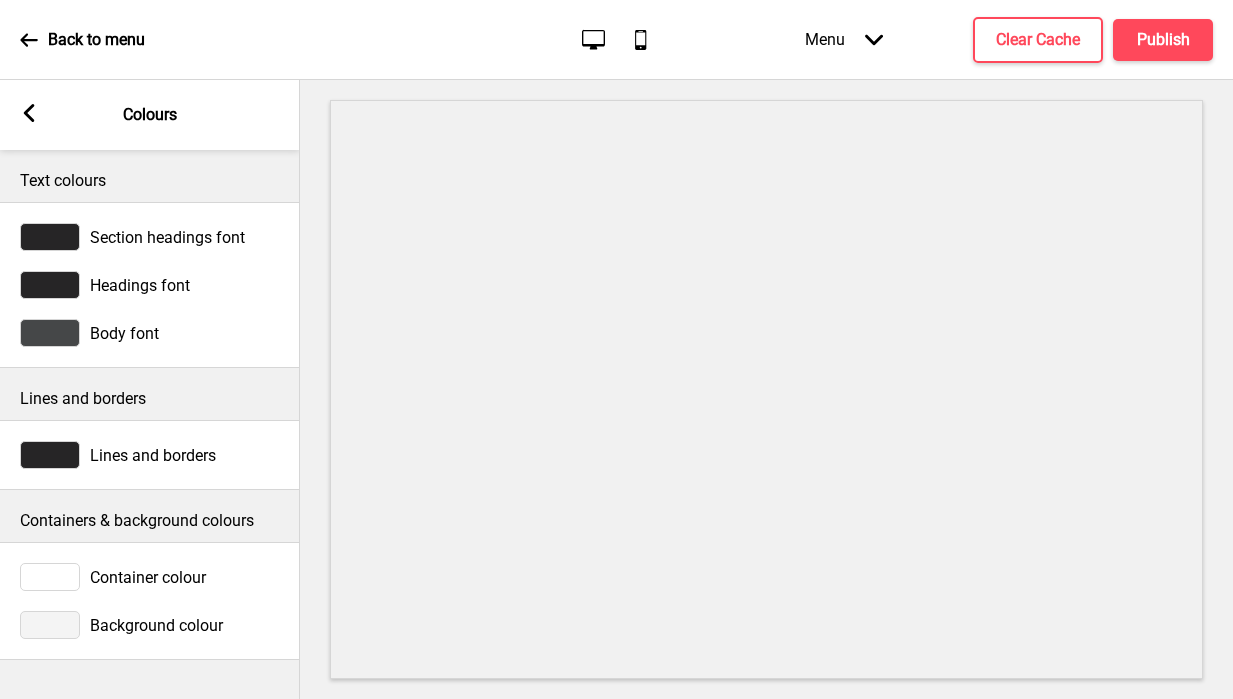 click at bounding box center (50, 625) 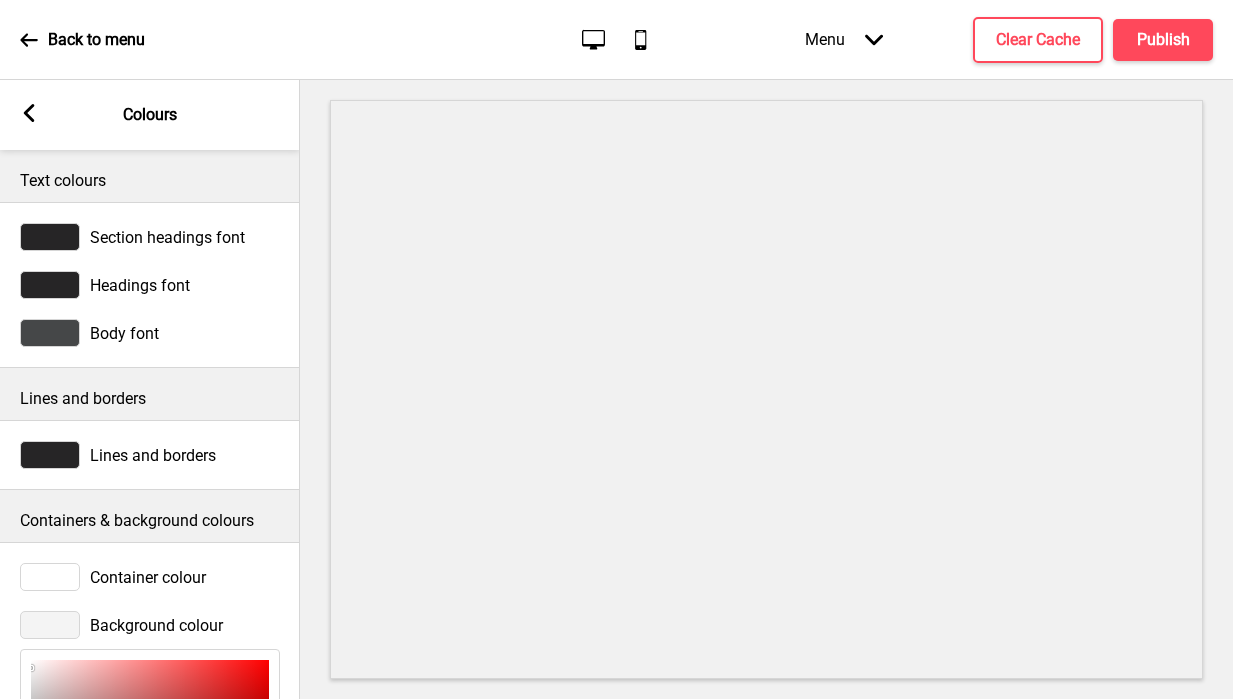 scroll, scrollTop: 307, scrollLeft: 0, axis: vertical 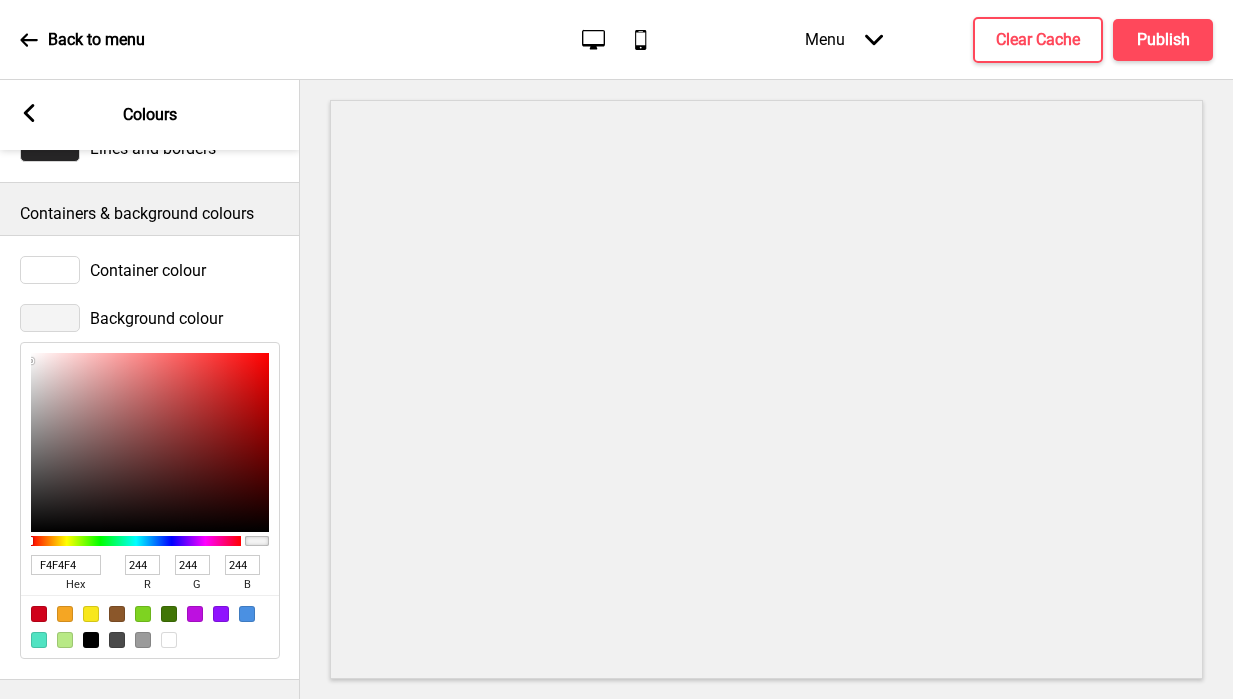 click at bounding box center [169, 640] 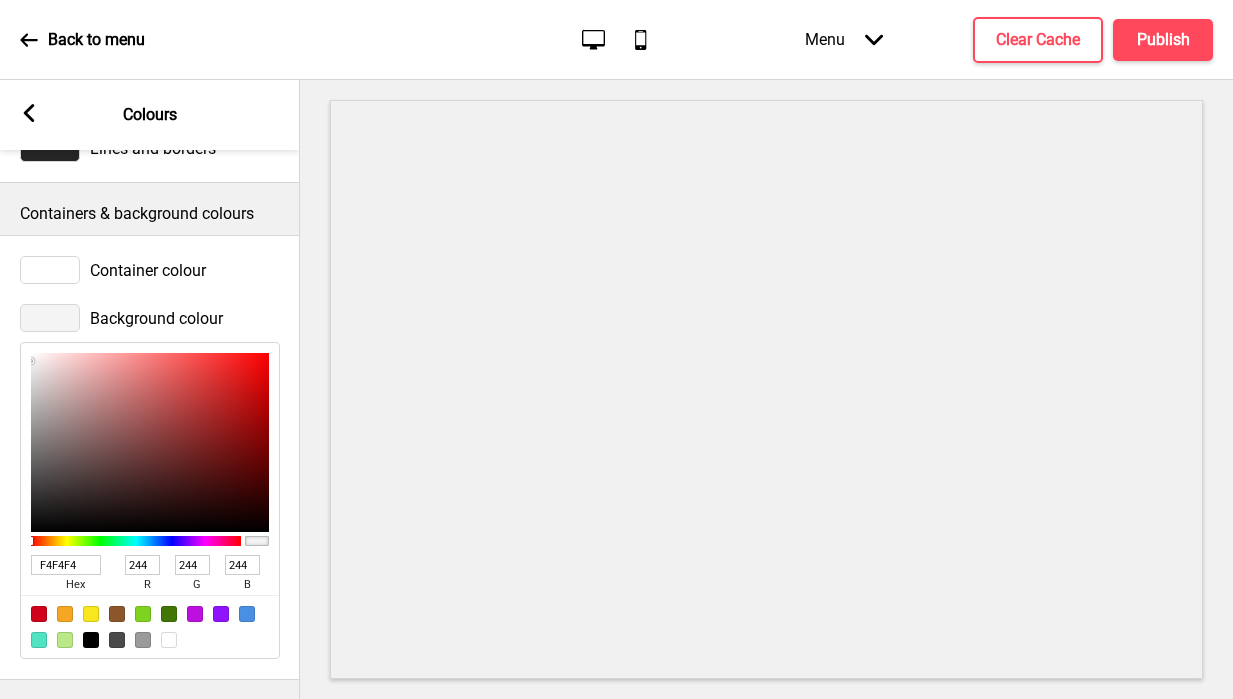type on "FFFFFF" 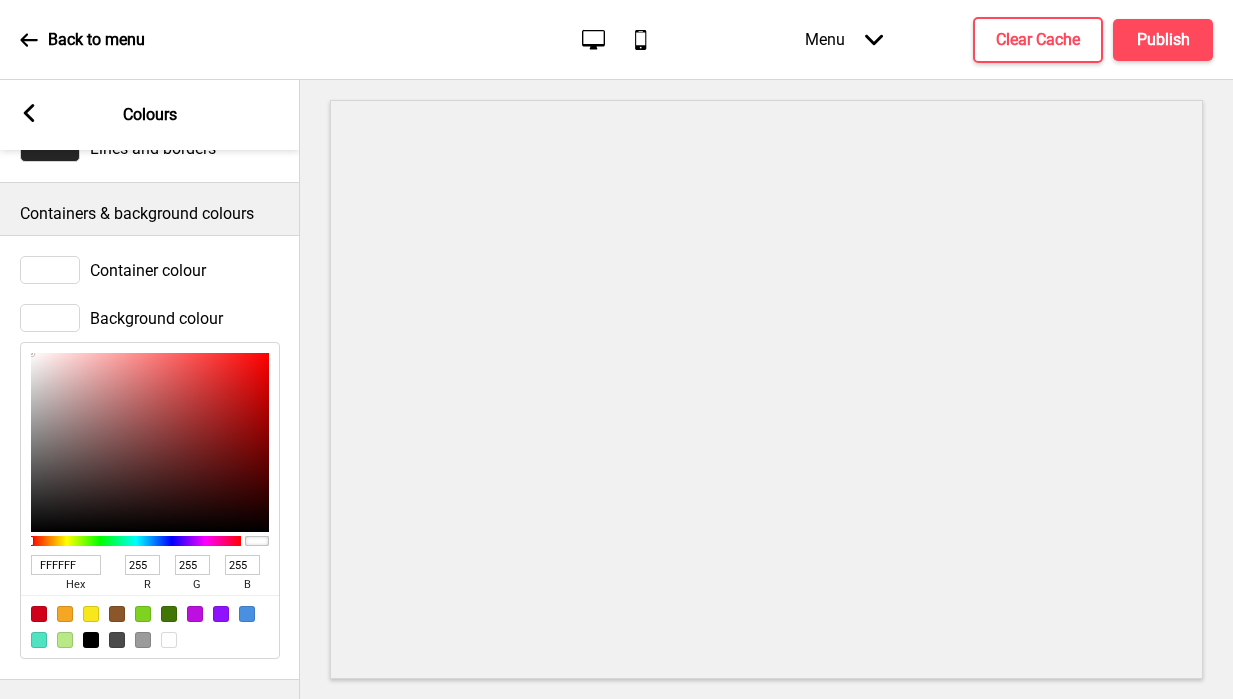 click on "Arrow left Colours" at bounding box center [150, 115] 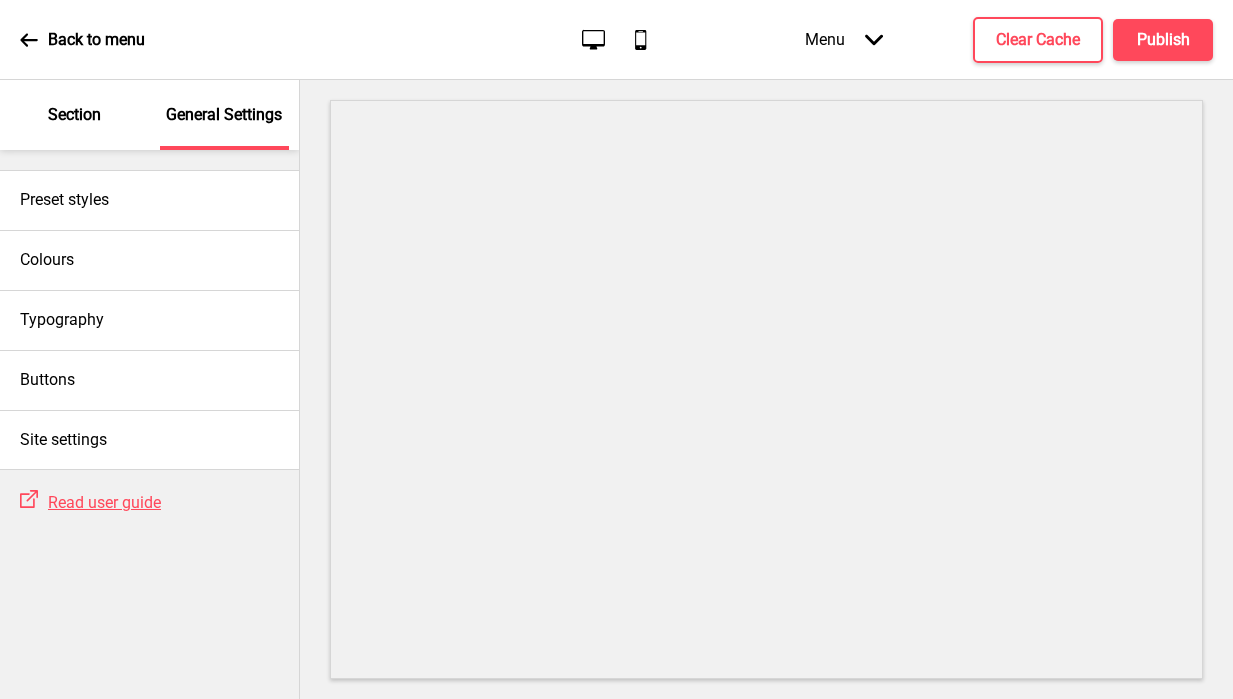 click on "Section" at bounding box center [74, 115] 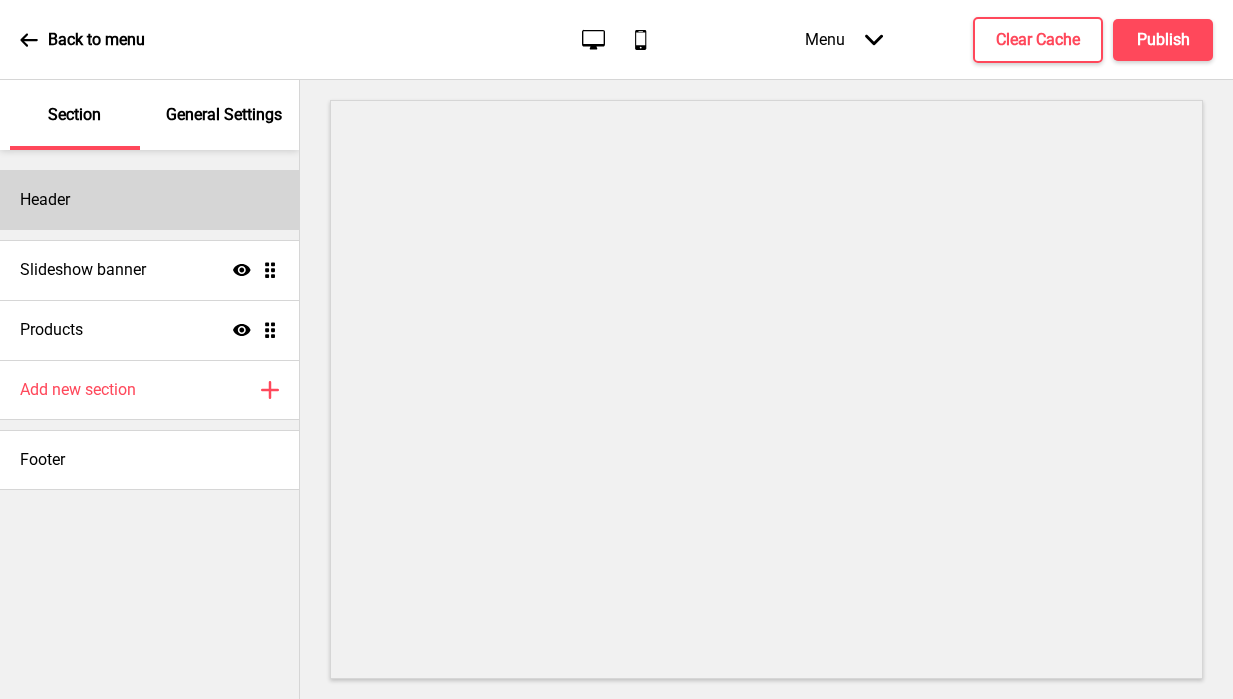 click on "Header" at bounding box center [149, 200] 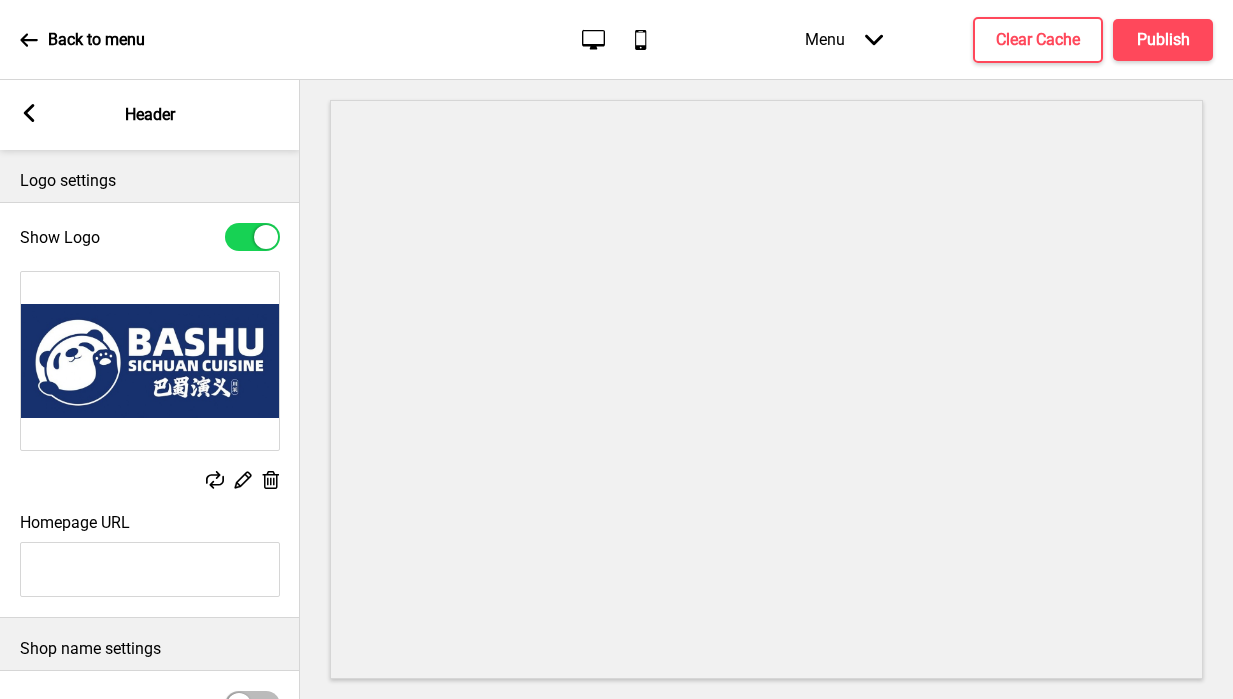 scroll, scrollTop: 231, scrollLeft: 0, axis: vertical 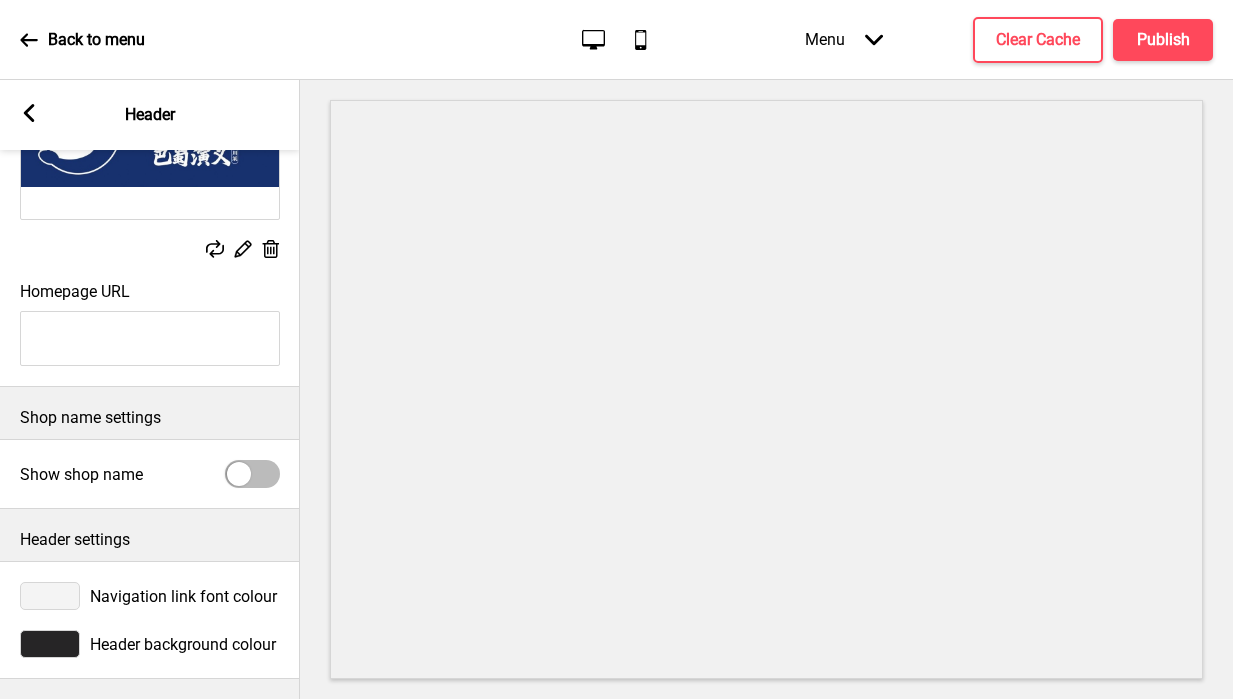 click on "Header background colour" at bounding box center (150, 644) 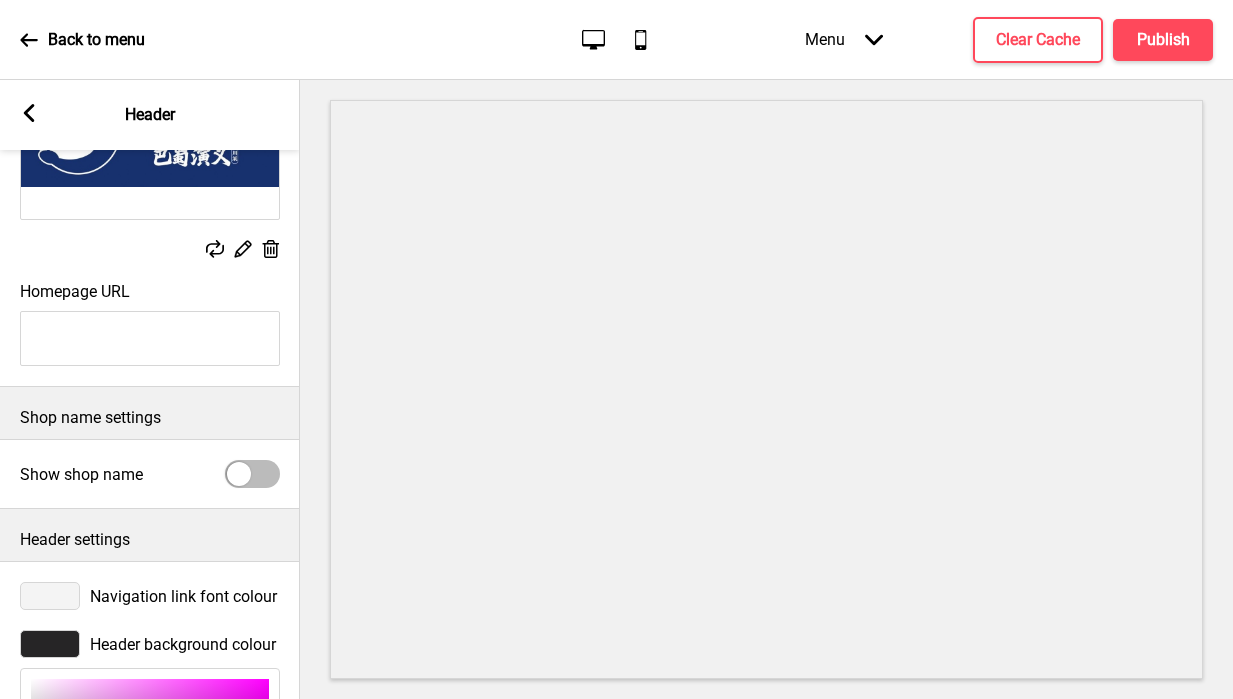 scroll, scrollTop: 557, scrollLeft: 0, axis: vertical 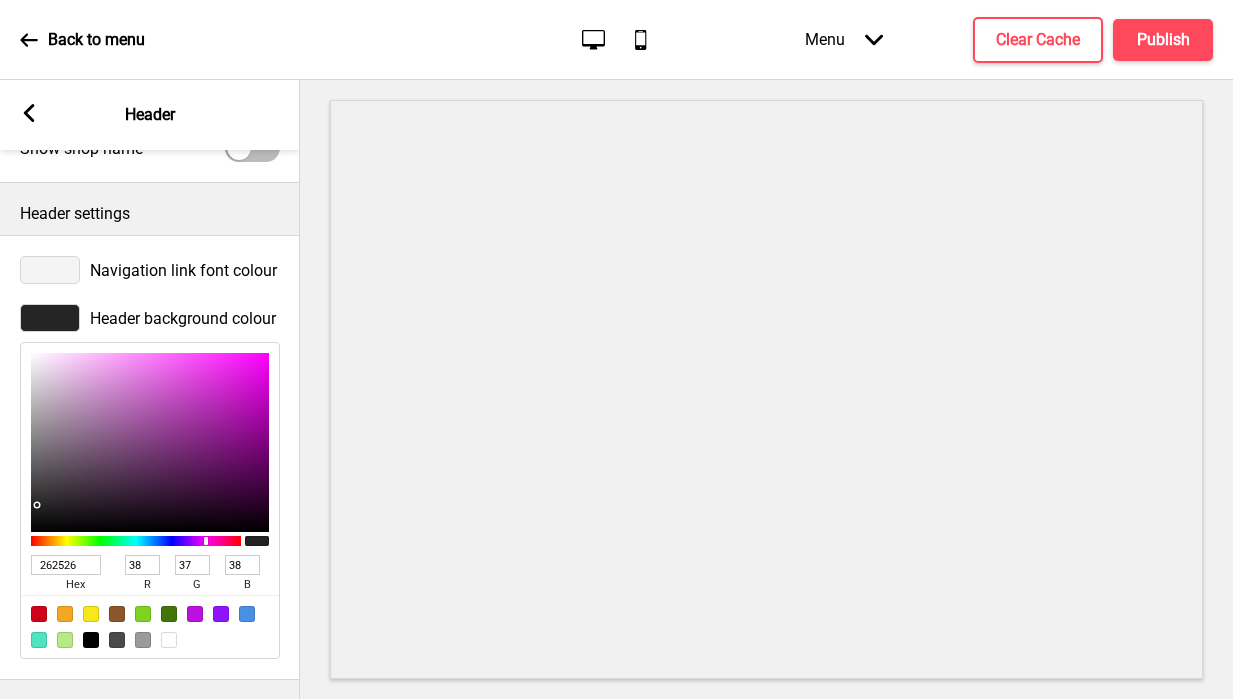 click on "262526" at bounding box center [66, 565] 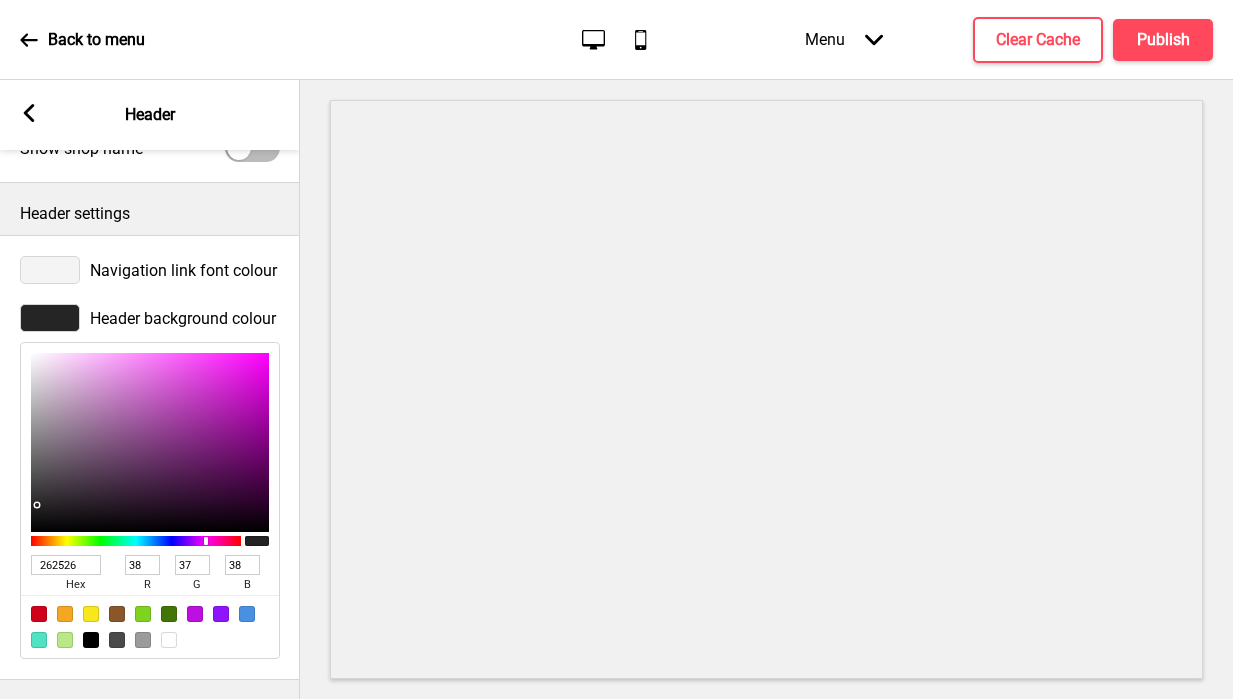 type on "17306E" 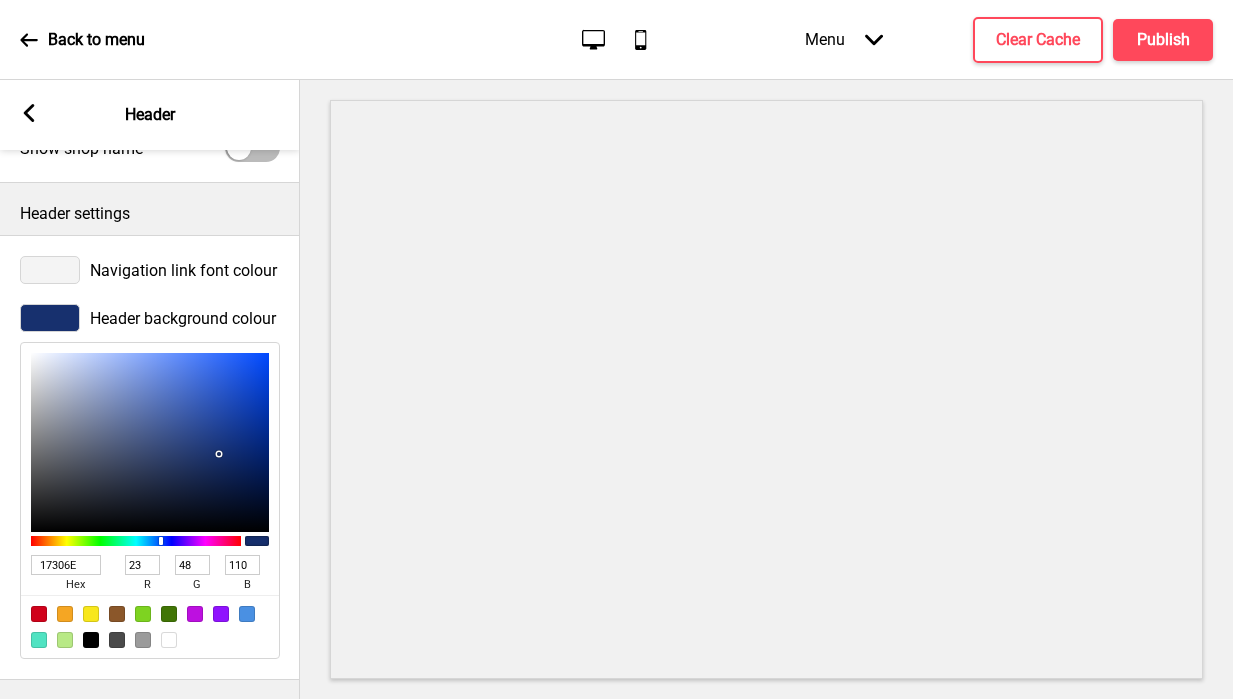 type on "17306E" 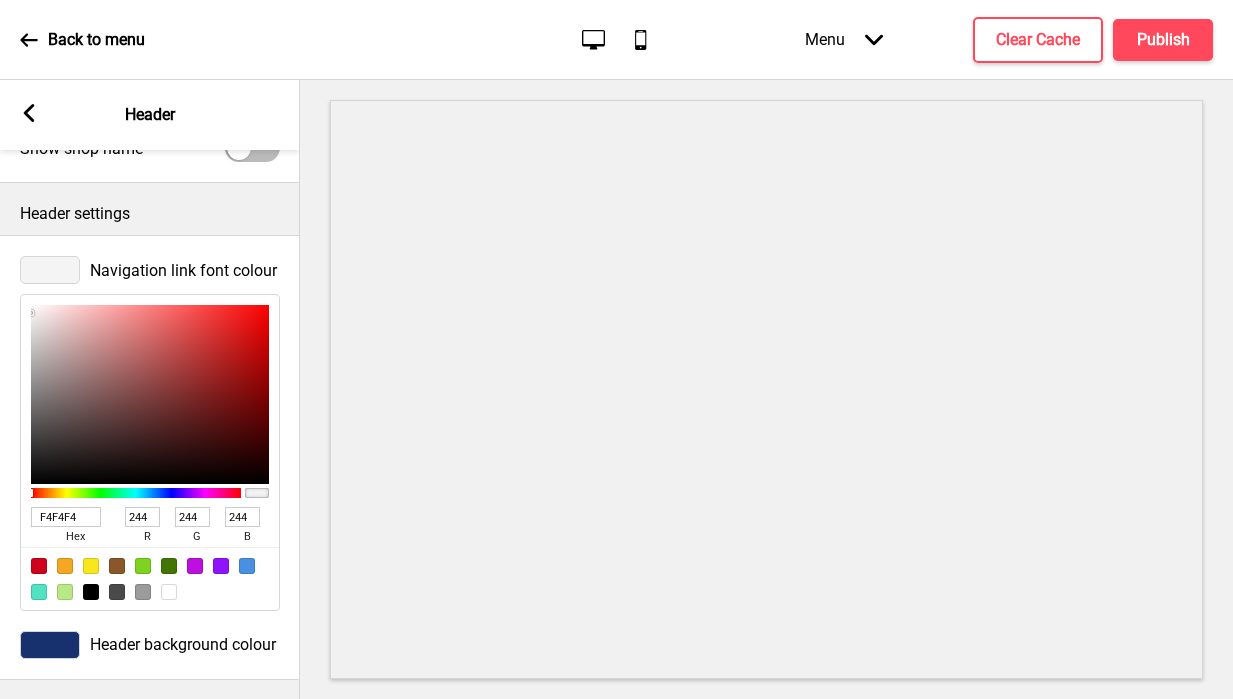 click at bounding box center (169, 592) 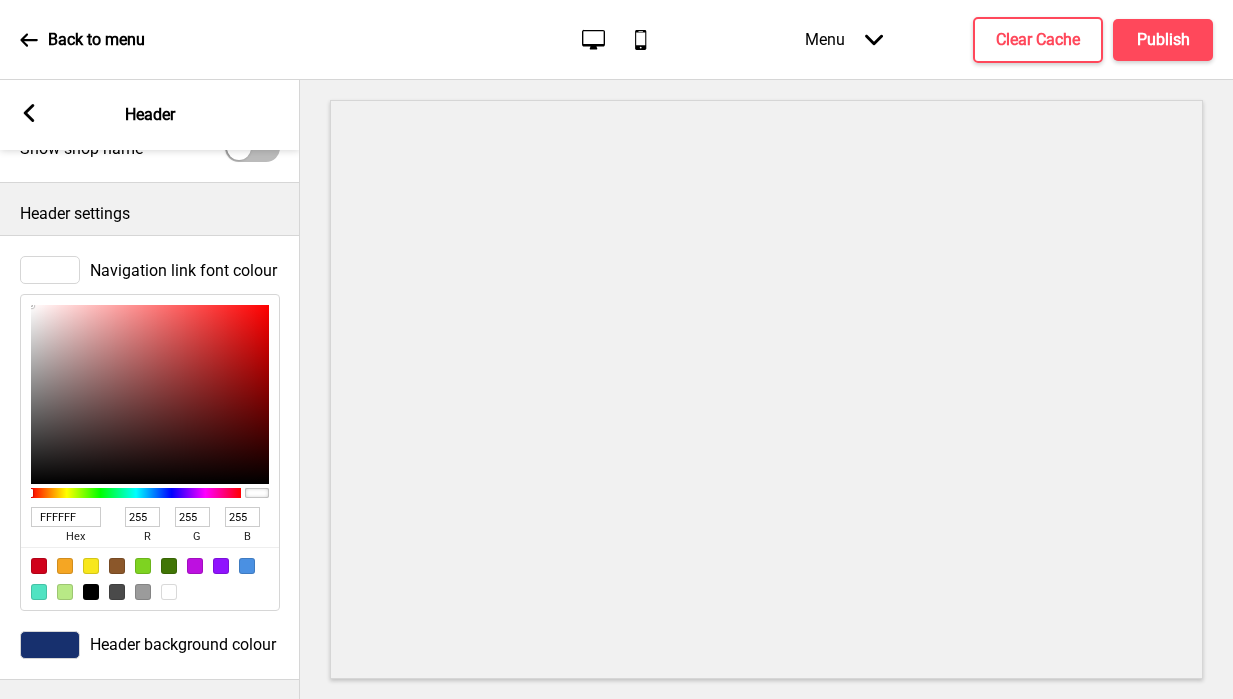 click 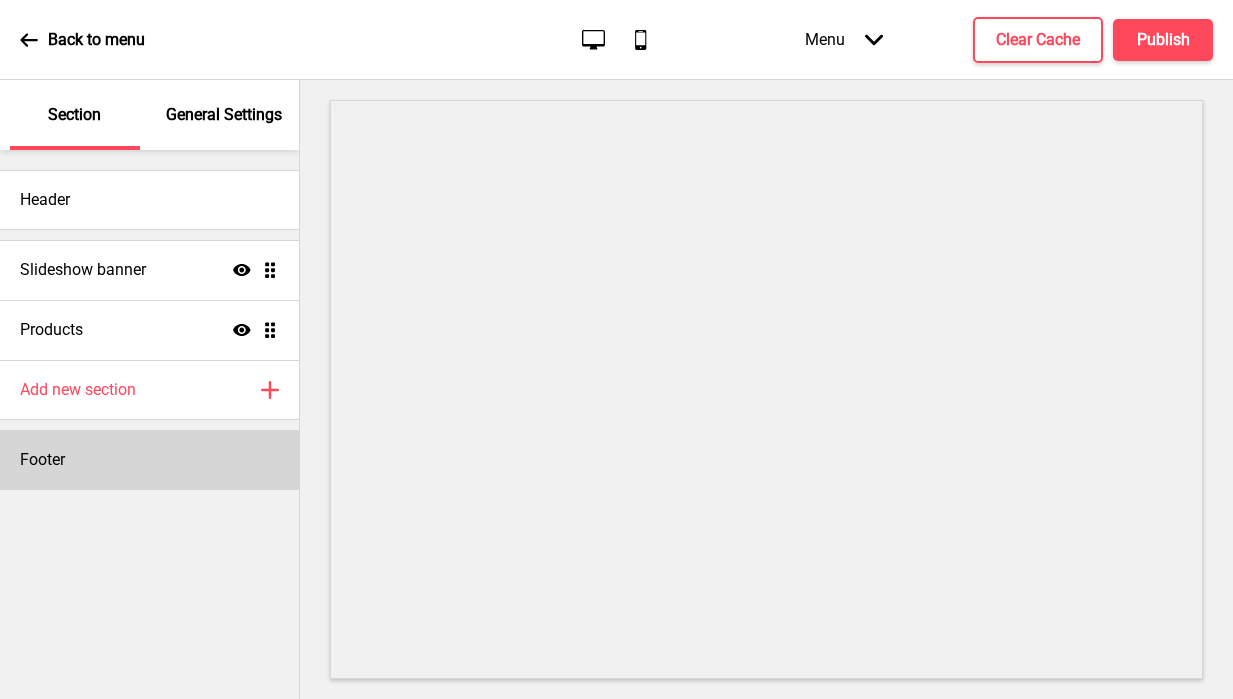 click on "Footer" at bounding box center [149, 460] 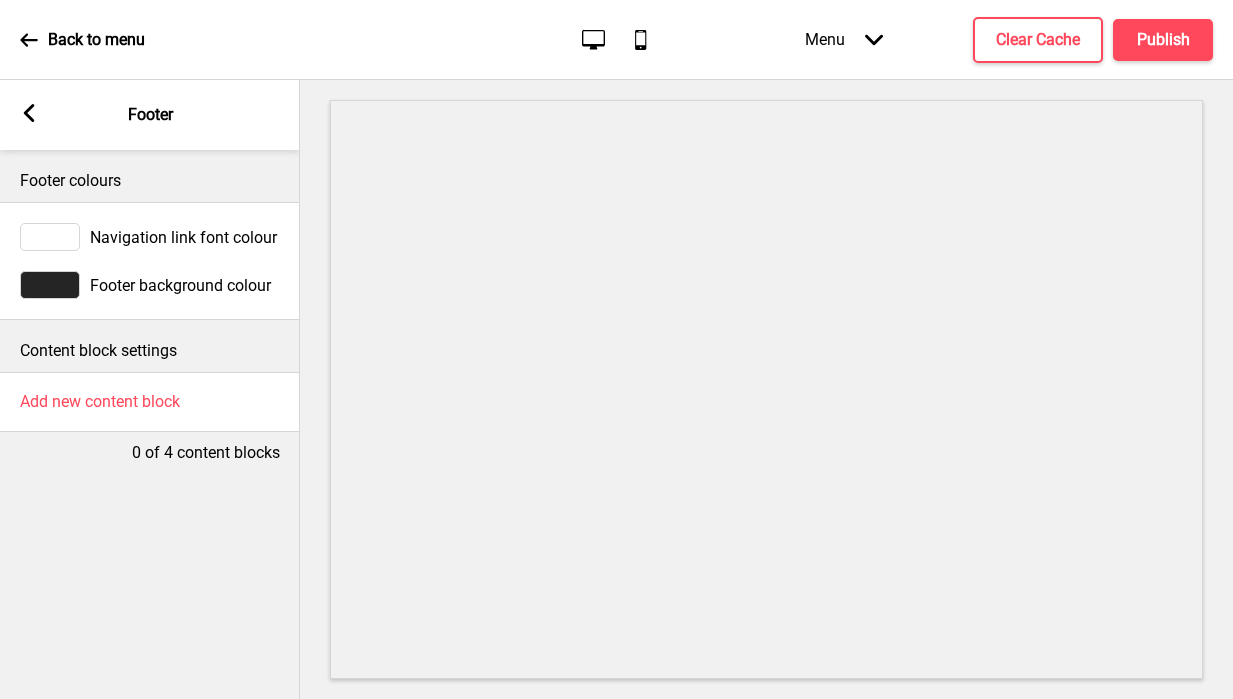 click at bounding box center (50, 285) 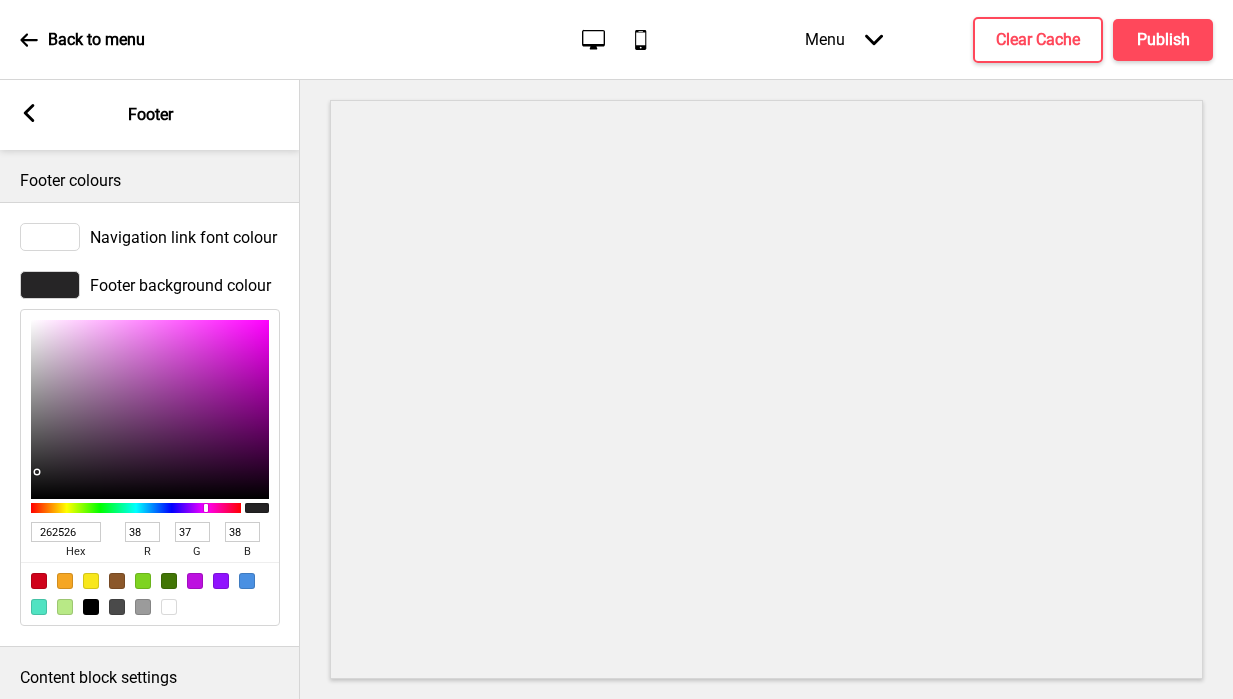scroll, scrollTop: 111, scrollLeft: 0, axis: vertical 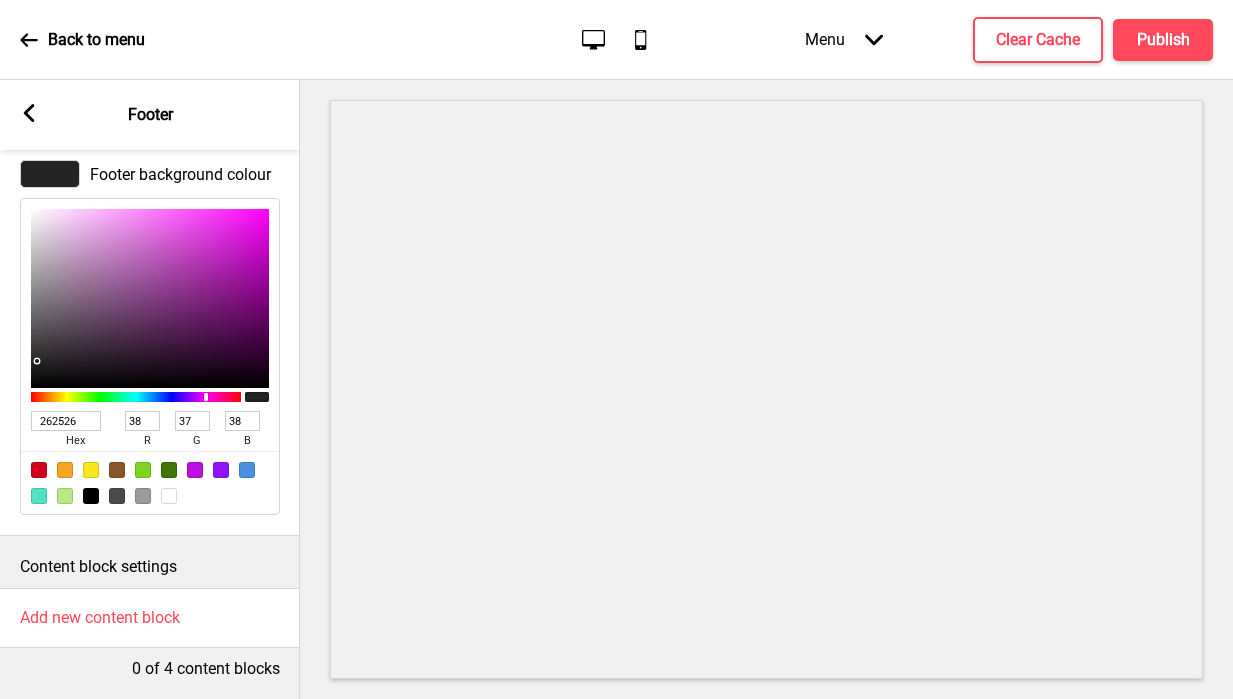 click on "262526" at bounding box center (66, 421) 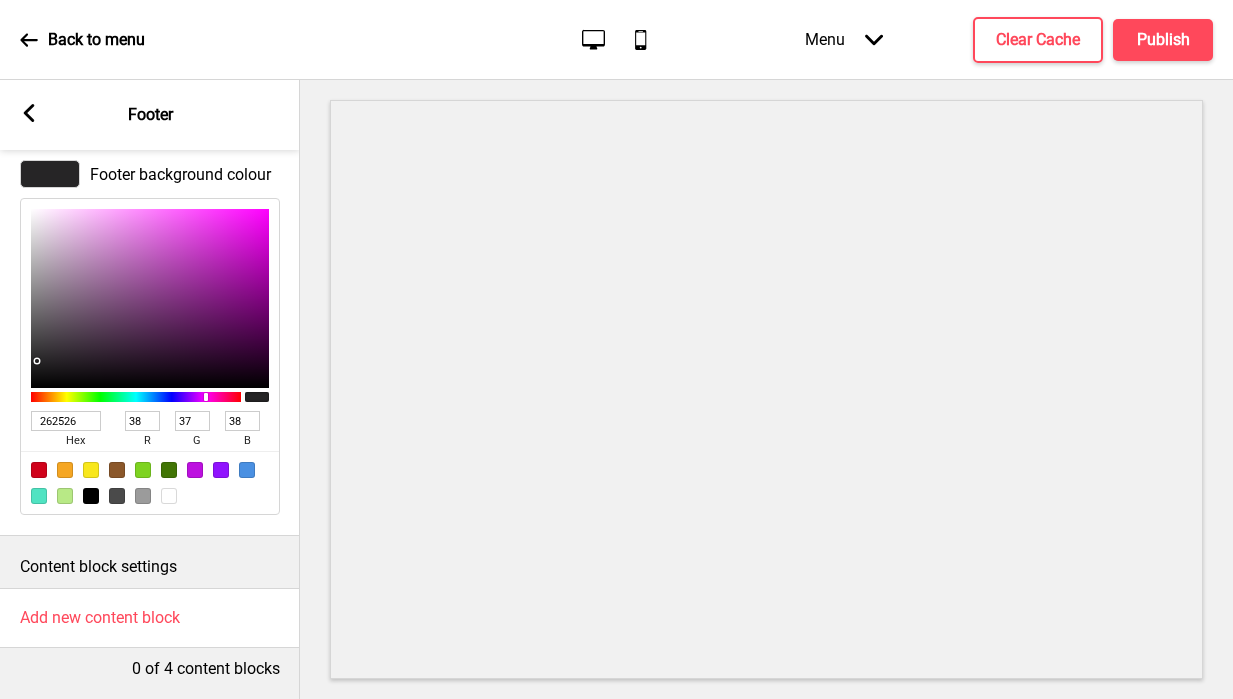 type on "17306E" 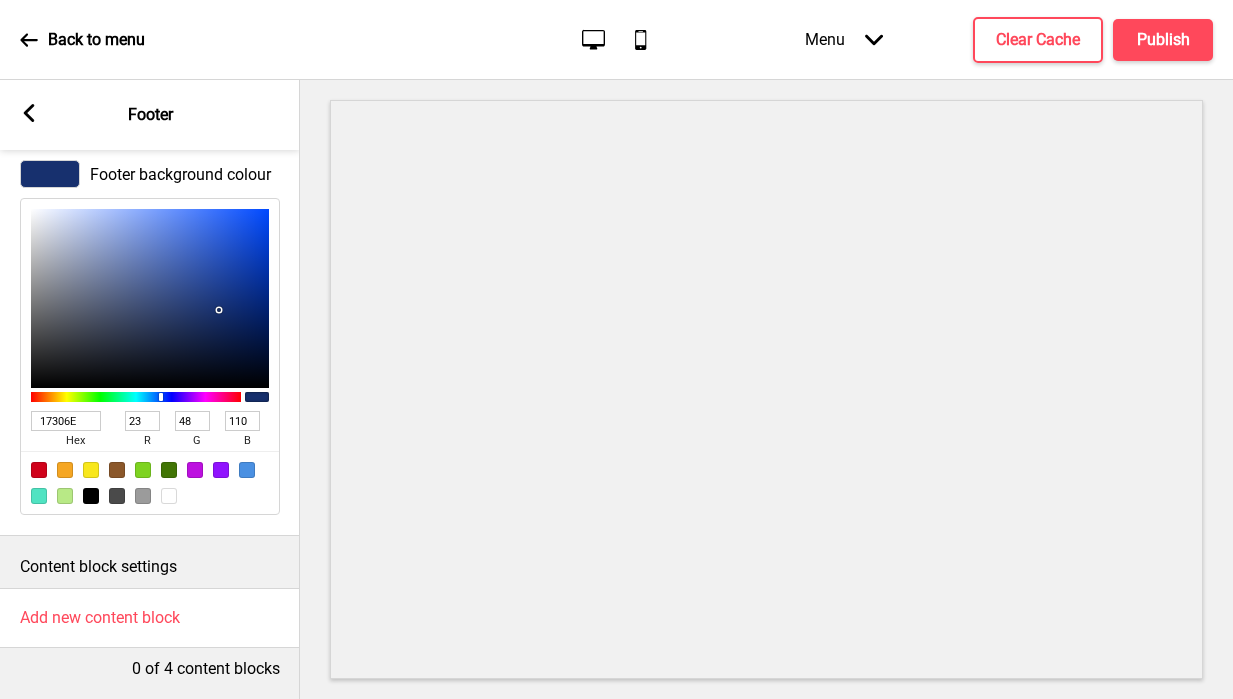 type on "17306E" 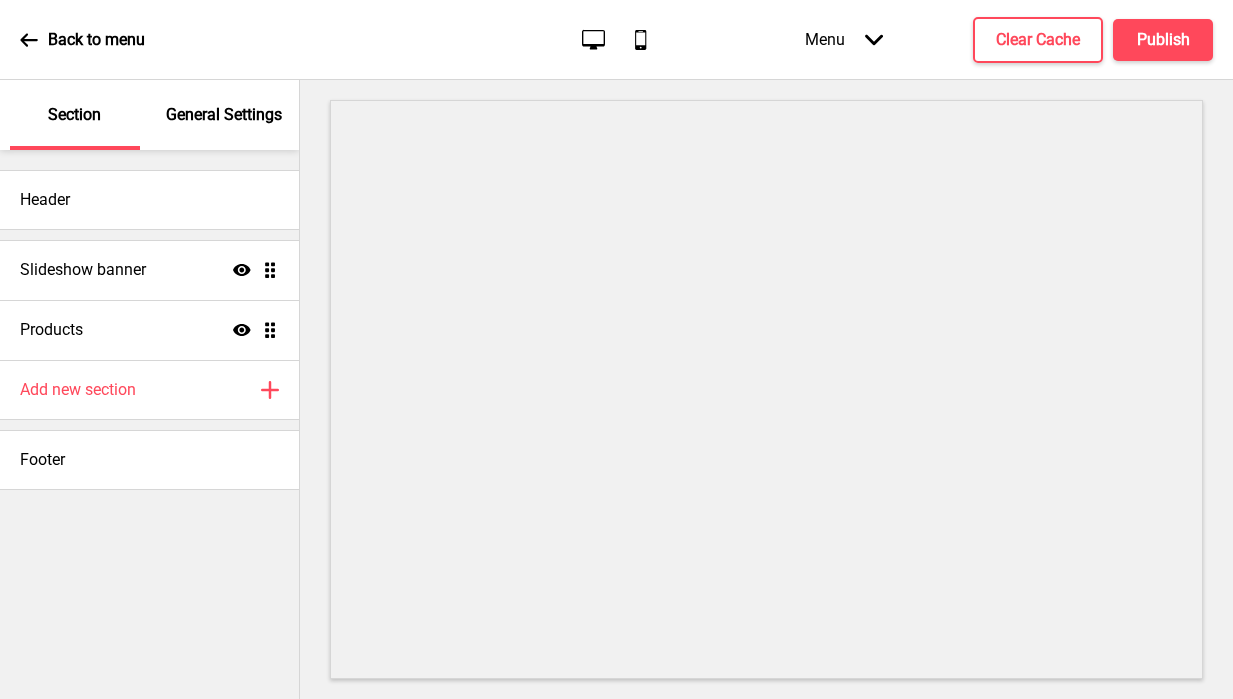 click on "General Settings" at bounding box center (225, 115) 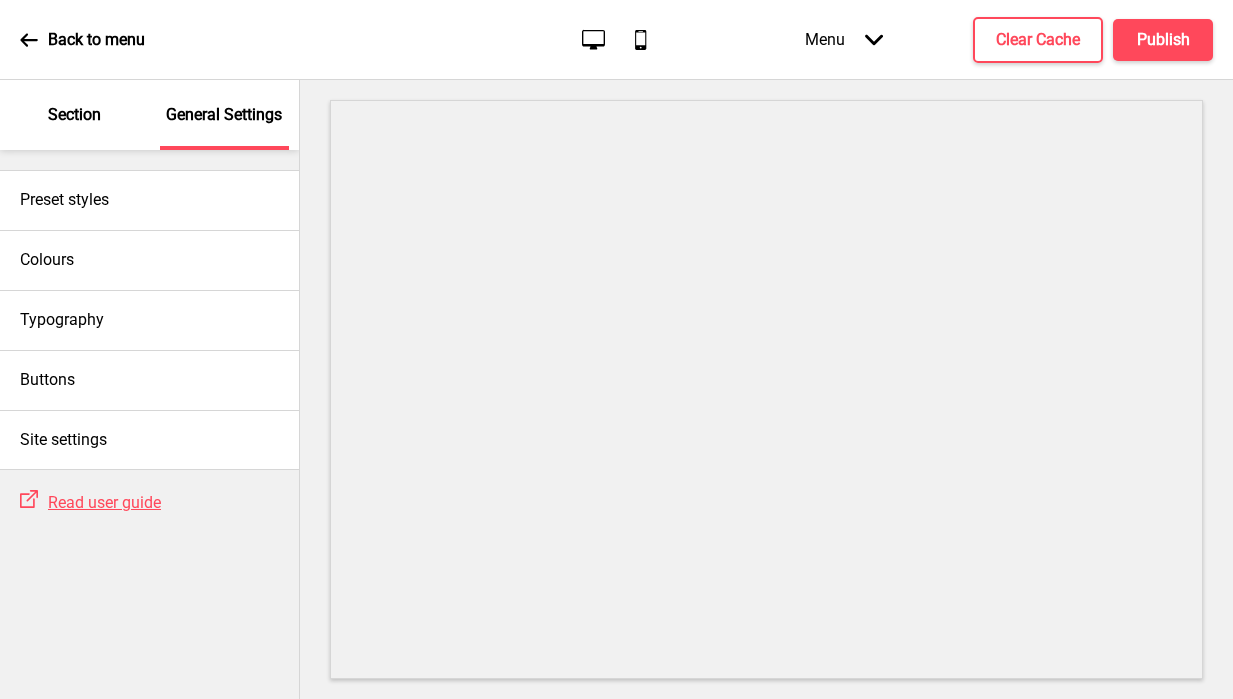 click on "General Settings" at bounding box center (224, 115) 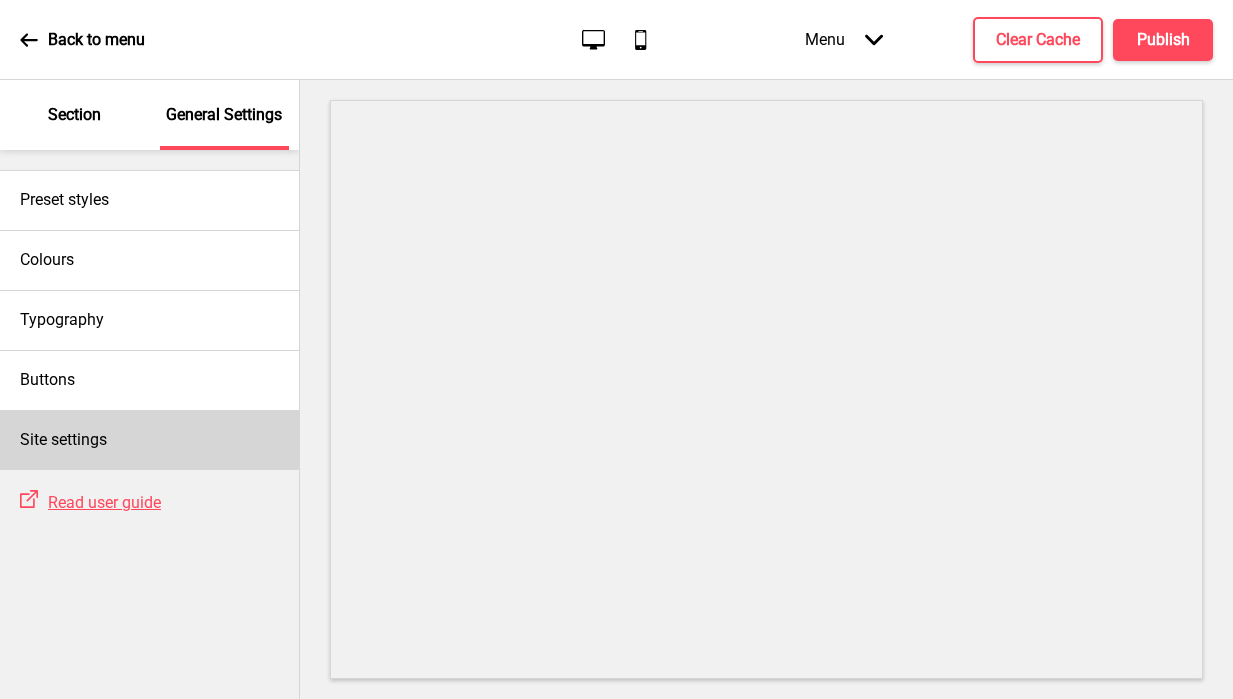 click on "Site settings" at bounding box center [149, 440] 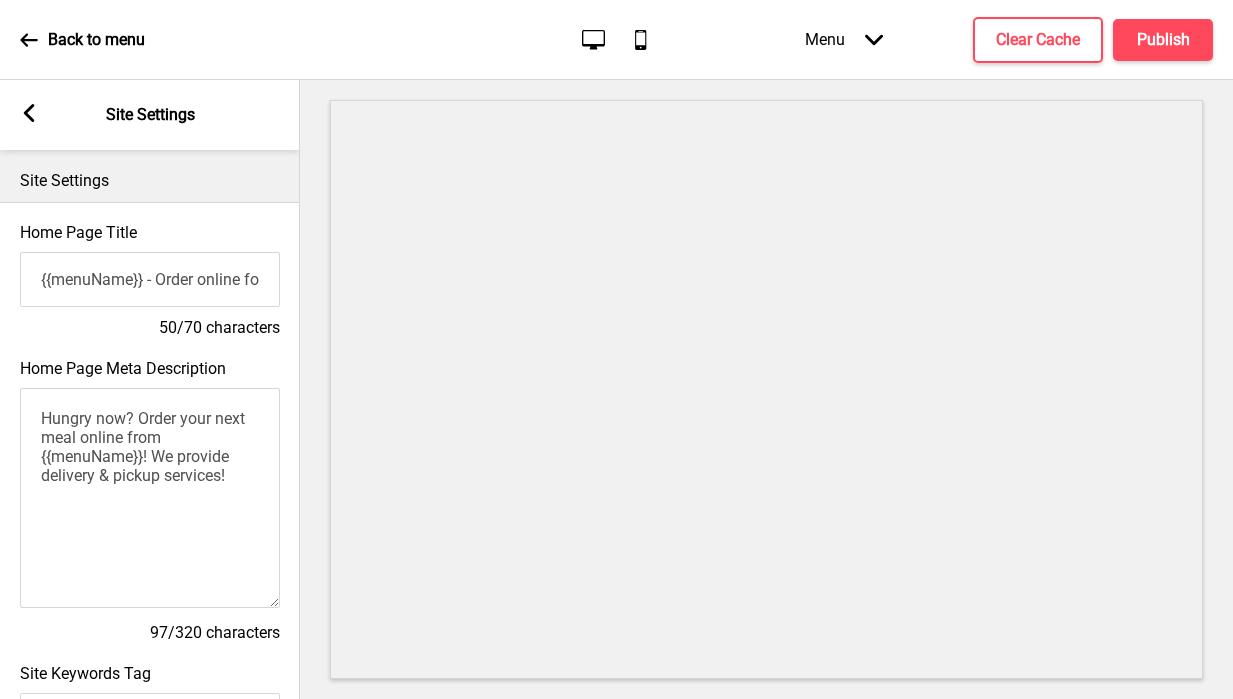 scroll, scrollTop: 902, scrollLeft: 0, axis: vertical 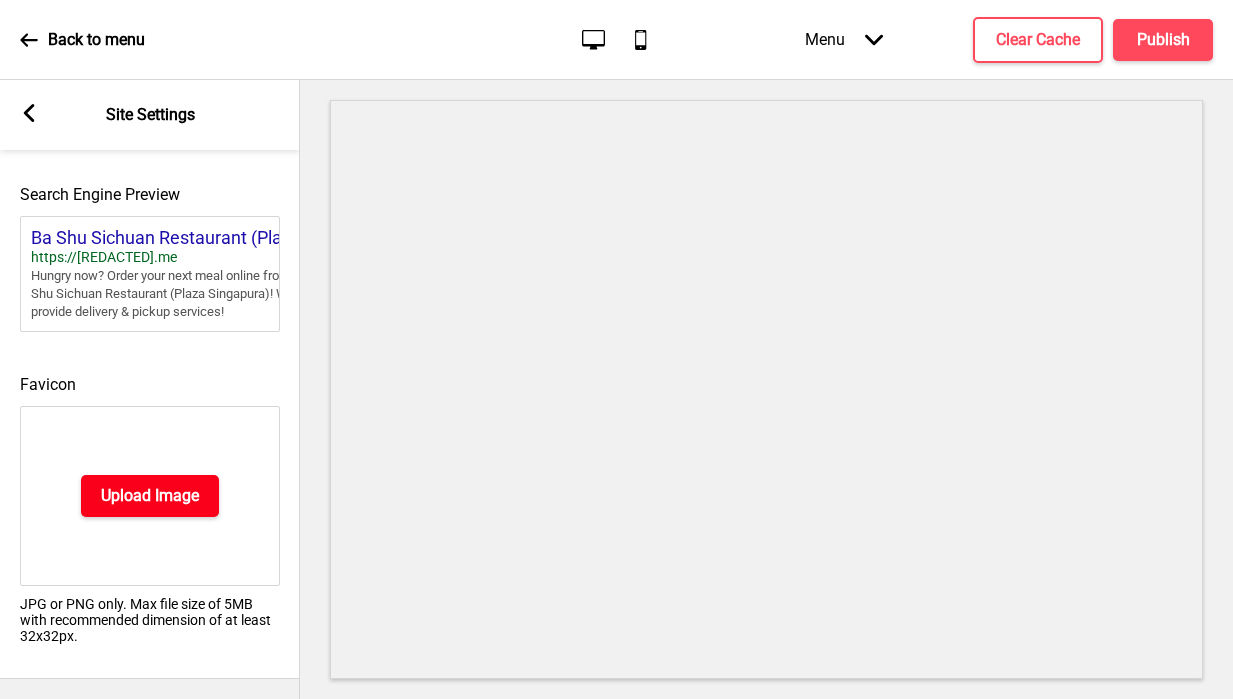 click on "Upload Image" at bounding box center [150, 496] 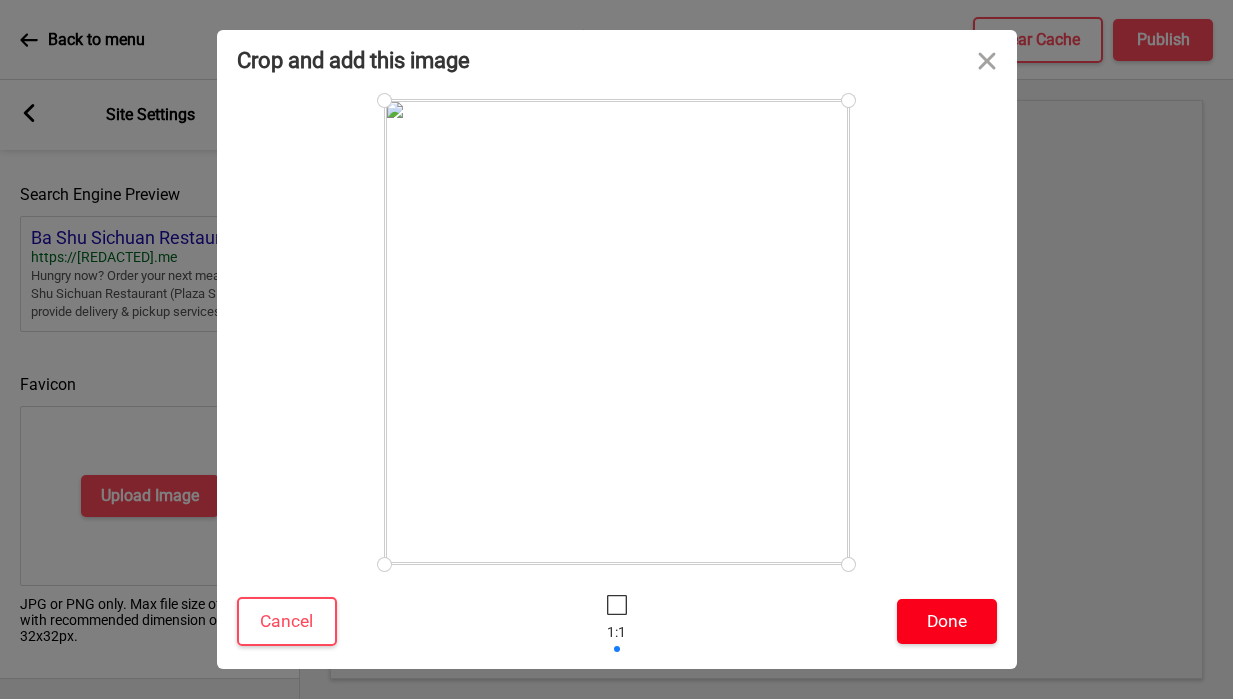 click on "Done" at bounding box center [947, 621] 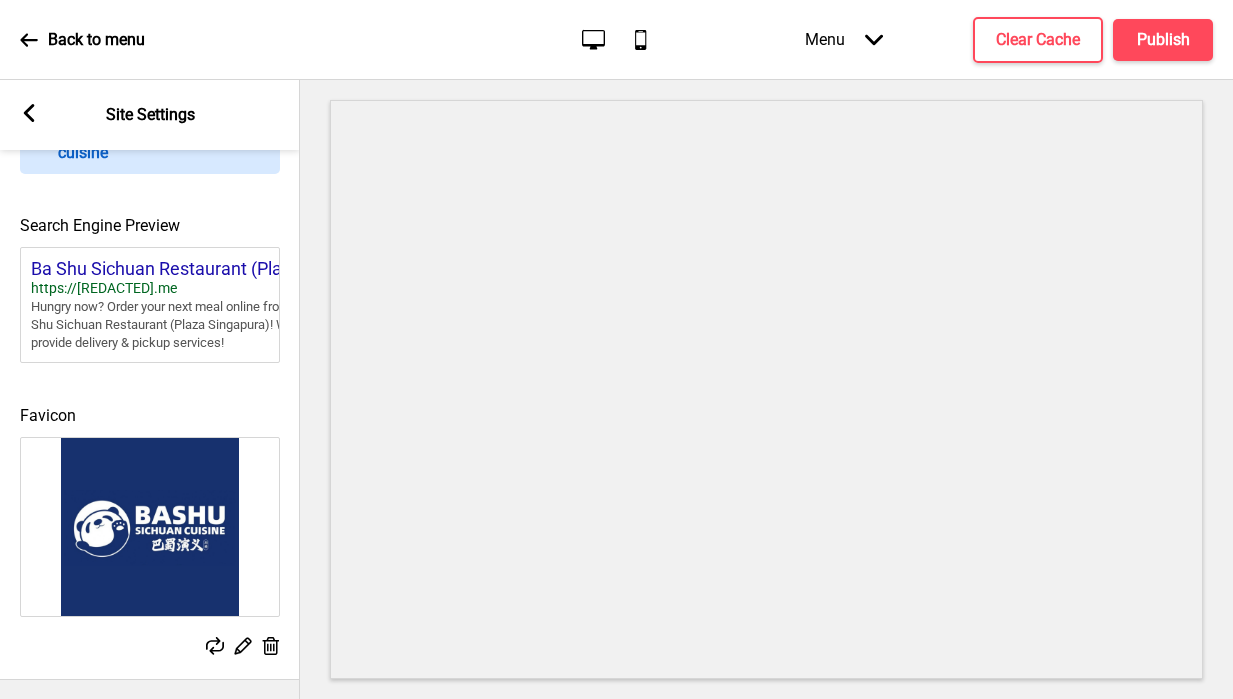 scroll, scrollTop: 0, scrollLeft: 0, axis: both 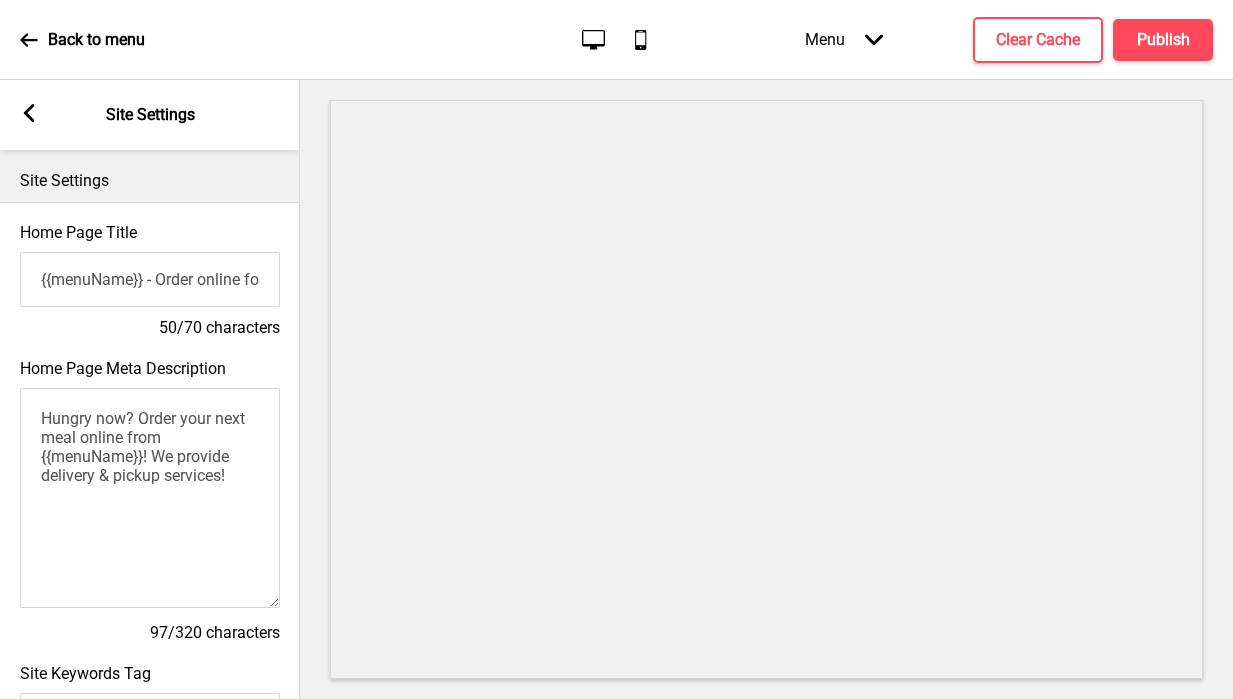 click 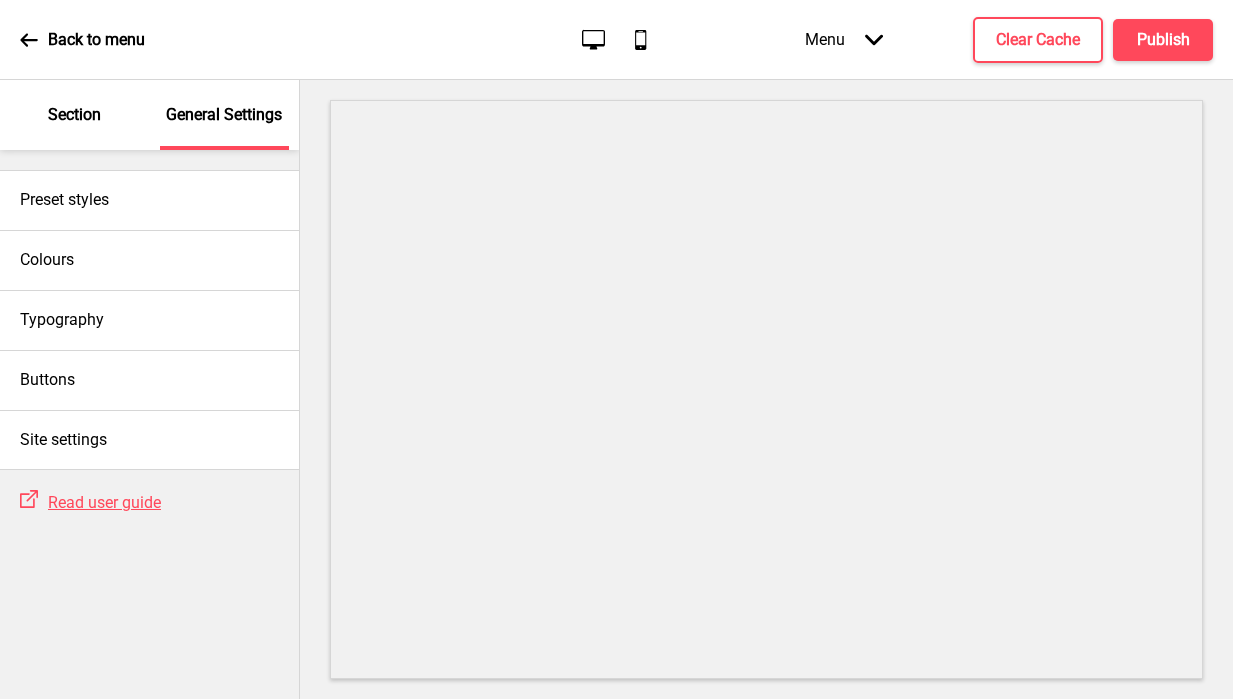 click on "Section" at bounding box center (74, 115) 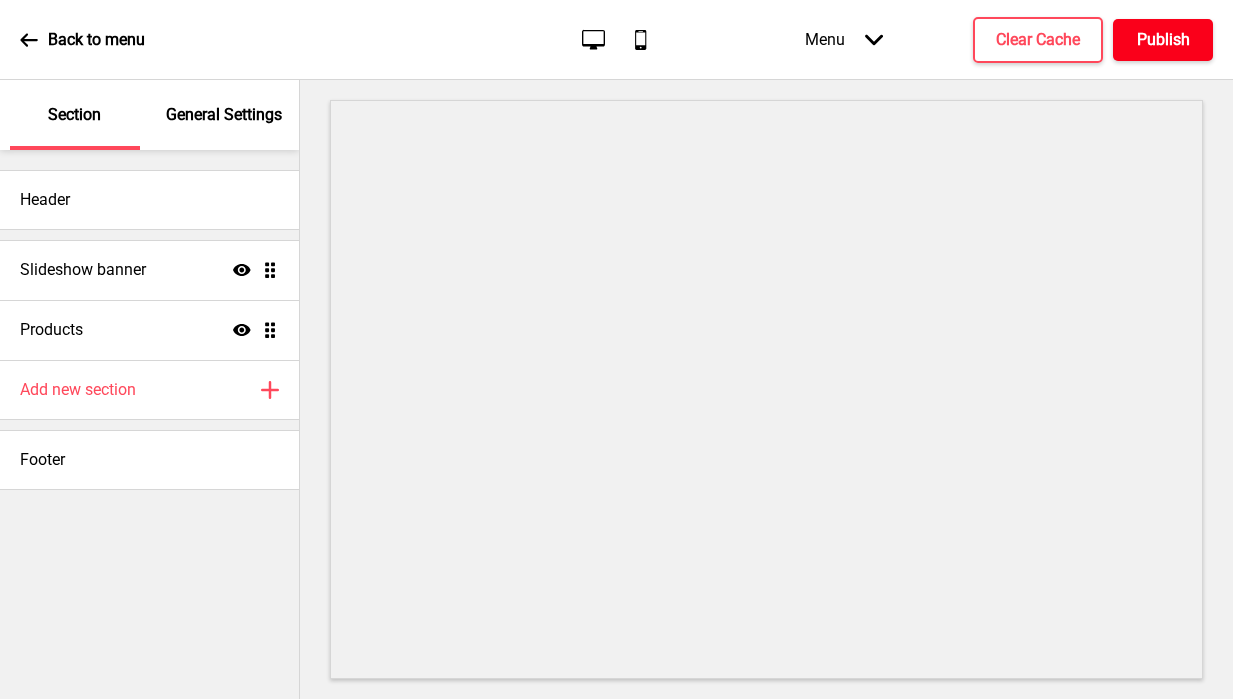 click on "Publish" at bounding box center (1163, 40) 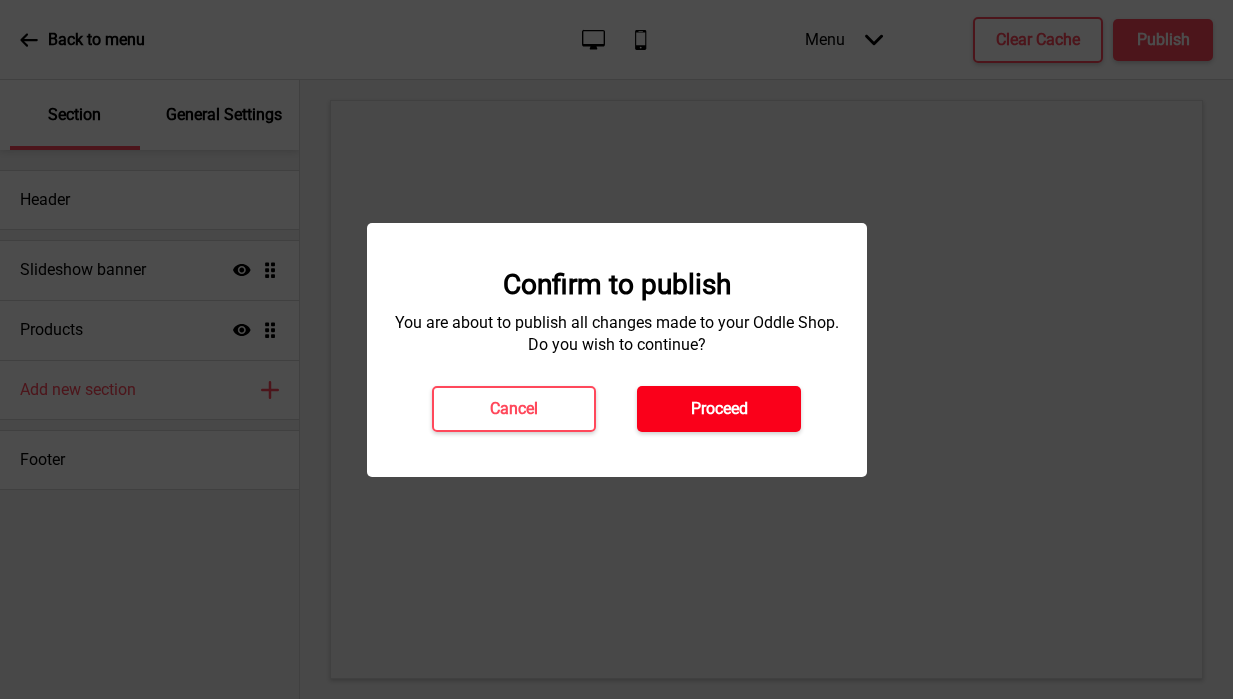 click on "Proceed" at bounding box center [719, 409] 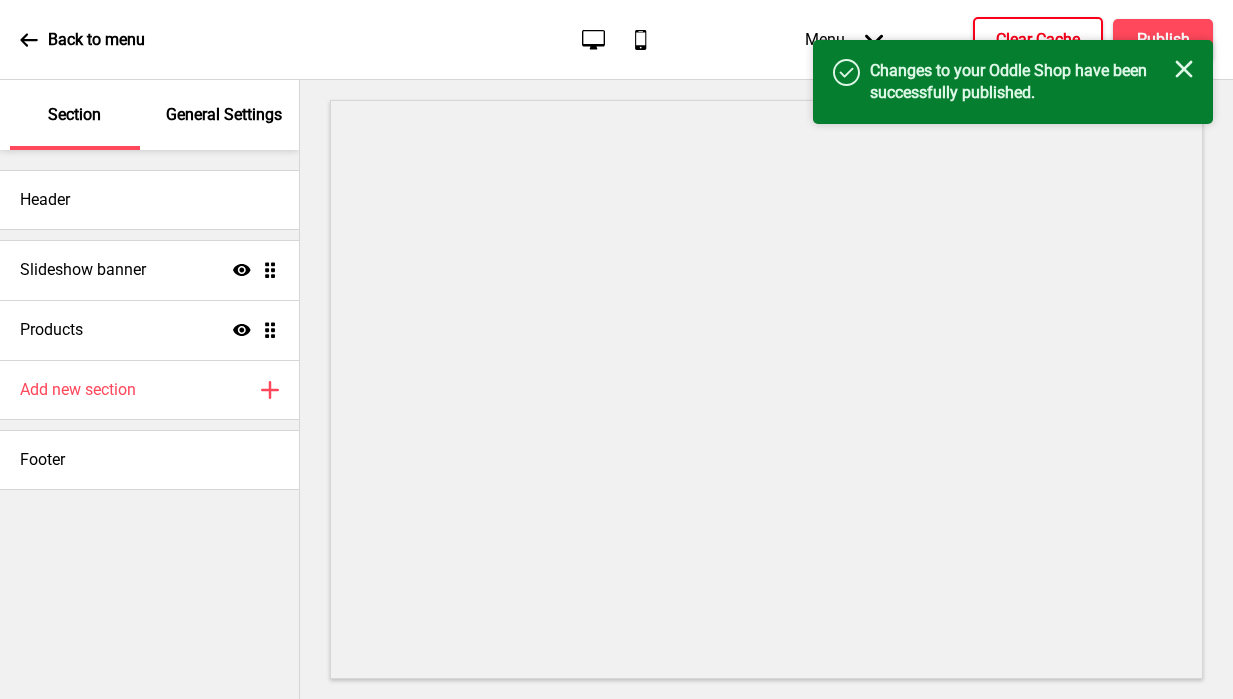 click on "Clear Cache" at bounding box center [1038, 40] 